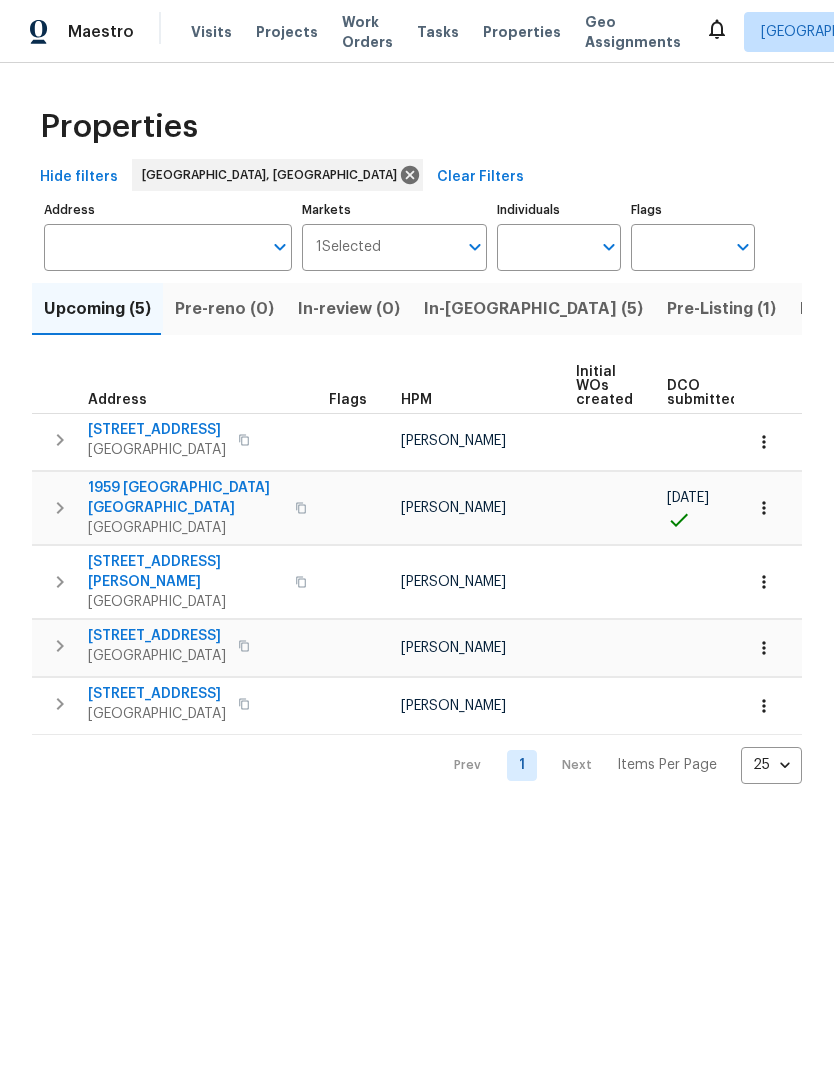 scroll, scrollTop: 0, scrollLeft: 0, axis: both 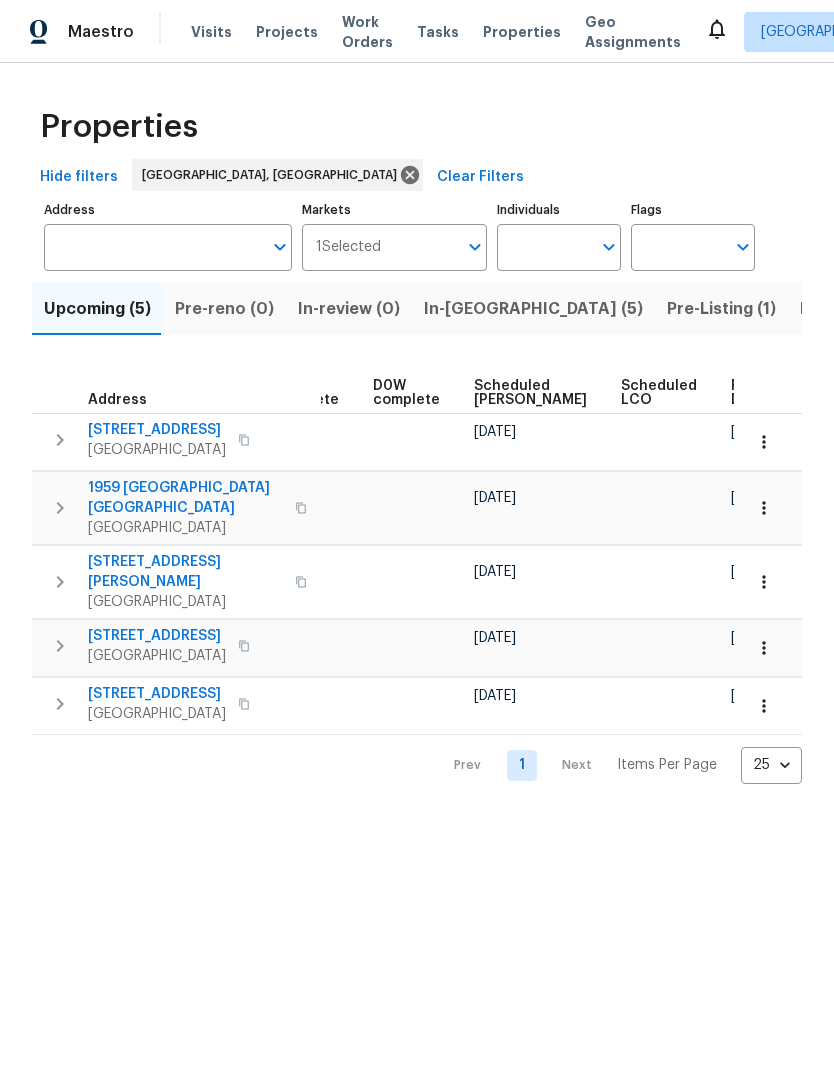 click on "Visits" at bounding box center (211, 32) 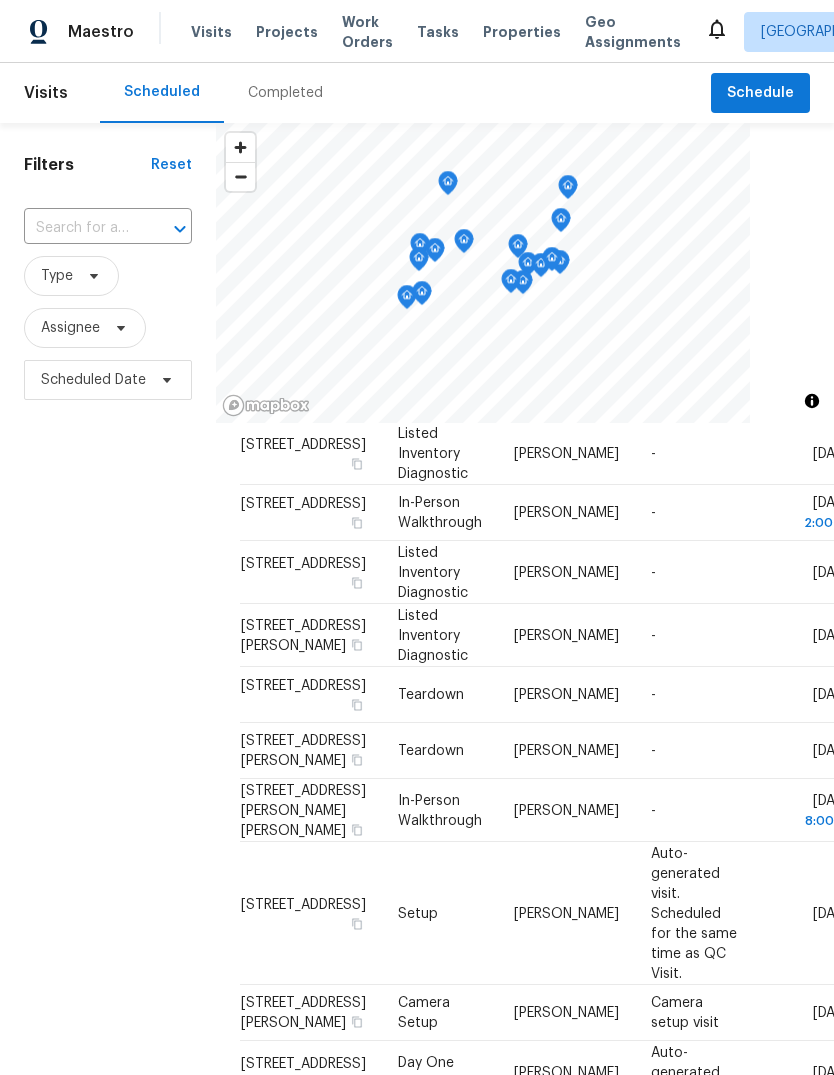 scroll, scrollTop: 950, scrollLeft: 0, axis: vertical 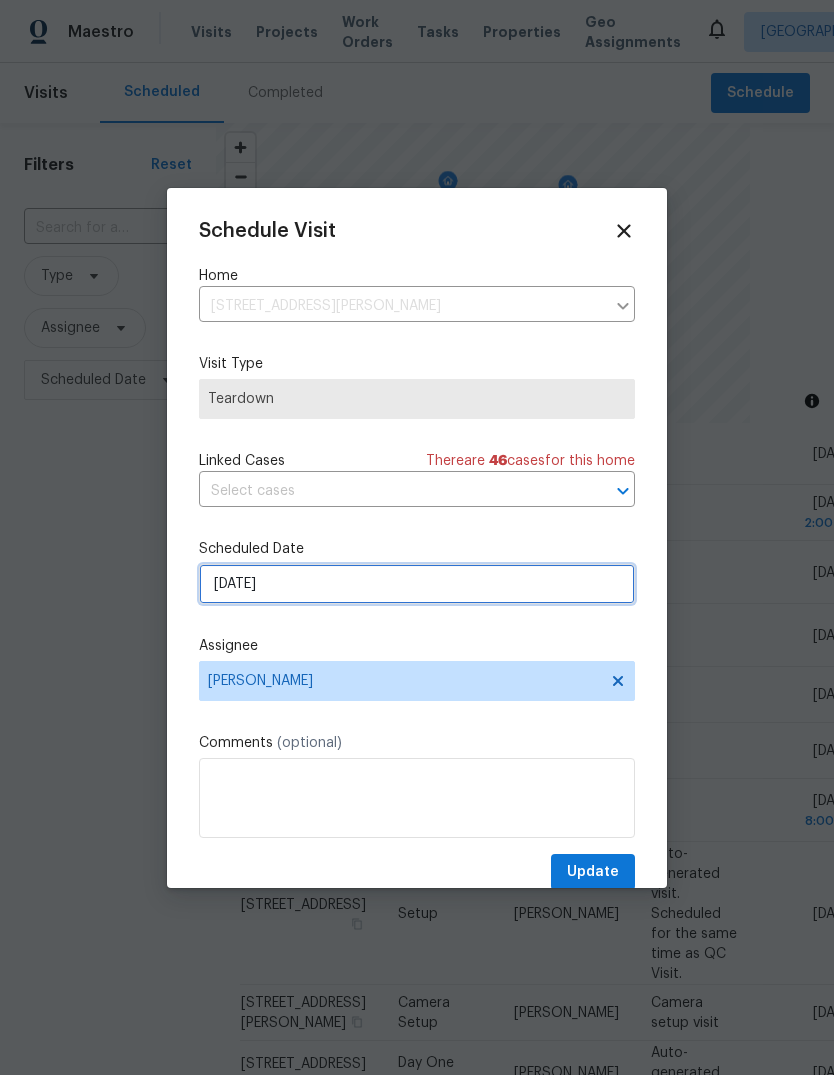 click on "7/15/2025" at bounding box center [417, 584] 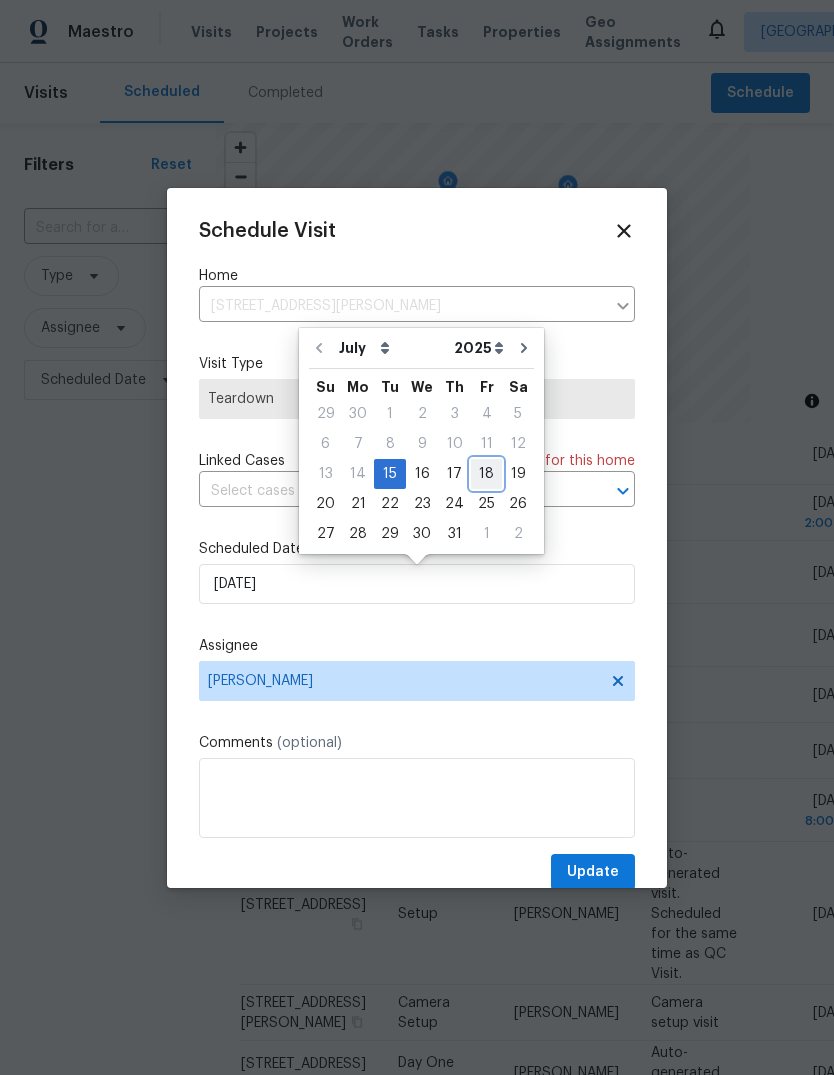 click on "18" at bounding box center [486, 474] 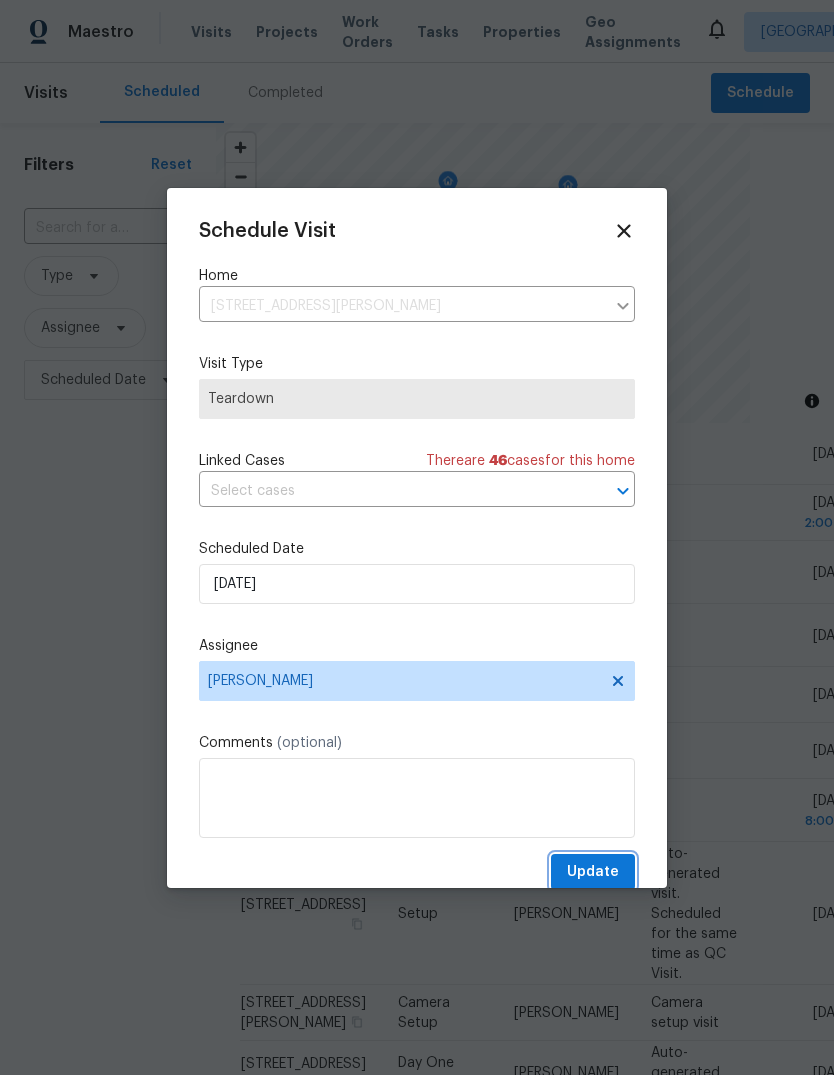 click on "Update" at bounding box center (593, 872) 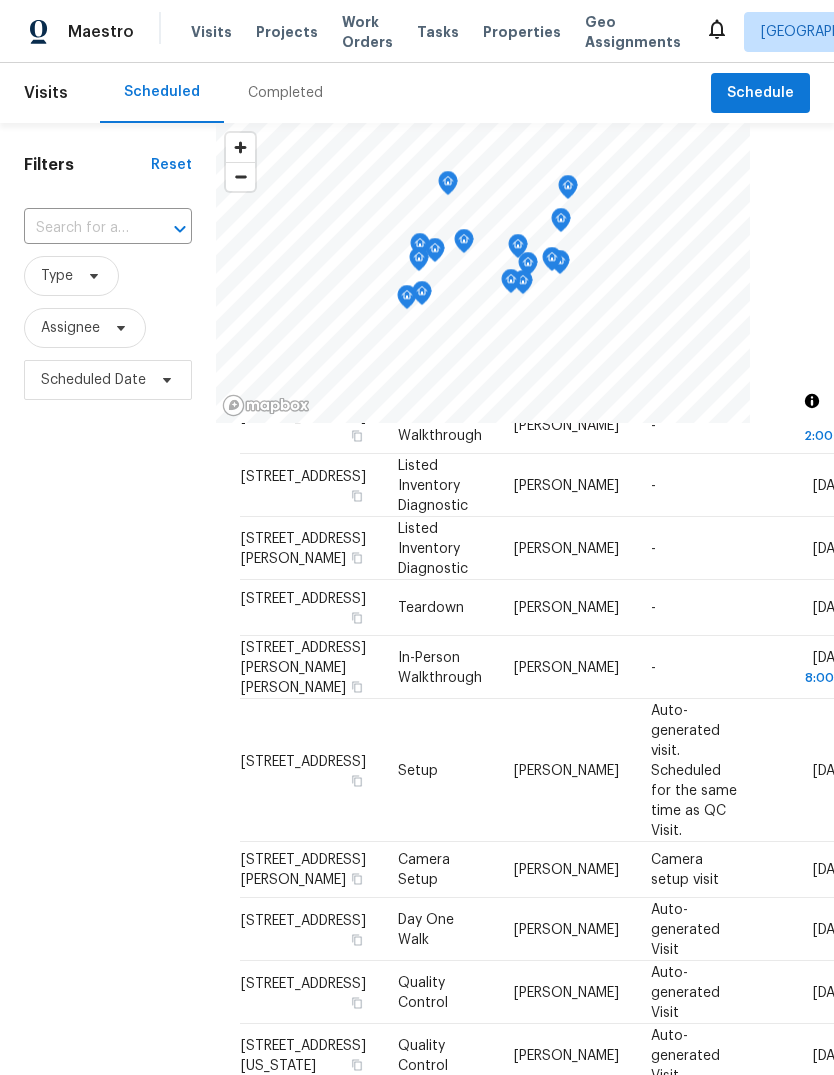 click at bounding box center (0, 0) 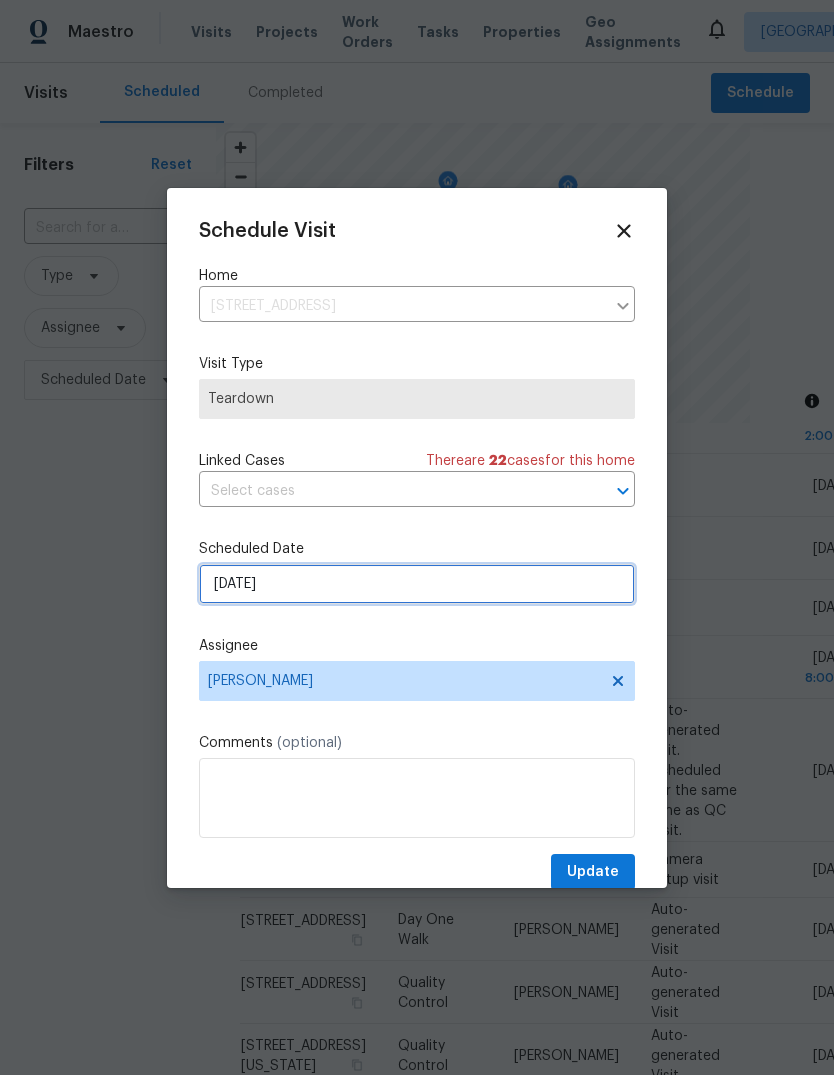 click on "7/15/2025" at bounding box center [417, 584] 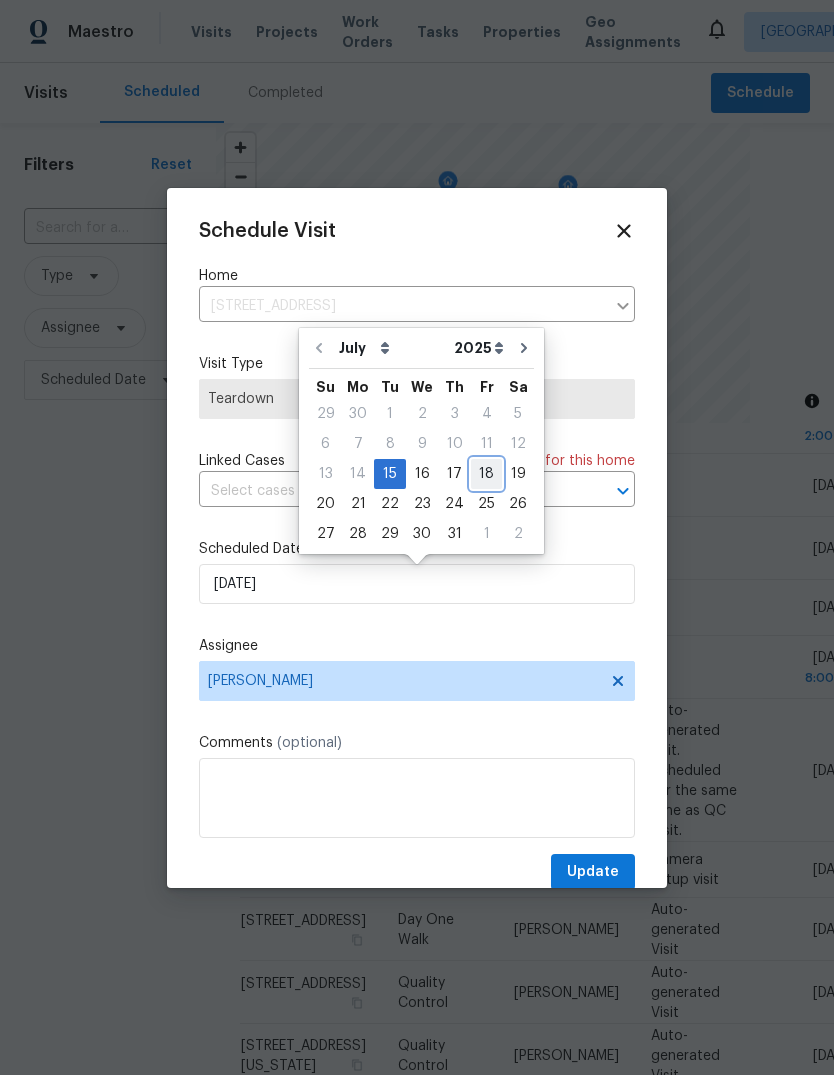 click on "18" at bounding box center [486, 474] 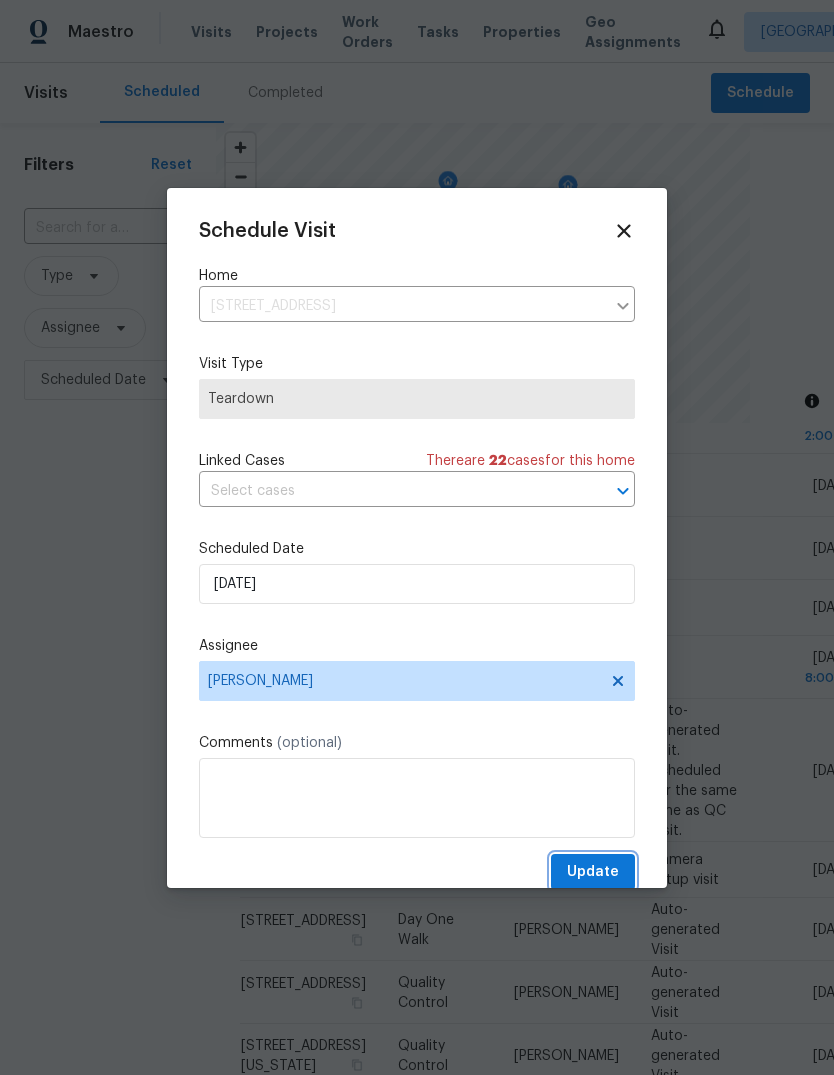 click on "Update" at bounding box center (593, 872) 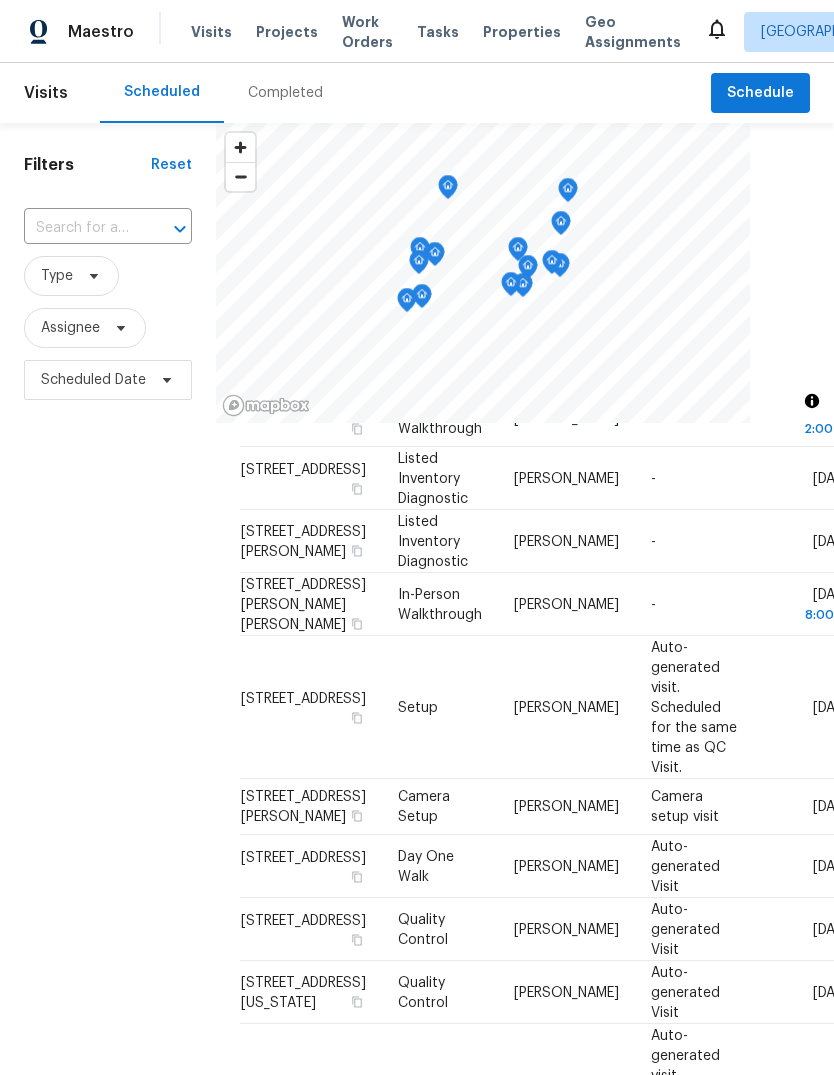 click on "Properties" at bounding box center (522, 32) 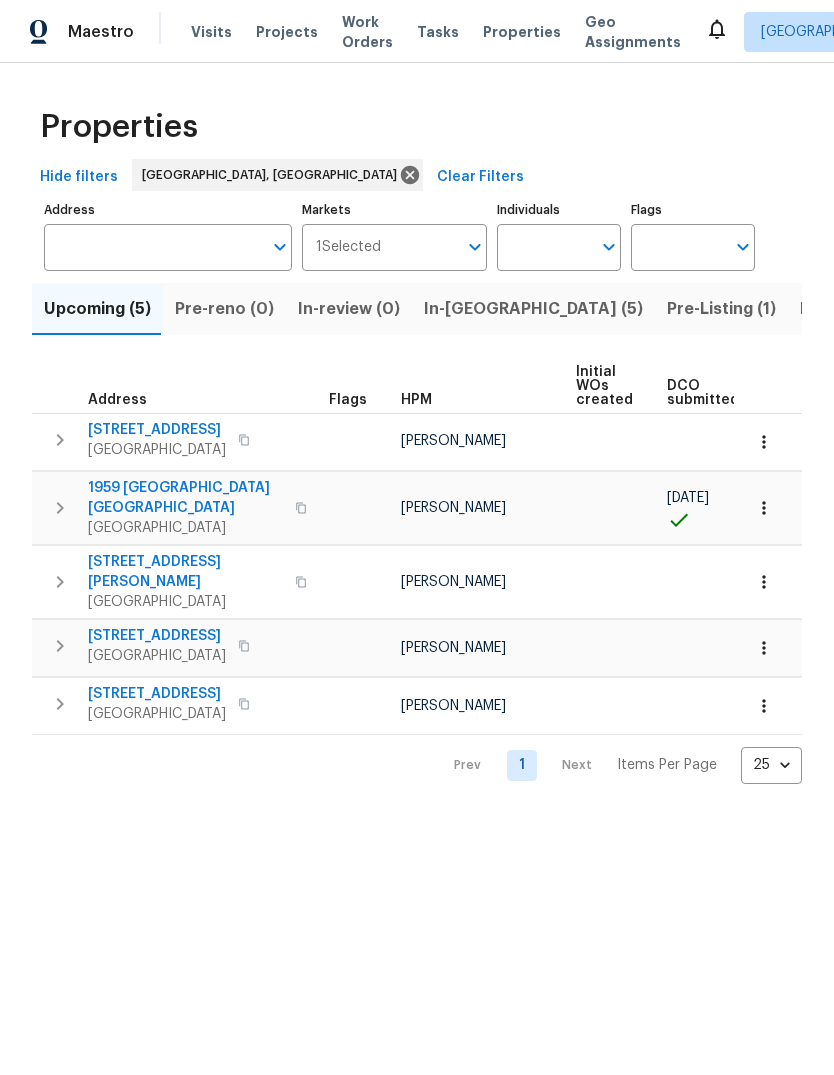 click on "In-reno (5)" at bounding box center [533, 309] 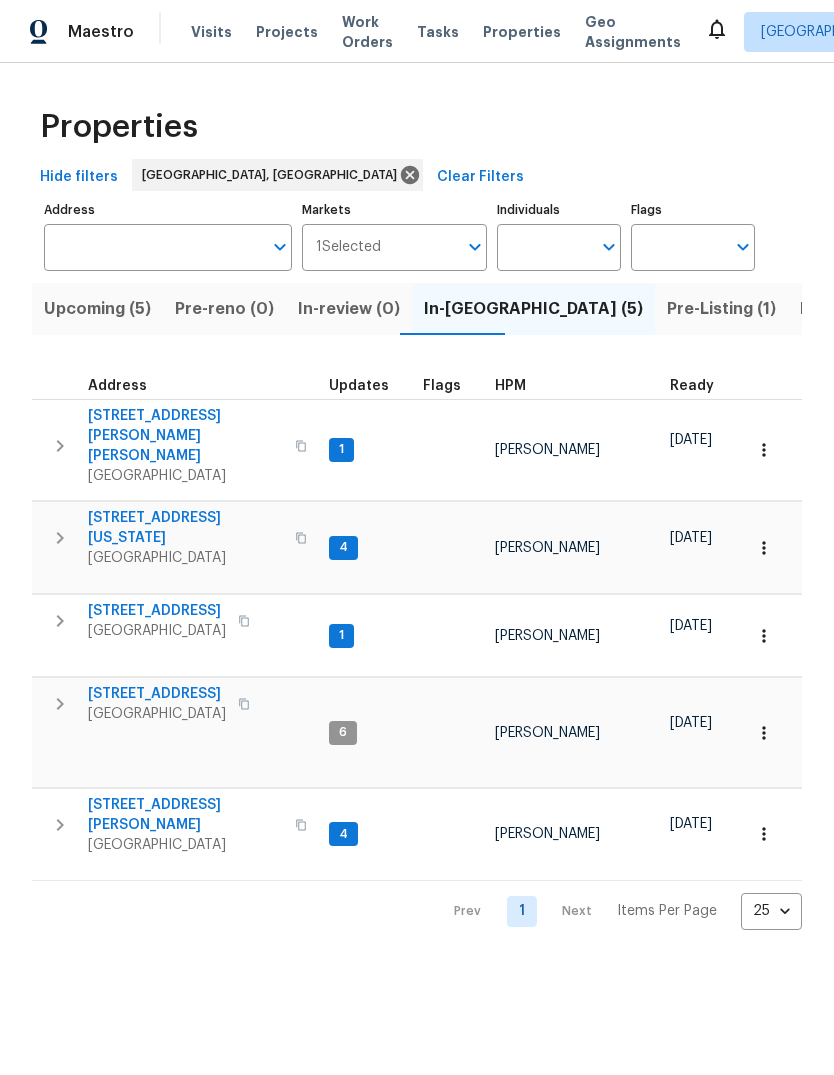 click on "6212 Abiquiu Pl NE" at bounding box center [157, 611] 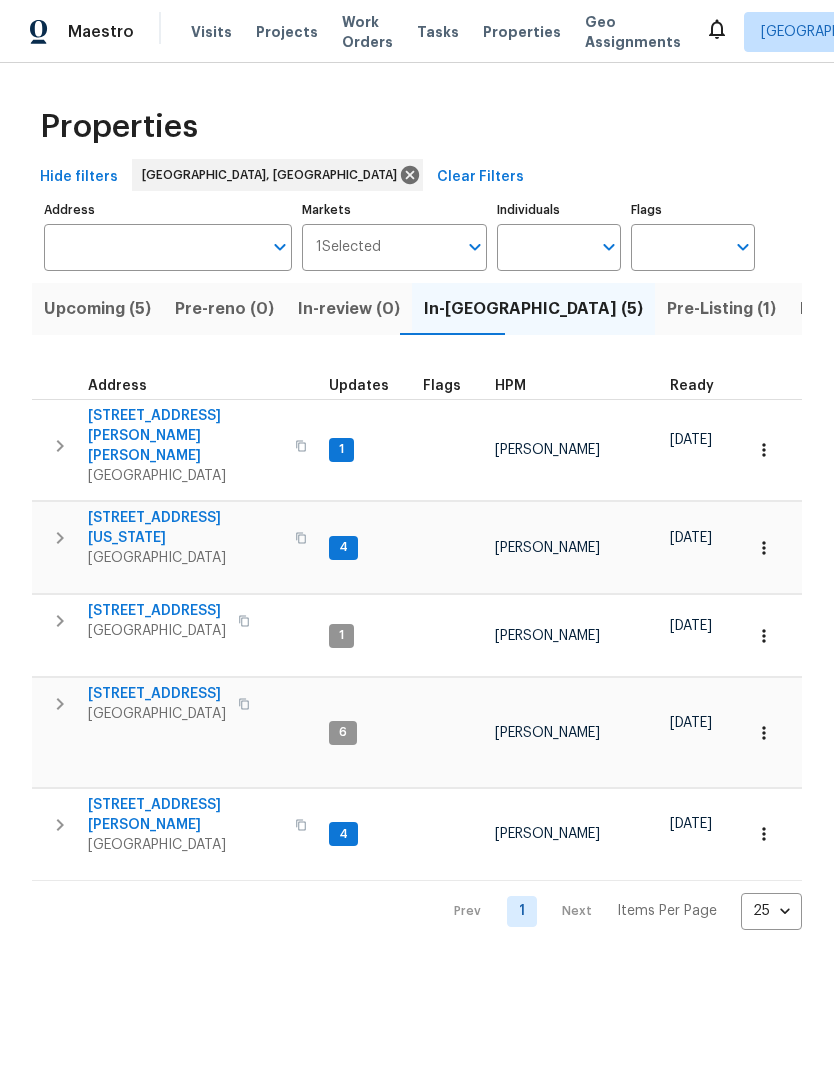 click on "Prev 1 Next Items Per Page 25 25 ​" at bounding box center [417, 905] 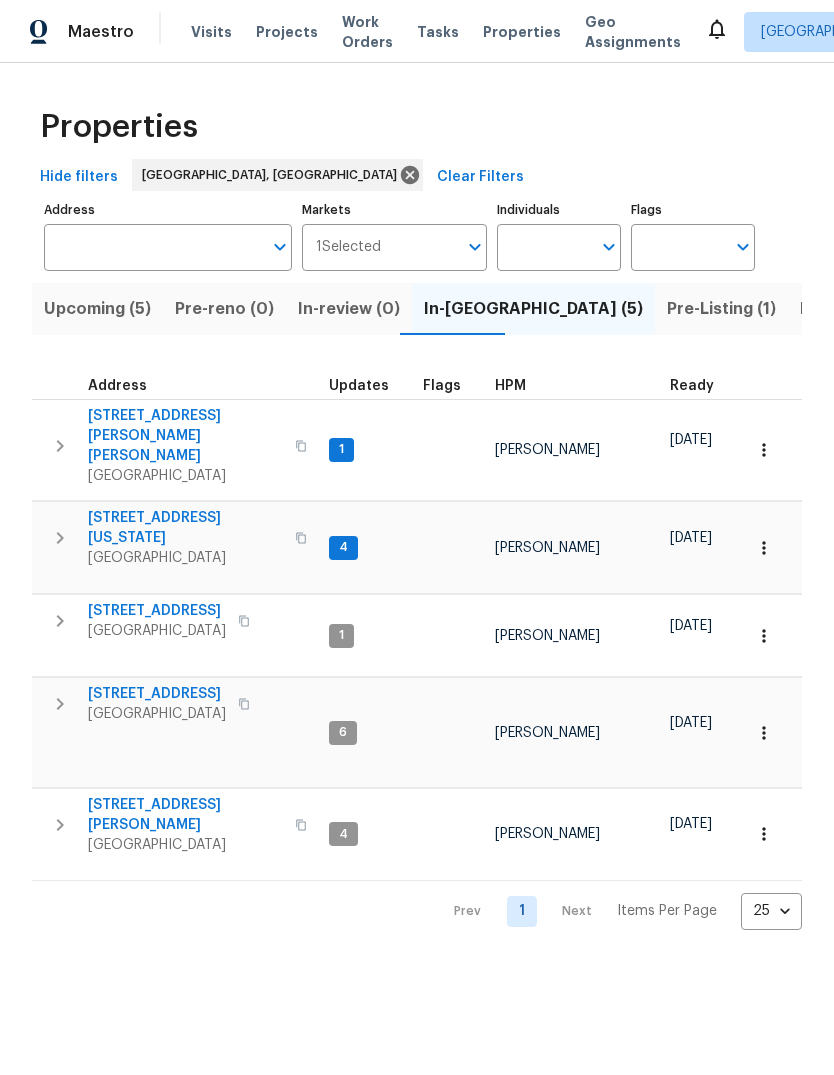 scroll, scrollTop: 0, scrollLeft: 0, axis: both 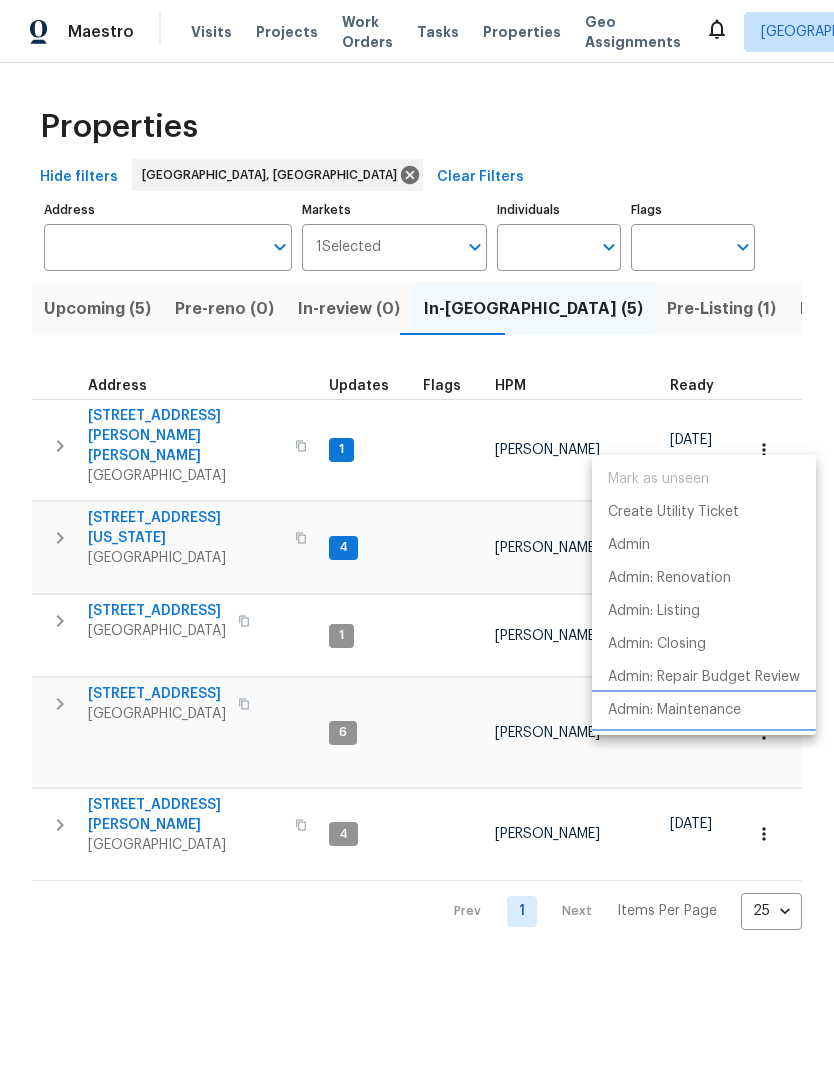 click on "Admin: Maintenance" at bounding box center (674, 710) 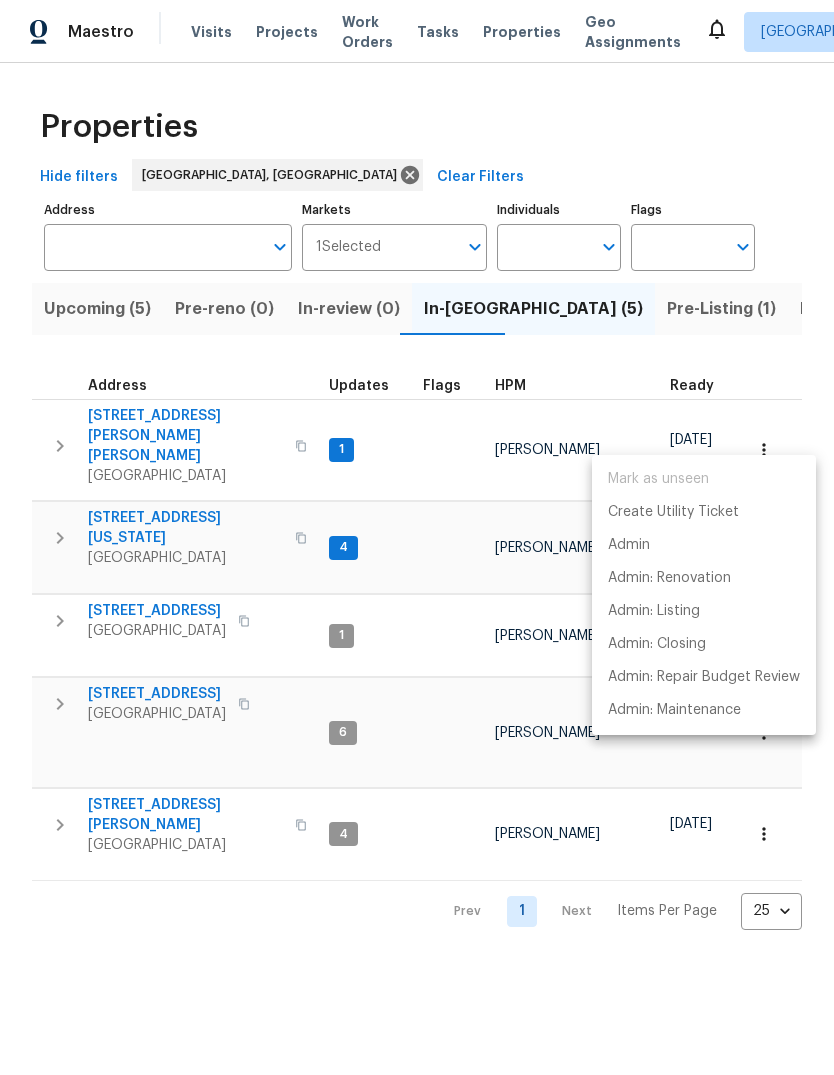 click at bounding box center [417, 537] 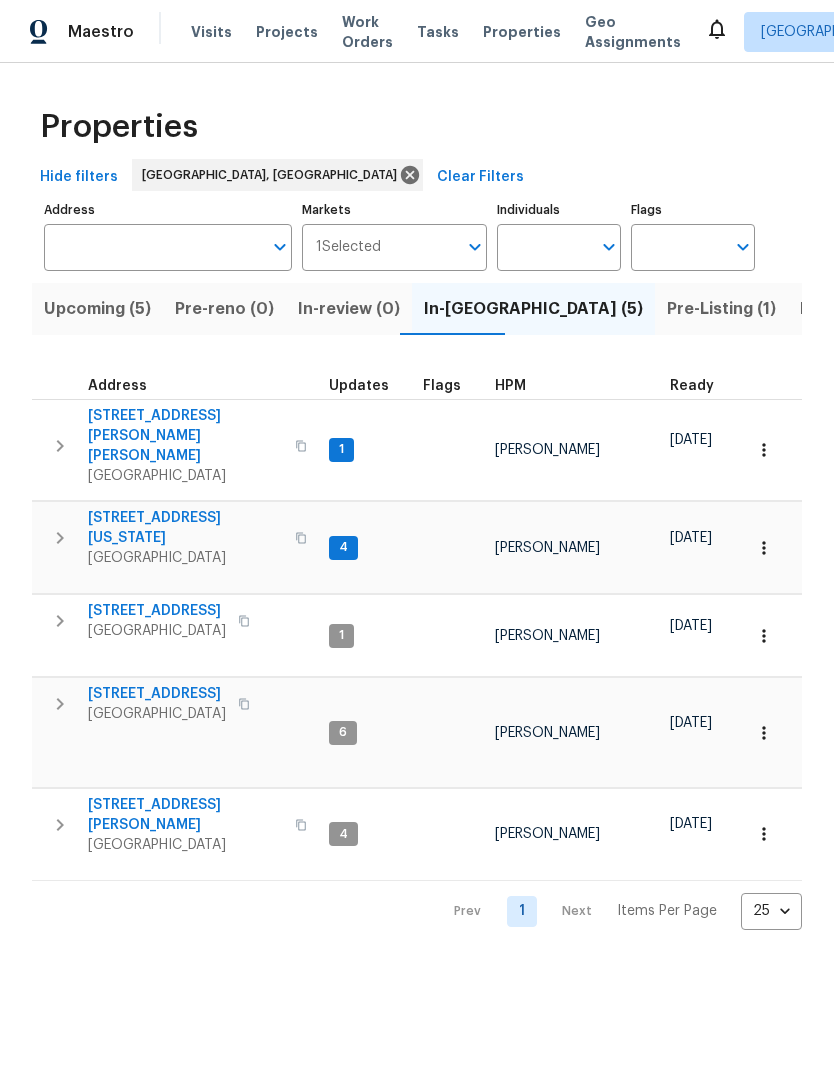 click 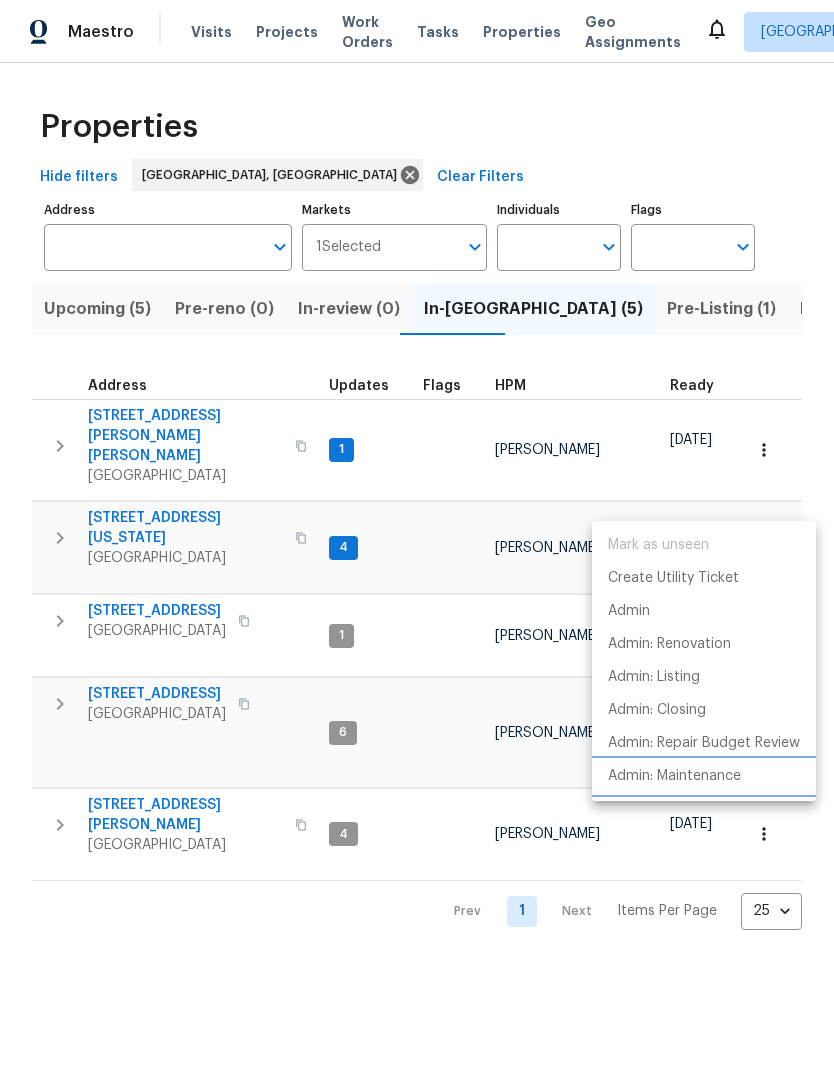 click on "Admin: Maintenance" at bounding box center [674, 776] 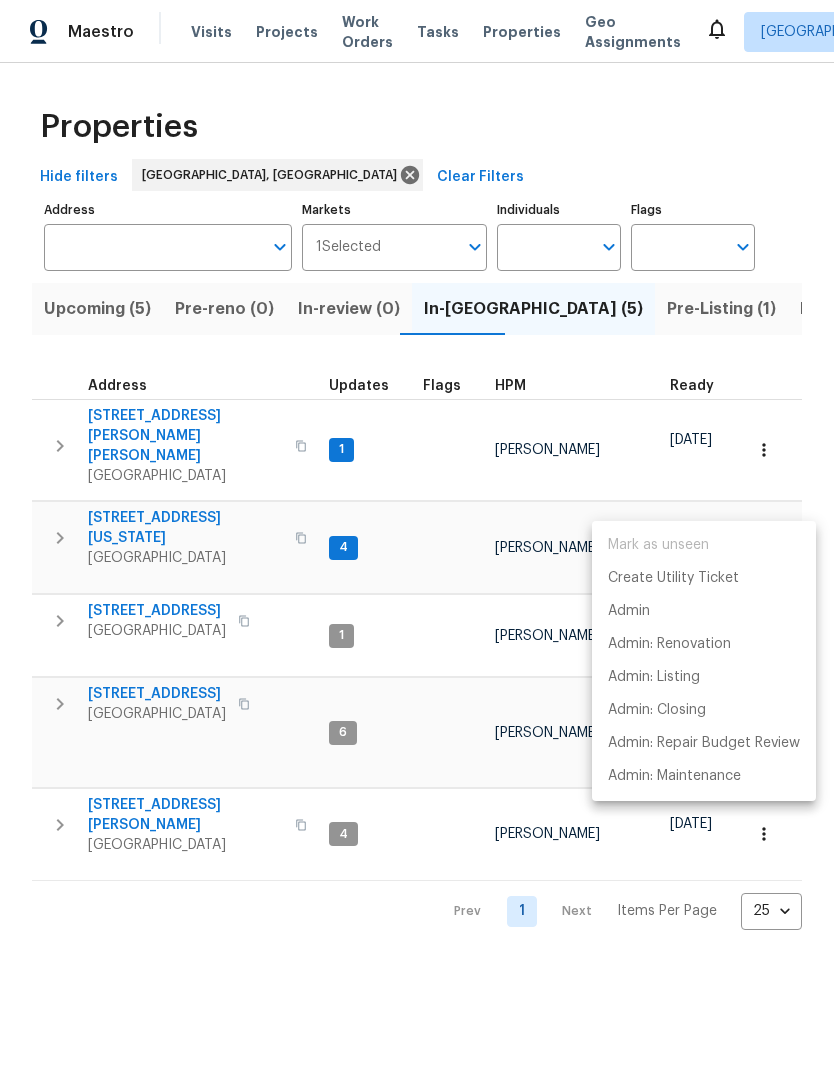 click at bounding box center [417, 537] 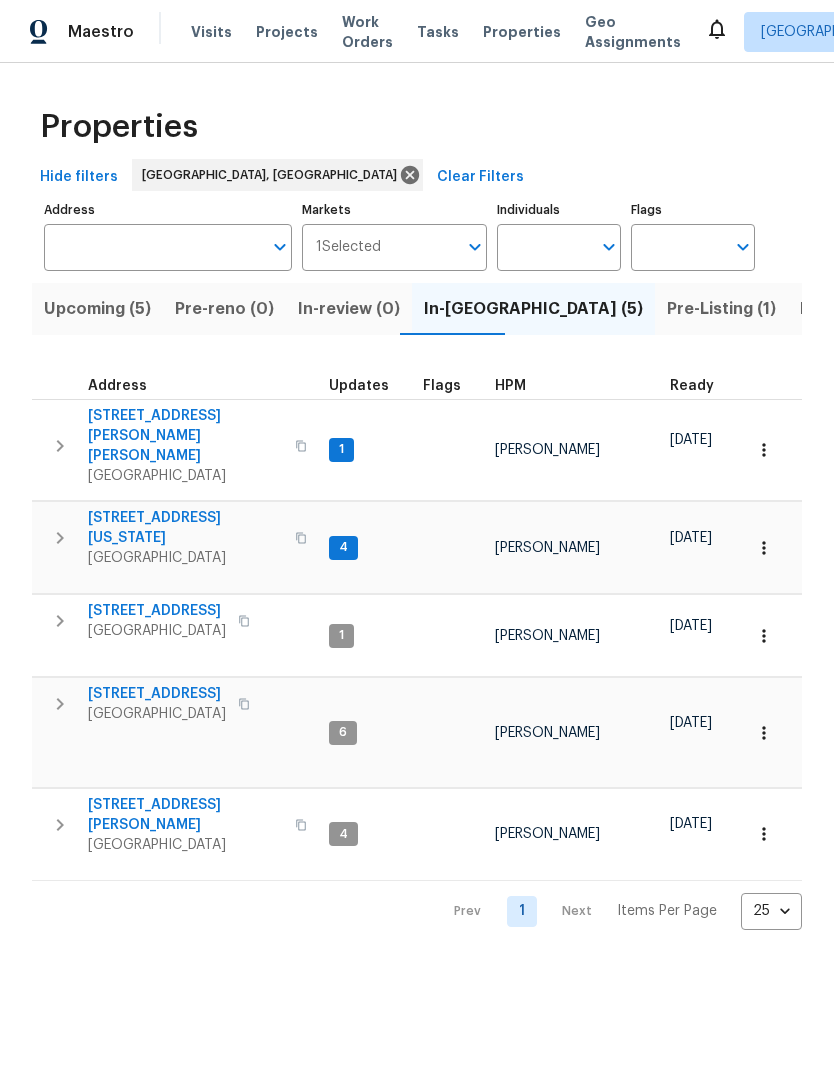 click 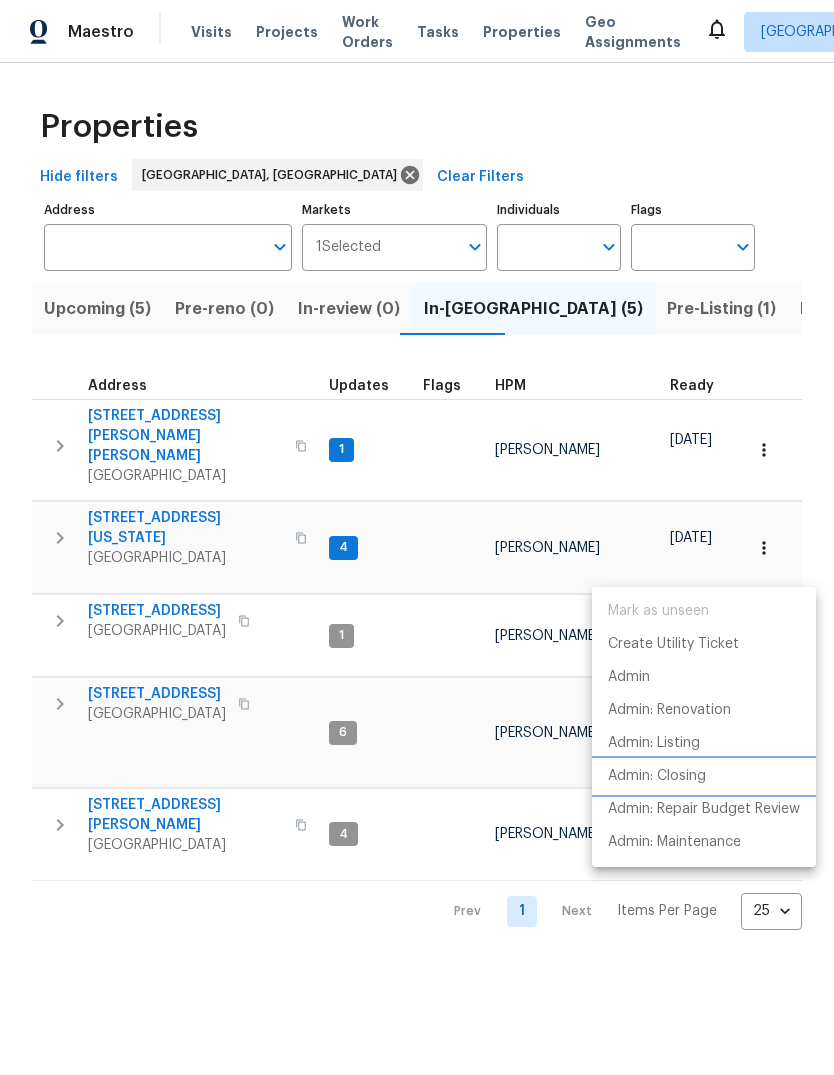 click on "Admin: Closing" at bounding box center (704, 776) 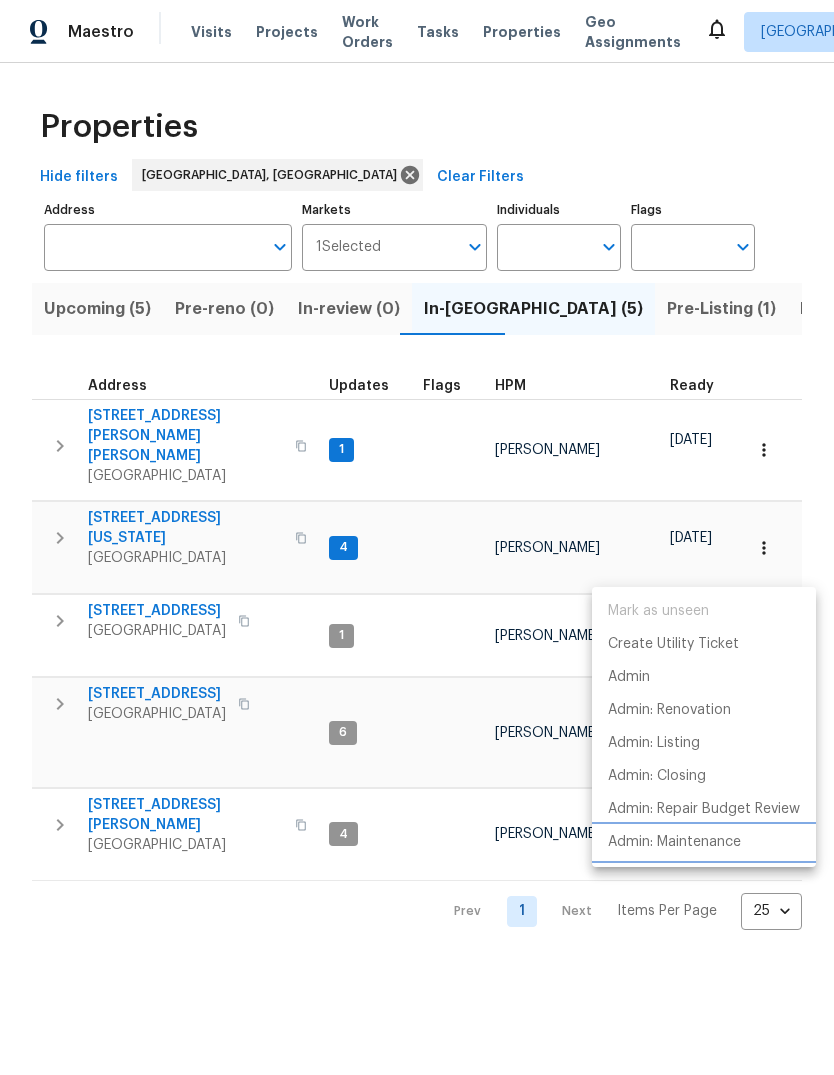 click on "Admin: Maintenance" at bounding box center [674, 842] 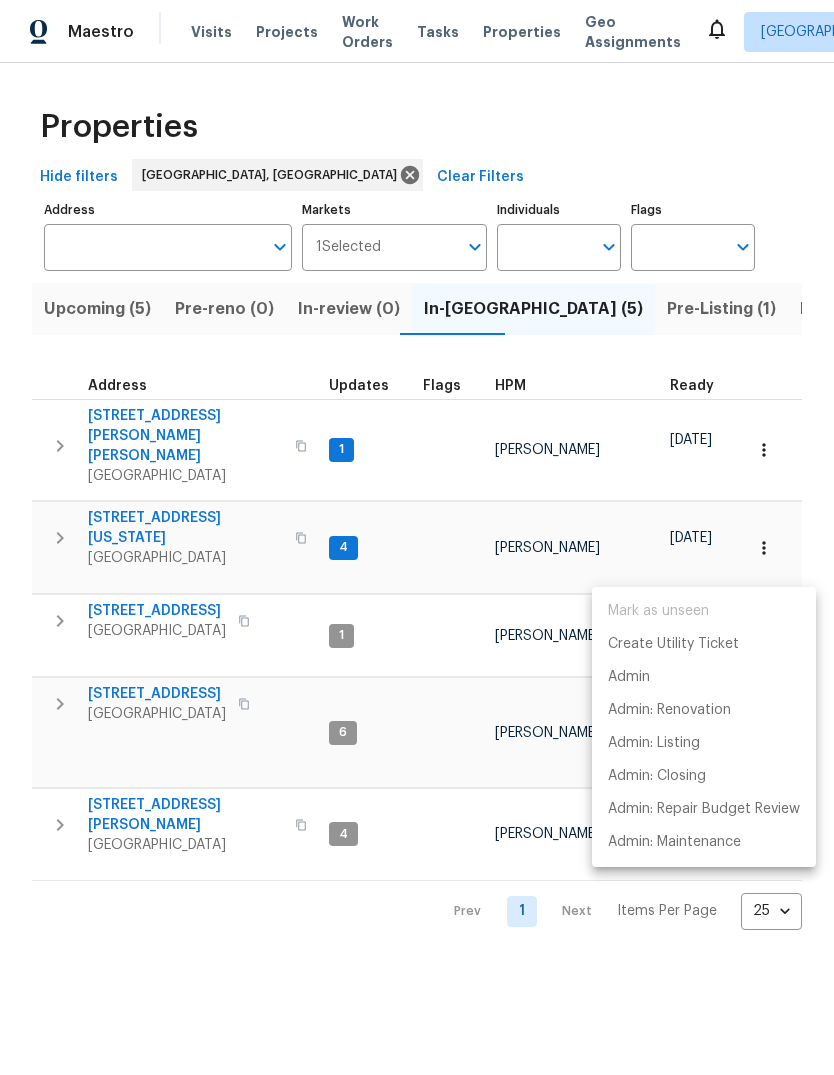 click at bounding box center [417, 537] 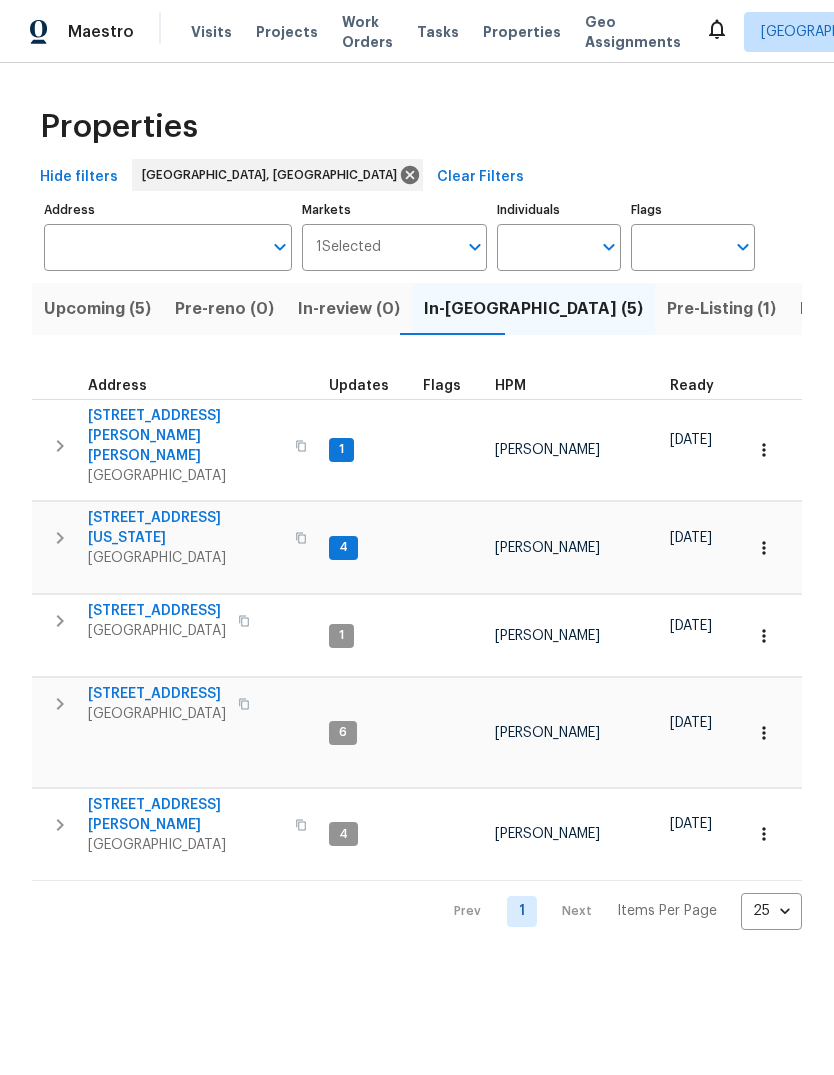 click 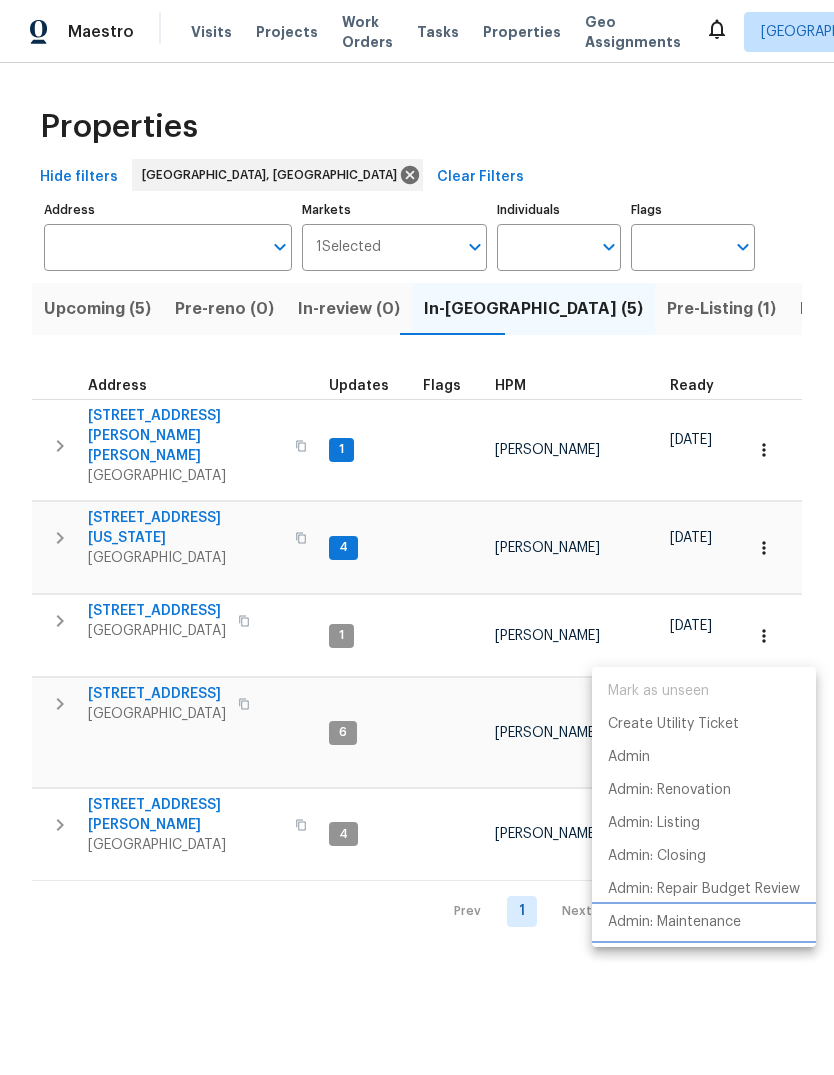 click on "Admin: Maintenance" at bounding box center (674, 922) 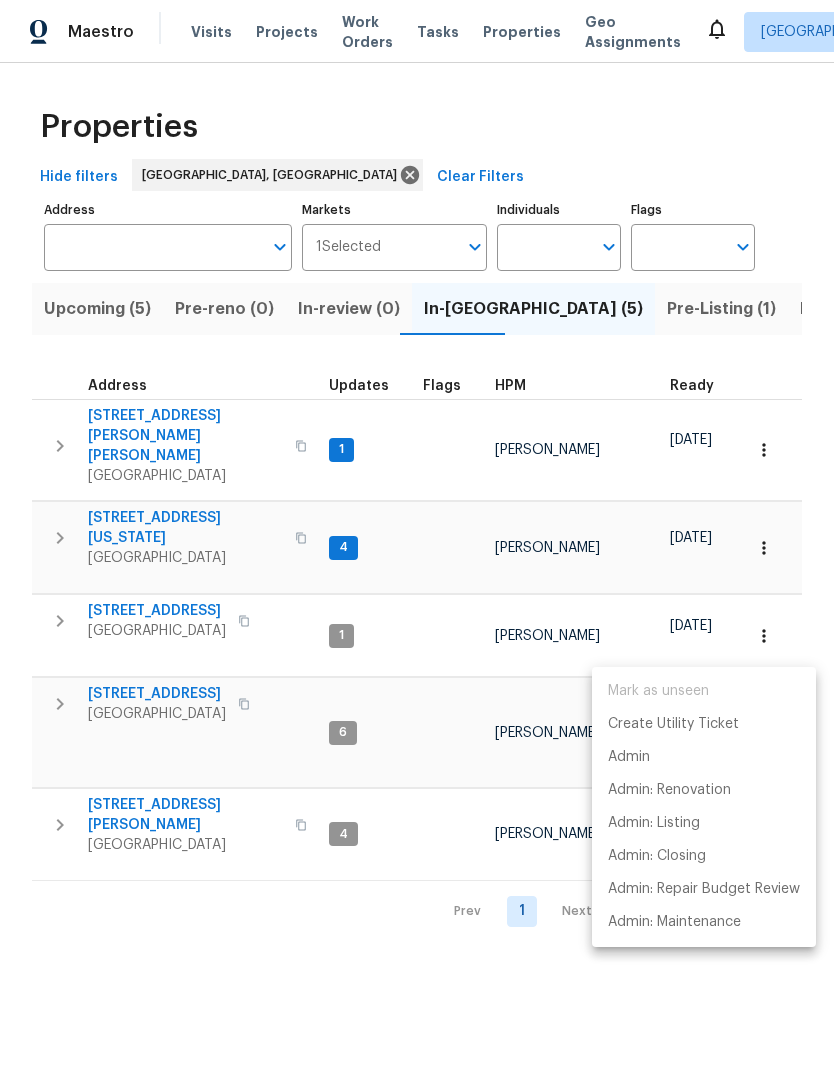 click at bounding box center (417, 537) 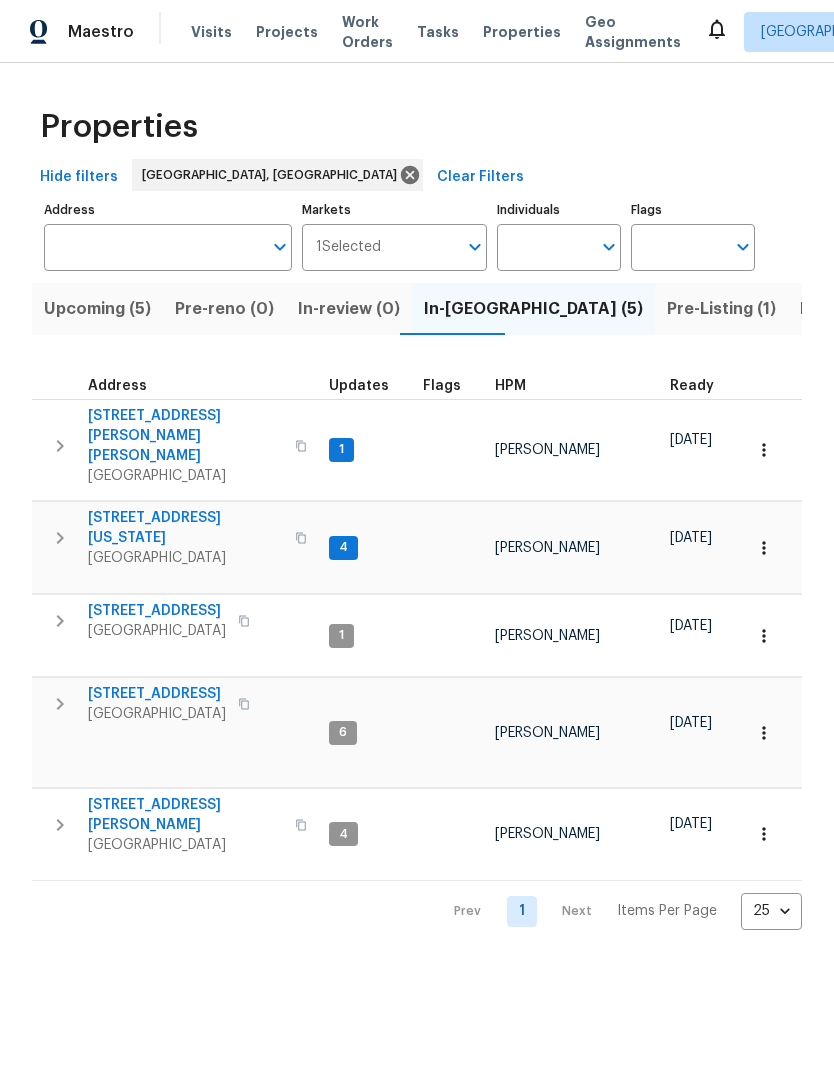 click 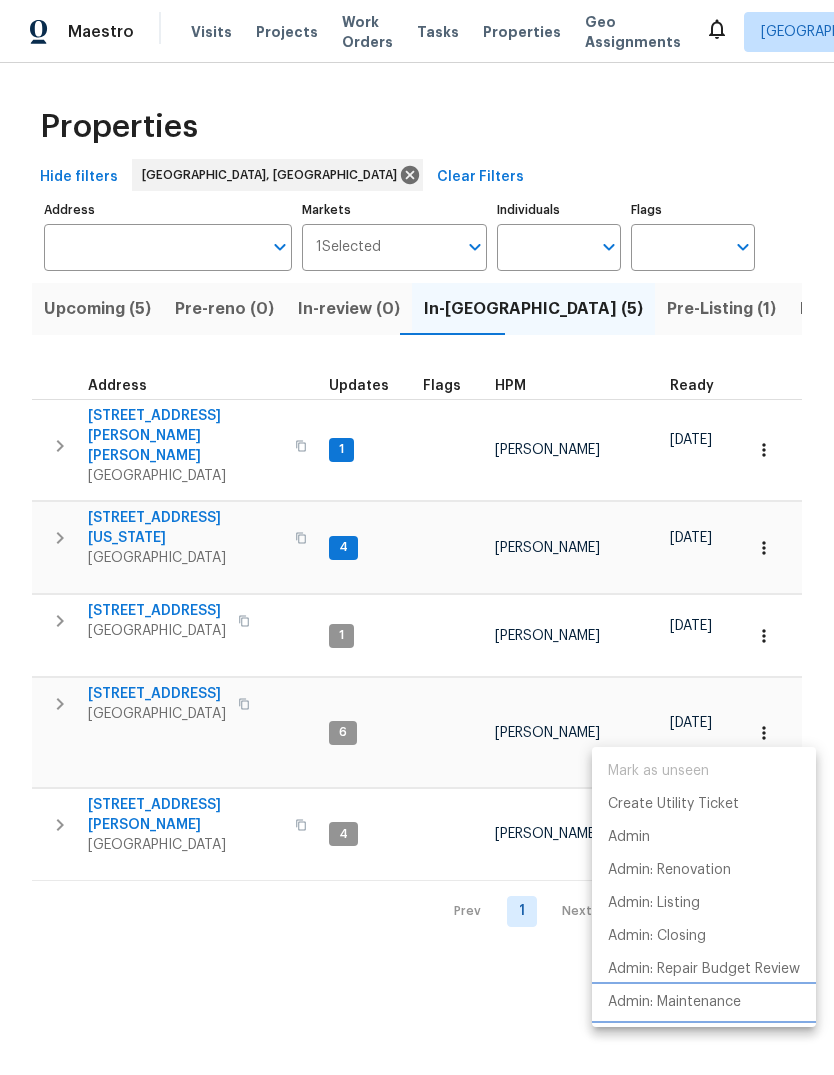 click on "Admin: Maintenance" at bounding box center [674, 1002] 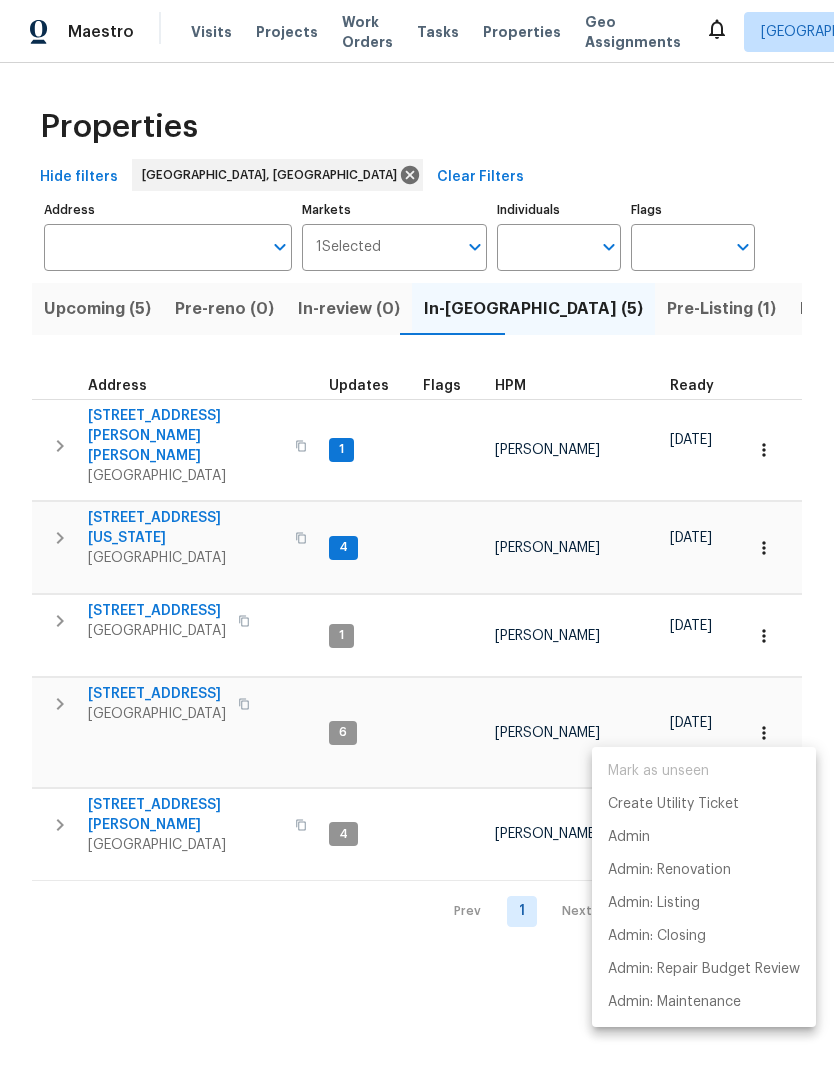 click at bounding box center (417, 537) 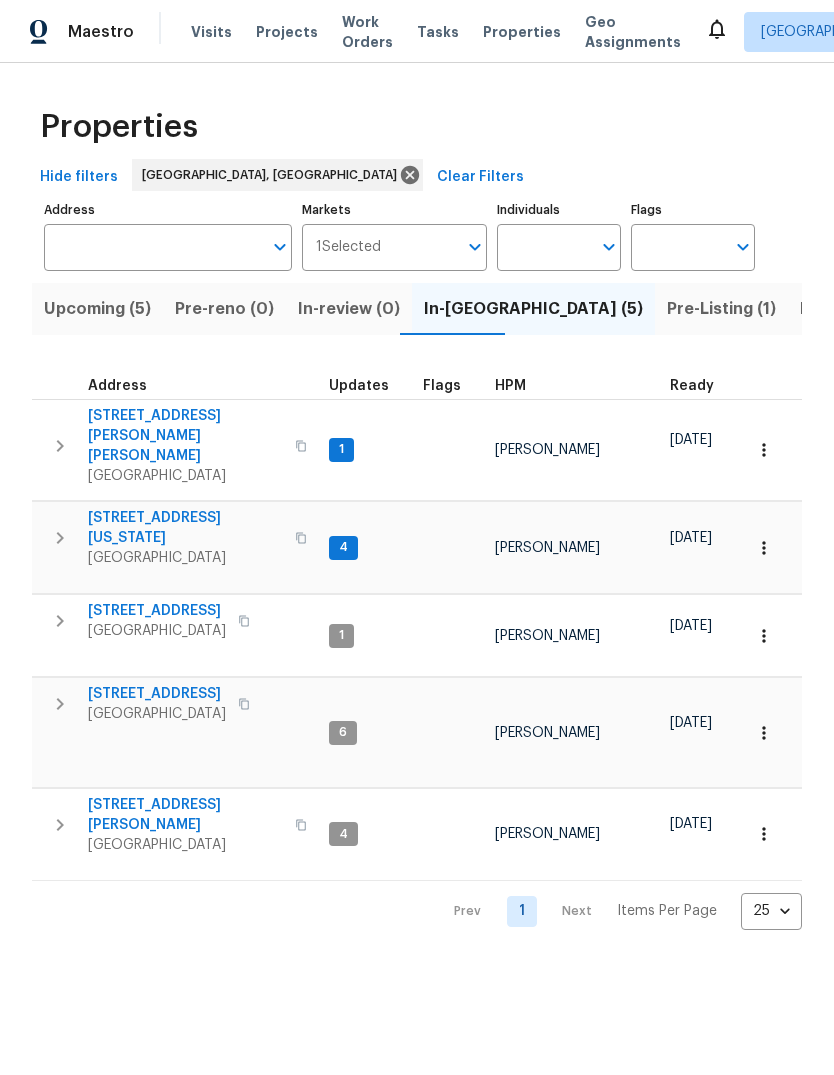 click on "Pre-Listing (1)" at bounding box center (721, 309) 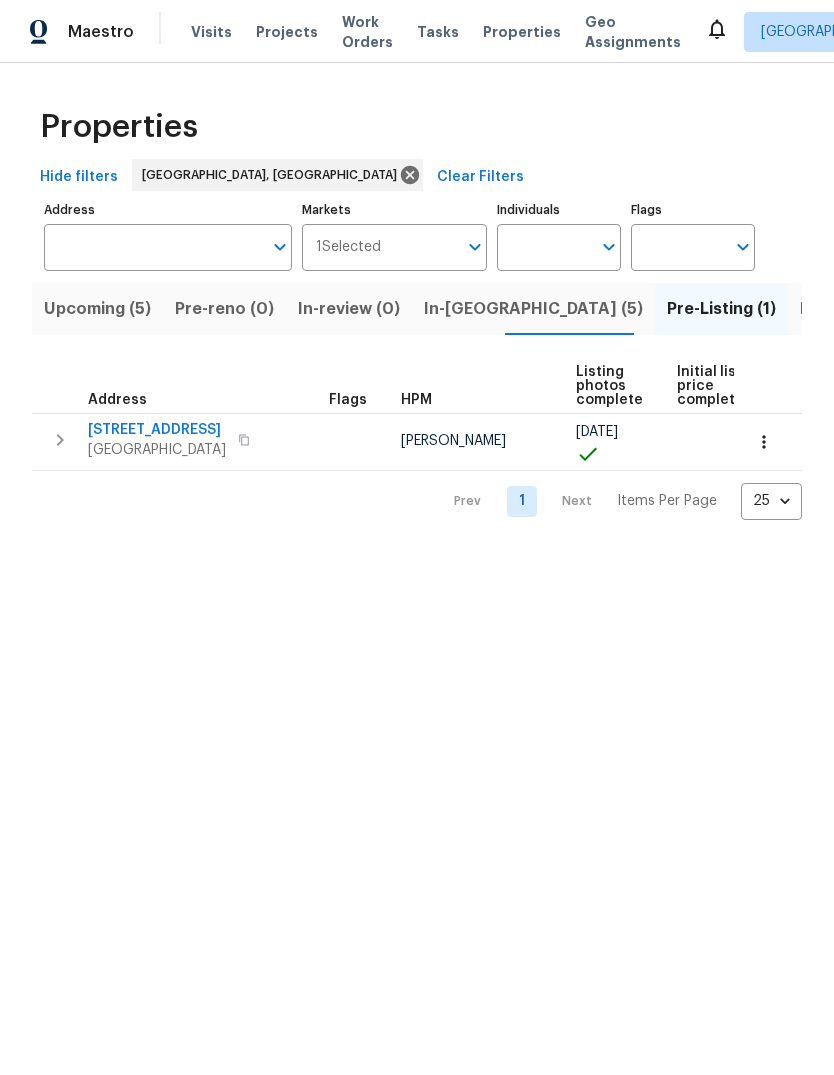click 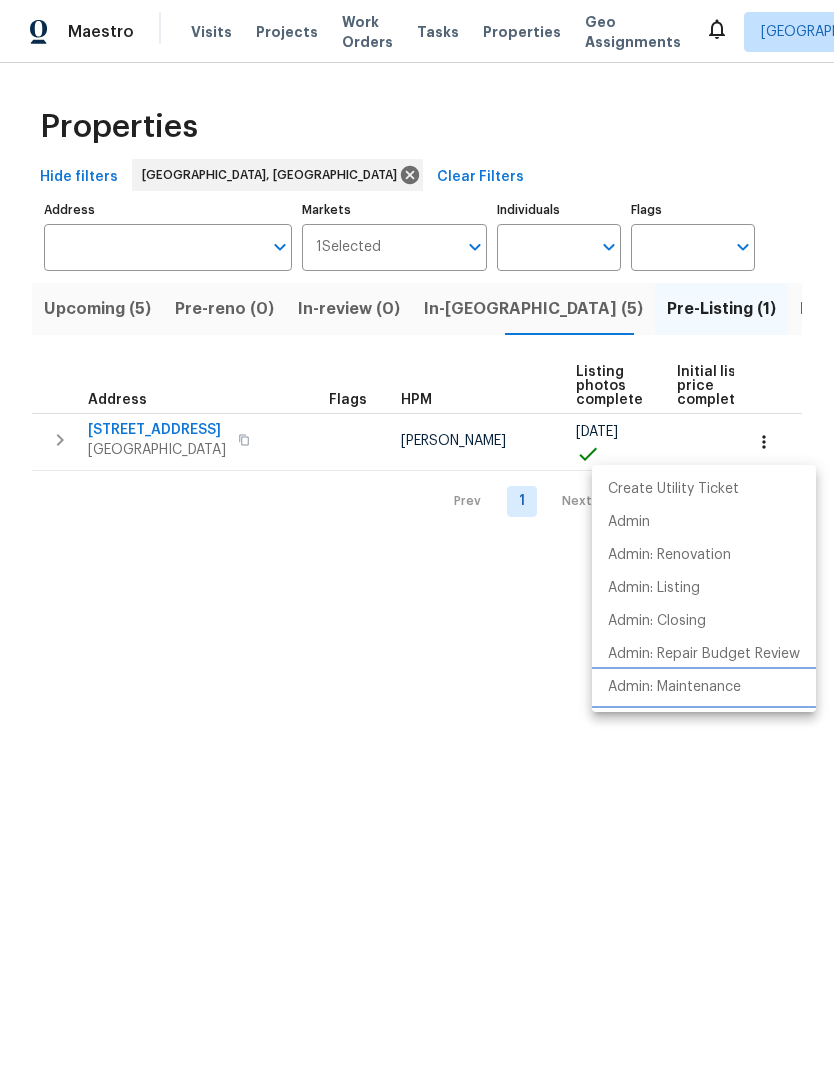click on "Admin: Maintenance" at bounding box center (674, 687) 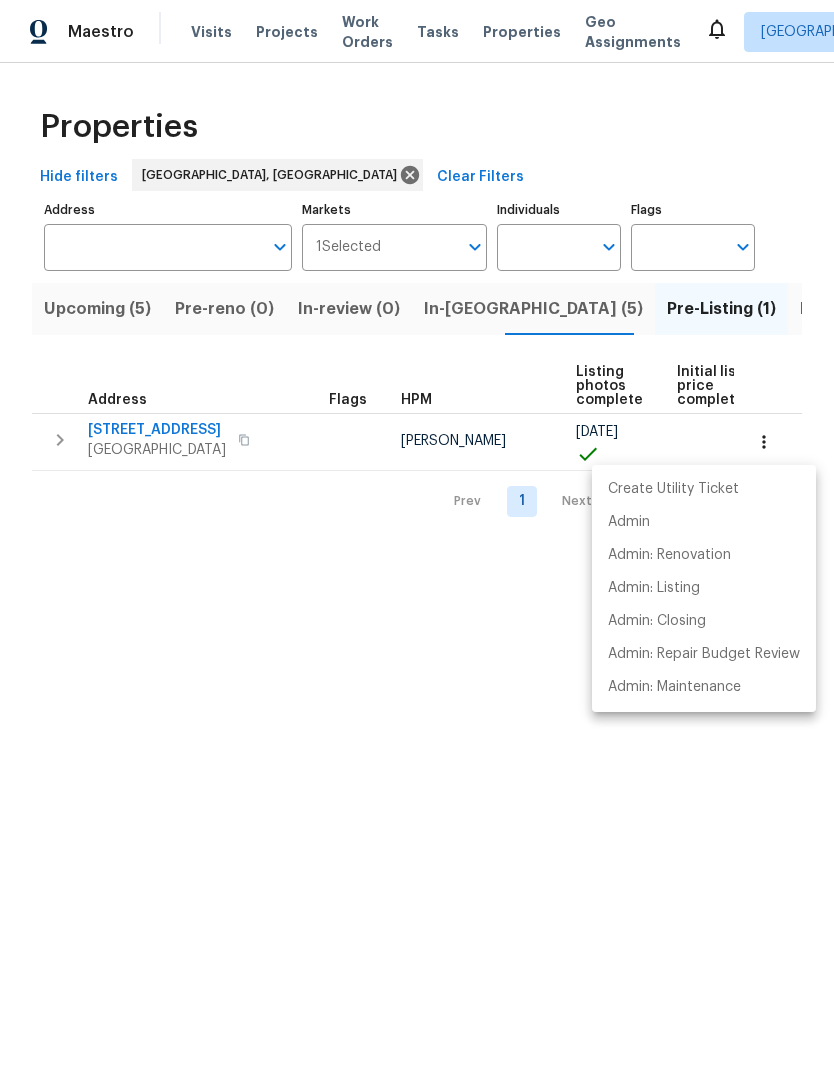 click at bounding box center [417, 537] 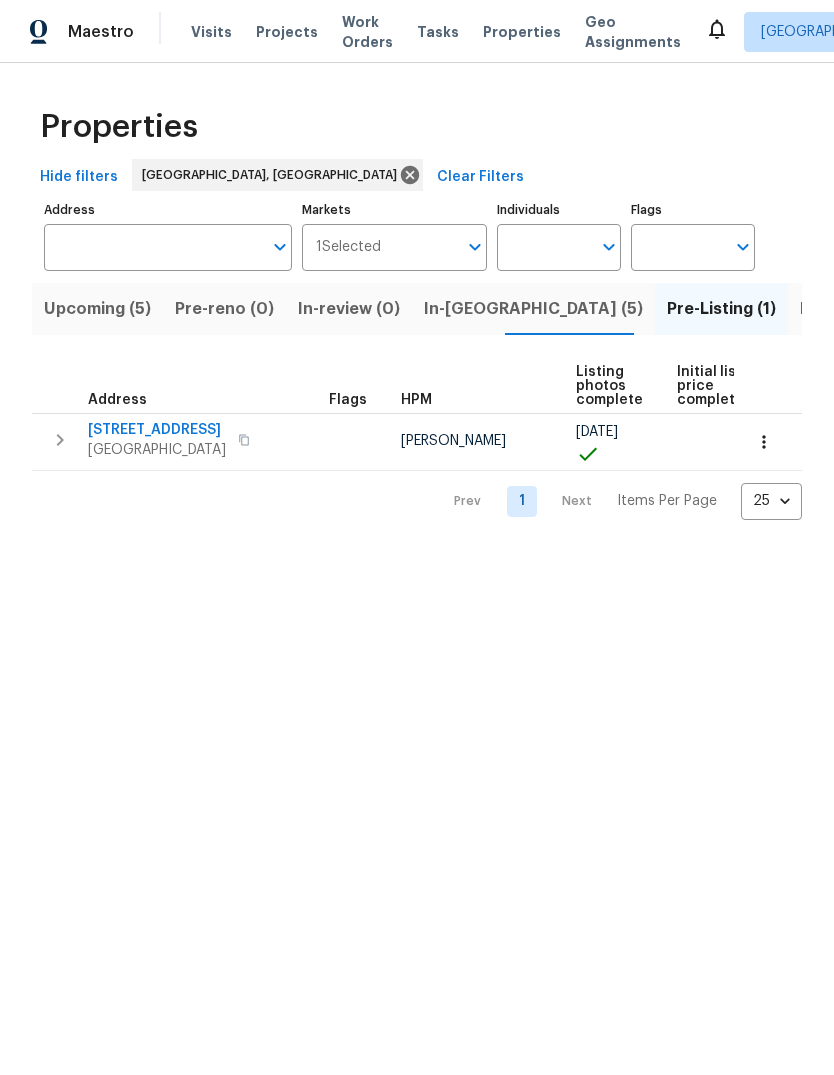 click 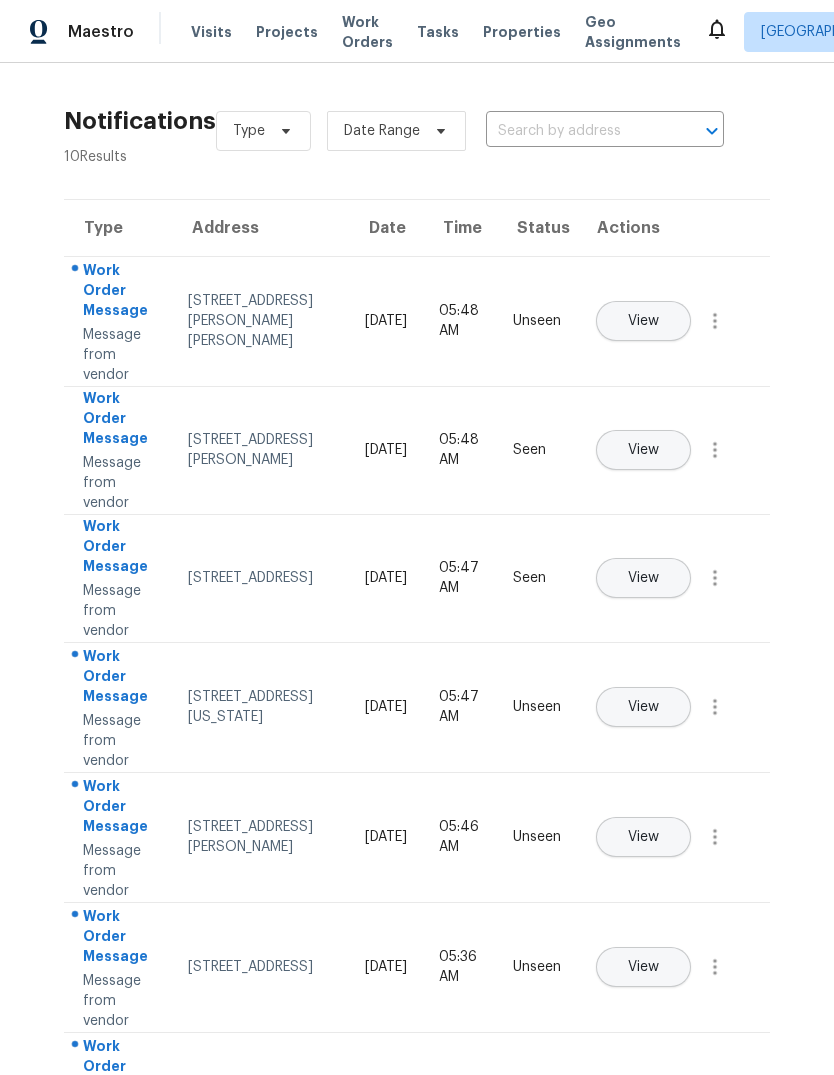 click on "View" at bounding box center (643, 321) 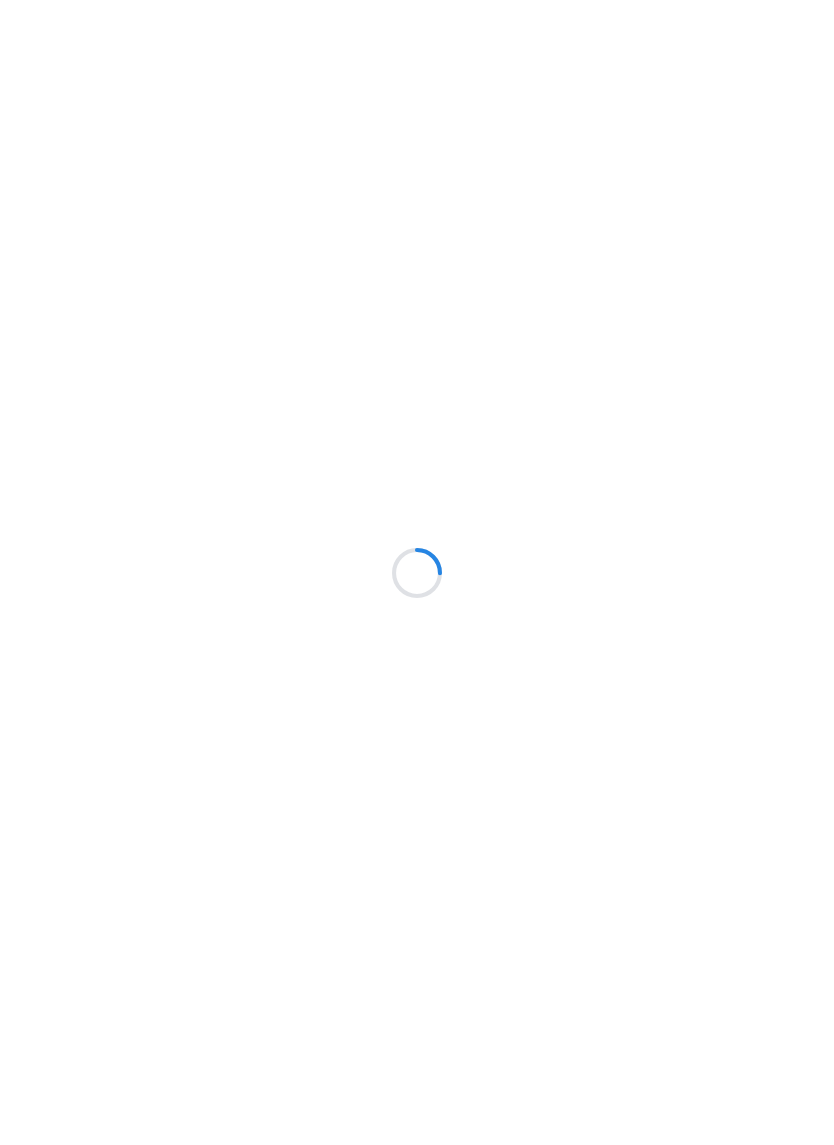 scroll, scrollTop: 0, scrollLeft: 0, axis: both 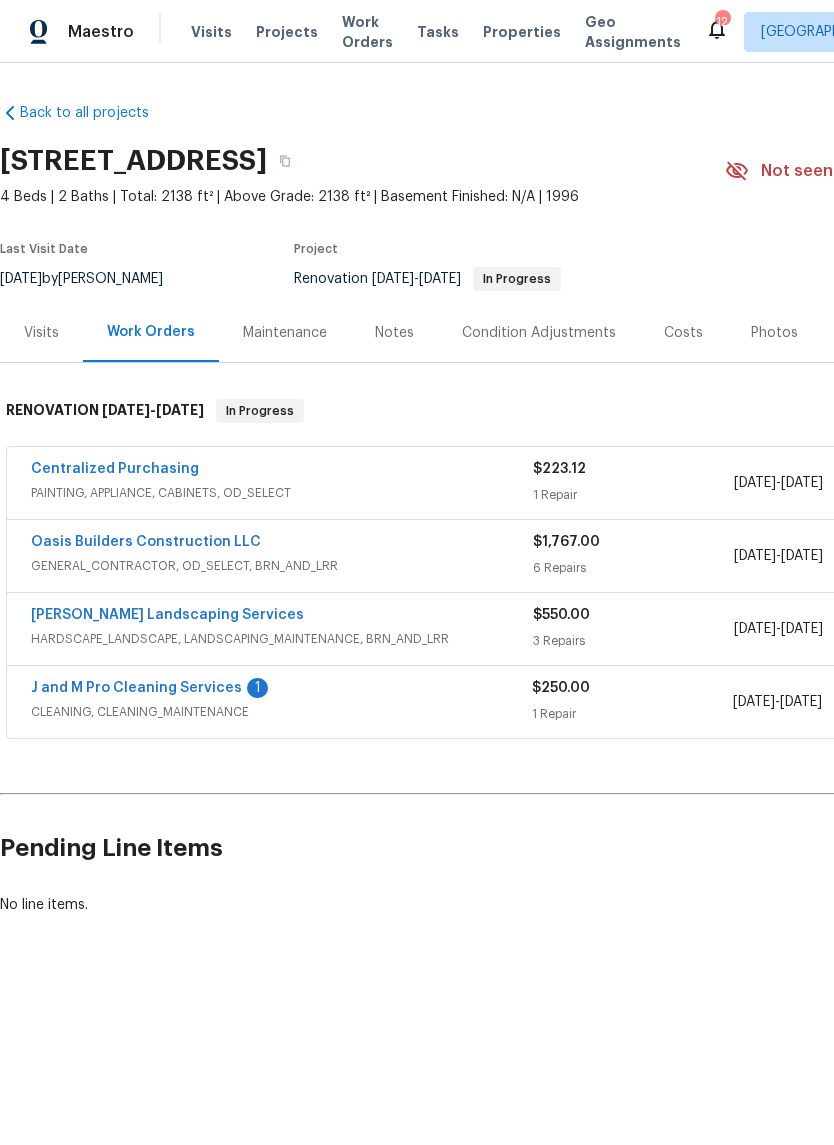 click on "Centralized Purchasing" at bounding box center (115, 469) 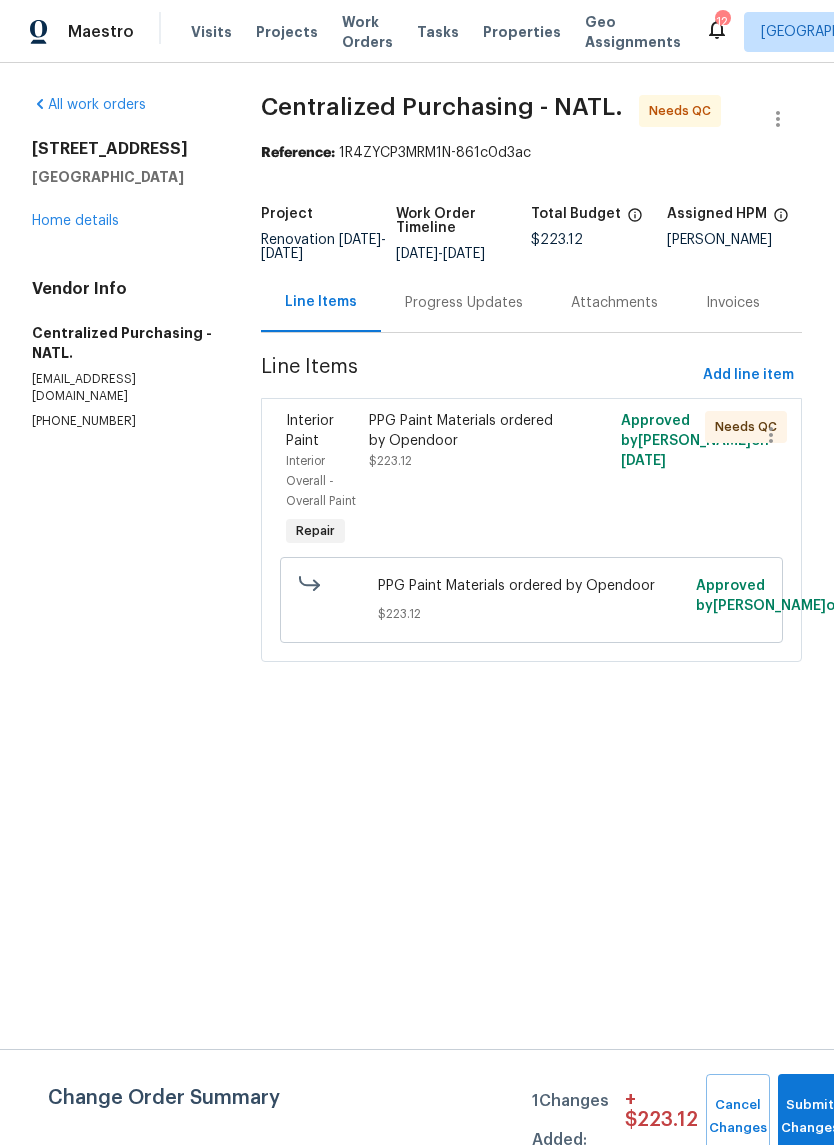 click on "PPG Paint Materials ordered by Opendoor $223.12" at bounding box center (468, 481) 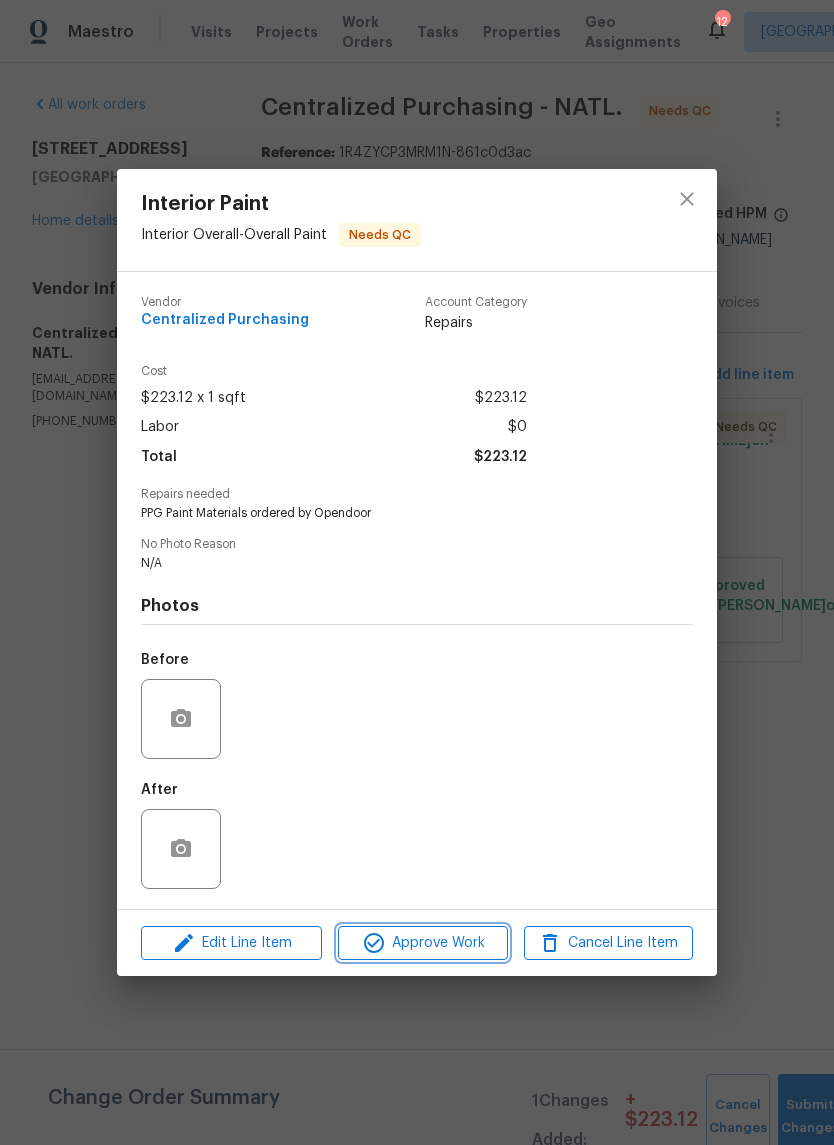 click on "Approve Work" at bounding box center [422, 943] 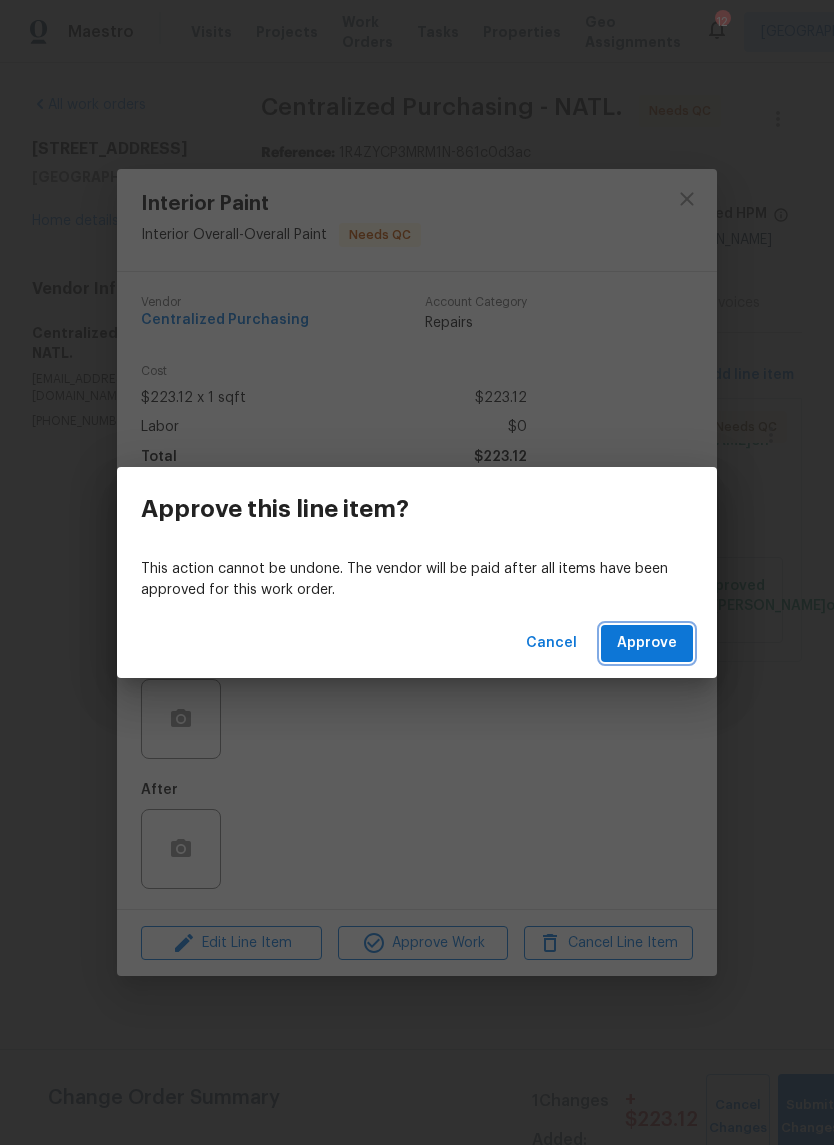 click on "Approve" at bounding box center [647, 643] 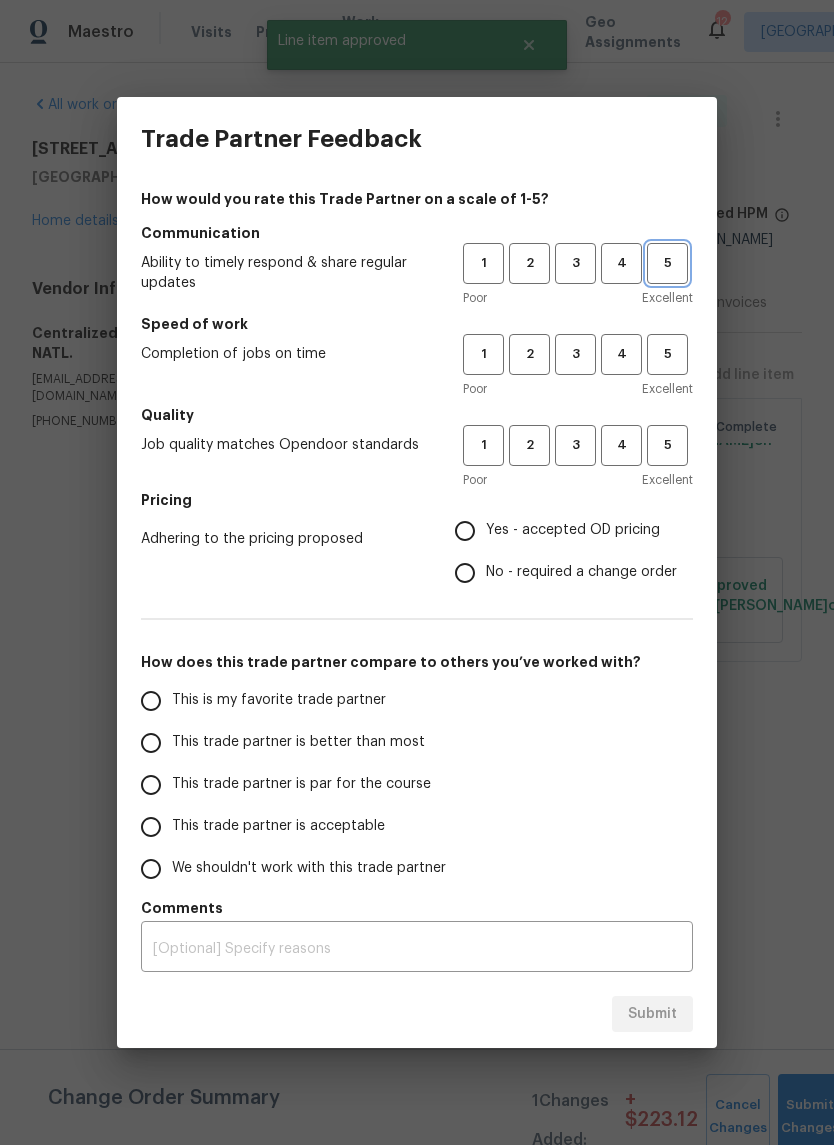 click on "5" at bounding box center (667, 263) 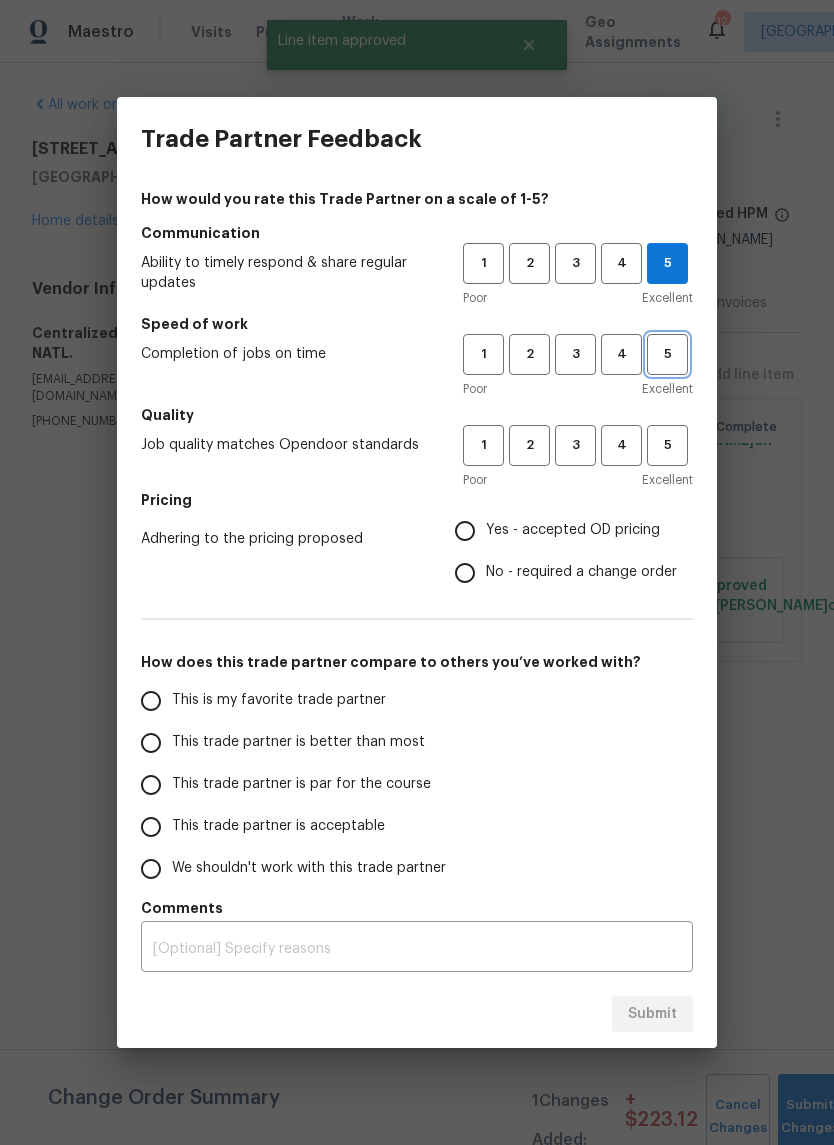 click on "5" at bounding box center [667, 354] 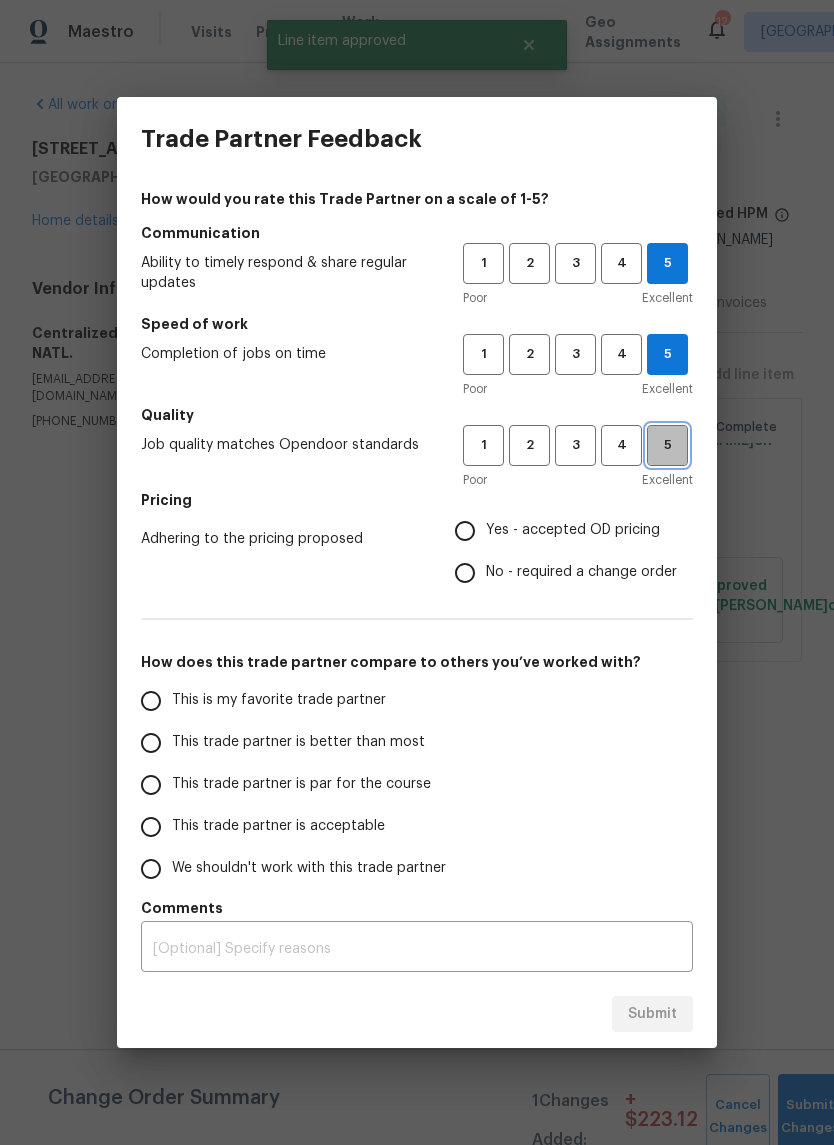click on "5" at bounding box center [667, 445] 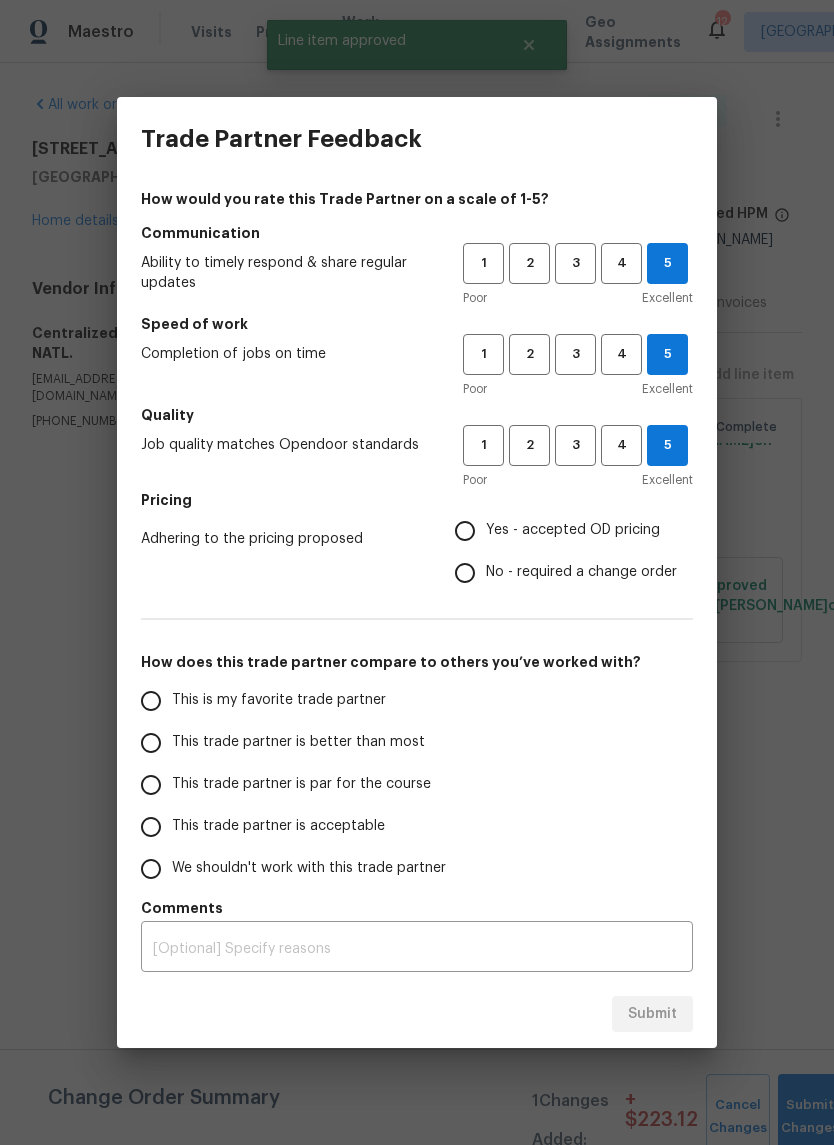 click on "Yes - accepted OD pricing" at bounding box center (465, 531) 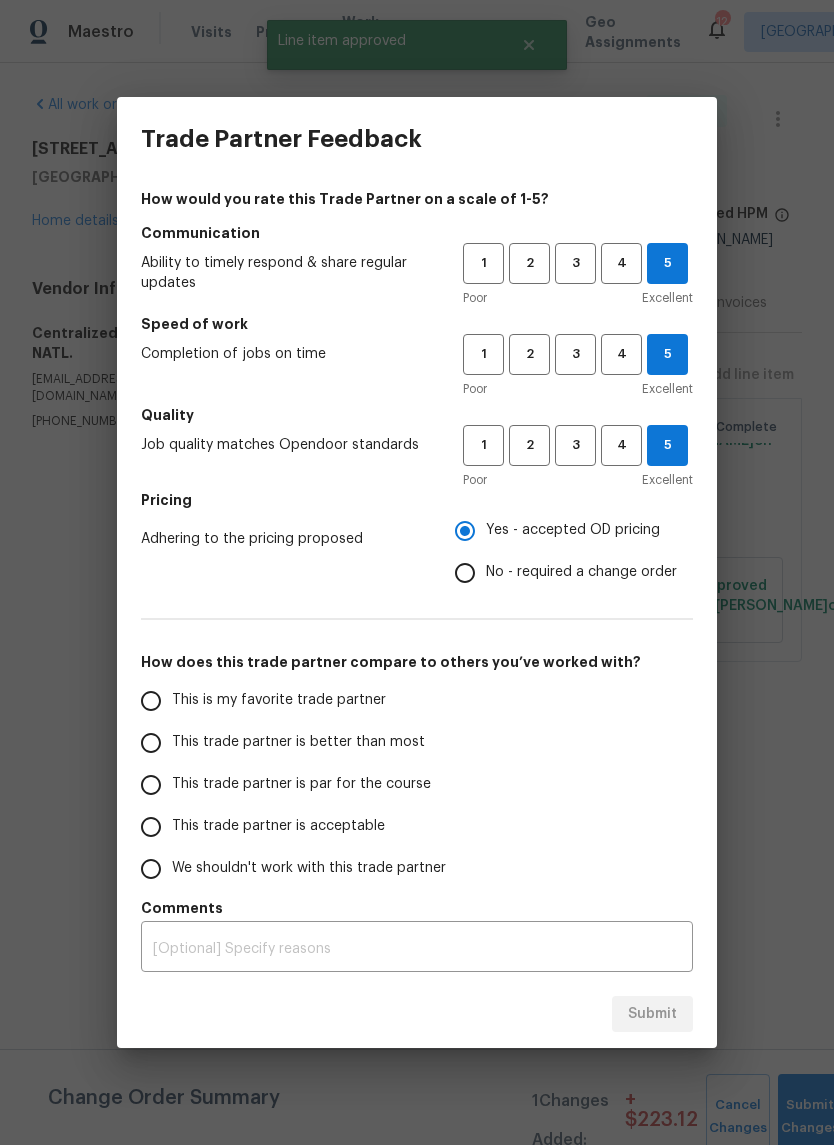 click on "This is my favorite trade partner" at bounding box center [151, 701] 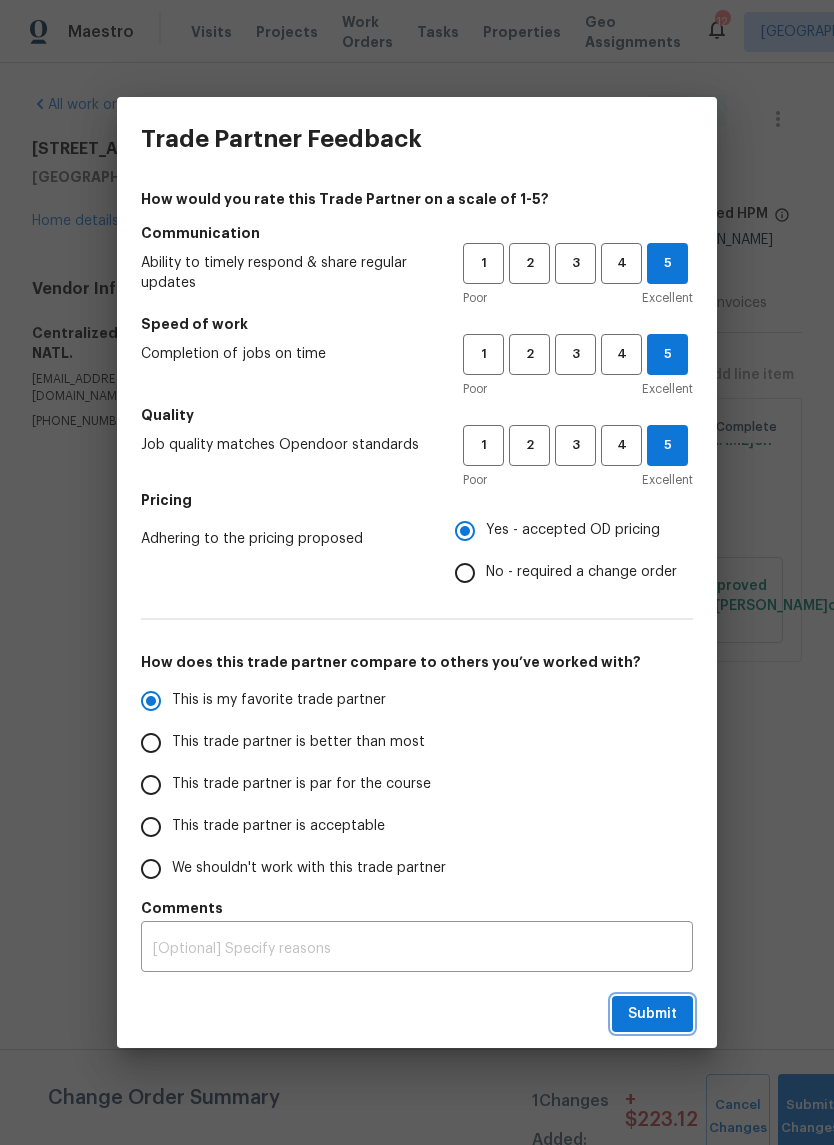 click on "Submit" at bounding box center [652, 1014] 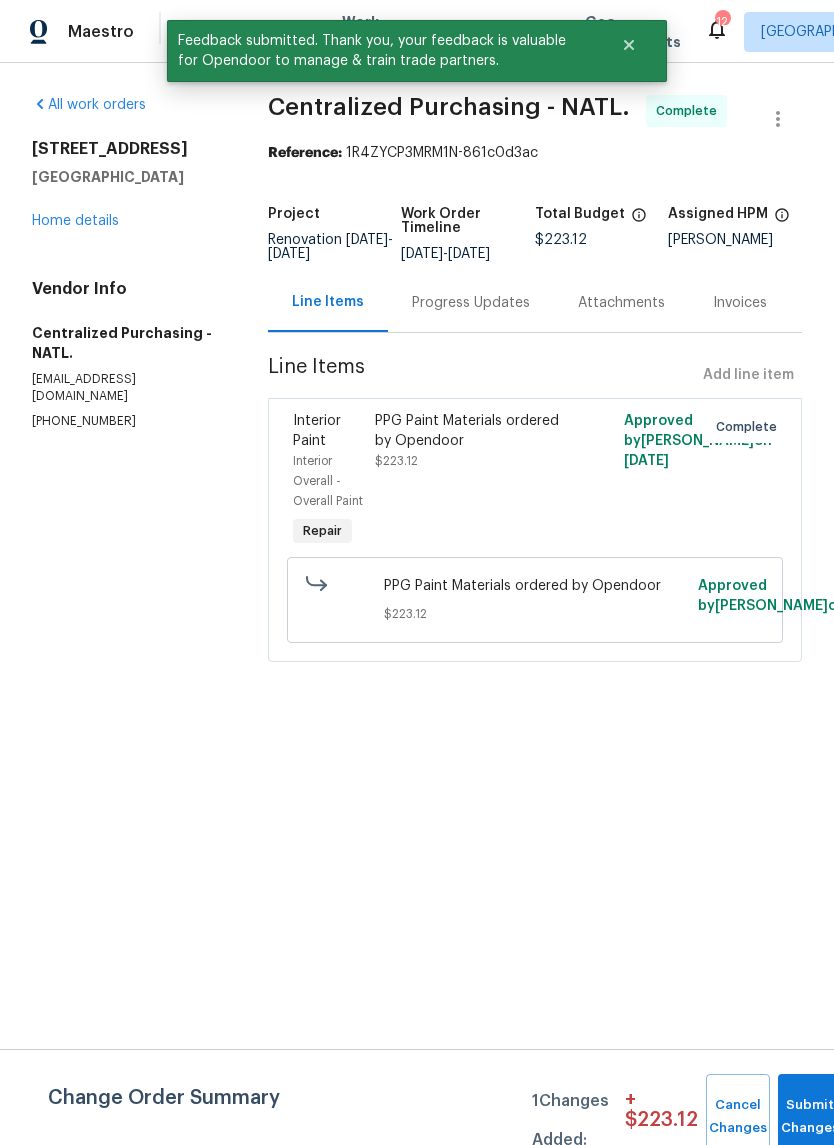 click on "Home details" at bounding box center (75, 221) 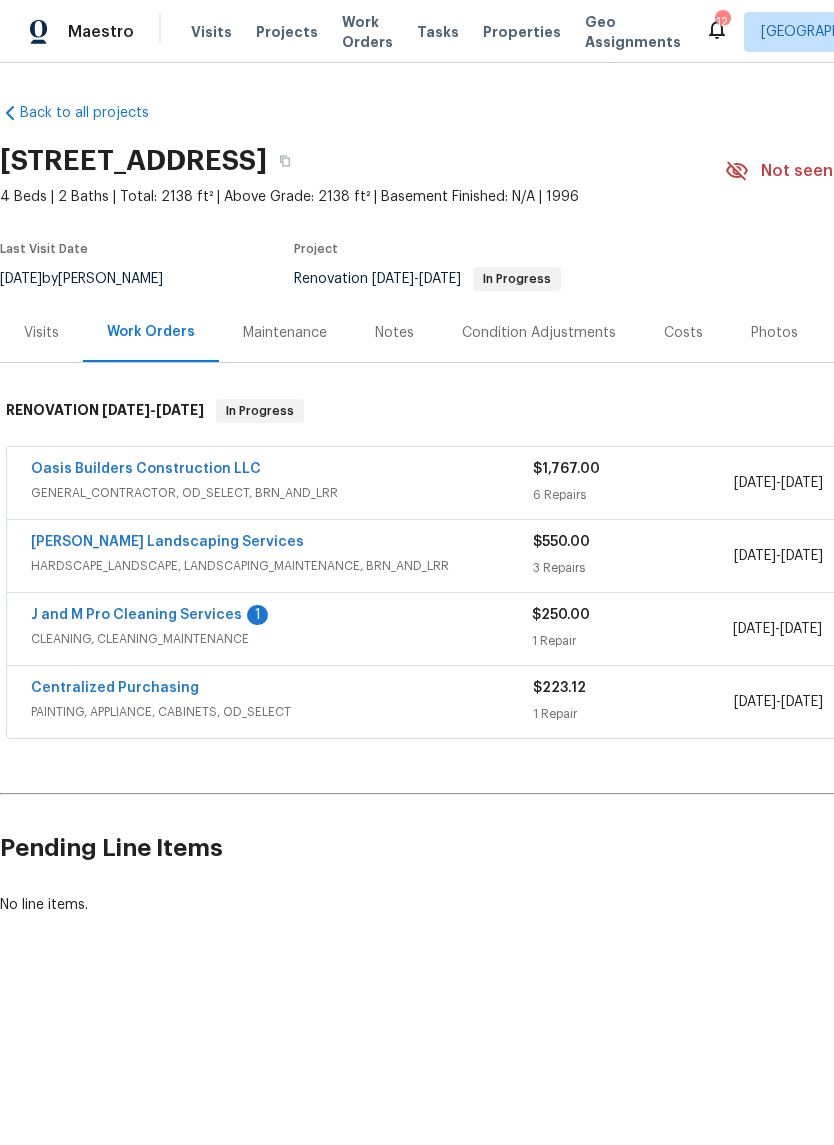 click on "Oasis Builders Construction LLC" at bounding box center (282, 471) 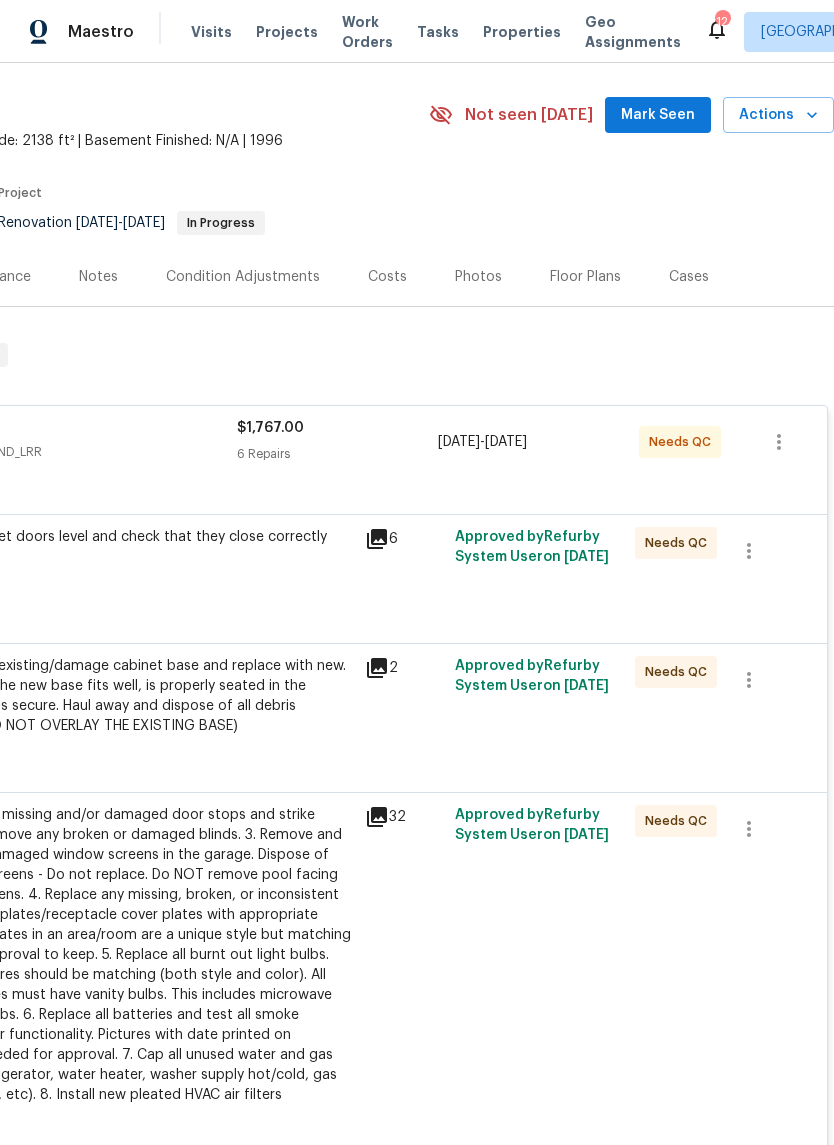 scroll, scrollTop: 59, scrollLeft: 296, axis: both 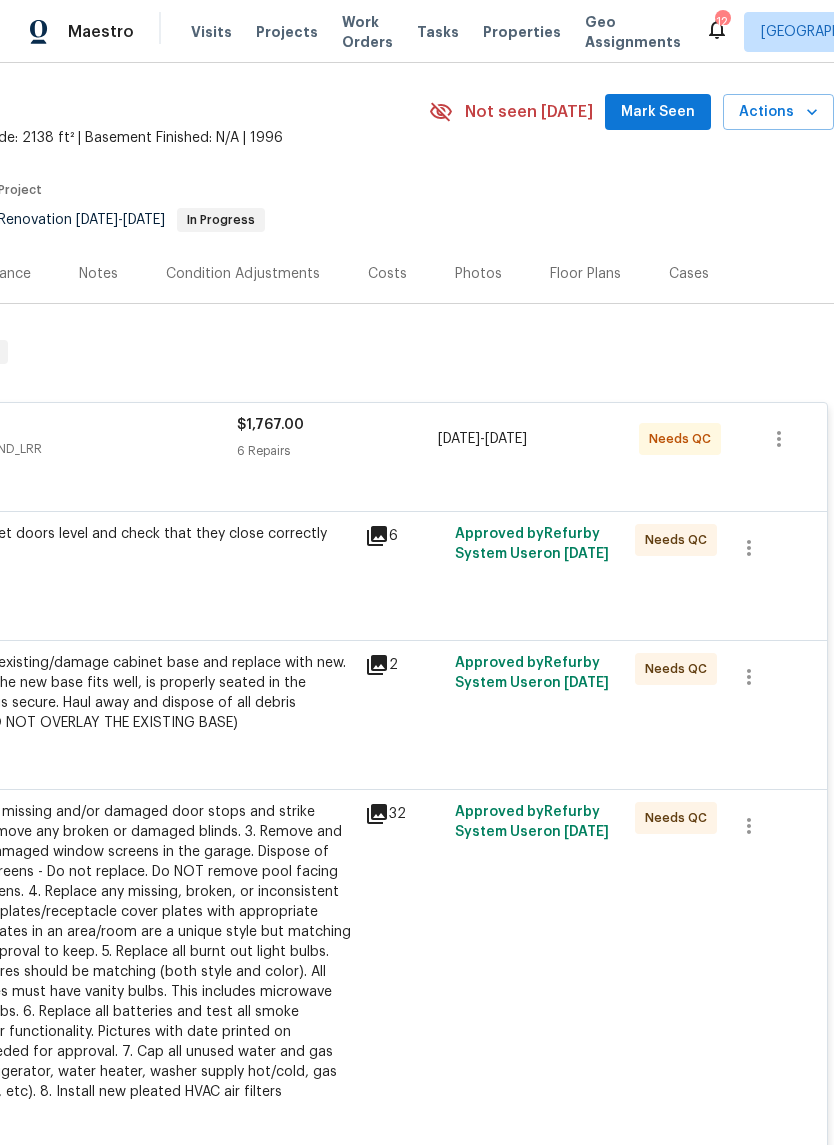 click on "Needs QC" at bounding box center (680, 540) 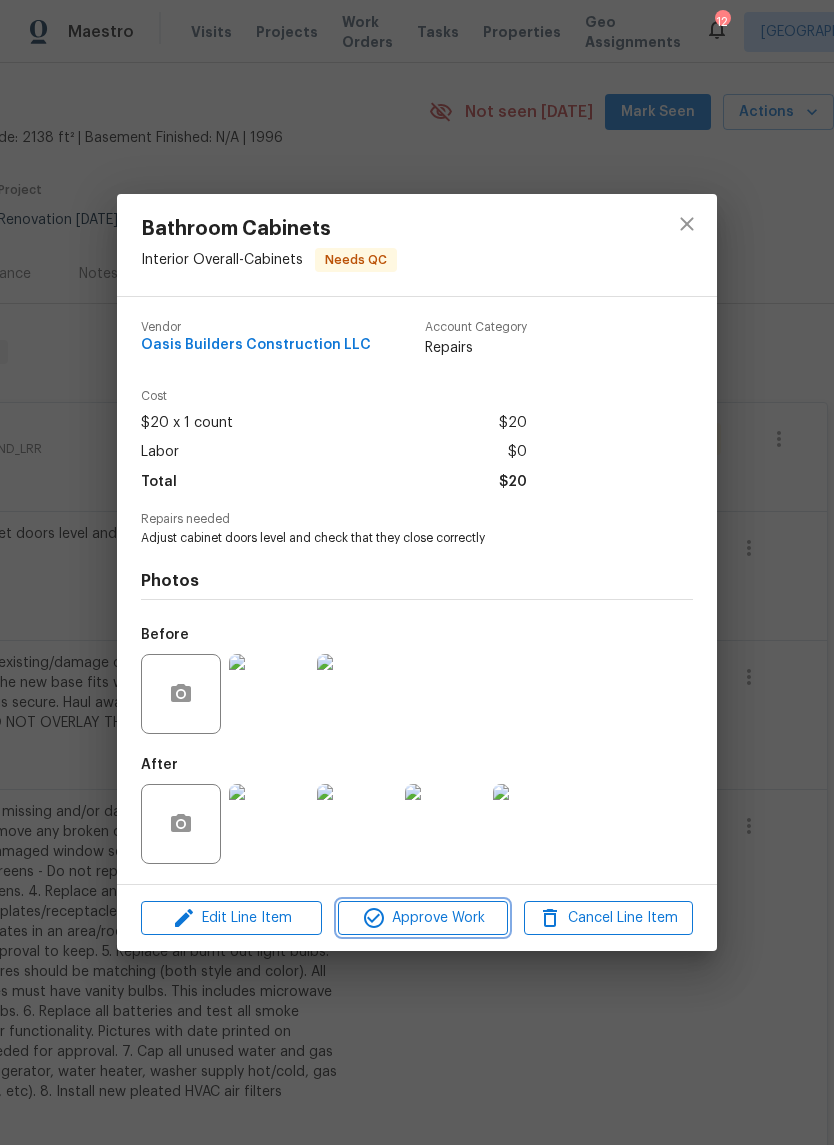click on "Approve Work" at bounding box center [422, 918] 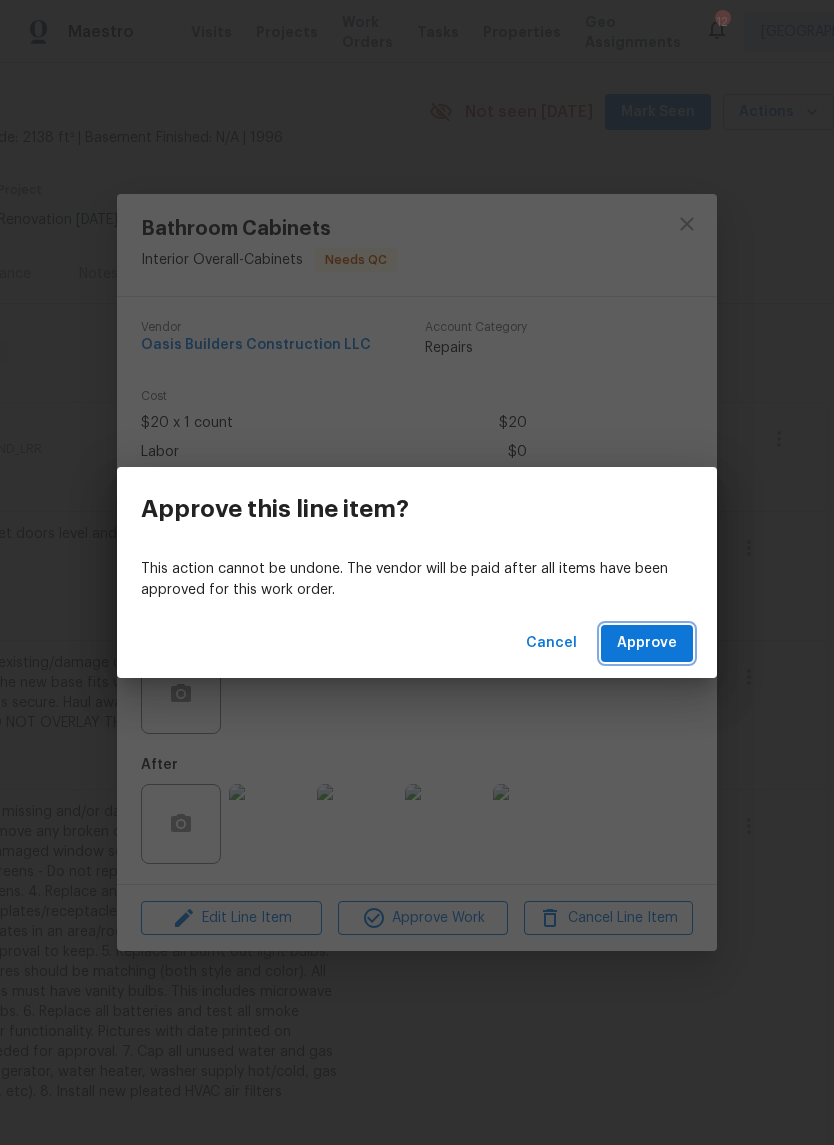 click on "Approve" at bounding box center [647, 643] 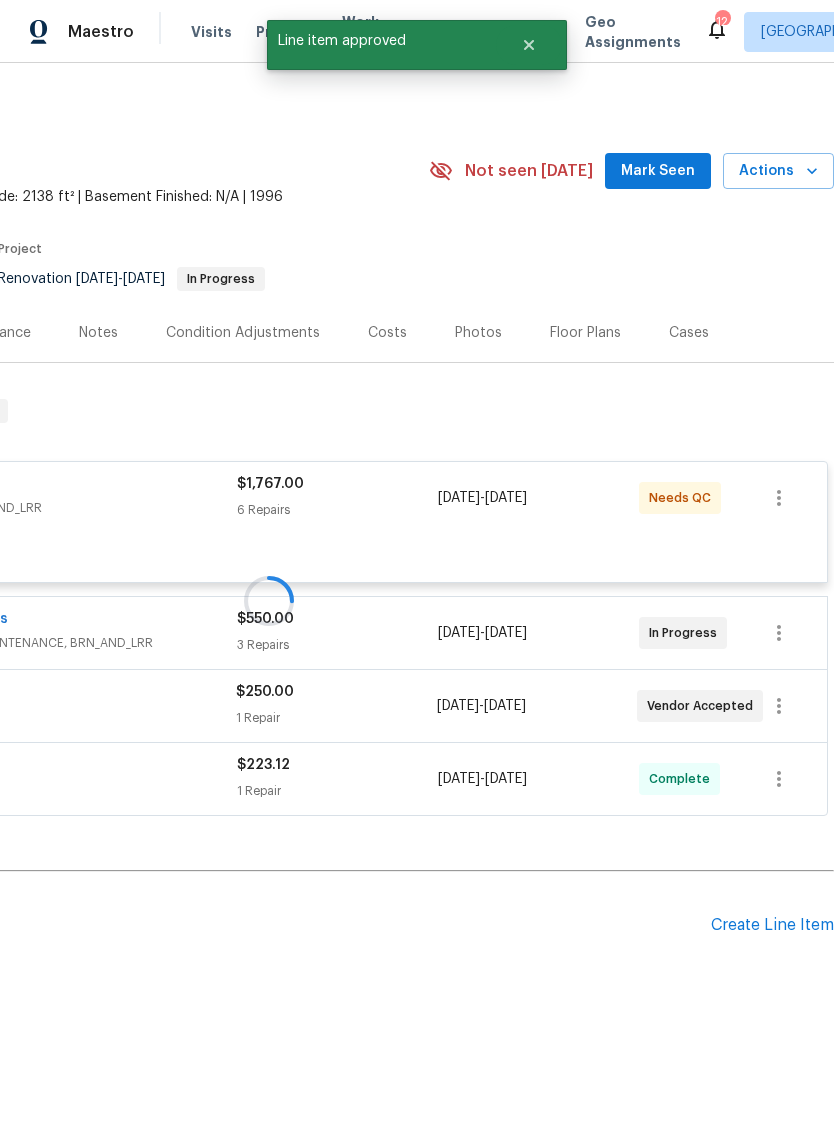 scroll, scrollTop: 0, scrollLeft: 296, axis: horizontal 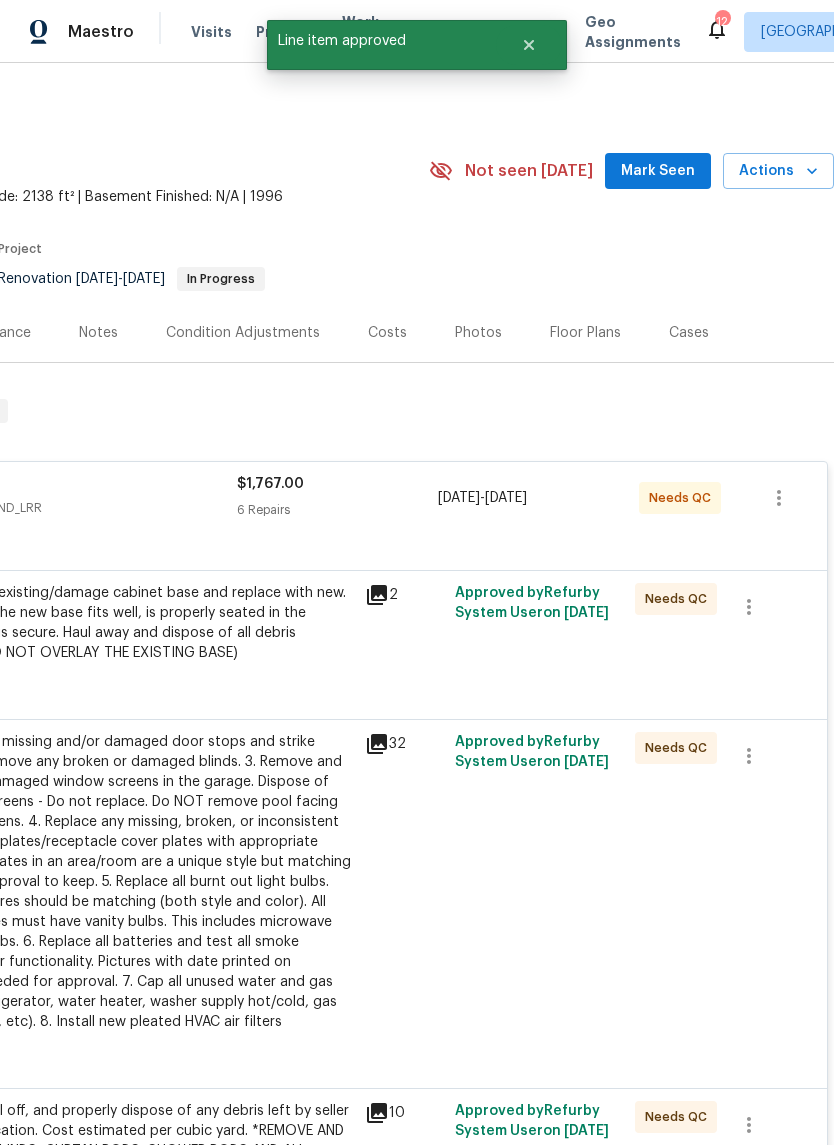 click on "2" at bounding box center [404, 633] 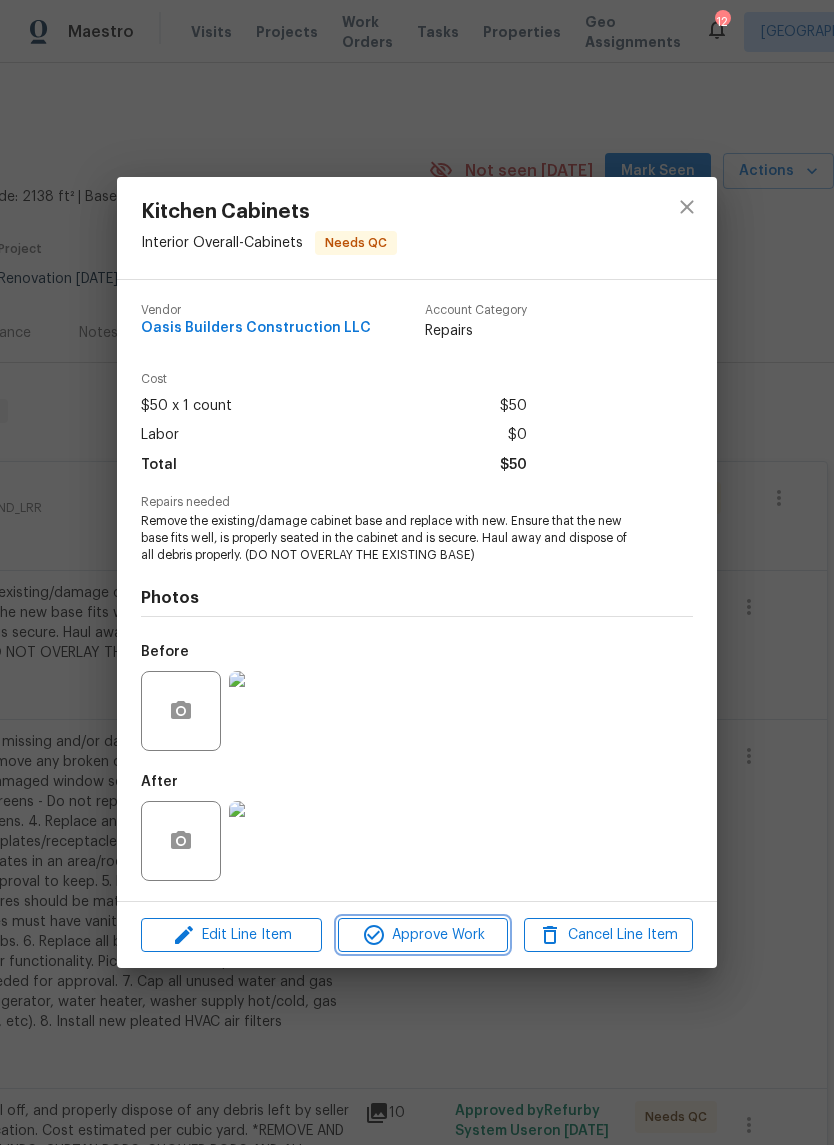 click on "Approve Work" at bounding box center [422, 935] 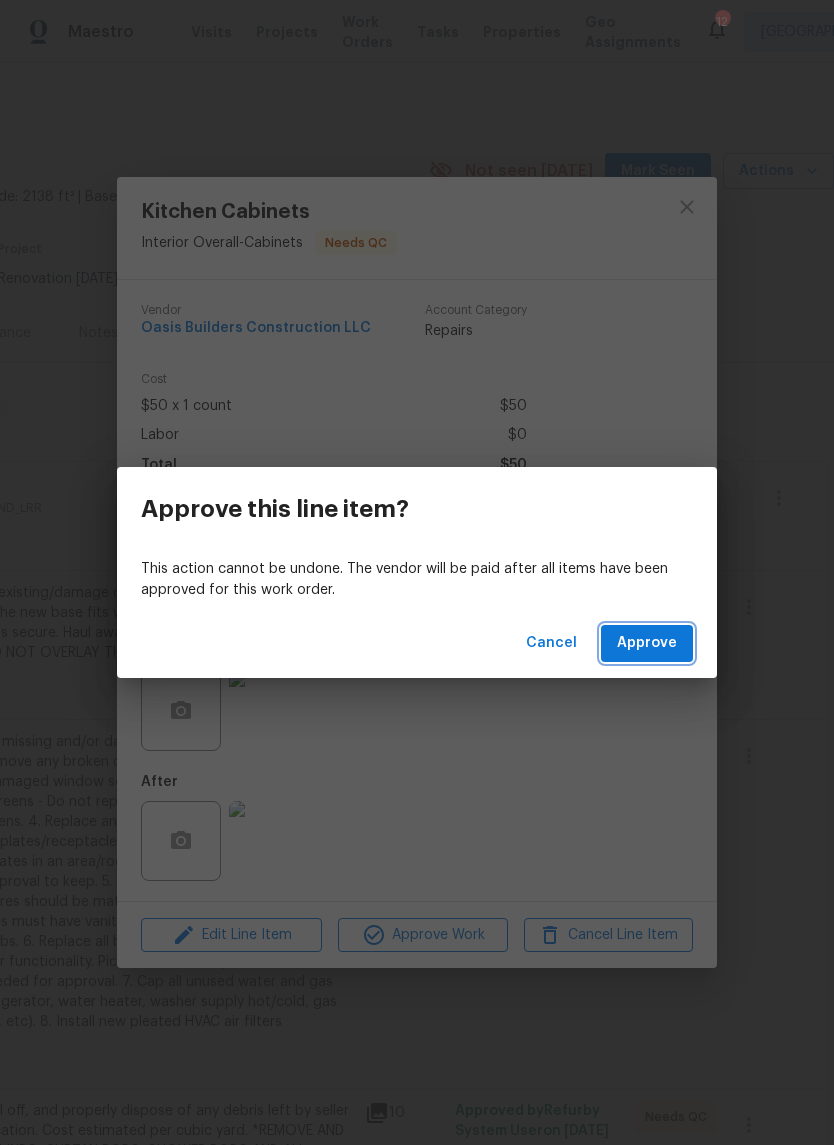 click on "Approve" at bounding box center [647, 643] 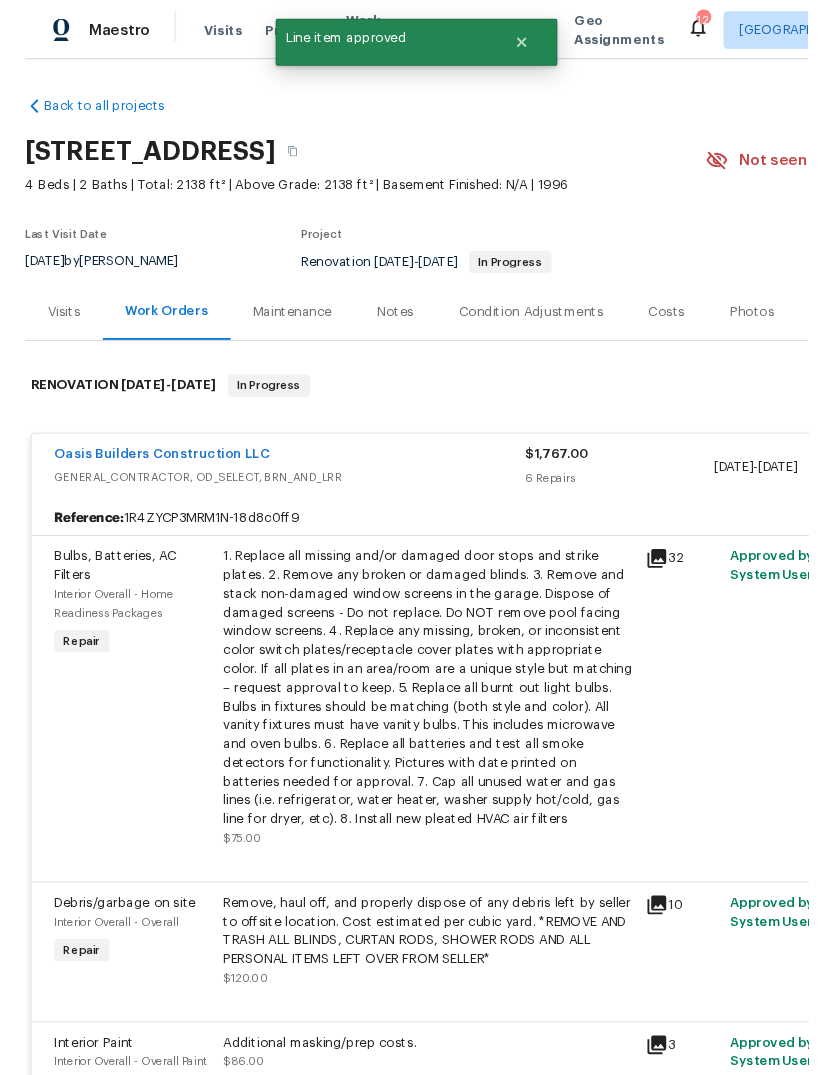 scroll, scrollTop: 0, scrollLeft: 0, axis: both 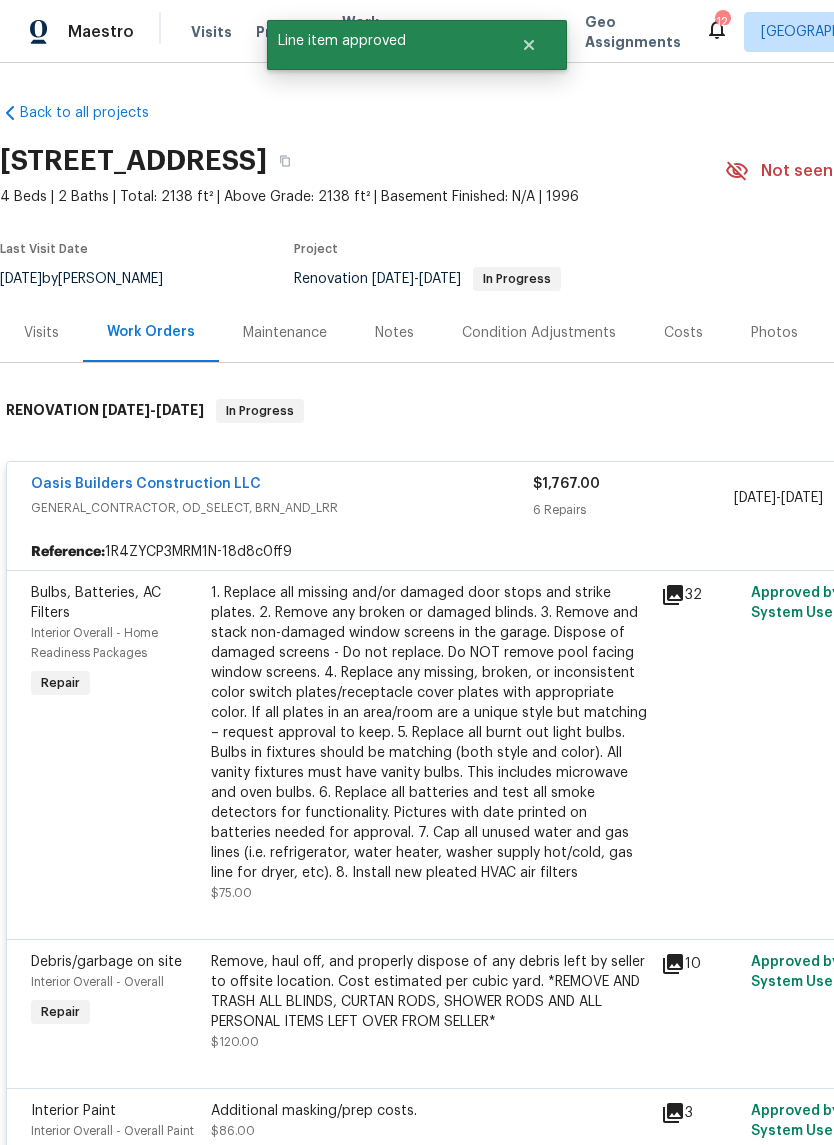 click on "1. Replace all missing and/or damaged door stops and strike plates.  2. Remove any broken or damaged blinds.  3. Remove and stack non-damaged window screens in the garage. Dispose of damaged screens - Do not replace. Do NOT remove pool facing window screens.  4. Replace any missing, broken, or inconsistent color switch plates/receptacle cover plates with appropriate color. If all plates in an area/room are a unique style but matching – request approval to keep.  5. Replace all burnt out light bulbs. Bulbs in fixtures should be matching (both style and color). All vanity fixtures must have vanity bulbs. This includes microwave and oven bulbs.  6. Replace all batteries and test all smoke detectors for functionality. Pictures with date printed on batteries needed for approval.  7. Cap all unused water and gas lines (i.e. refrigerator, water heater, washer supply hot/cold, gas line for dryer, etc).  8. Install new pleated HVAC air filters" at bounding box center (430, 733) 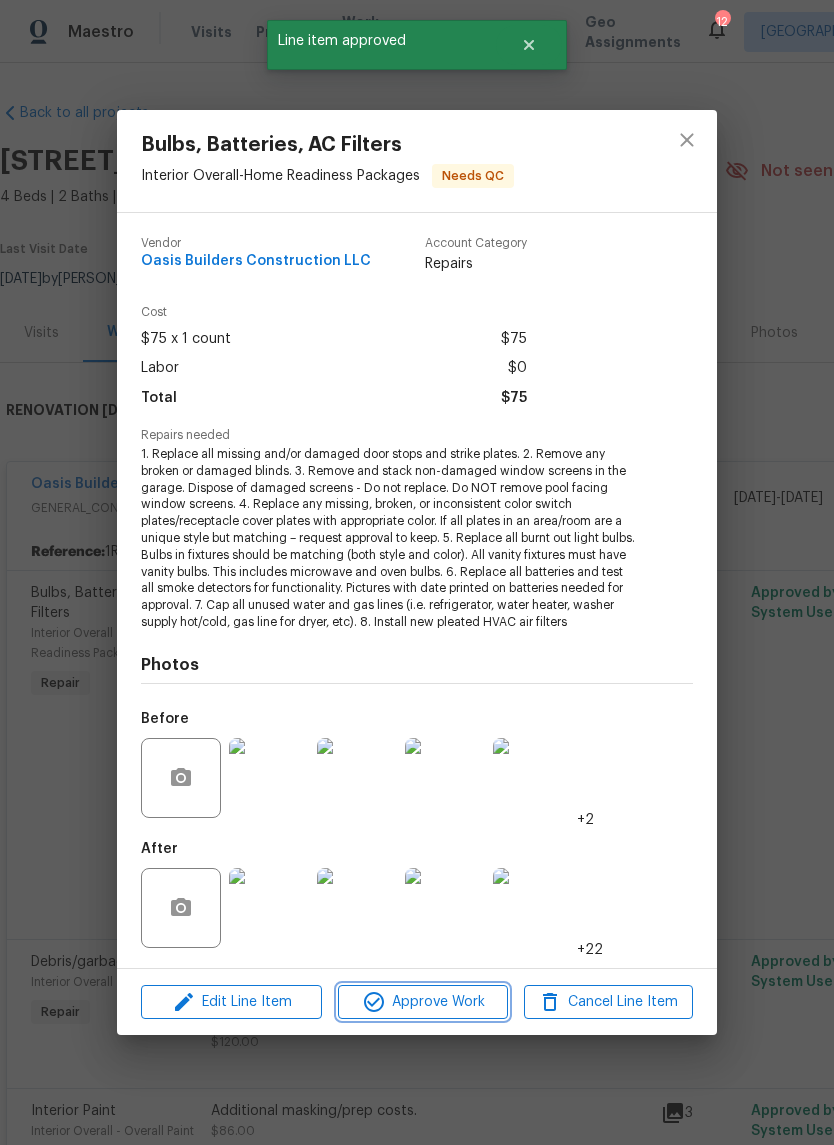 click on "Approve Work" at bounding box center [422, 1002] 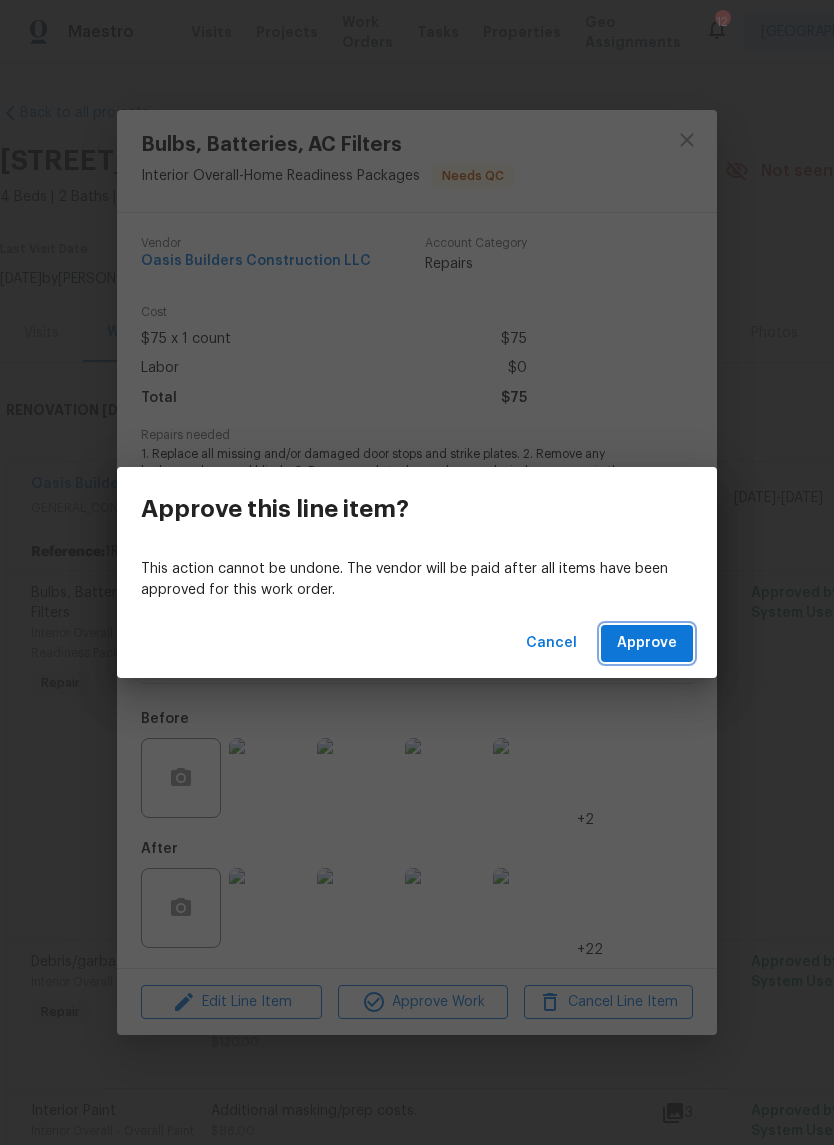 click on "Approve" at bounding box center (647, 643) 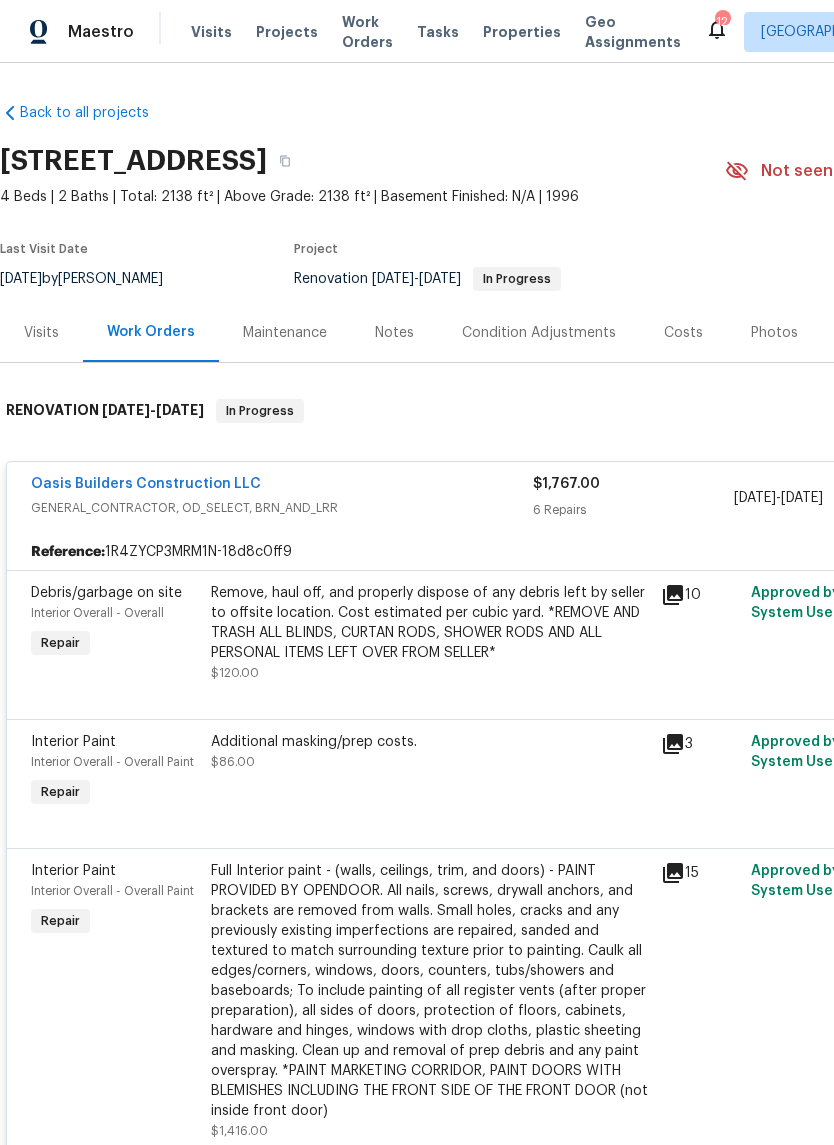 click on "Remove, haul off, and properly dispose of any debris left by seller to offsite location. Cost estimated per cubic yard. *REMOVE AND TRASH ALL BLINDS, CURTAN RODS, SHOWER RODS AND ALL PERSONAL ITEMS LEFT OVER FROM SELLER*" at bounding box center (430, 623) 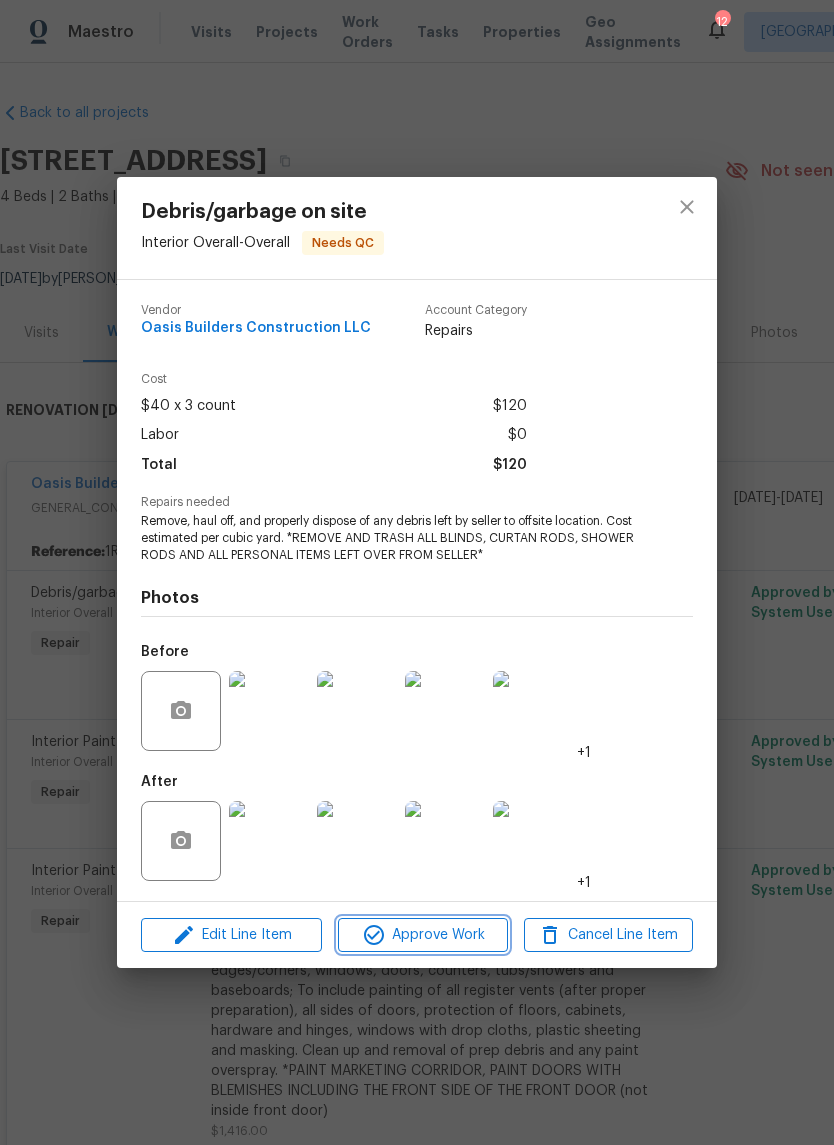 click on "Approve Work" at bounding box center [422, 935] 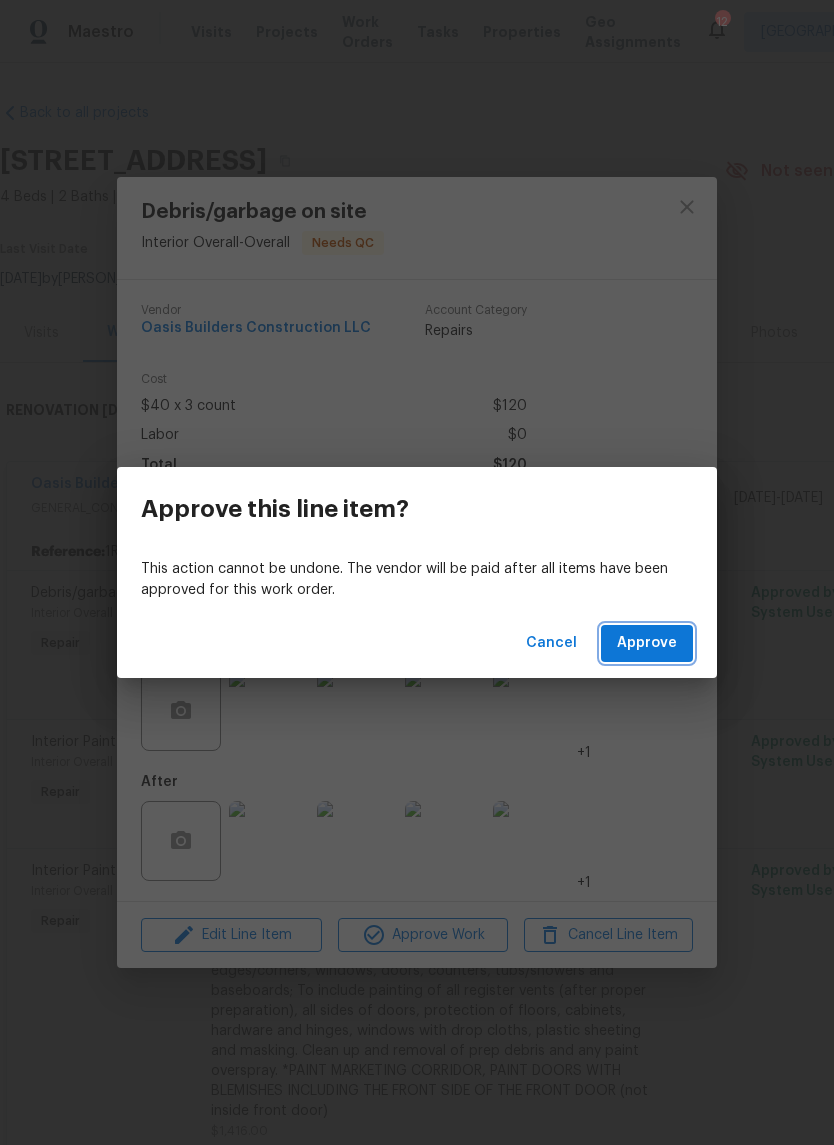 click on "Approve" at bounding box center [647, 643] 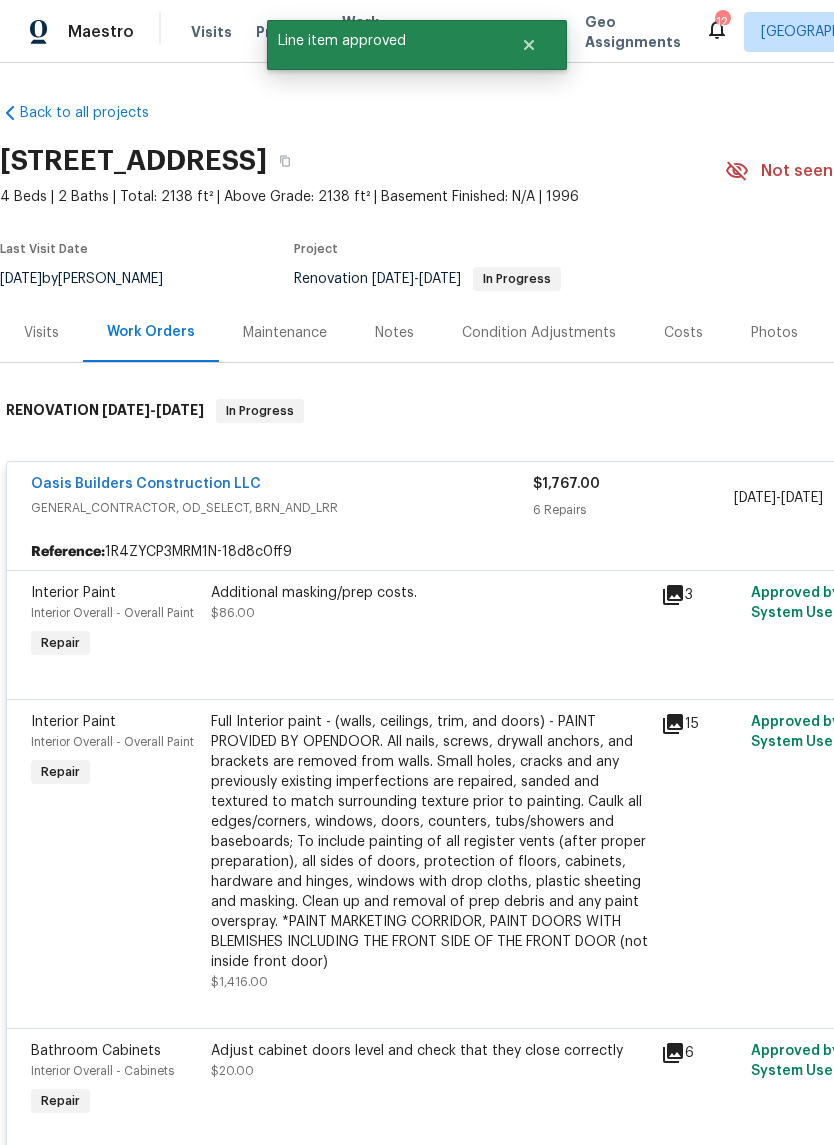 click on "Additional masking/prep costs. $86.00" at bounding box center [430, 623] 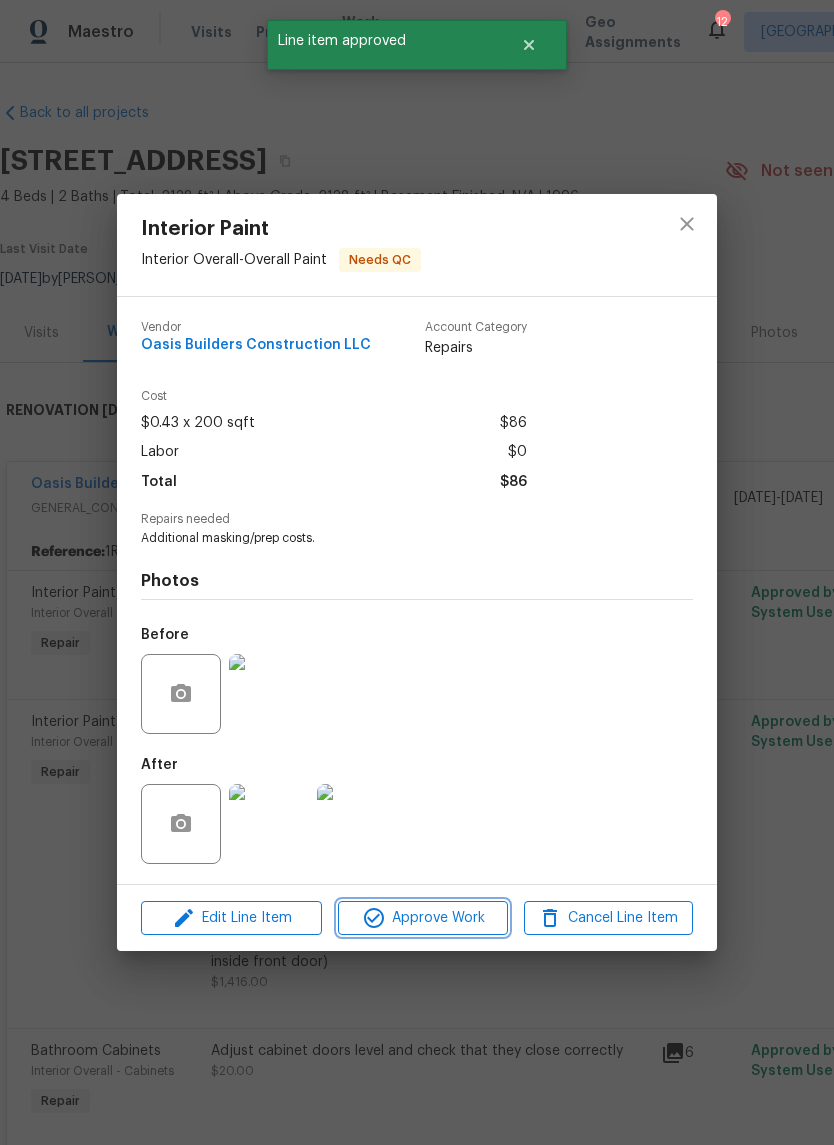click on "Approve Work" at bounding box center (422, 918) 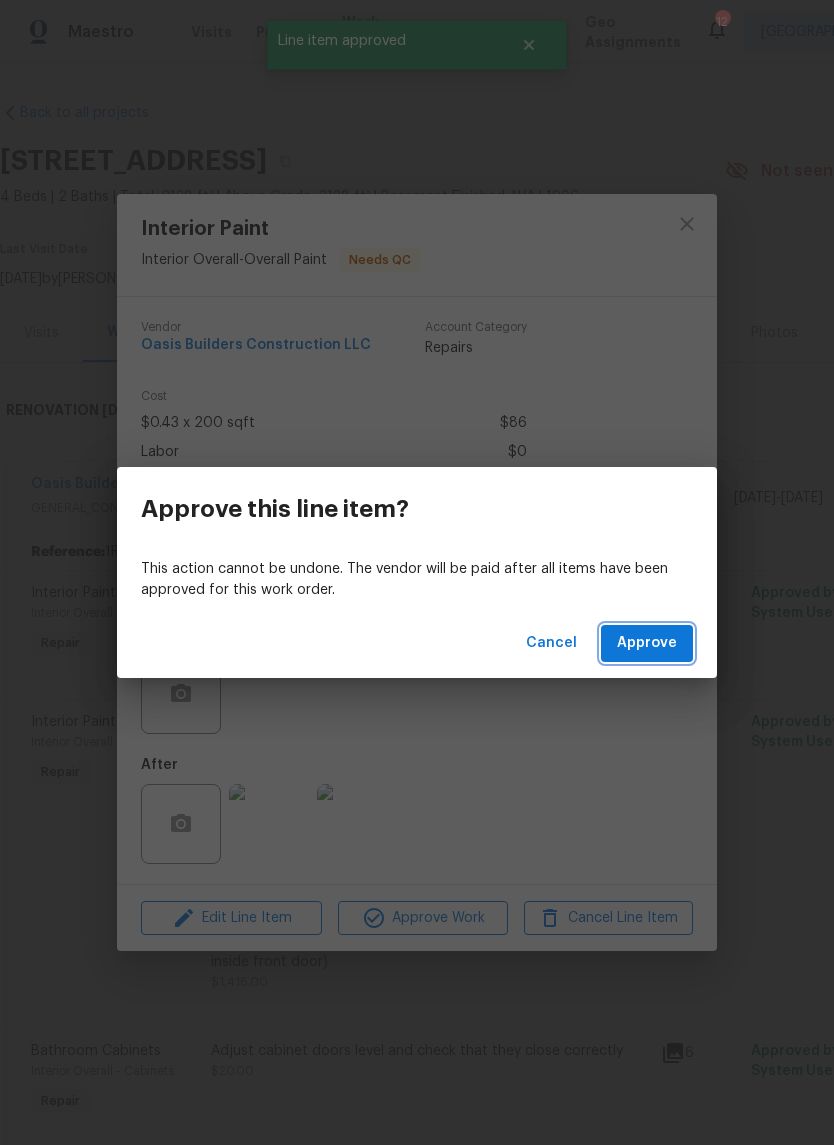 click on "Approve" at bounding box center [647, 643] 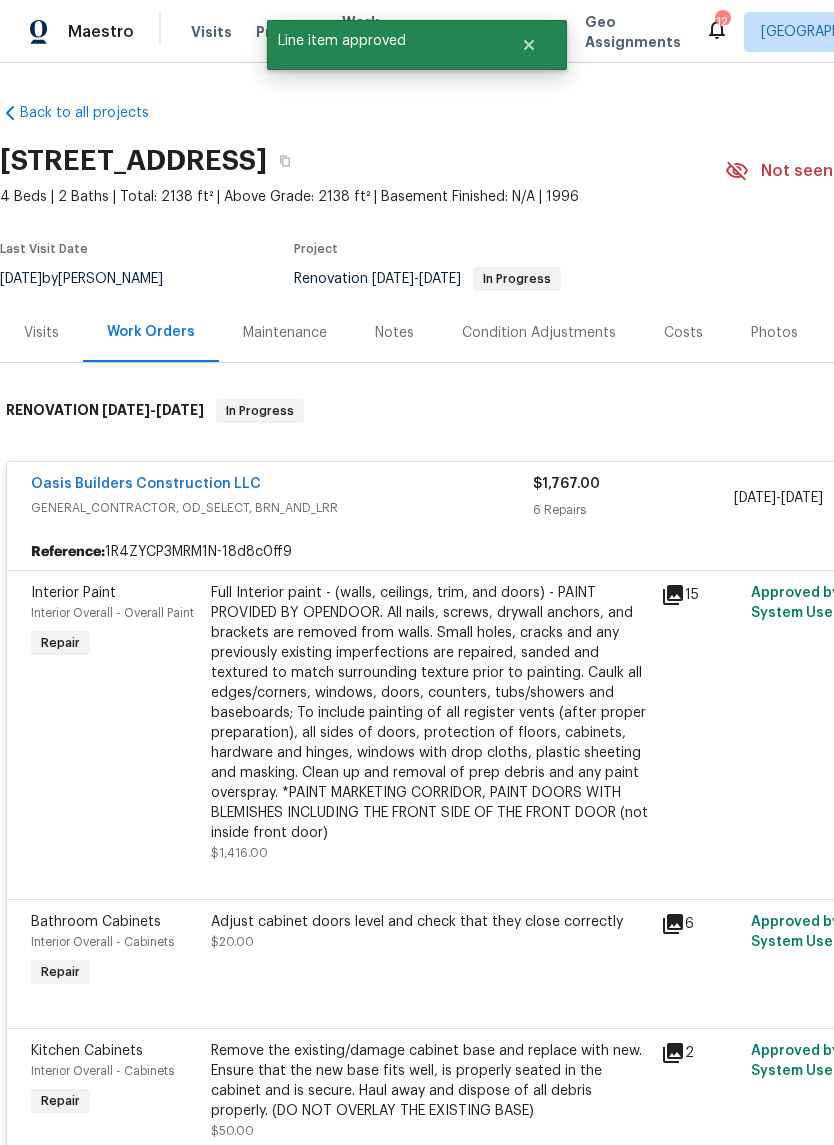 click on "Full Interior paint - (walls, ceilings, trim, and doors) - PAINT PROVIDED BY OPENDOOR. All nails, screws, drywall anchors, and brackets are removed from walls. Small holes, cracks and any previously existing imperfections are repaired, sanded and textured to match surrounding texture prior to painting. Caulk all edges/corners, windows, doors, counters, tubs/showers and baseboards; To include painting of all register vents (after proper preparation), all sides of doors, protection of floors, cabinets, hardware and hinges, windows with drop cloths, plastic sheeting and masking. Clean up and removal of prep debris and any paint overspray. *PAINT MARKETING CORRIDOR, PAINT DOORS WITH BLEMISHES INCLUDING THE FRONT SIDE OF THE FRONT DOOR (not inside front door)" at bounding box center [430, 713] 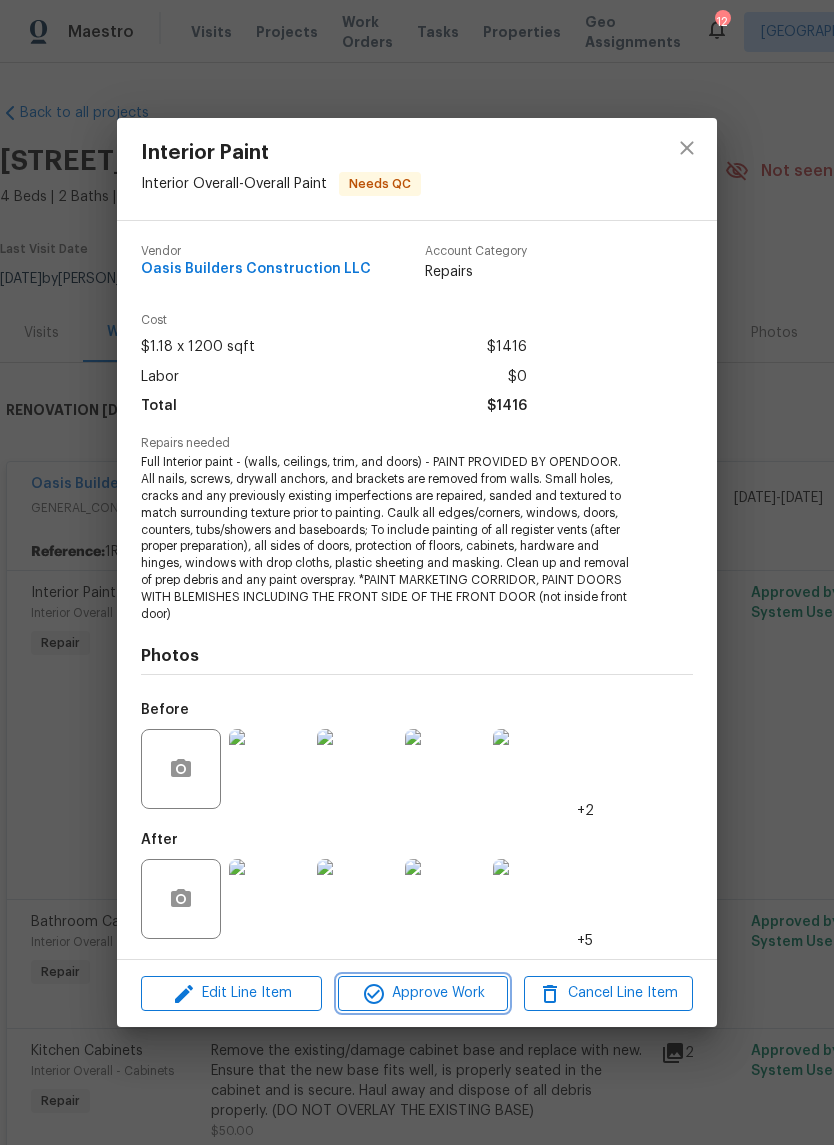click on "Approve Work" at bounding box center (422, 993) 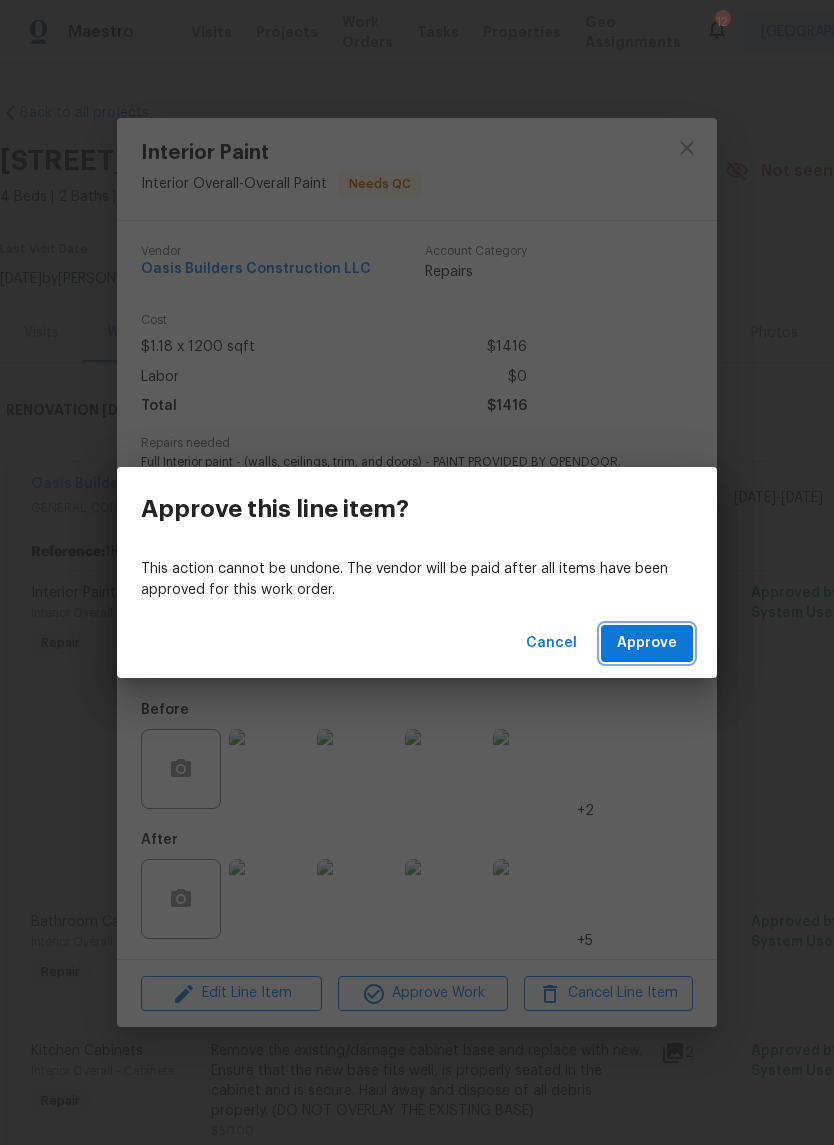 click on "Approve" at bounding box center (647, 643) 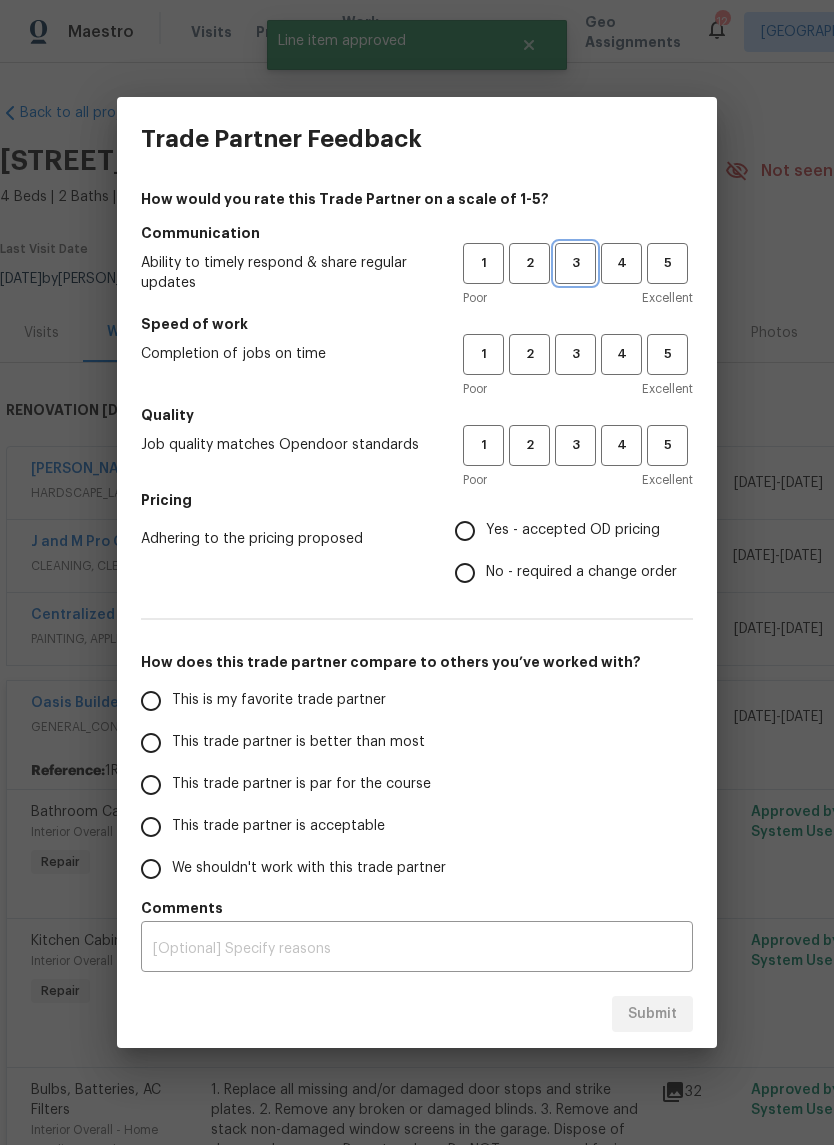 click on "3" at bounding box center [575, 263] 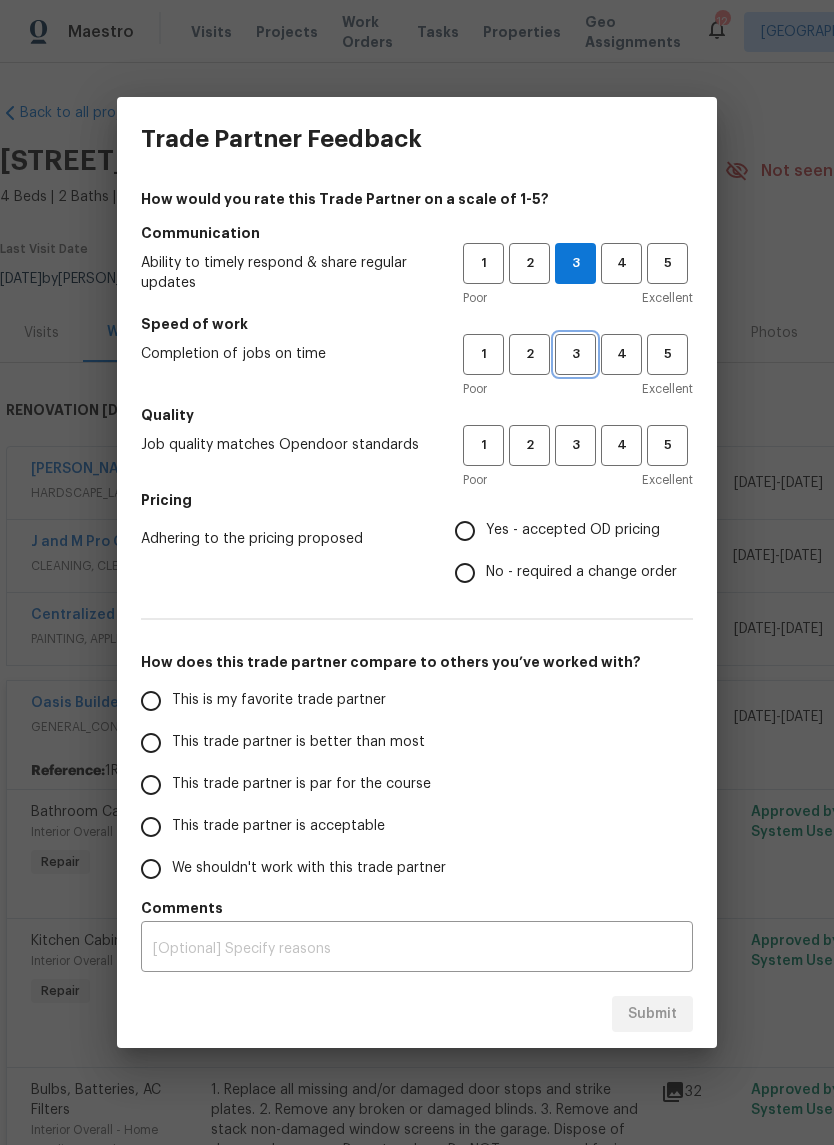 click on "3" at bounding box center (575, 354) 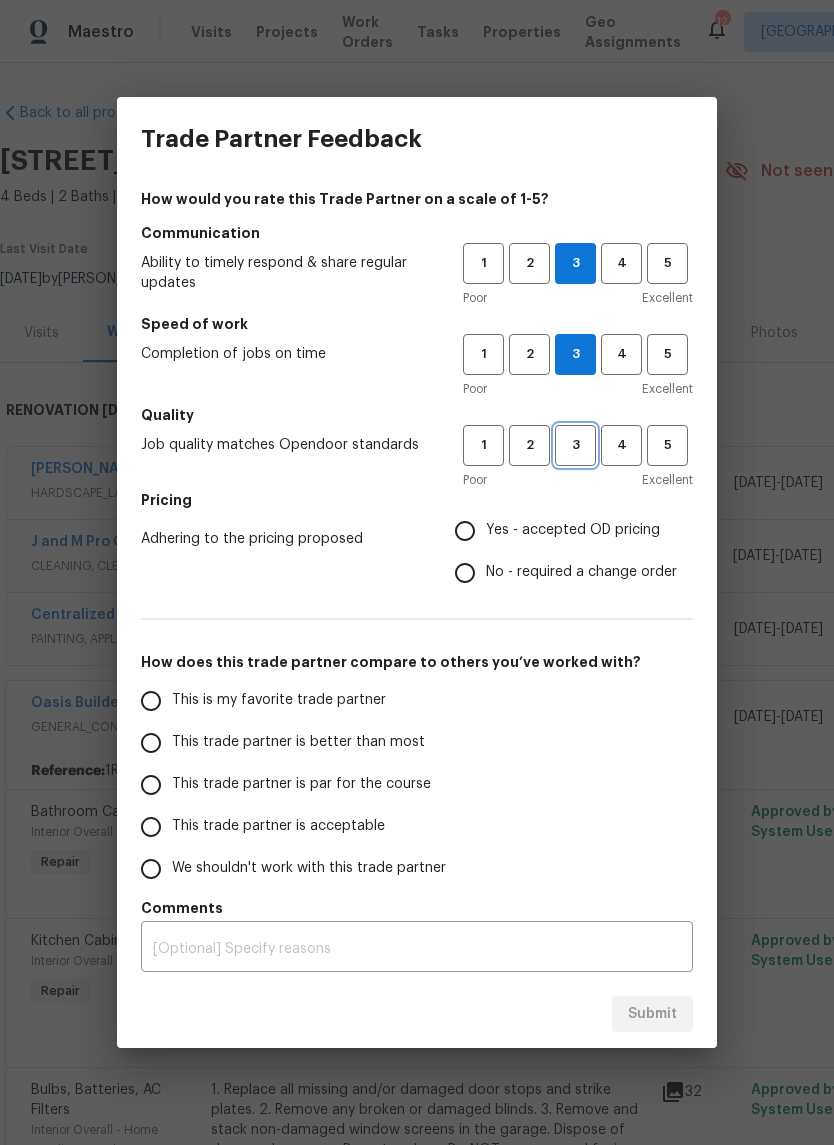 click on "3" at bounding box center (575, 445) 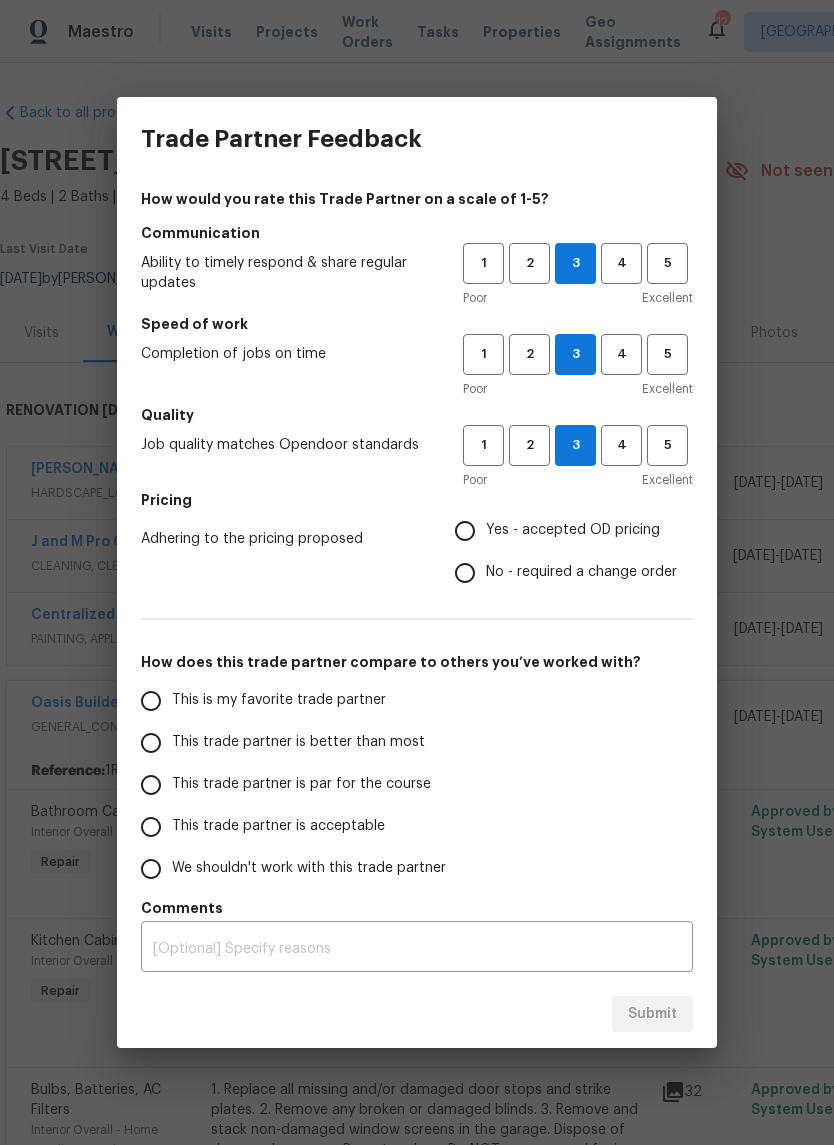 click on "Yes - accepted OD pricing" at bounding box center [465, 531] 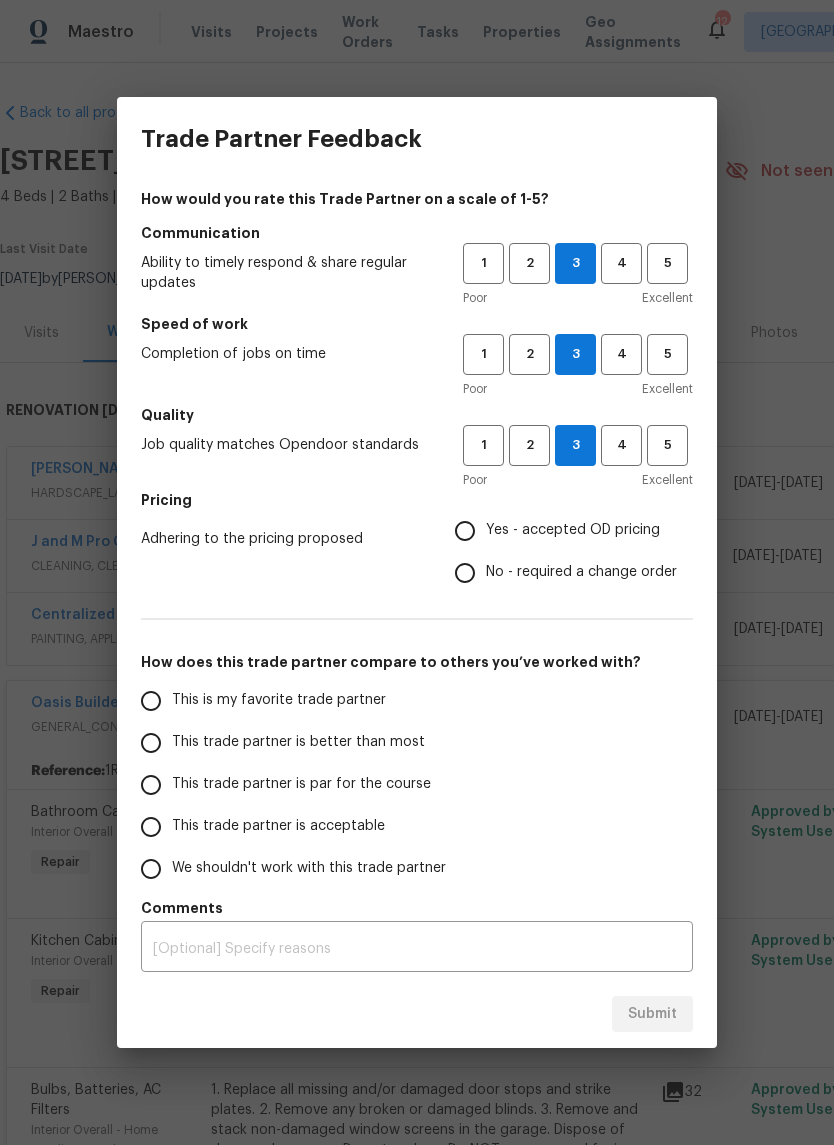 radio on "true" 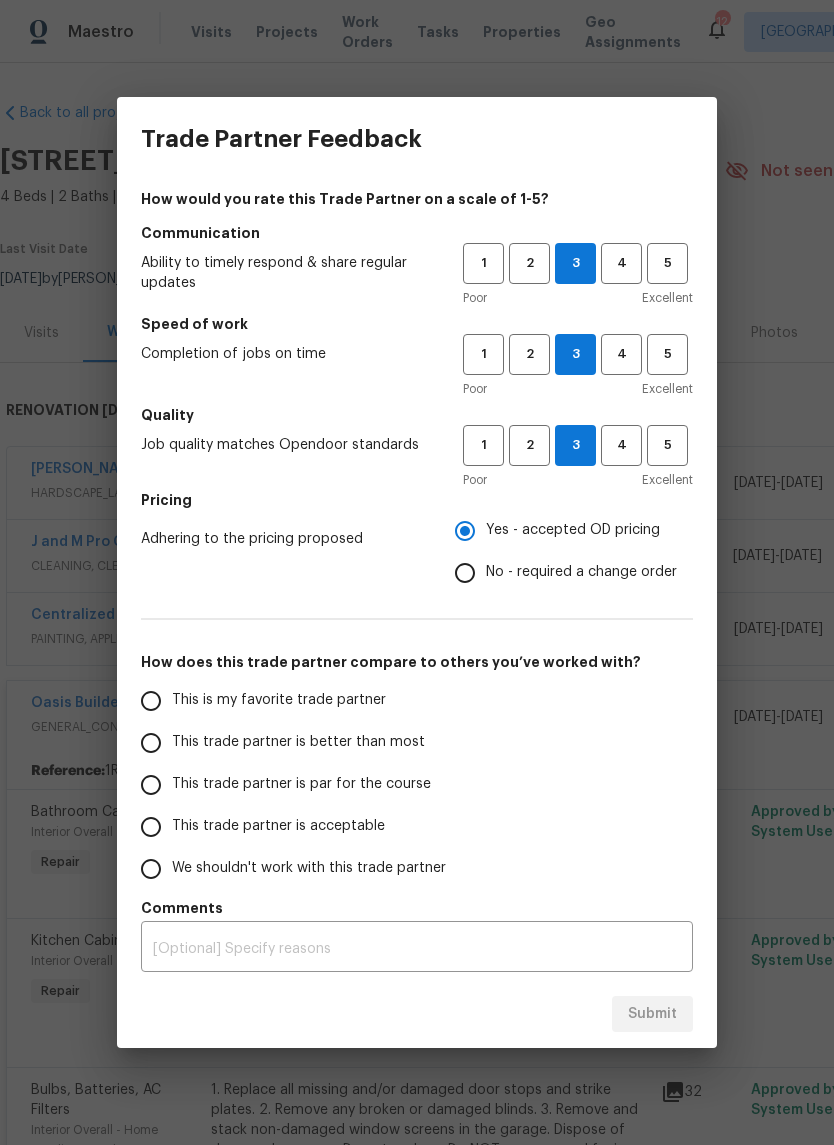 click on "This trade partner is better than most" at bounding box center [151, 743] 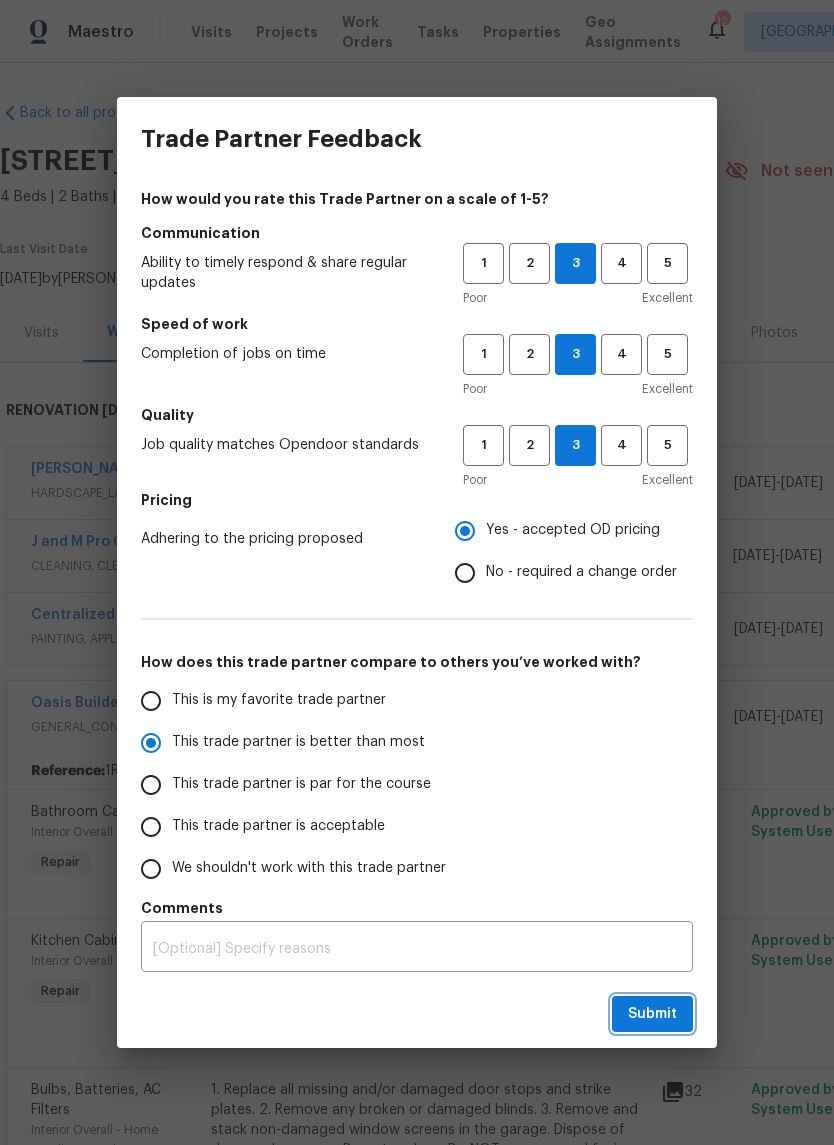 click on "Submit" at bounding box center (652, 1014) 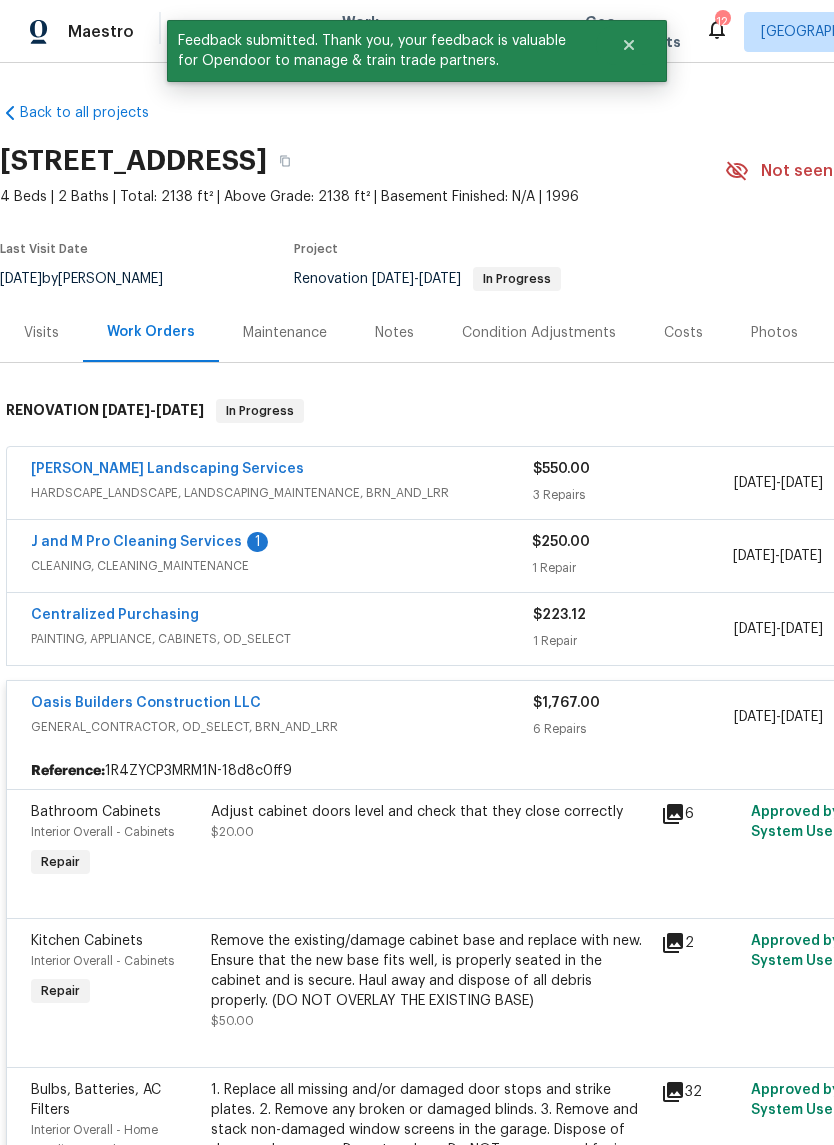 click on "J and M Pro Cleaning Services" at bounding box center (136, 542) 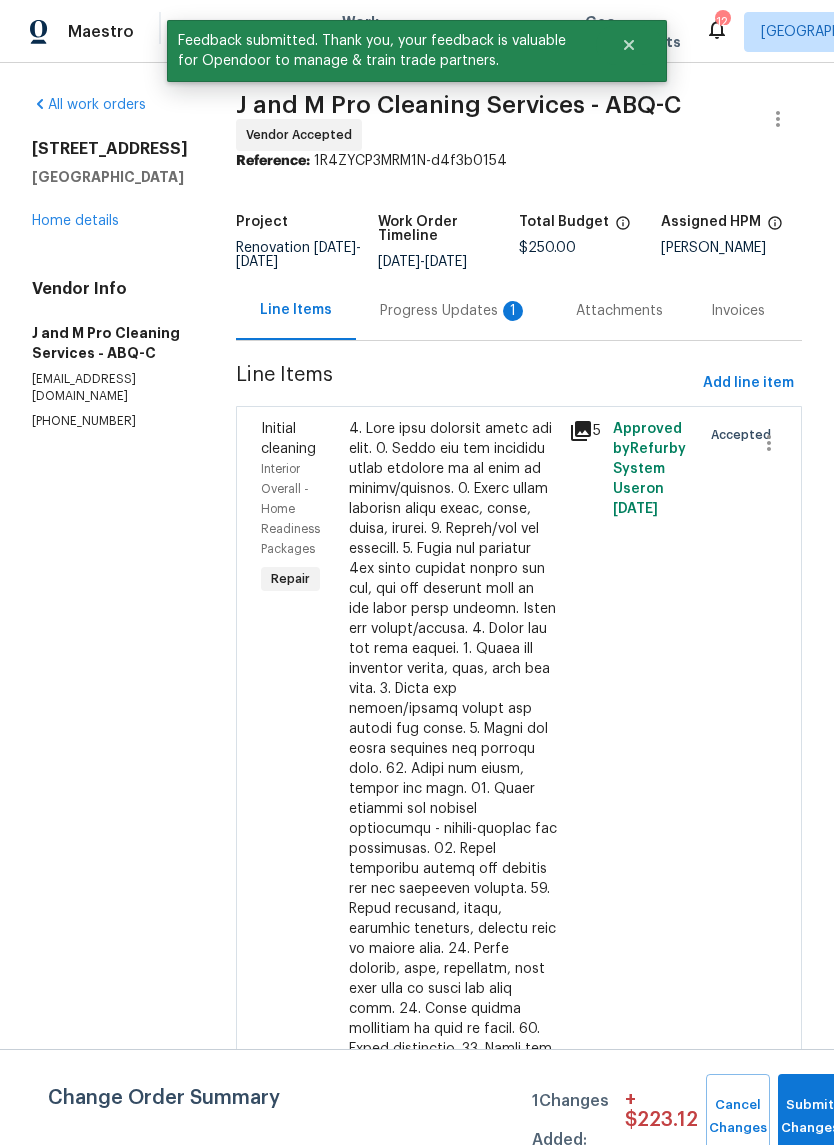 click on "Progress Updates 1" at bounding box center (454, 311) 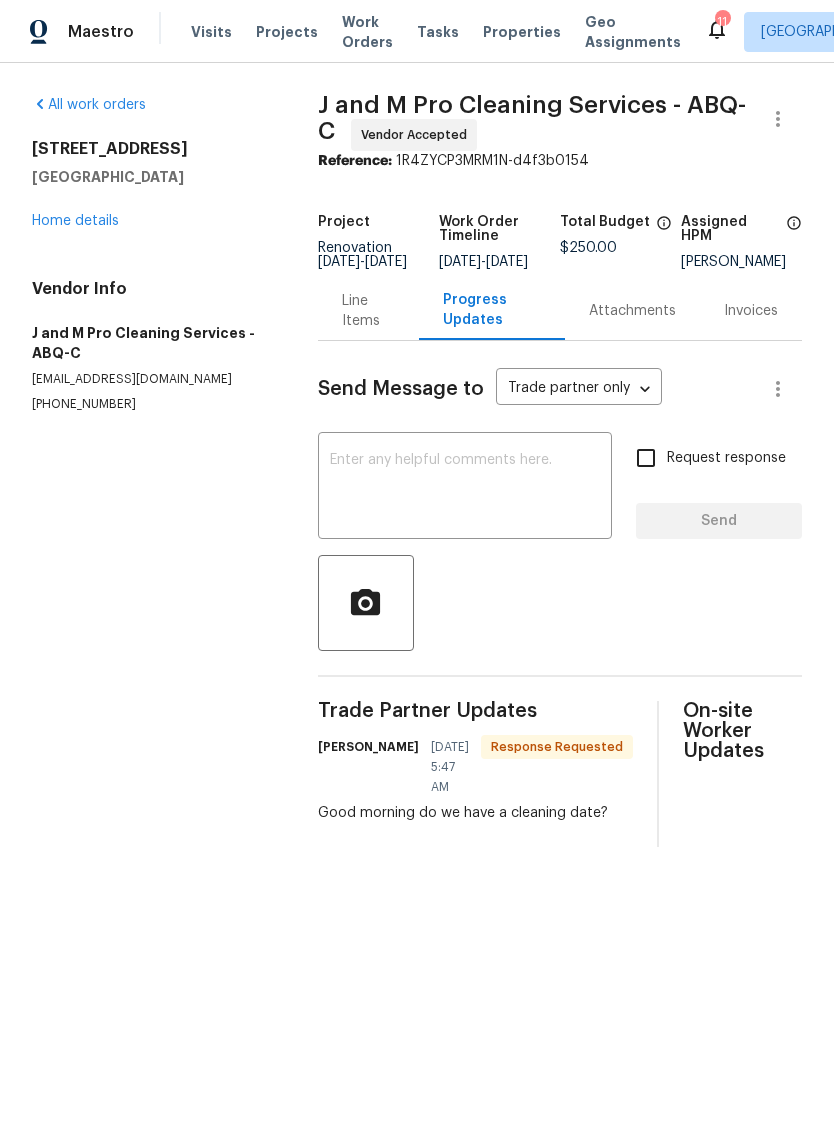 click at bounding box center [465, 488] 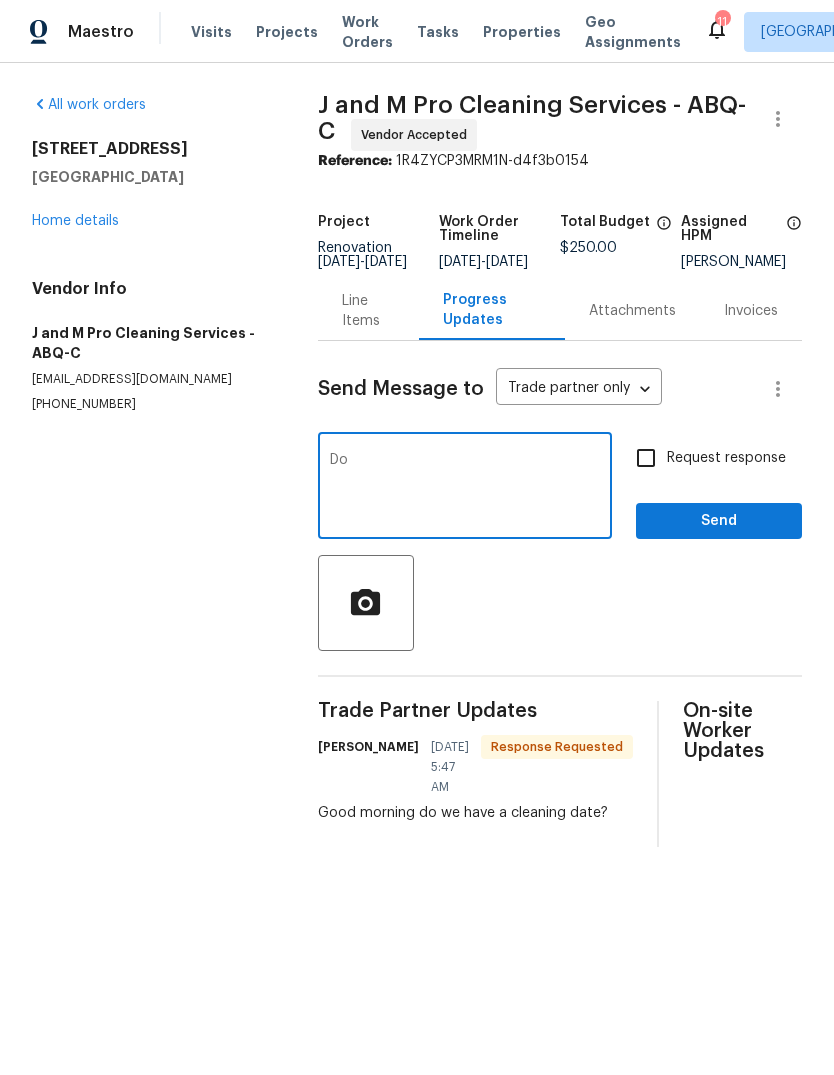 type on "D" 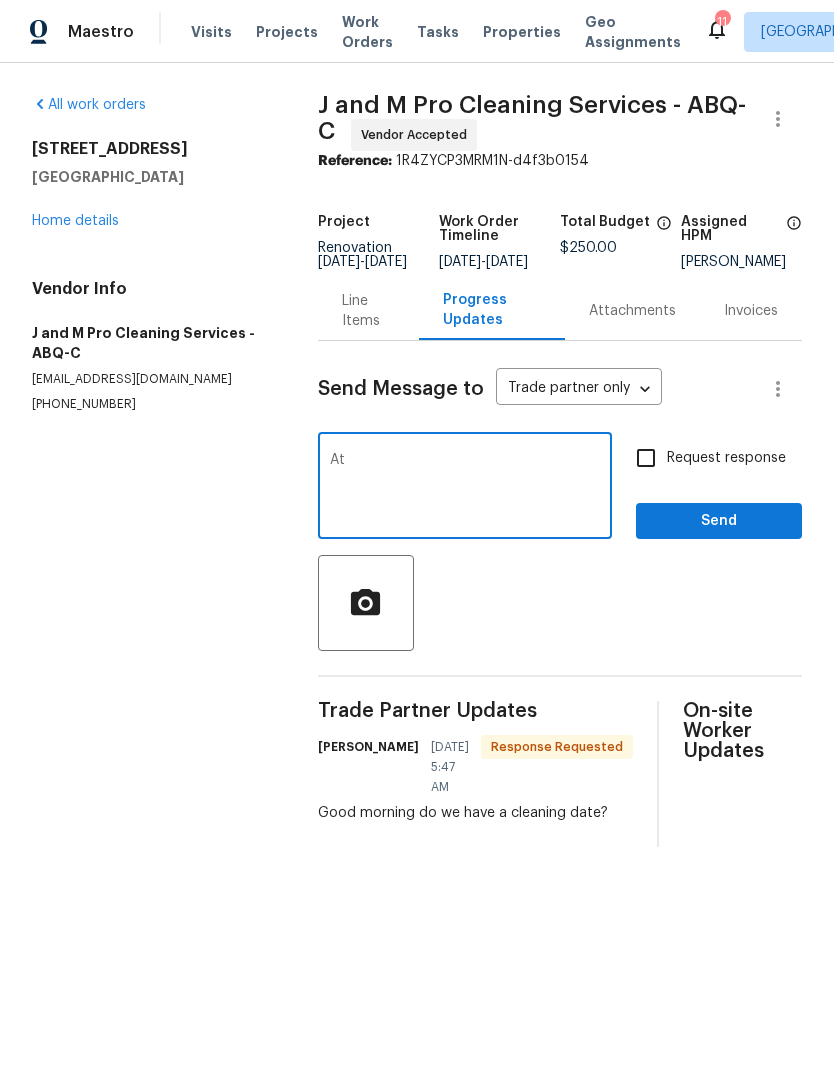 type on "A" 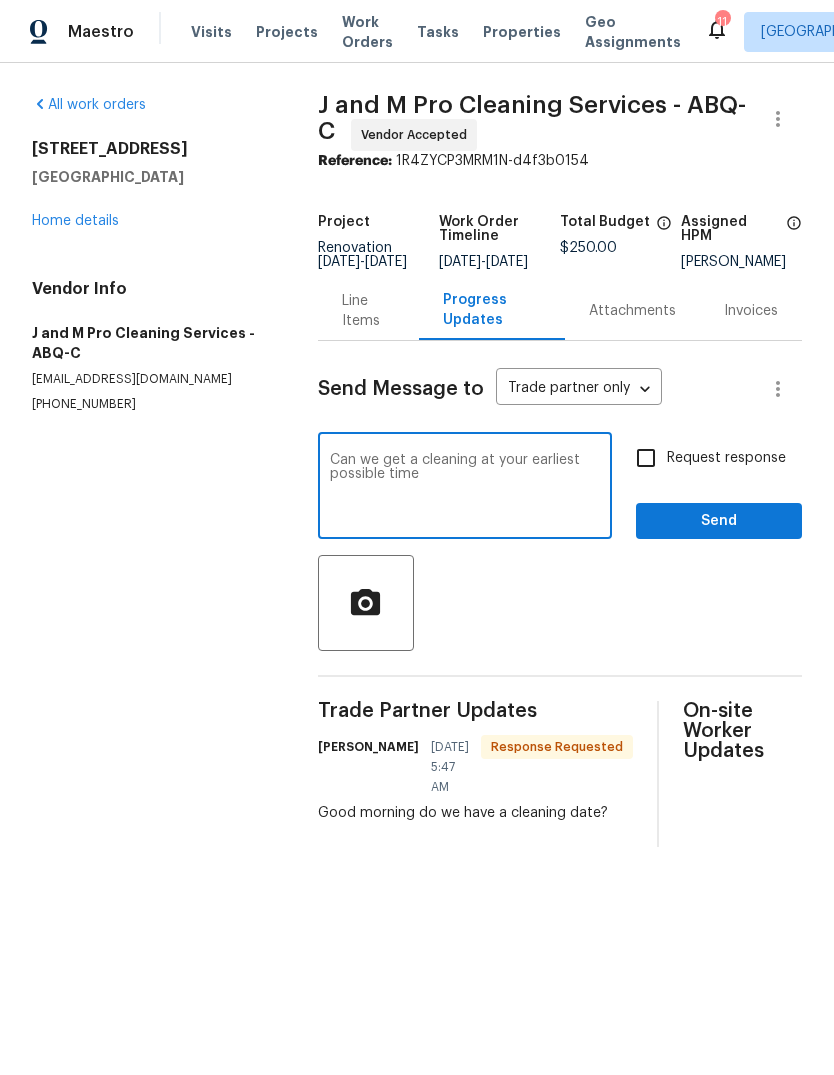 type on "Can we get a cleaning at your earliest possible time" 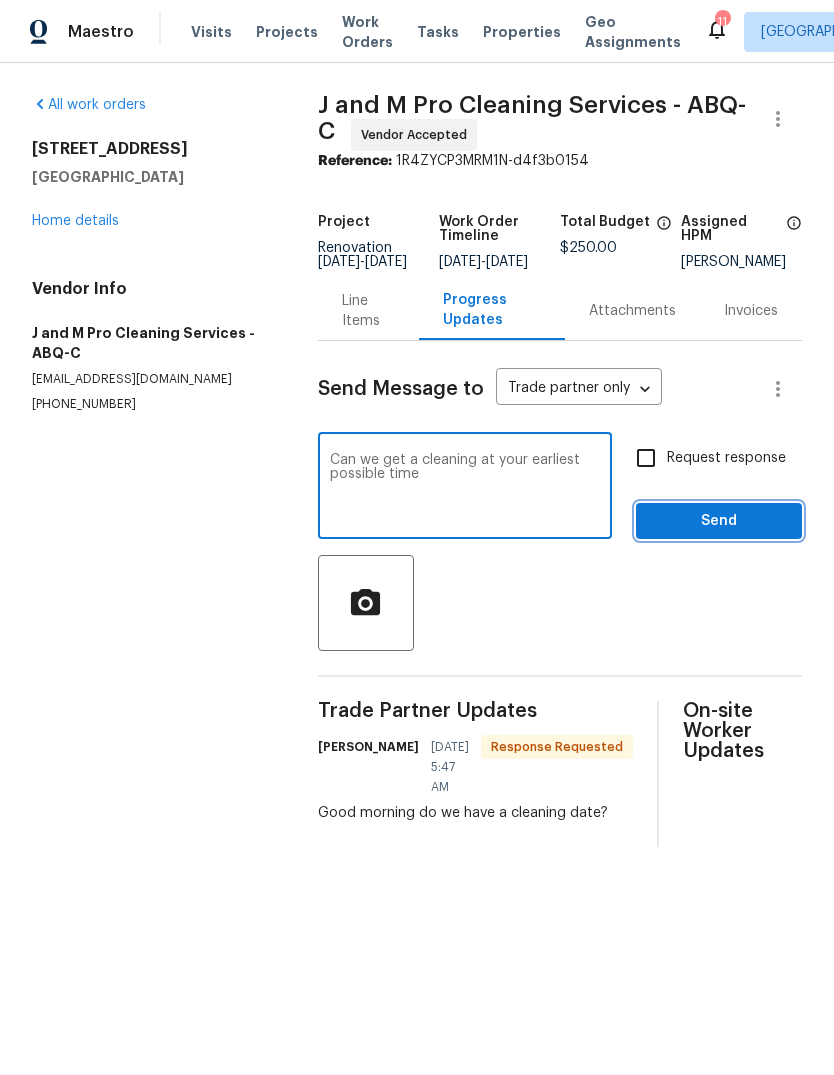 click on "Send" at bounding box center (719, 521) 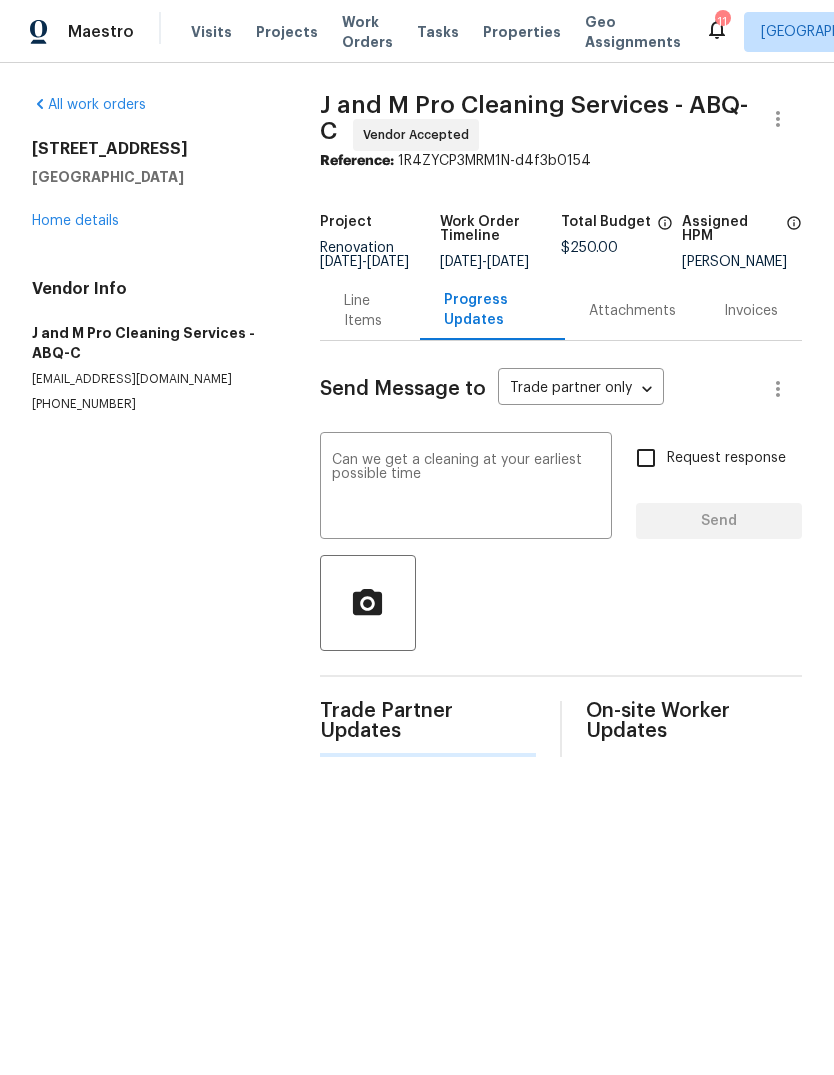 type 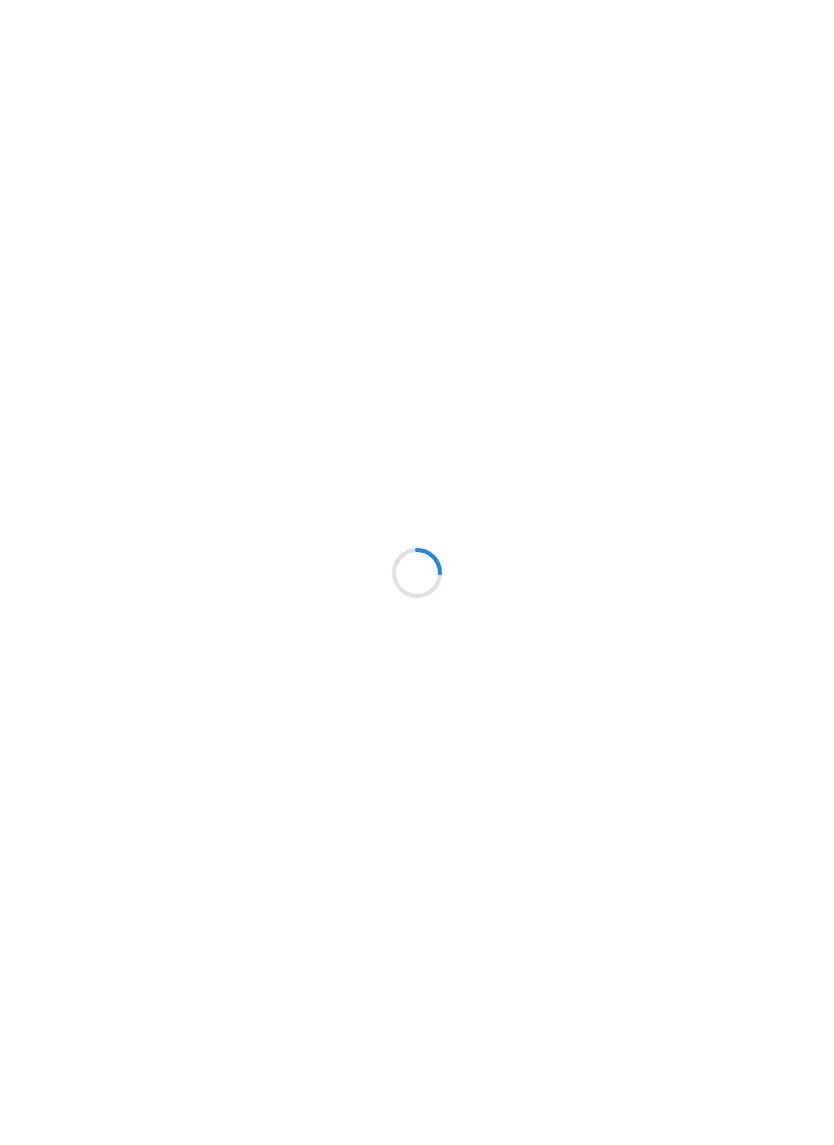 scroll, scrollTop: 0, scrollLeft: 0, axis: both 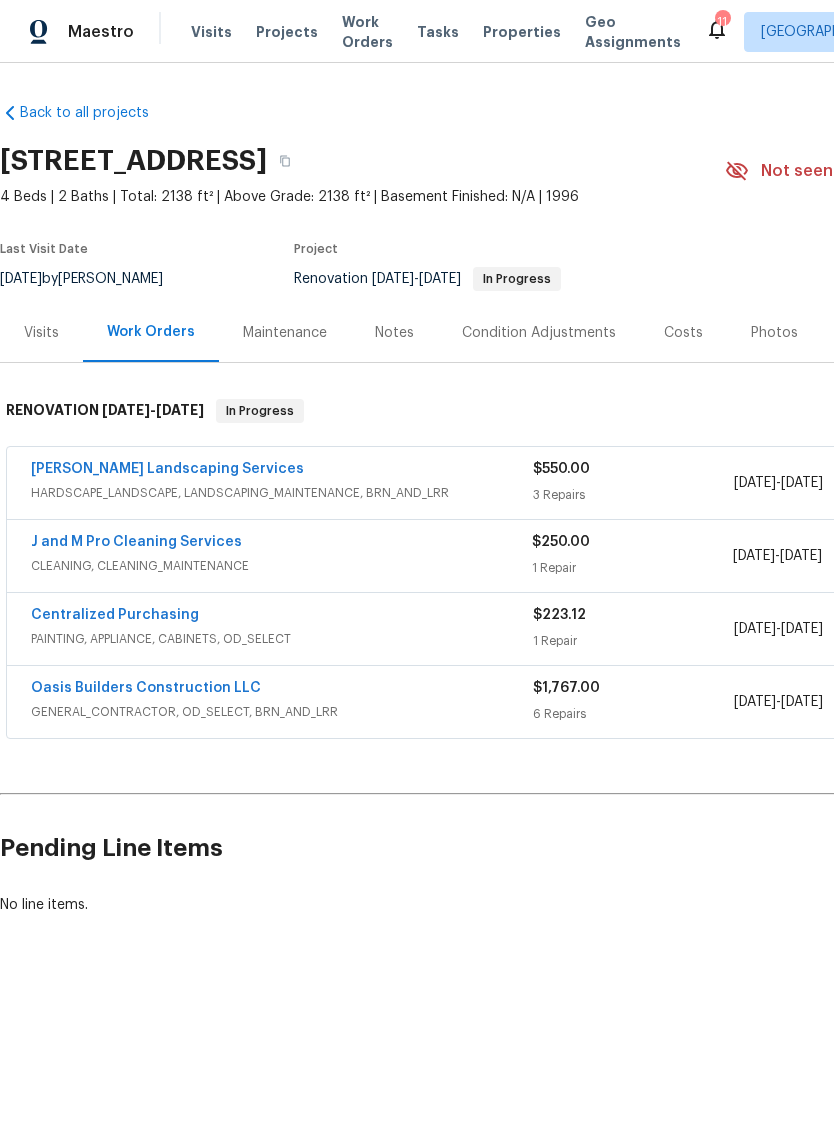 click on "J and M Pro Cleaning Services" at bounding box center [136, 542] 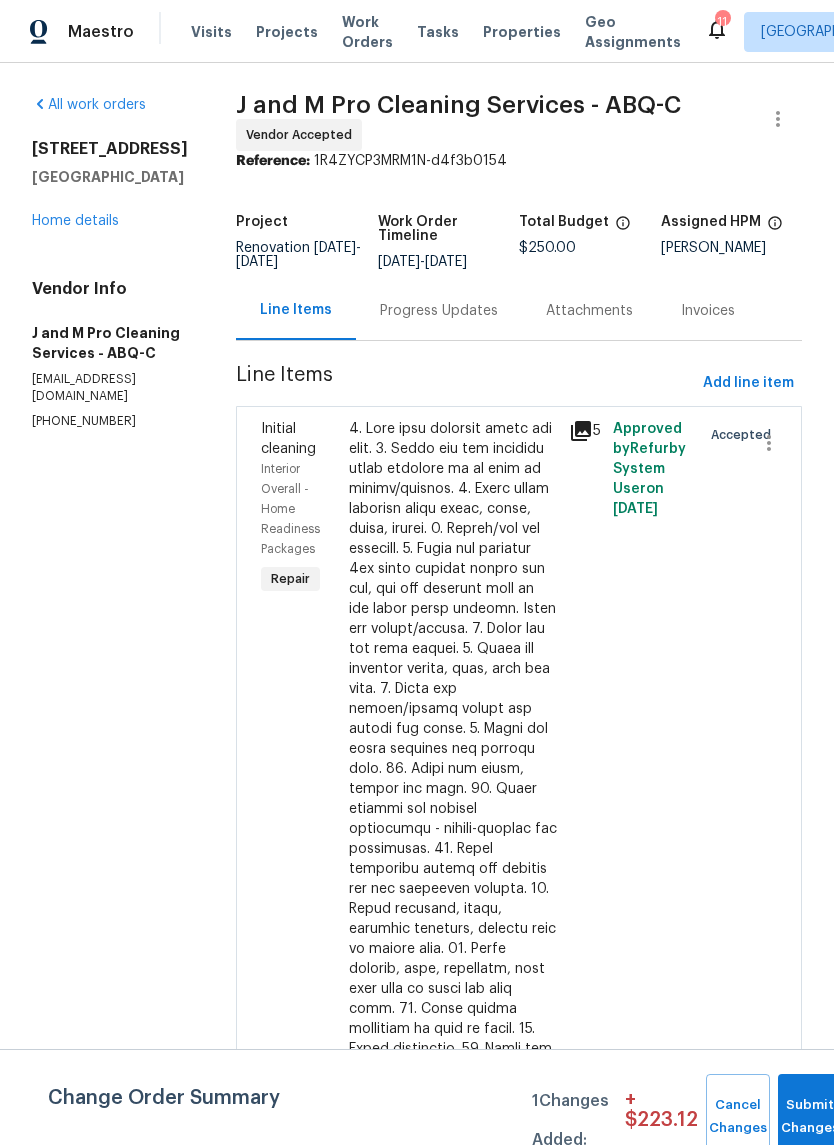 scroll, scrollTop: 0, scrollLeft: 0, axis: both 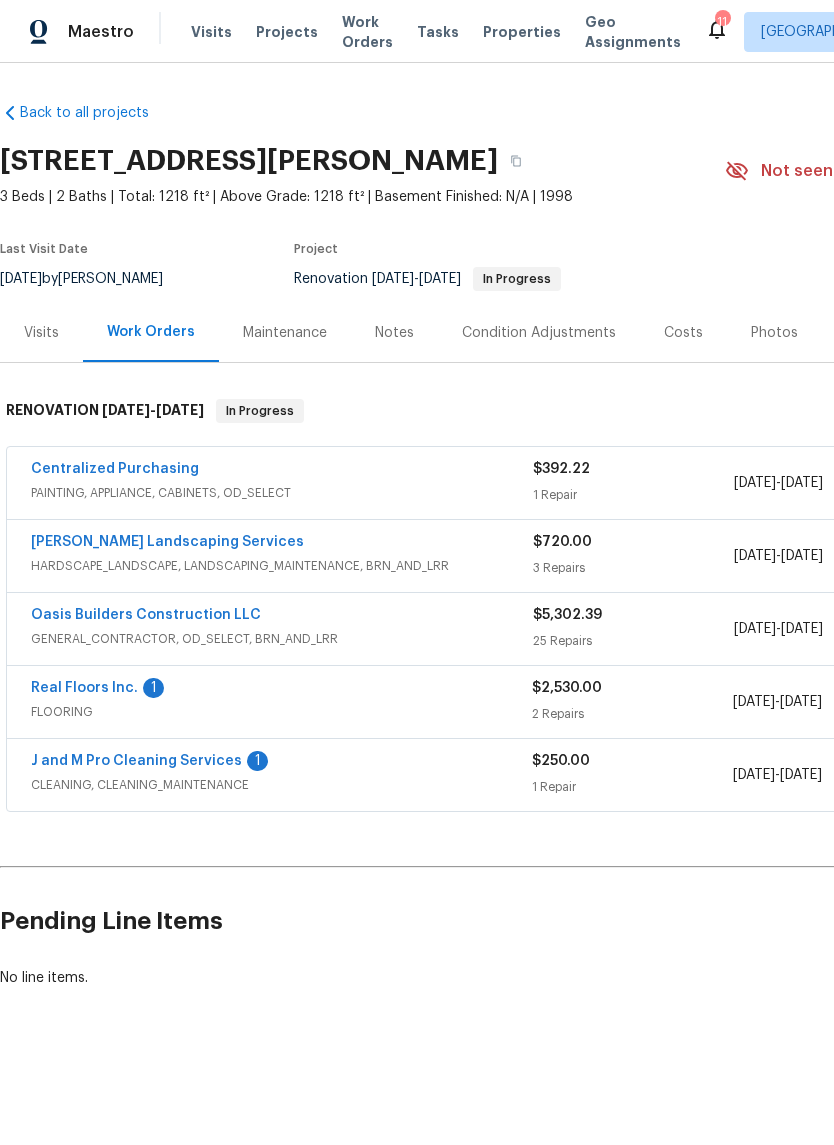 click on "Real Floors Inc." at bounding box center (84, 688) 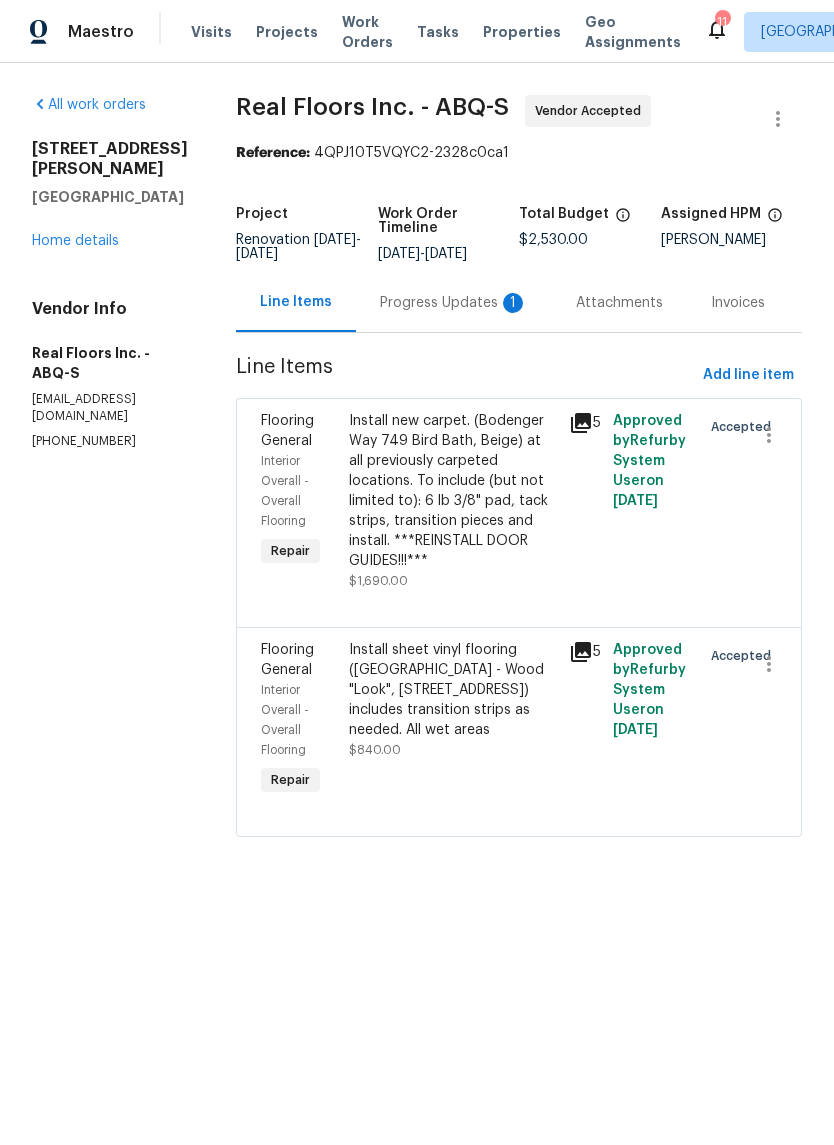 click on "Progress Updates 1" at bounding box center [454, 302] 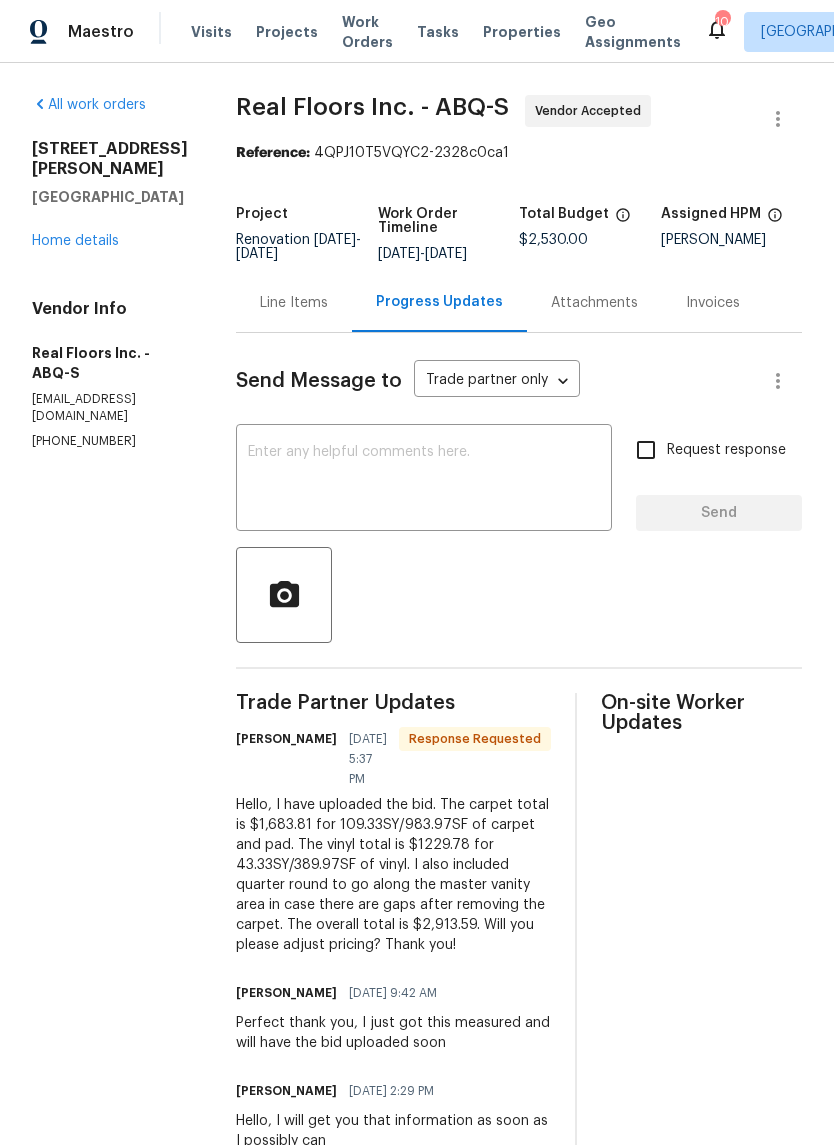 click at bounding box center [424, 480] 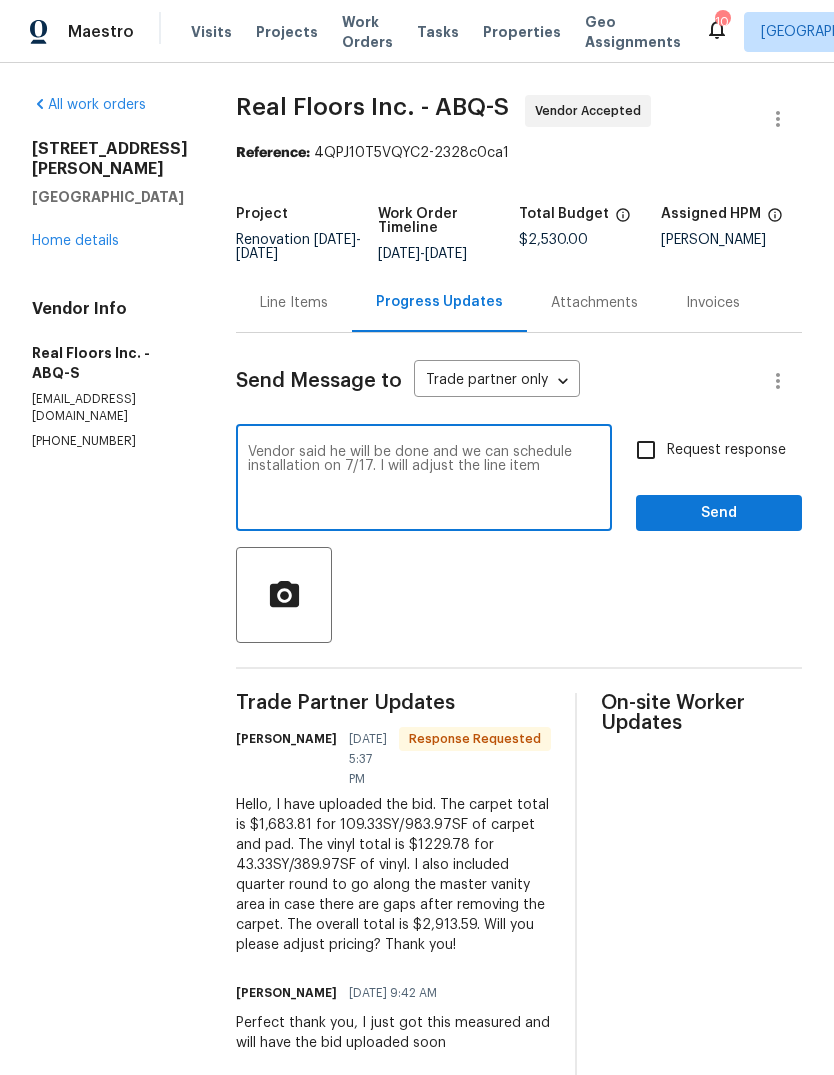 type on "Vendor said he will be done and we can schedule installation on 7/17. I will adjust the line item" 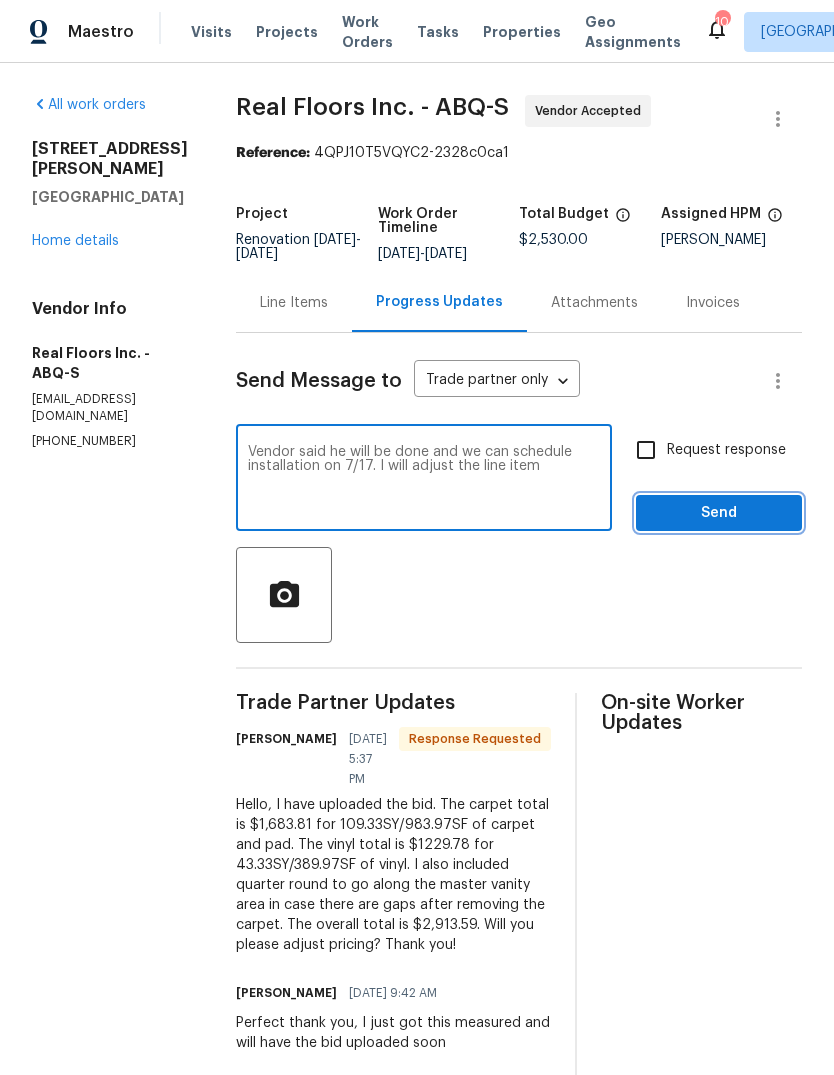 click on "Send" at bounding box center [719, 513] 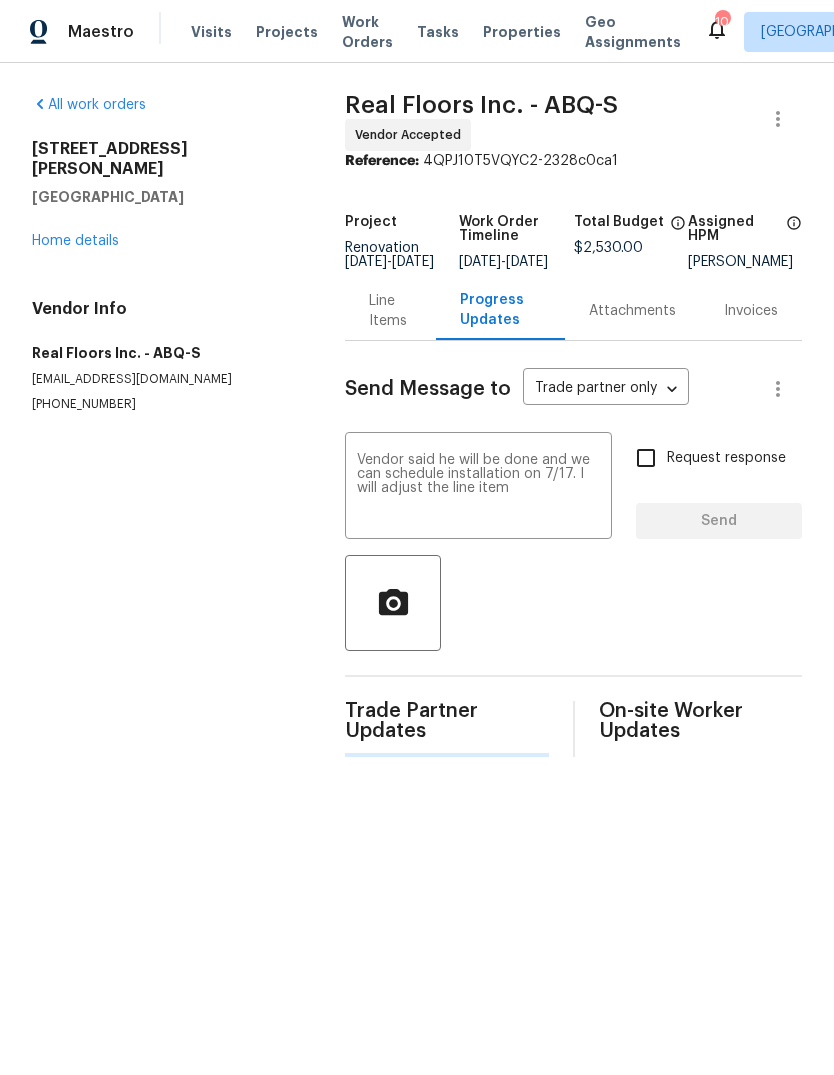type 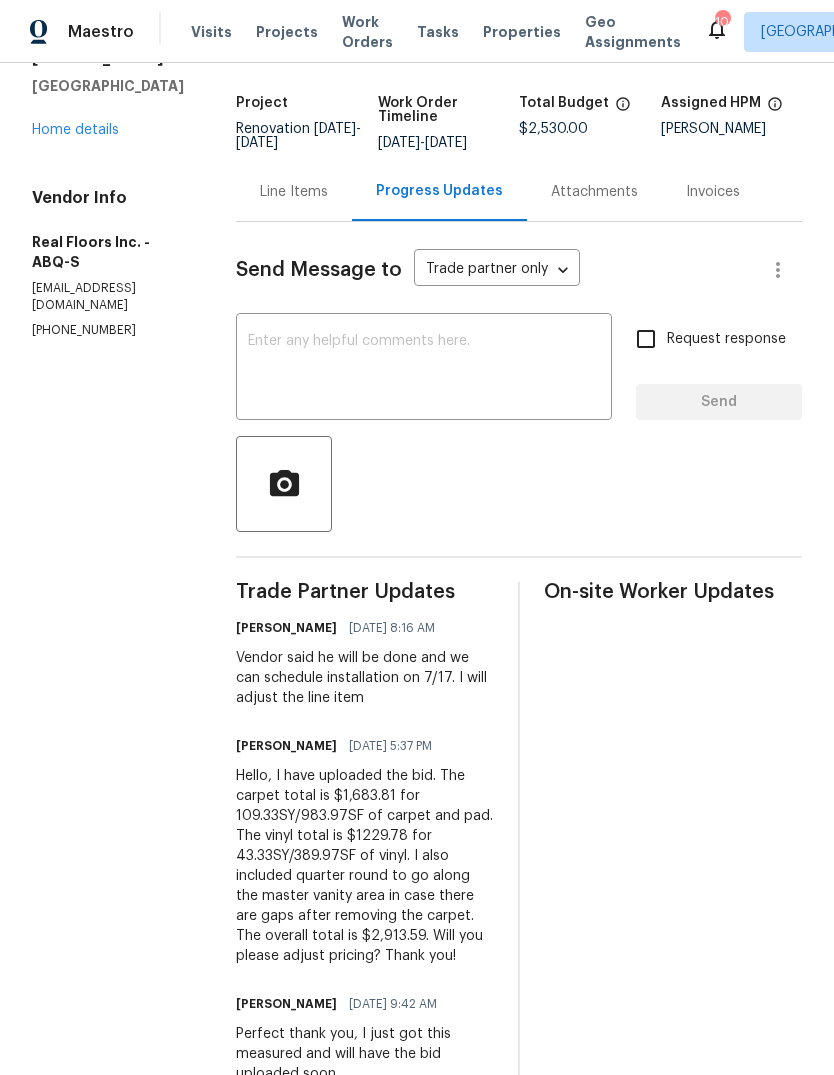 scroll, scrollTop: 115, scrollLeft: 0, axis: vertical 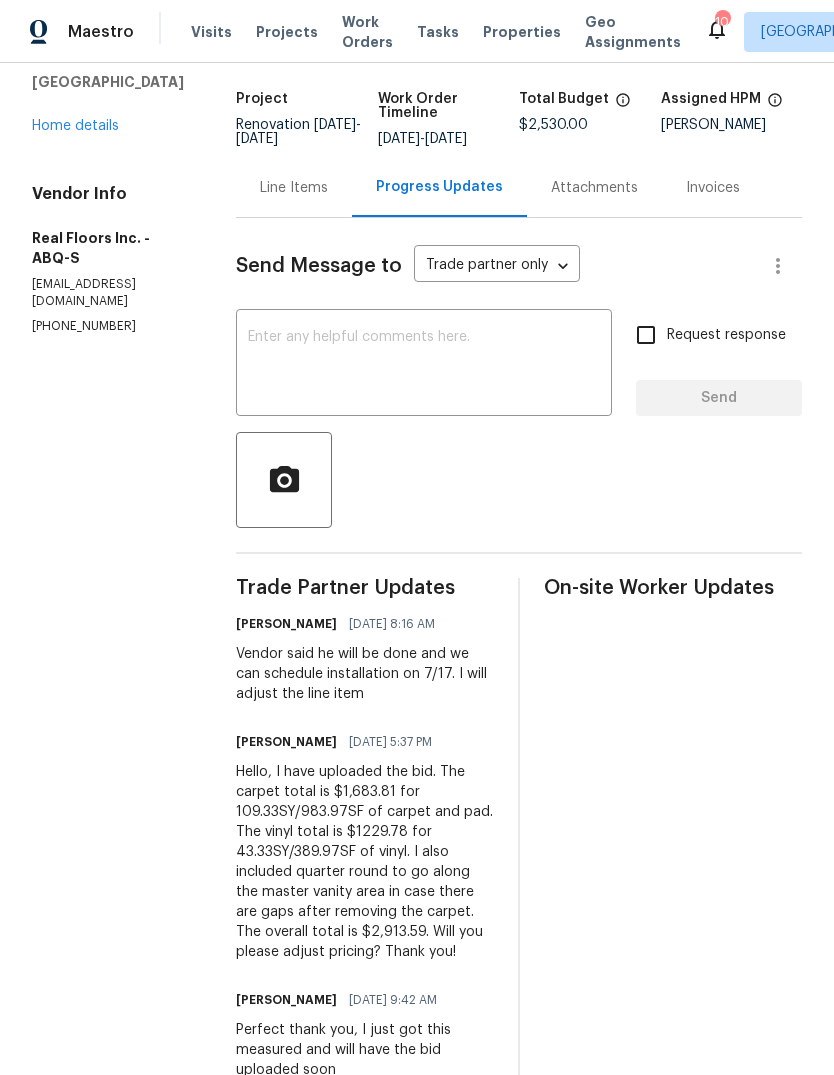 click on "Line Items" at bounding box center (294, 188) 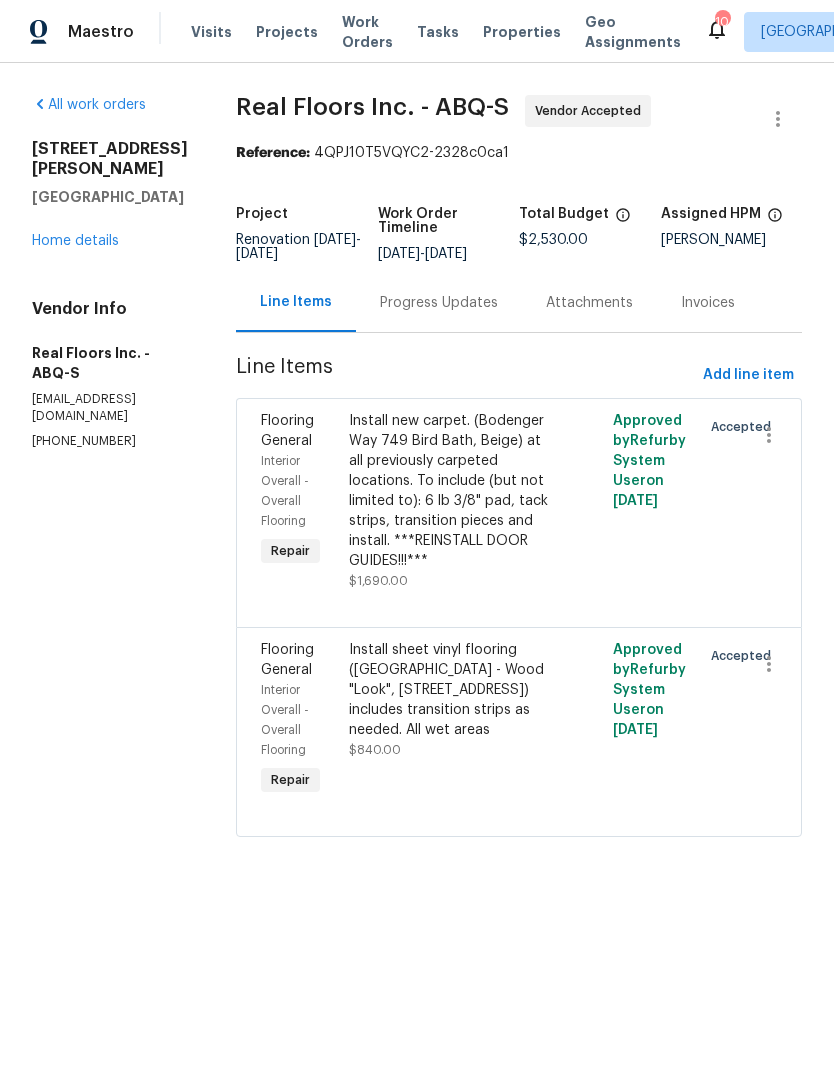 scroll, scrollTop: 0, scrollLeft: 0, axis: both 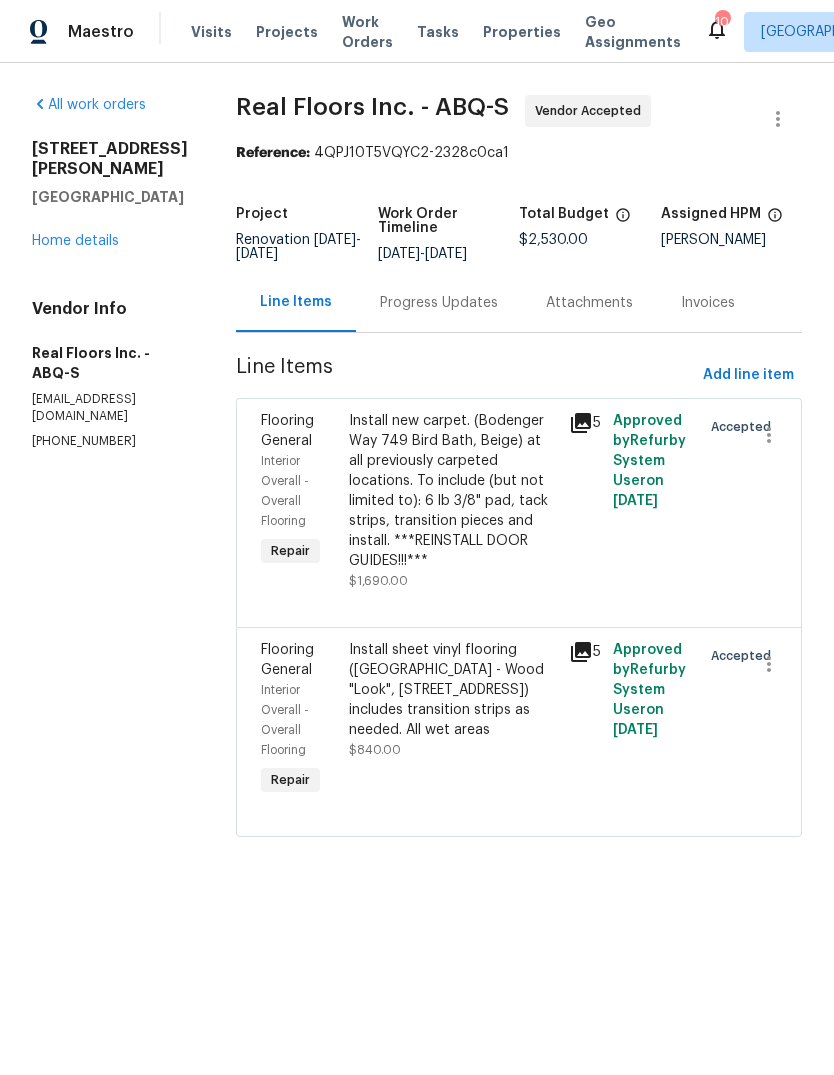 click on "Install new carpet. (Bodenger Way 749 Bird Bath, Beige) at all previously carpeted locations. To include (but not limited to): 6 lb 3/8" pad, tack strips, transition pieces and install. ***REINSTALL DOOR GUIDES!!!***" at bounding box center [453, 491] 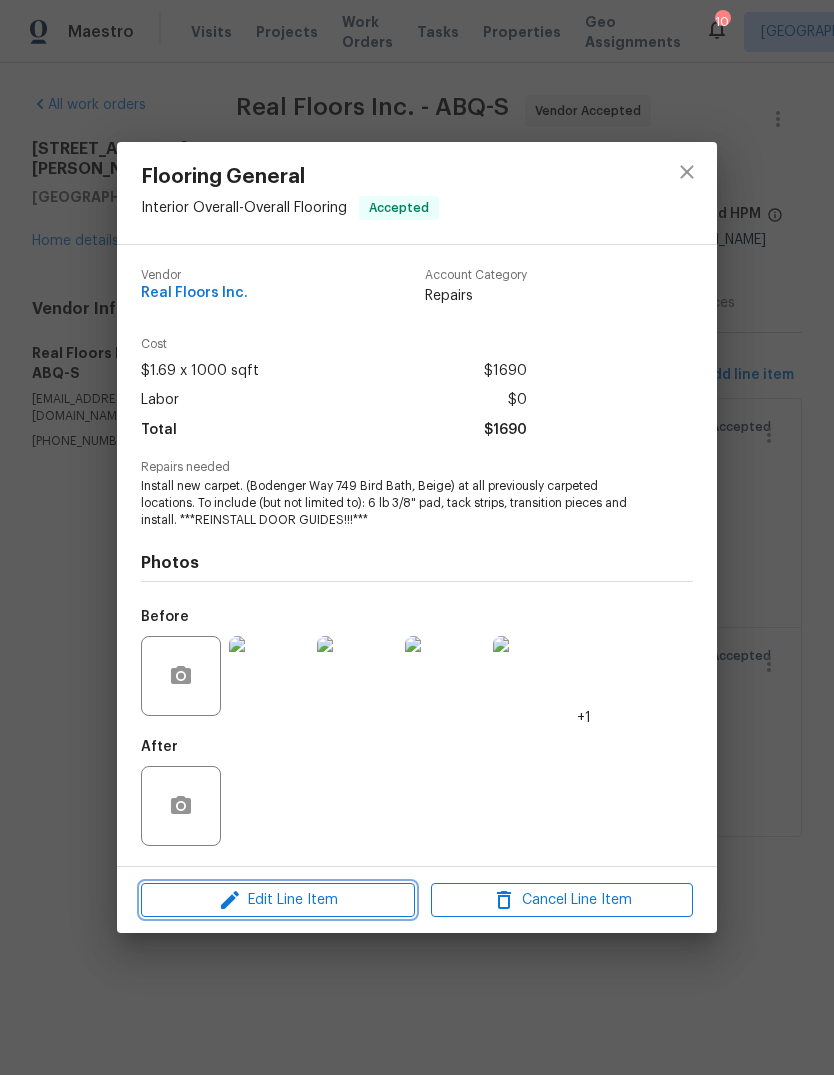 click on "Edit Line Item" at bounding box center (278, 900) 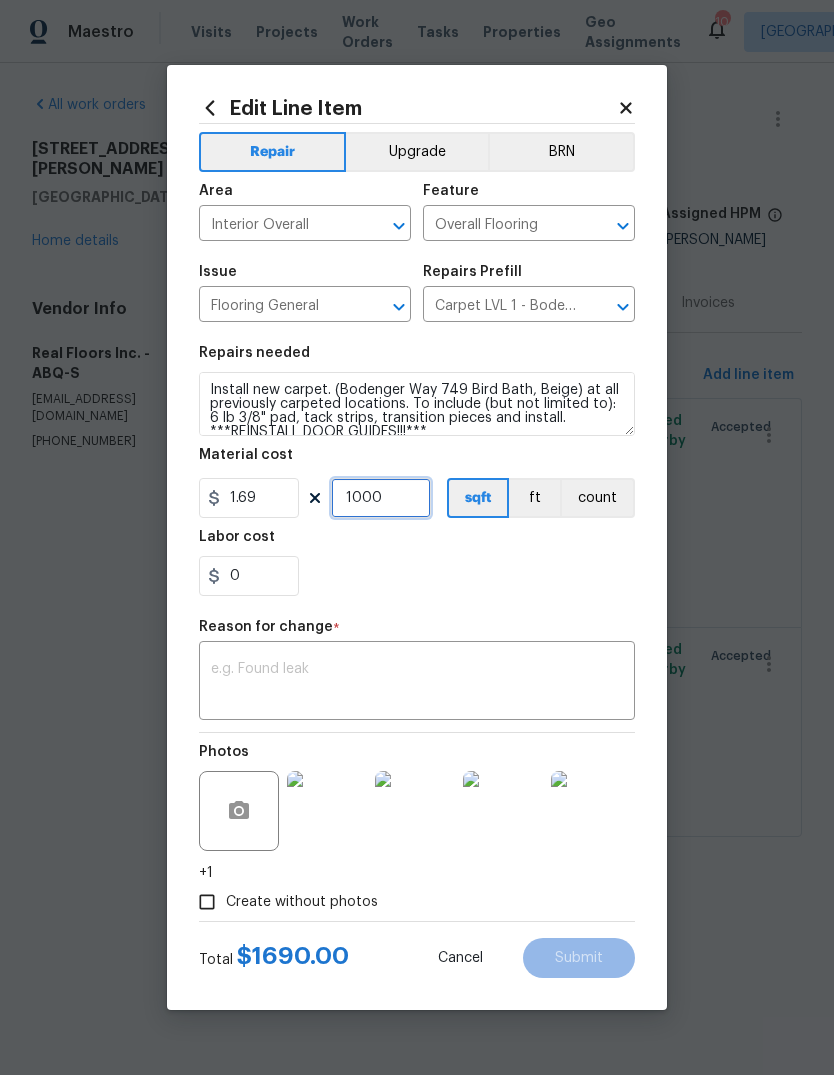 click on "1000" at bounding box center [381, 498] 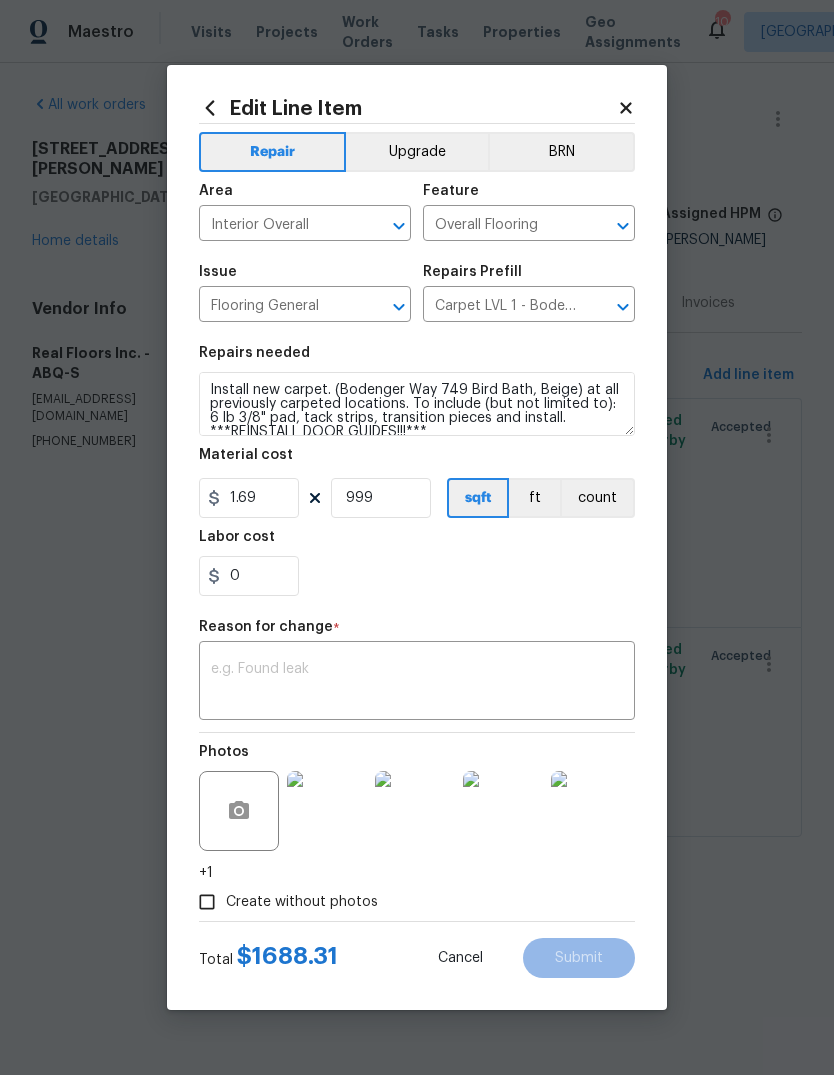click on "Labor cost" at bounding box center (417, 543) 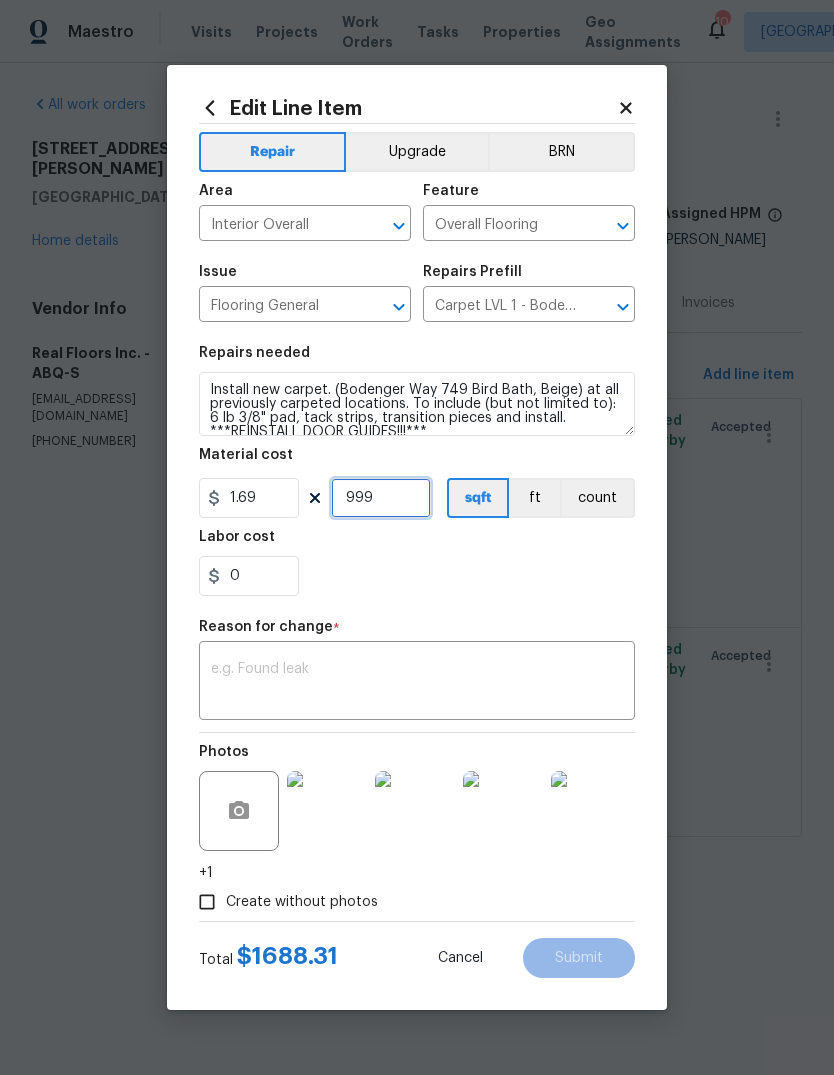 click on "999" at bounding box center [381, 498] 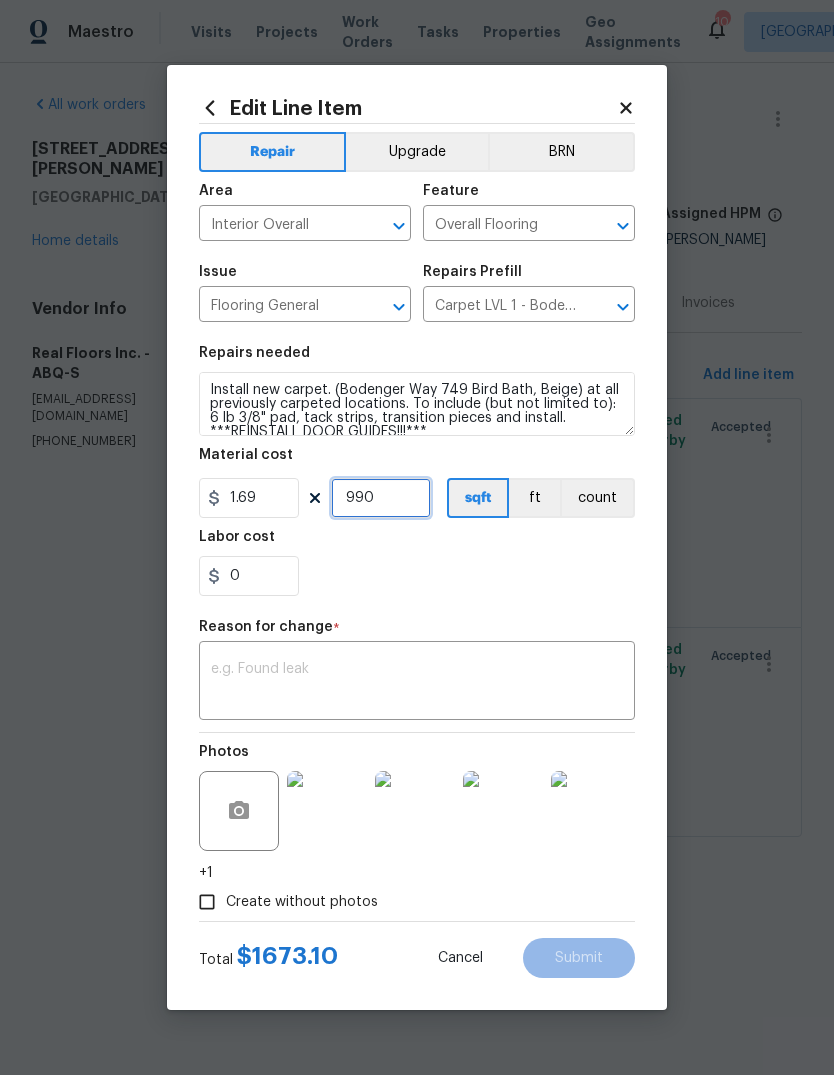 type on "990" 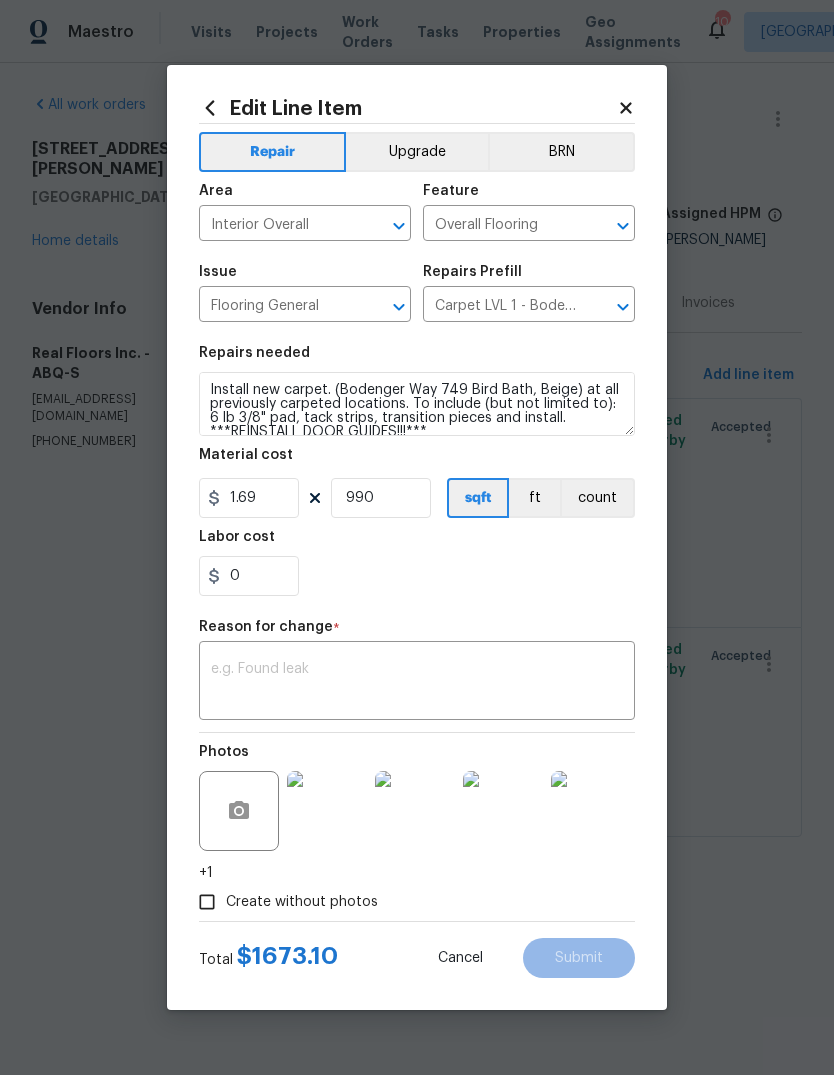 click on "Labor cost" at bounding box center (417, 543) 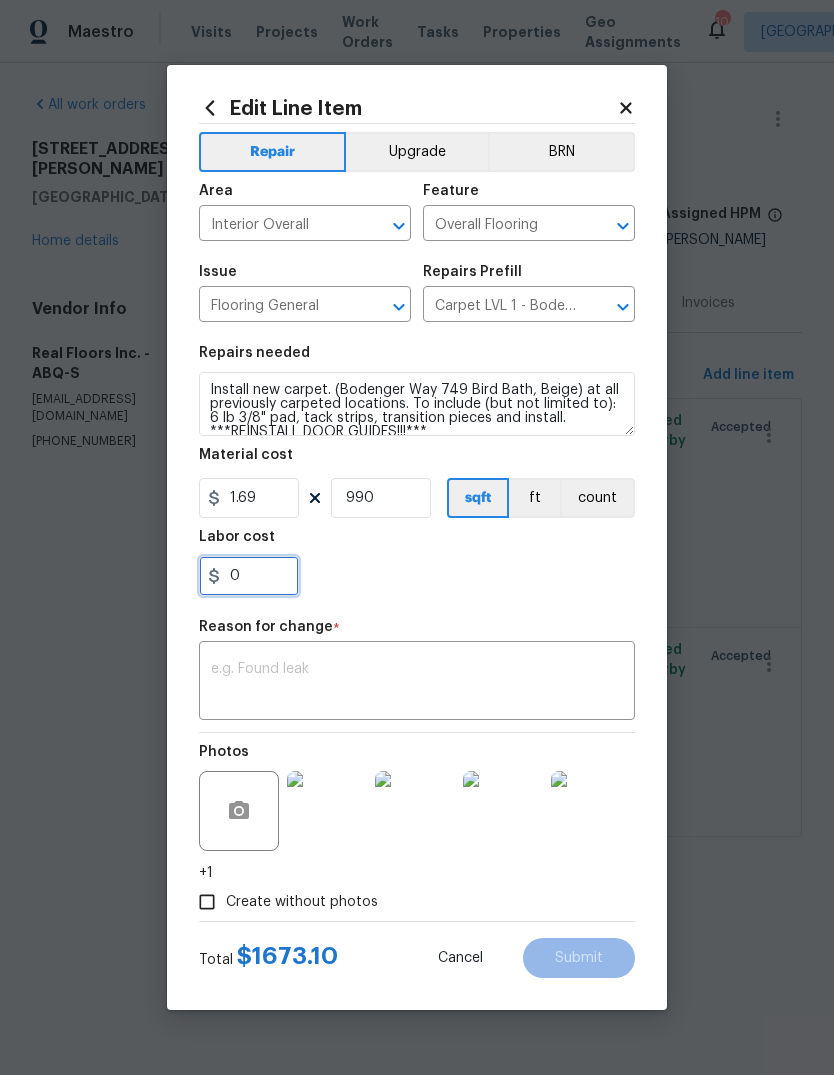 click on "0" at bounding box center [249, 576] 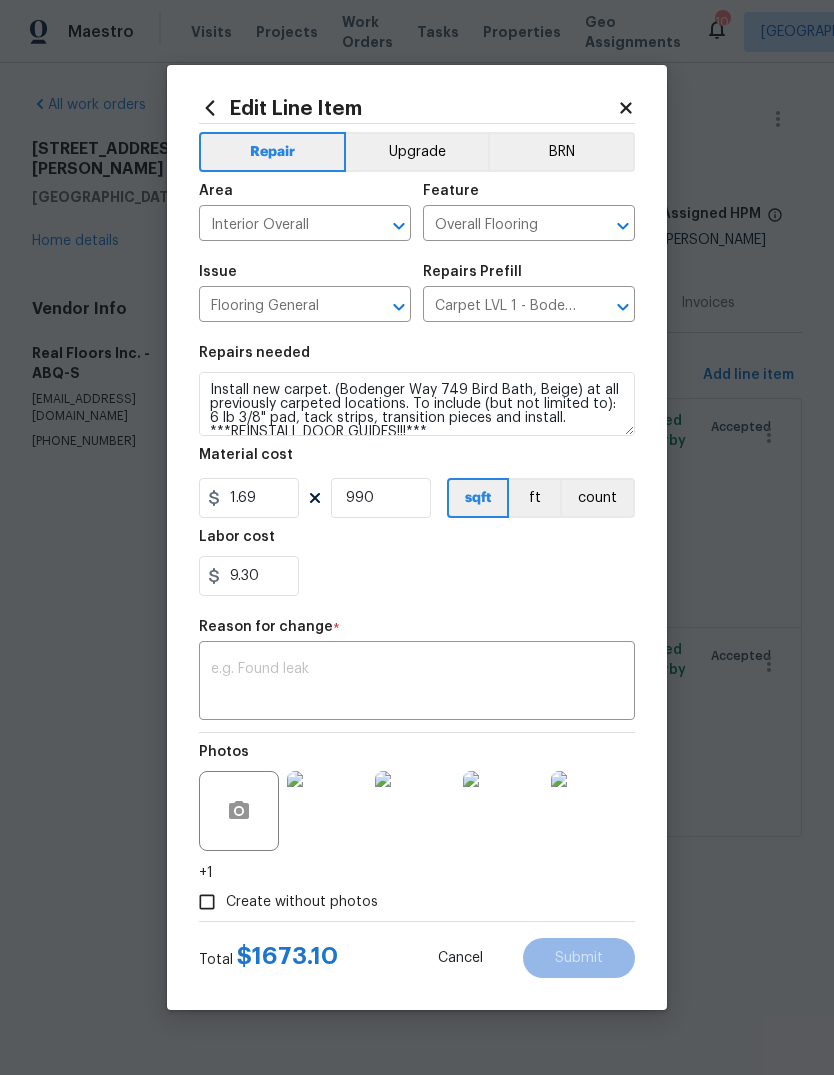 click on "9.30" at bounding box center (417, 576) 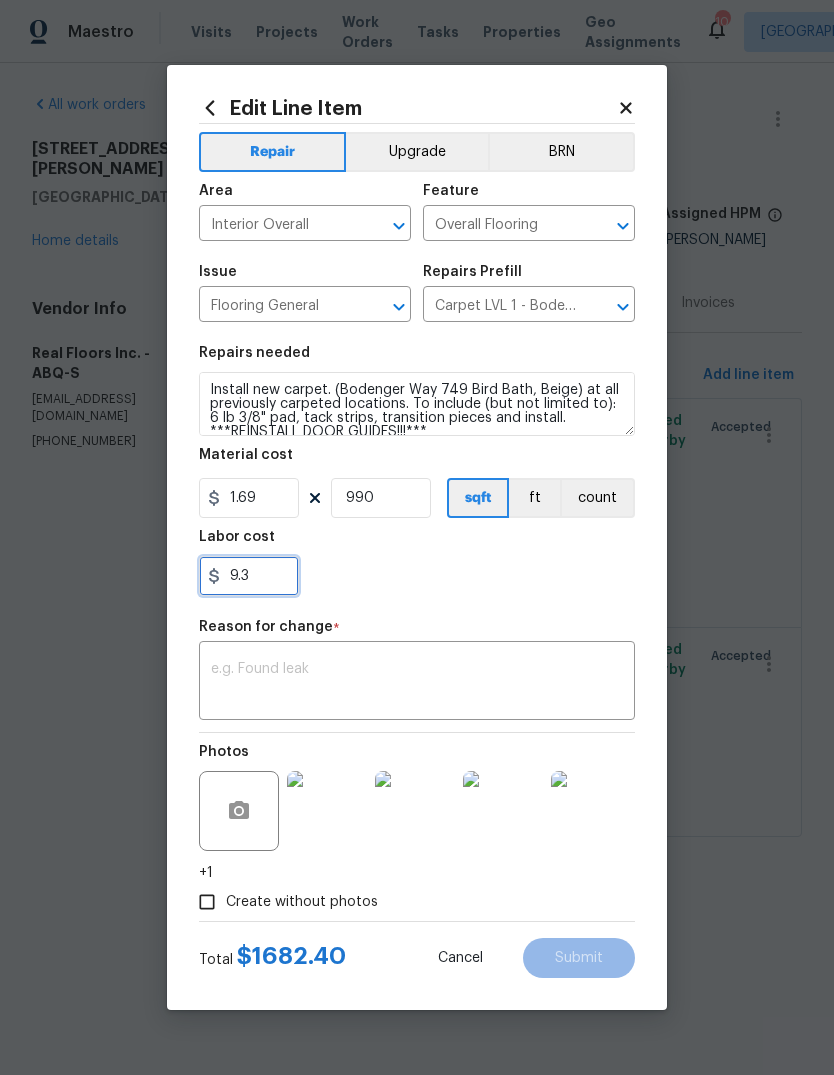 click on "9.3" at bounding box center (249, 576) 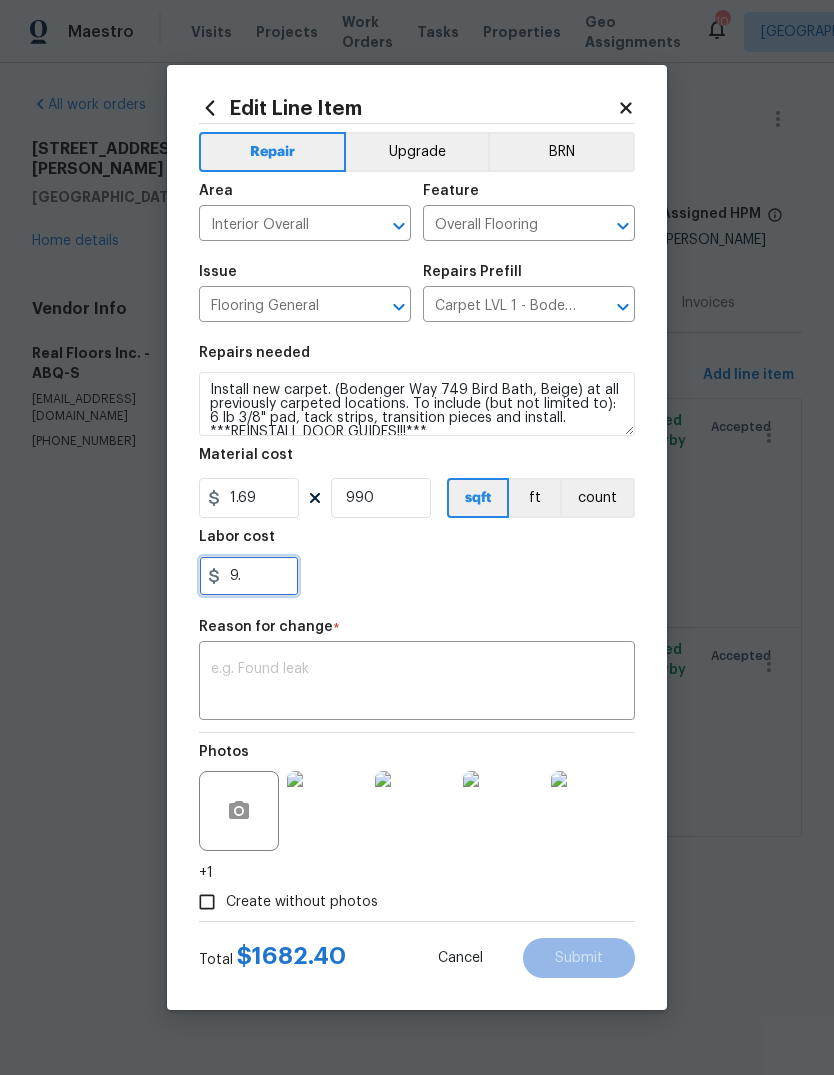 type on "9" 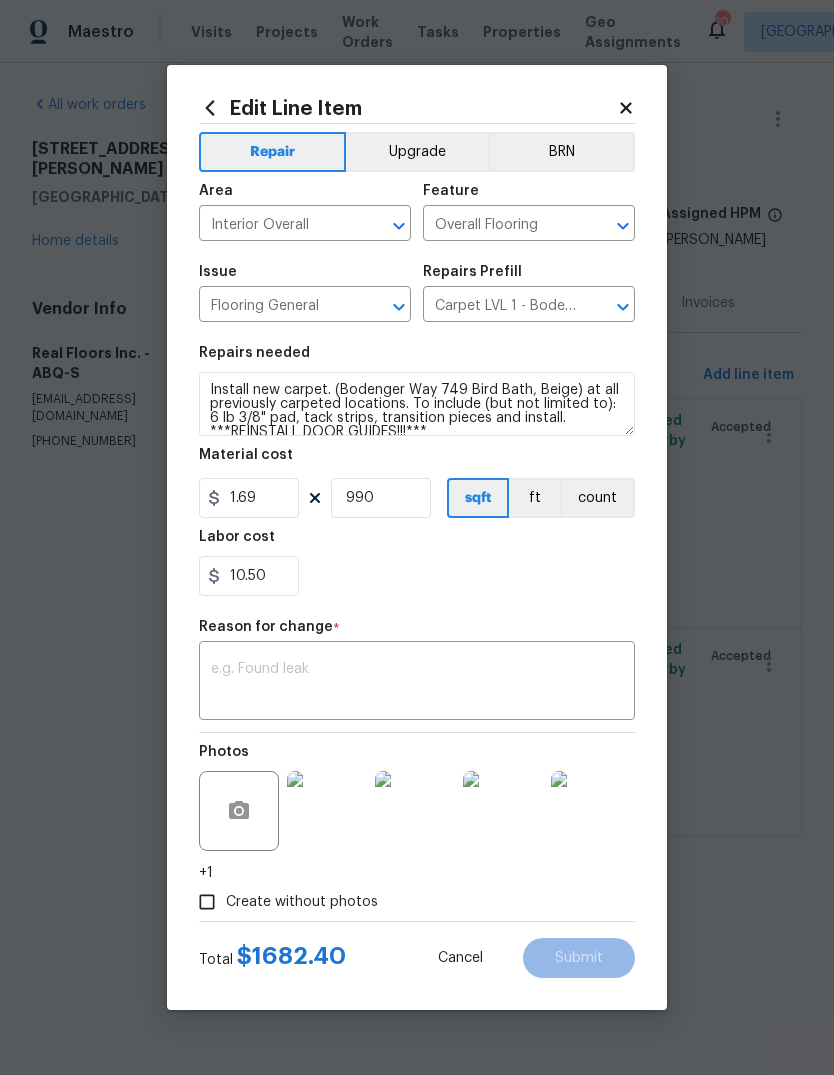 click on "10.50" at bounding box center [417, 576] 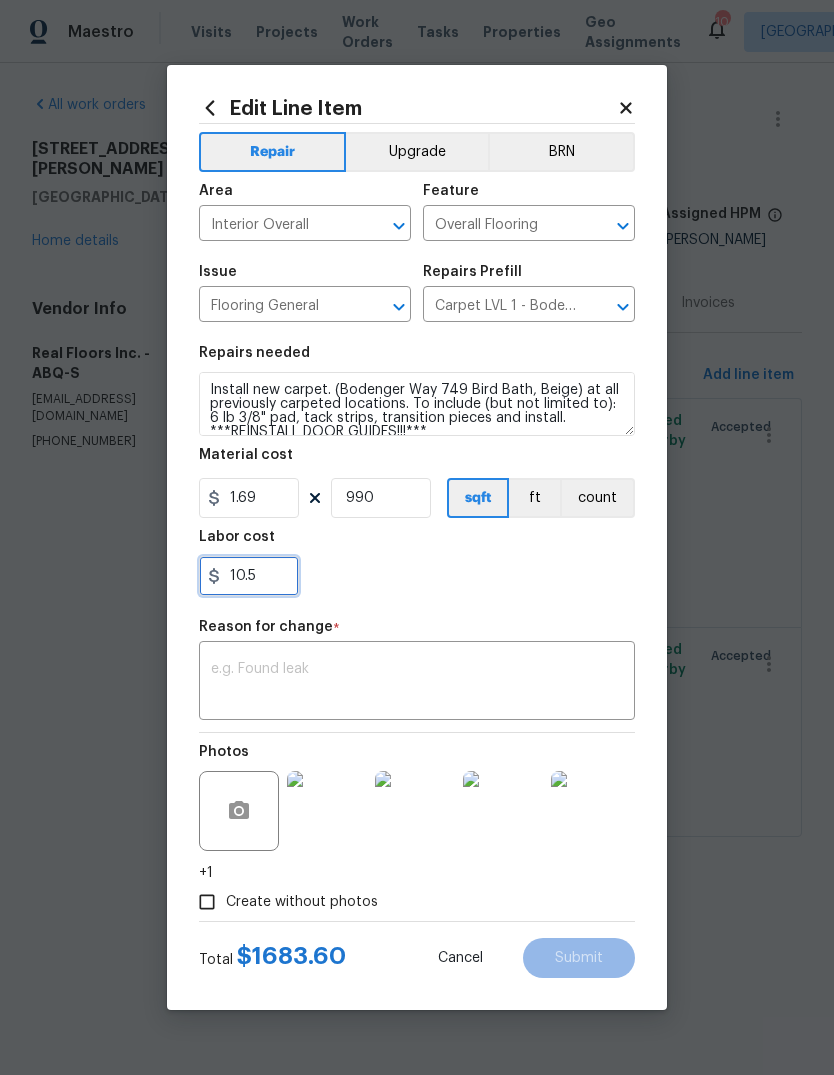 click on "10.5" at bounding box center [249, 576] 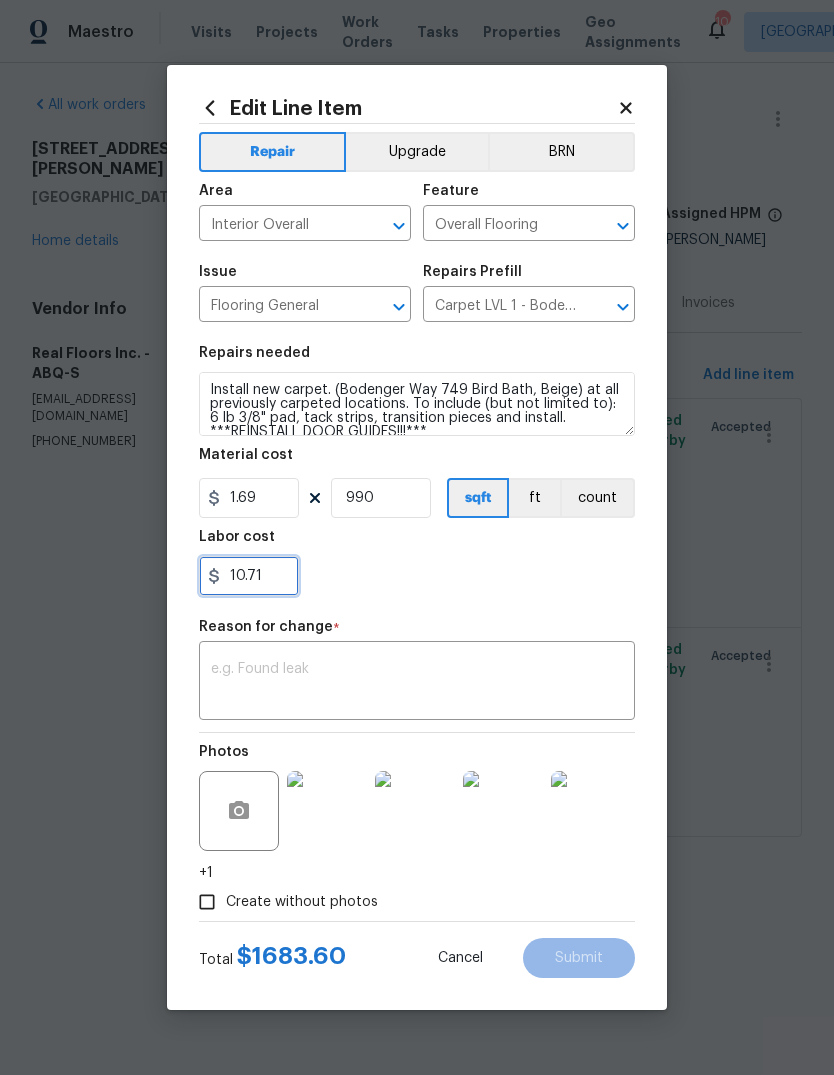 type on "10.71" 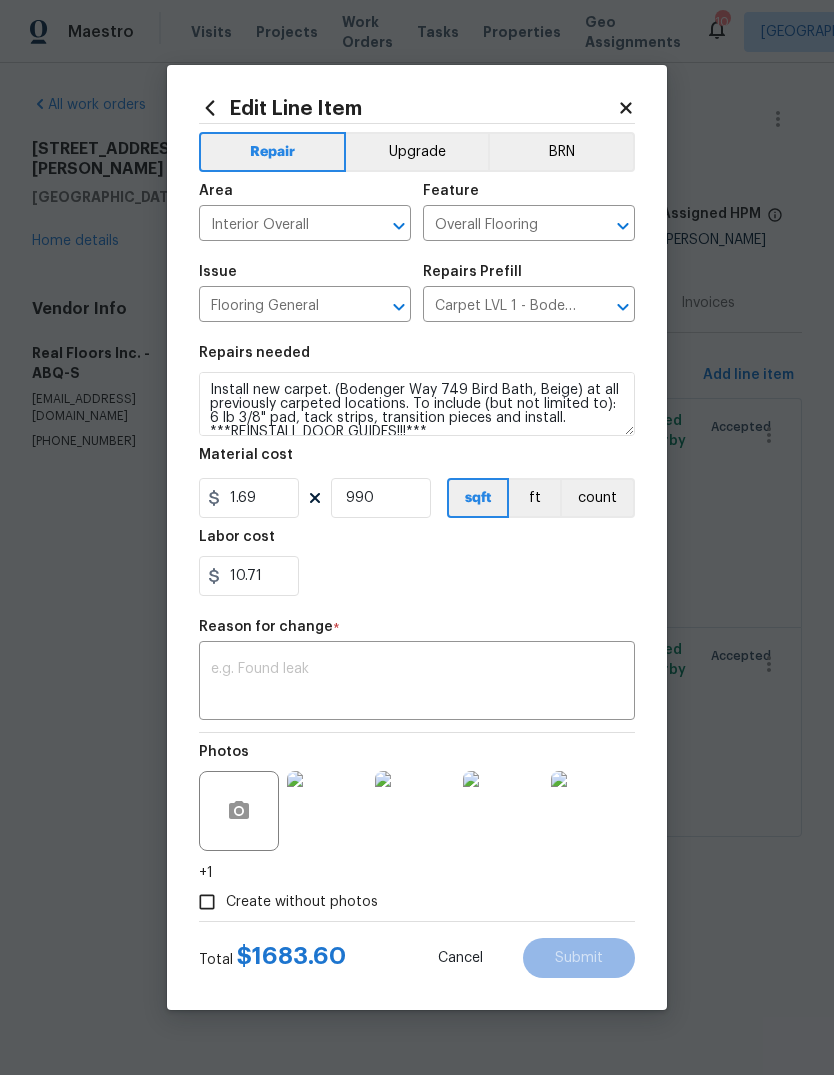 click on "10.71" at bounding box center [417, 576] 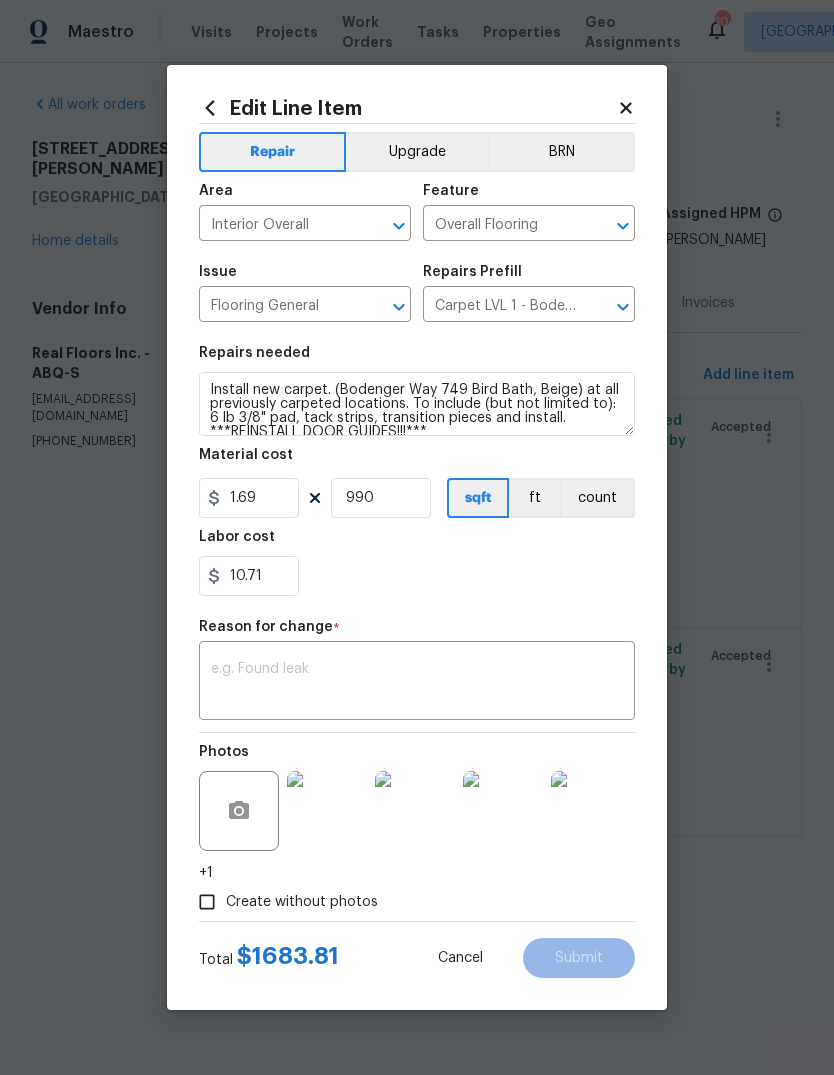 click at bounding box center (417, 683) 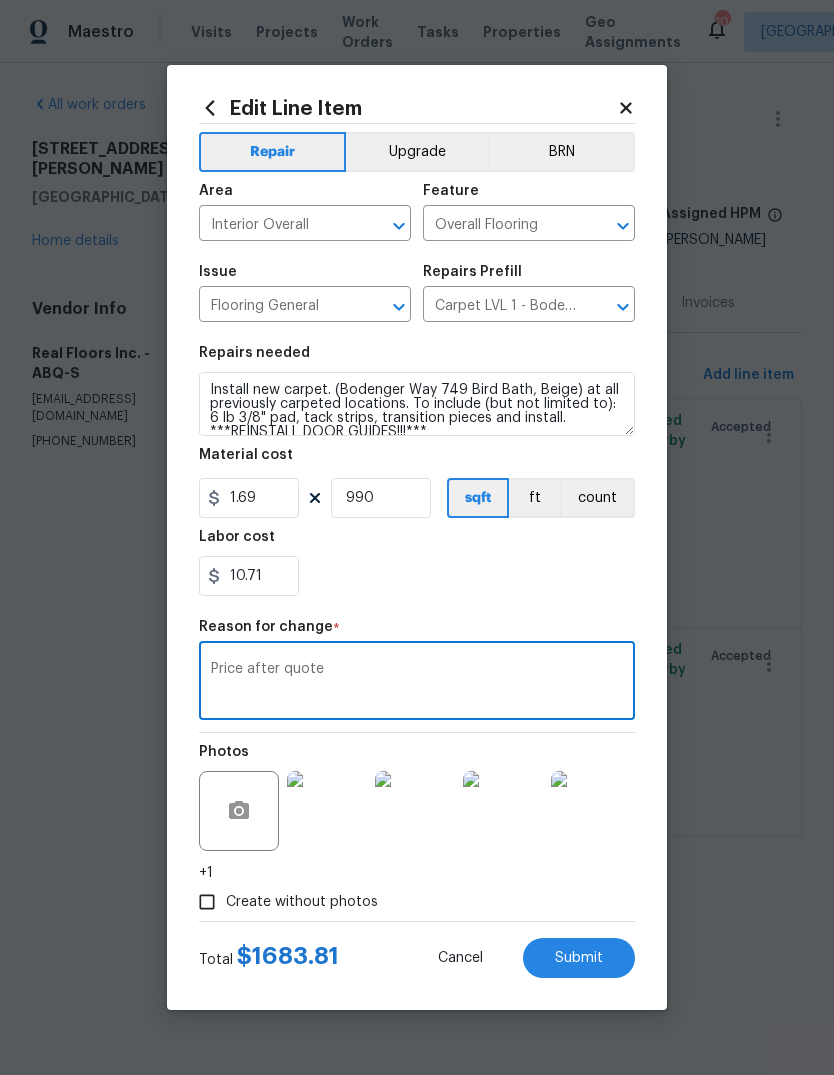 type on "Price after quote" 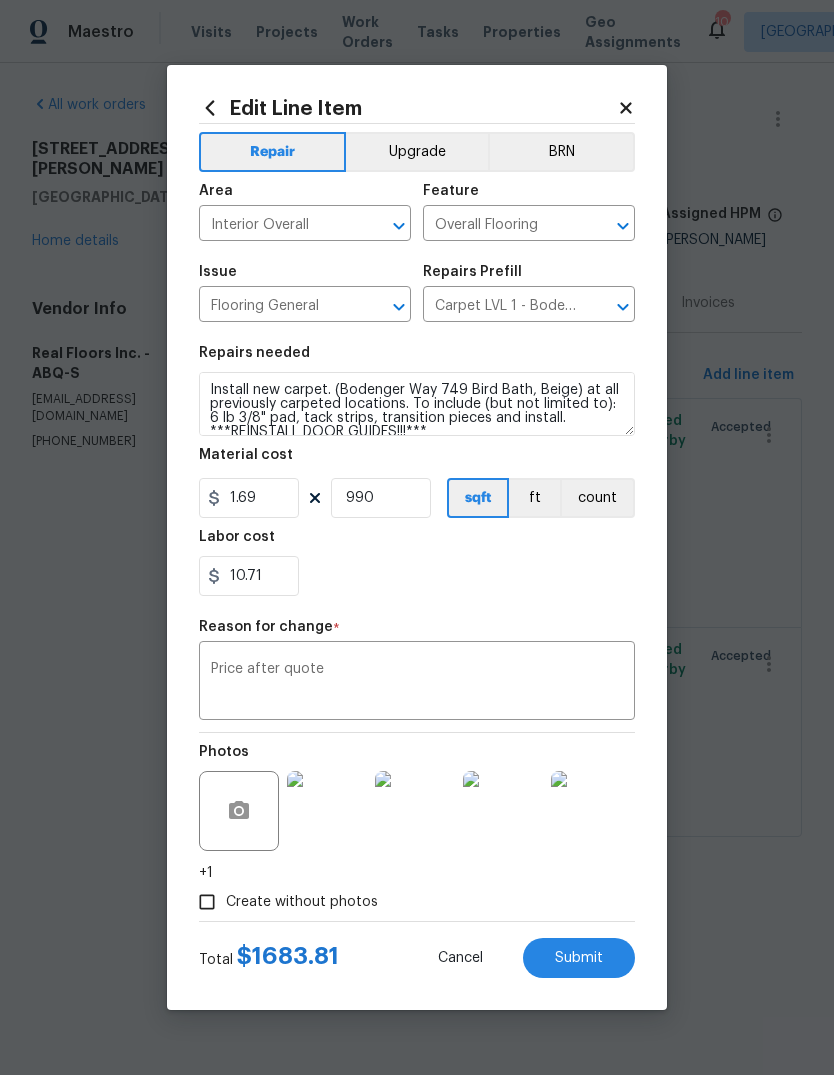 click on "Submit" at bounding box center [579, 958] 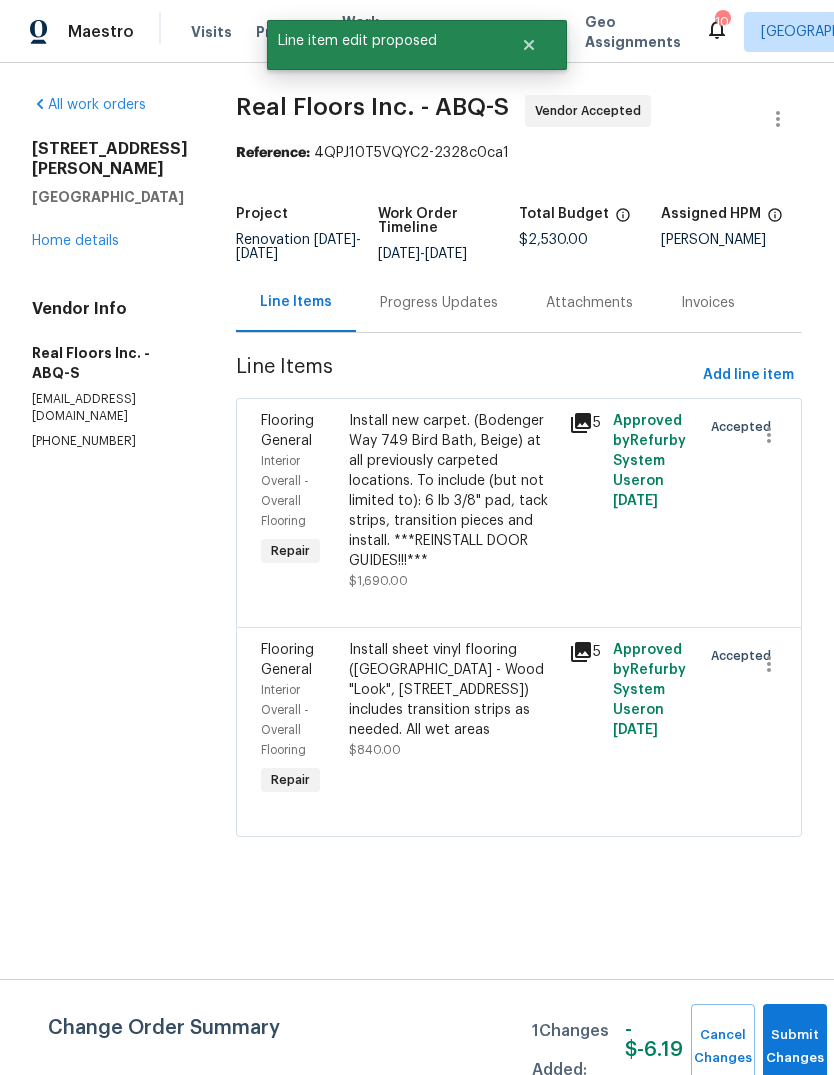 click on "Install sheet vinyl flooring (Sugar Valley - Wood "Look", 565 Beacon Hill) includes transition strips as needed. All wet areas" at bounding box center (453, 690) 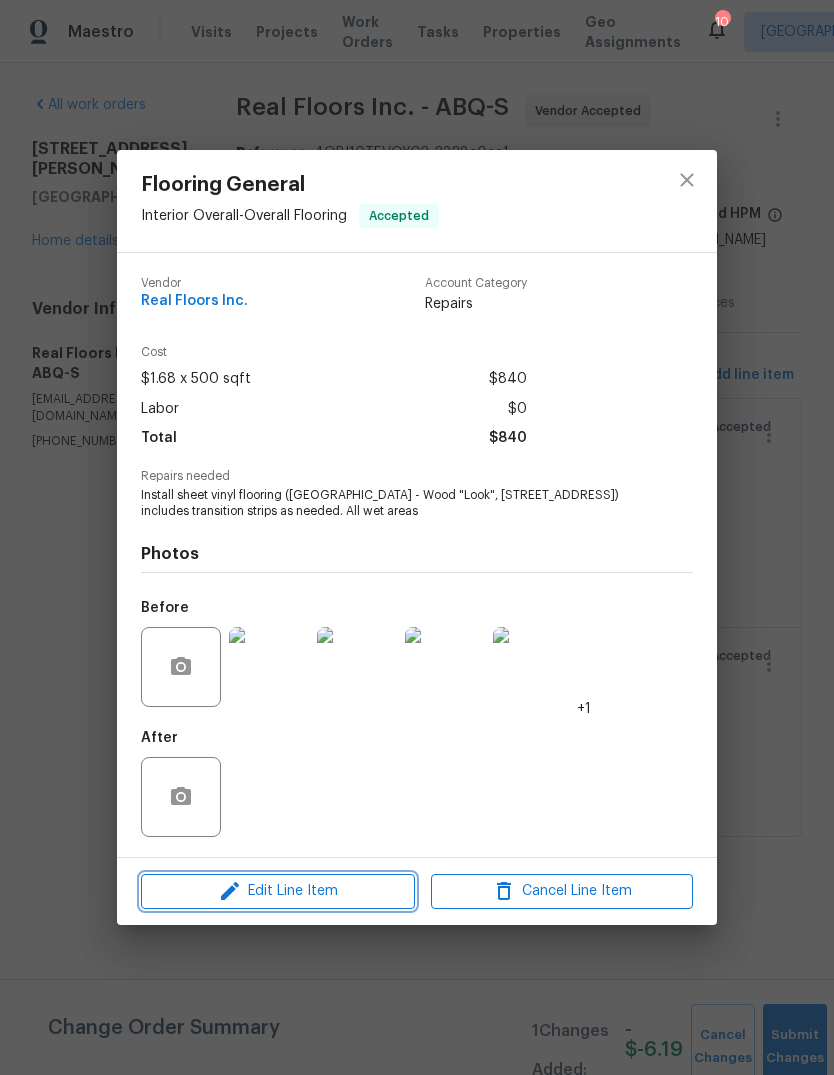 click on "Edit Line Item" at bounding box center (278, 891) 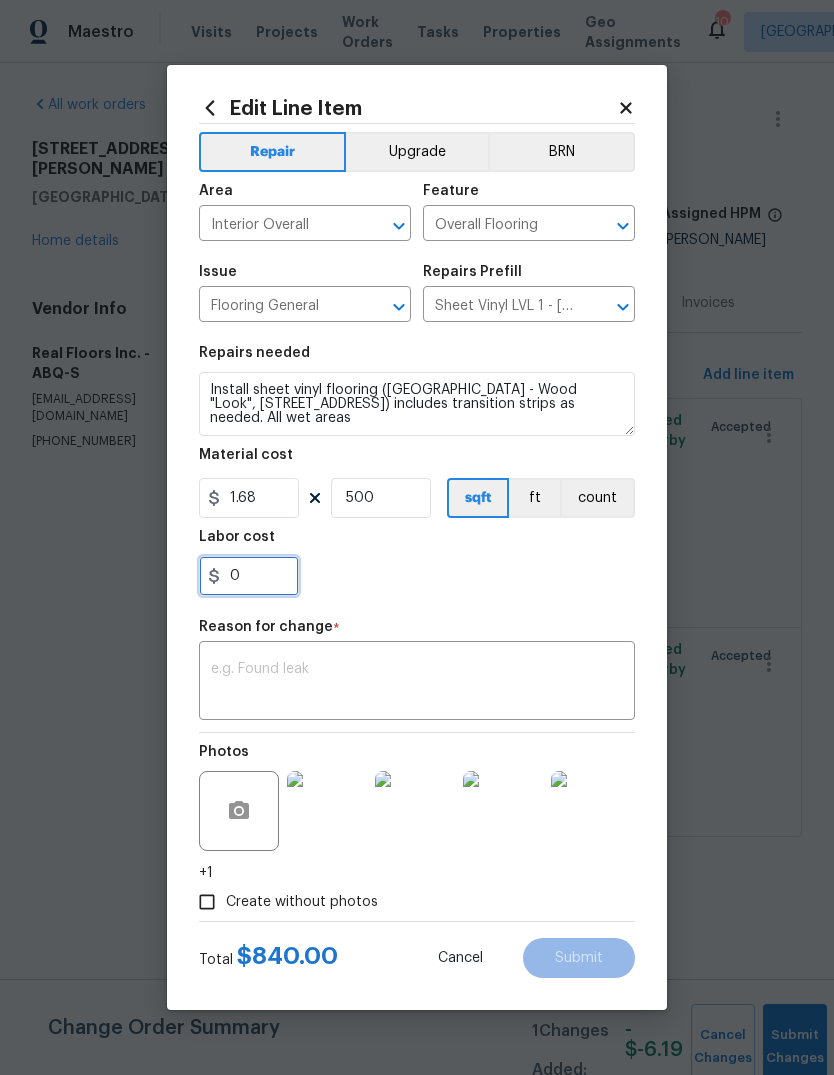 click on "0" at bounding box center [249, 576] 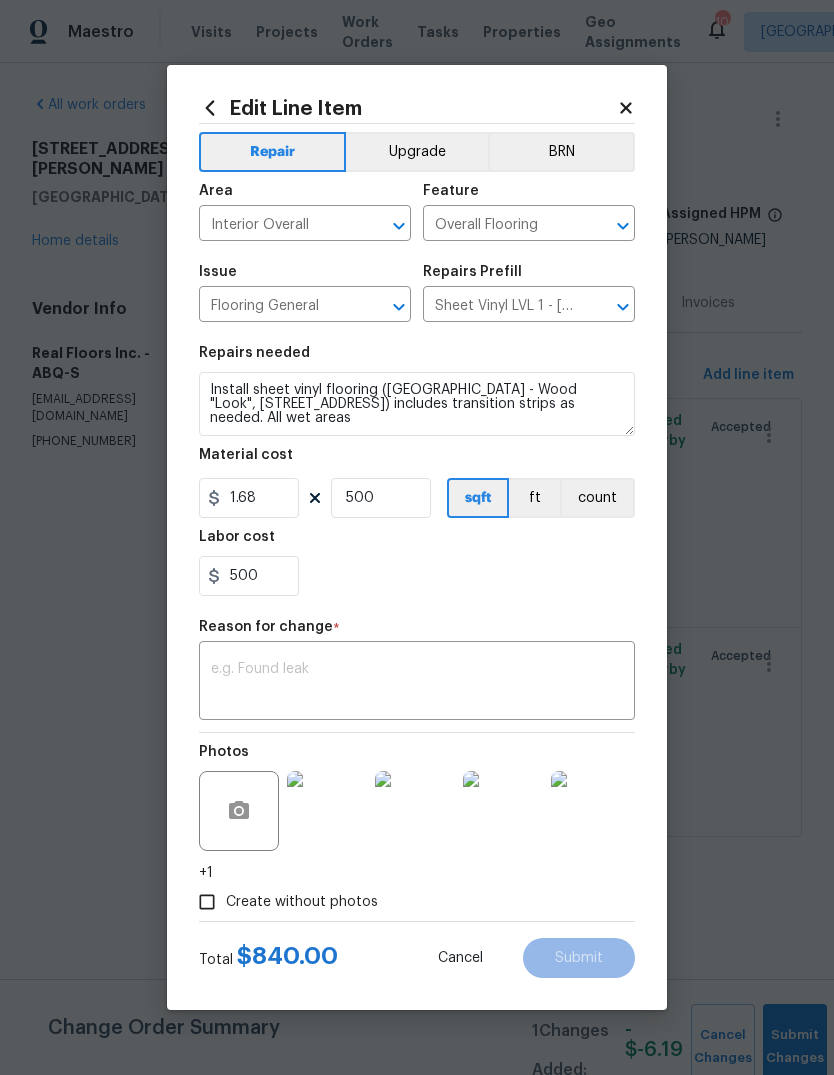 click on "500" at bounding box center (417, 576) 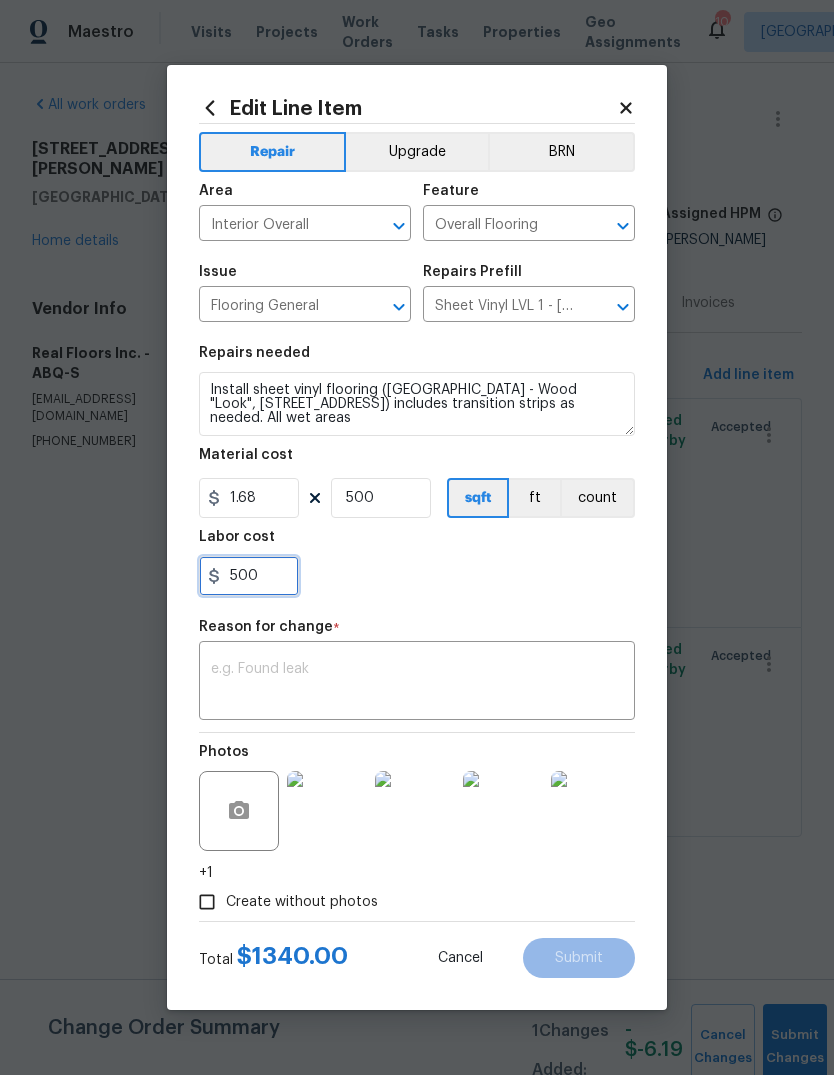 click on "500" at bounding box center (249, 576) 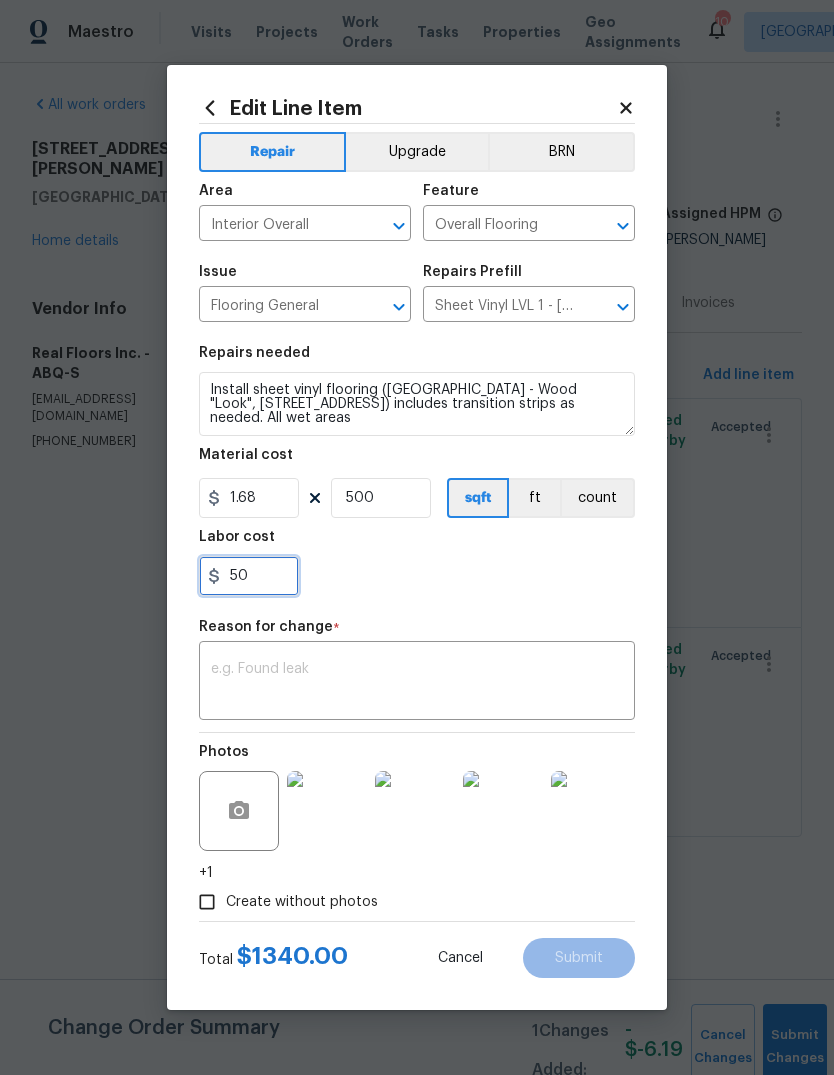 type on "5" 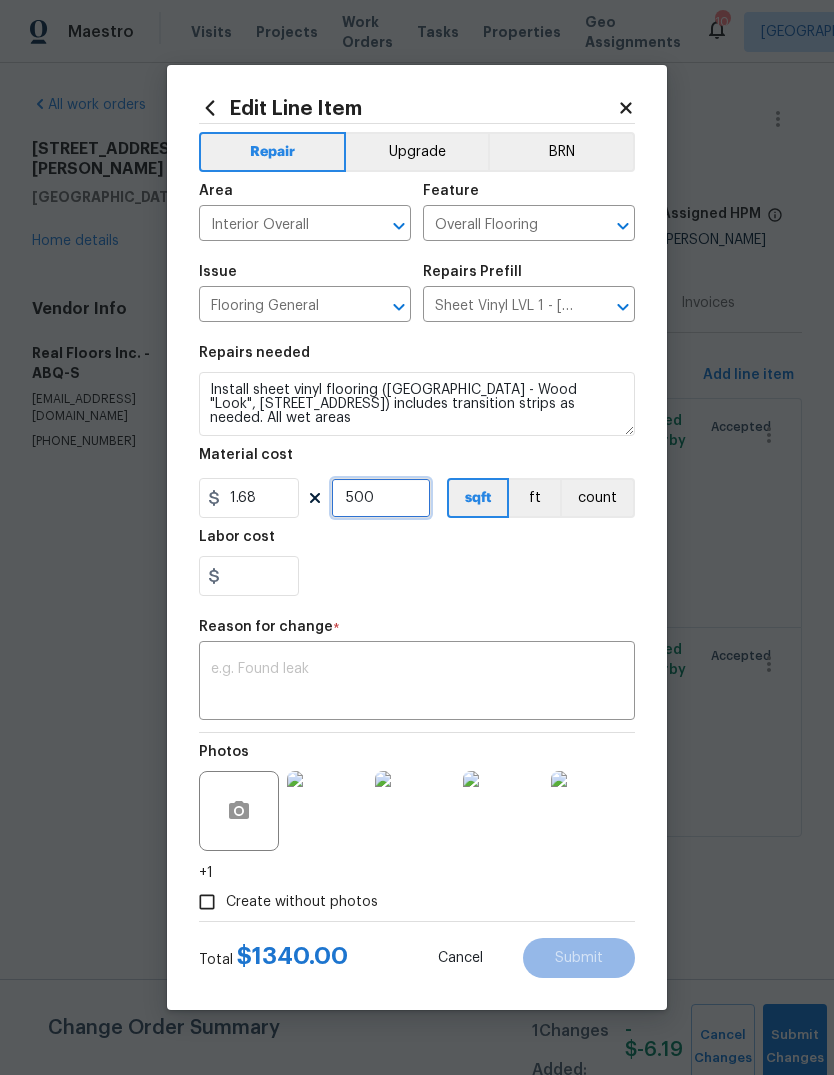 click on "500" at bounding box center [381, 498] 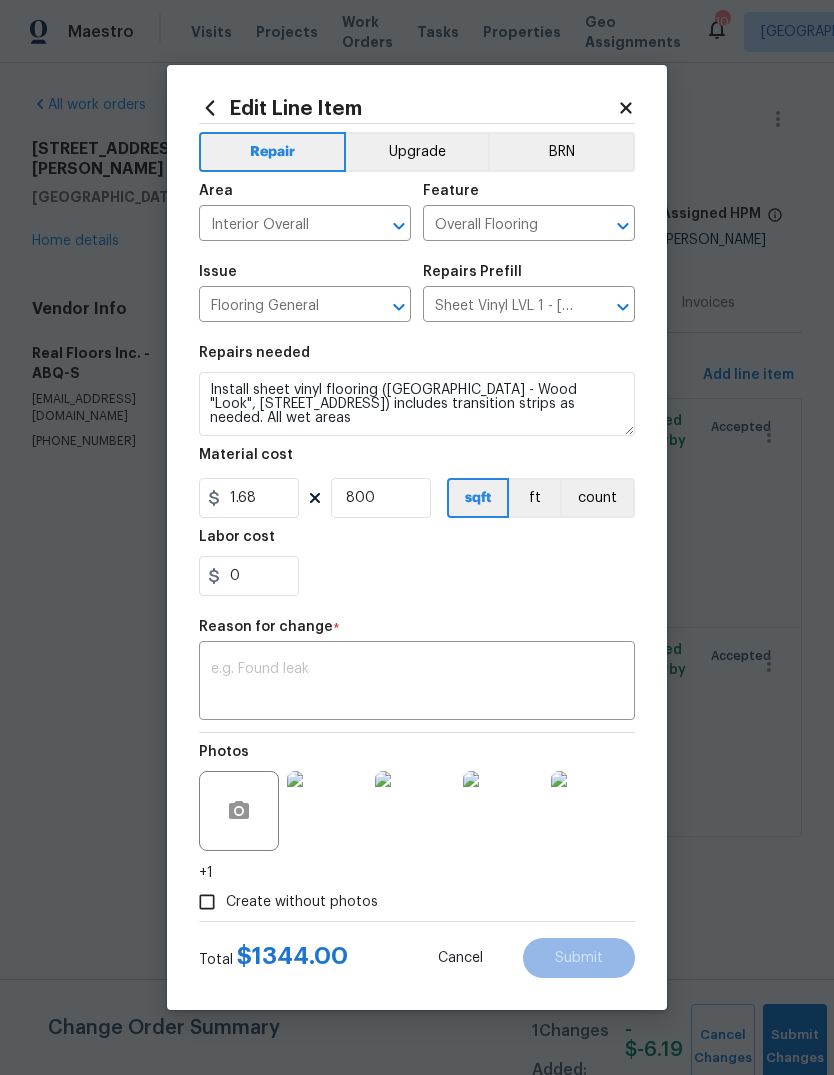 click on "Labor cost" at bounding box center (417, 543) 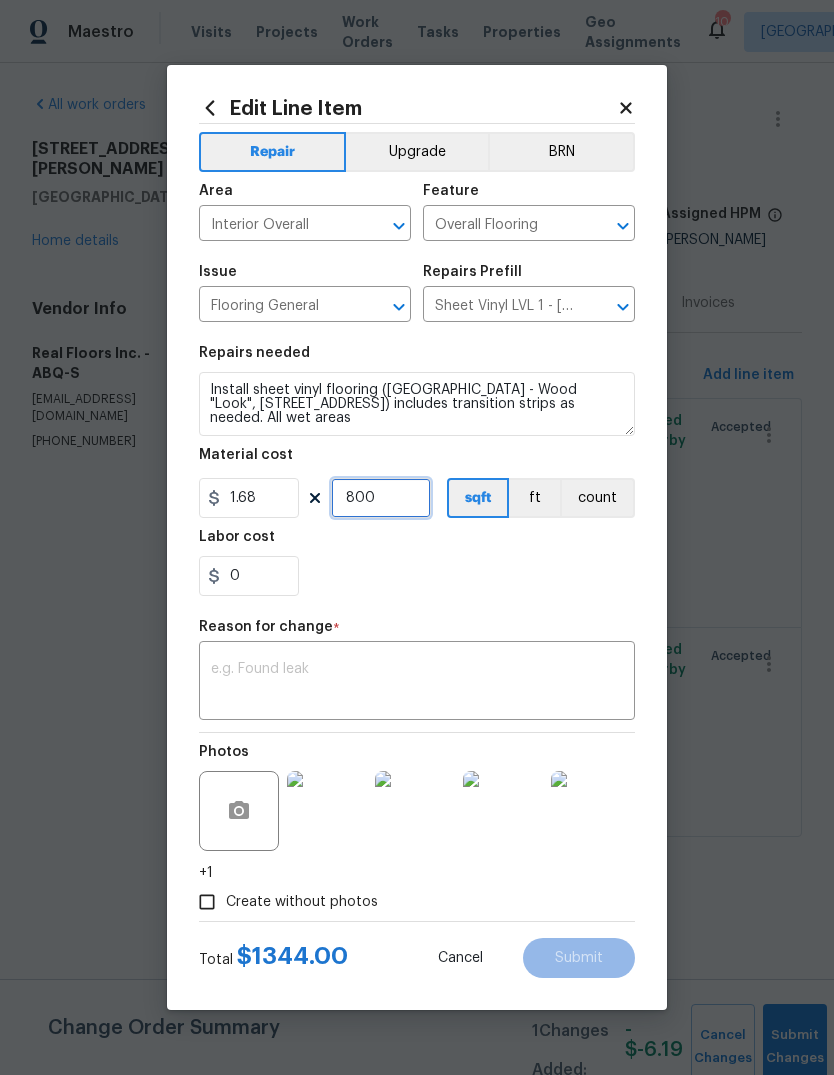 click on "800" at bounding box center (381, 498) 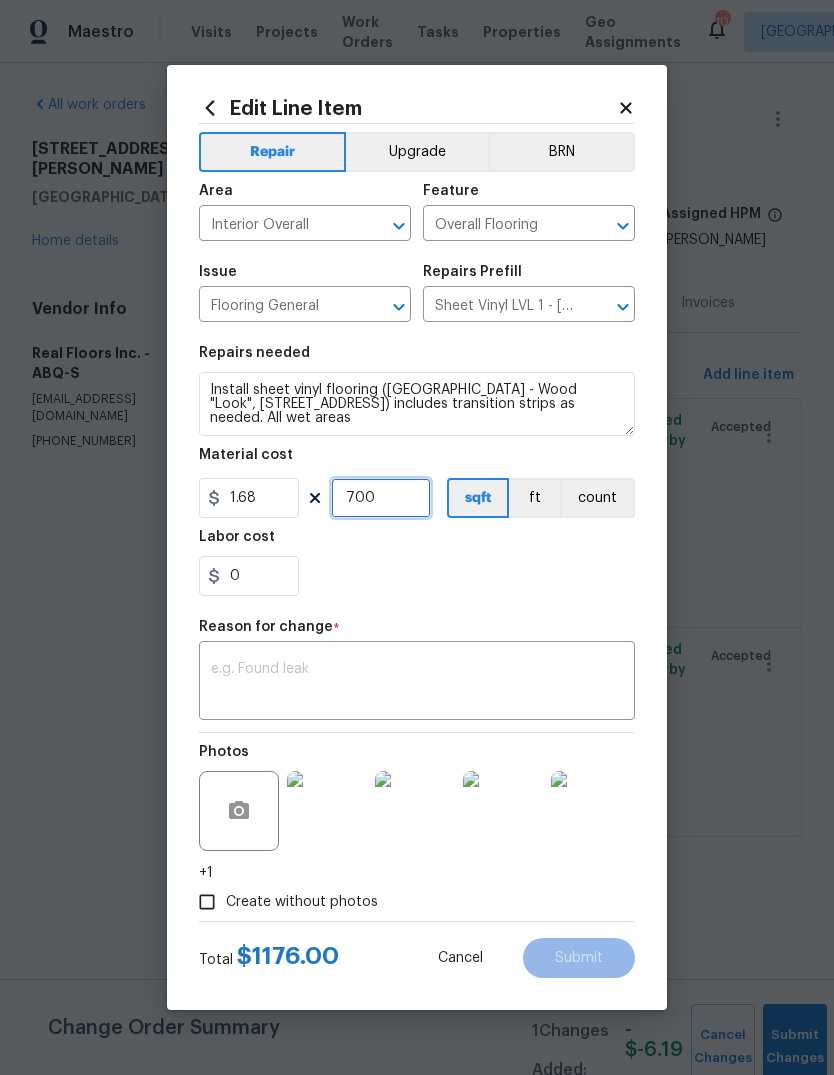 type on "700" 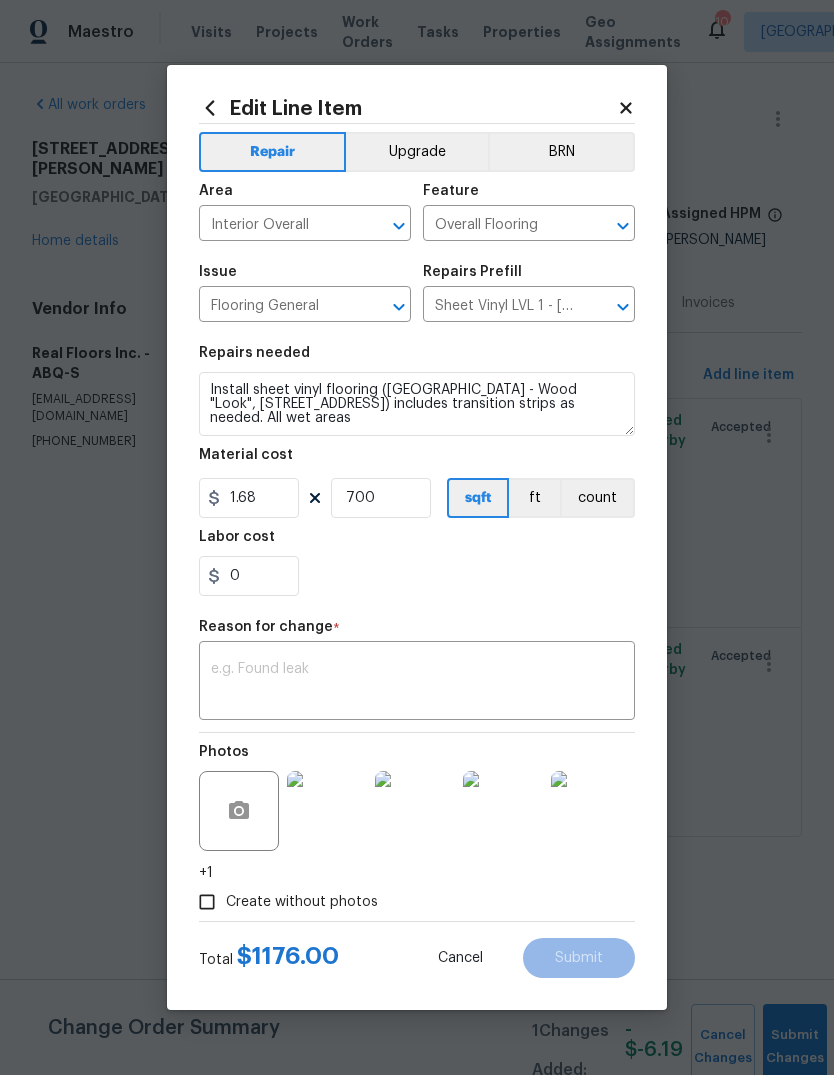 click on "0" at bounding box center (417, 576) 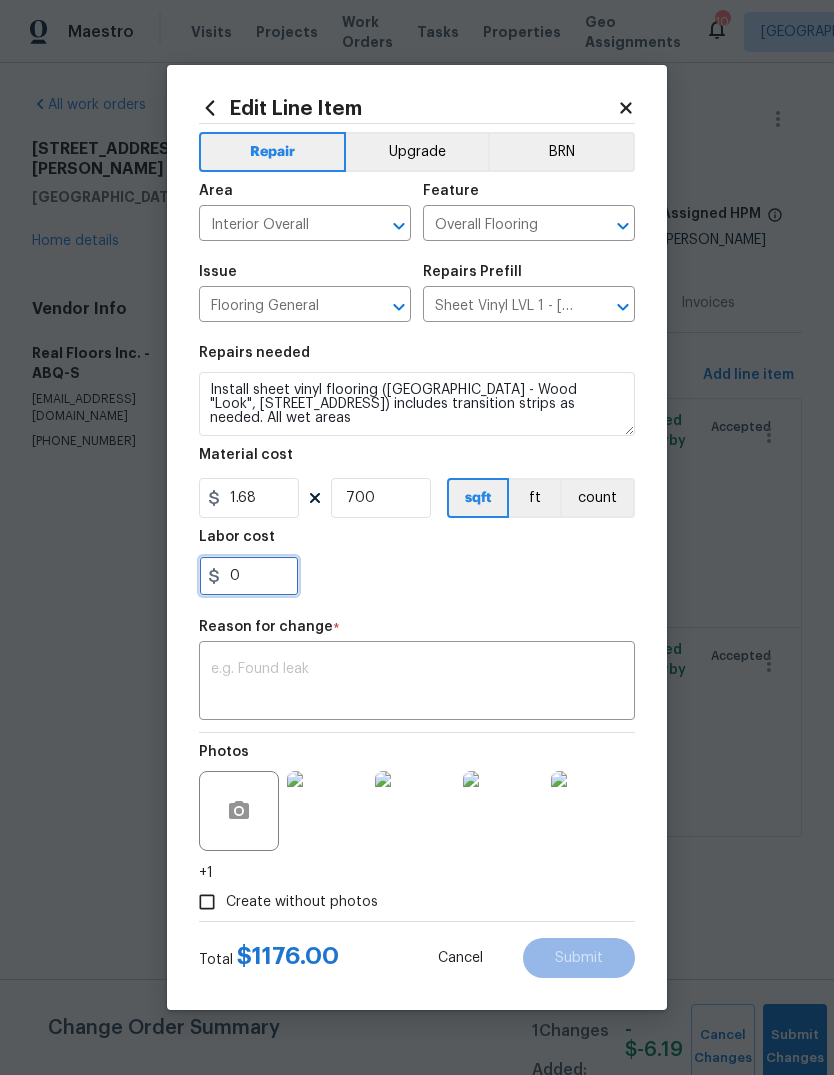 click on "0" at bounding box center [249, 576] 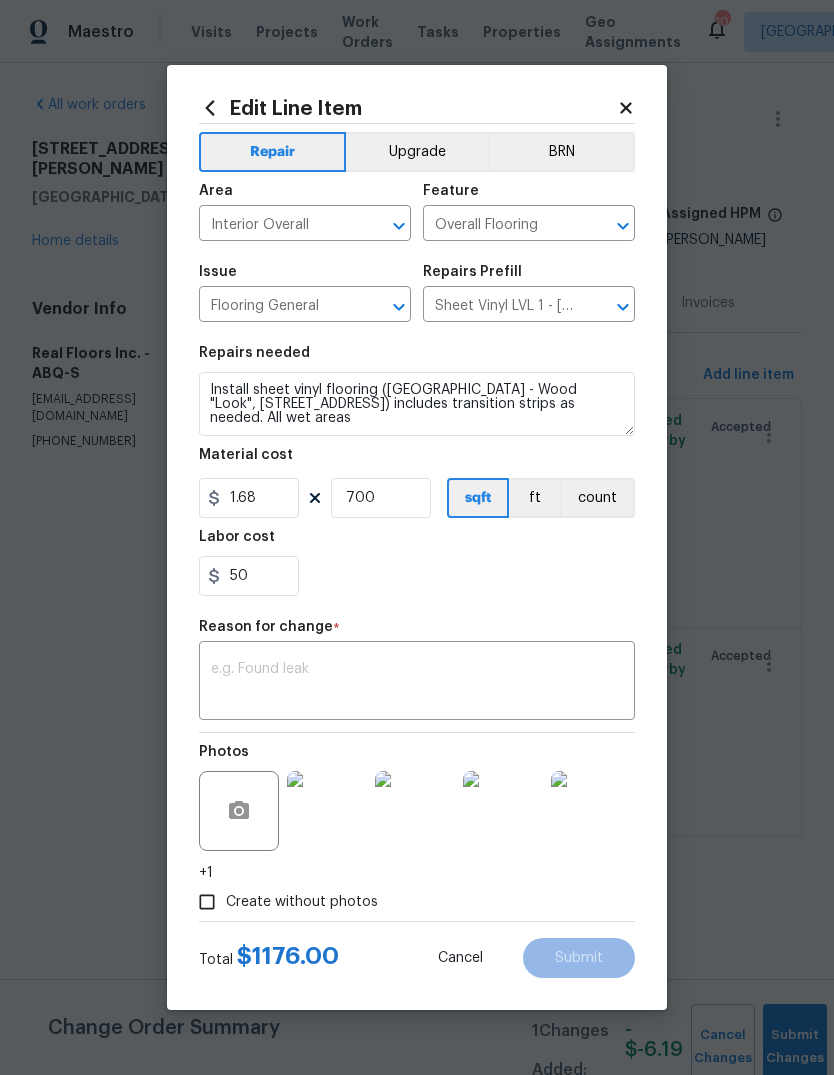 click on "50" at bounding box center (417, 576) 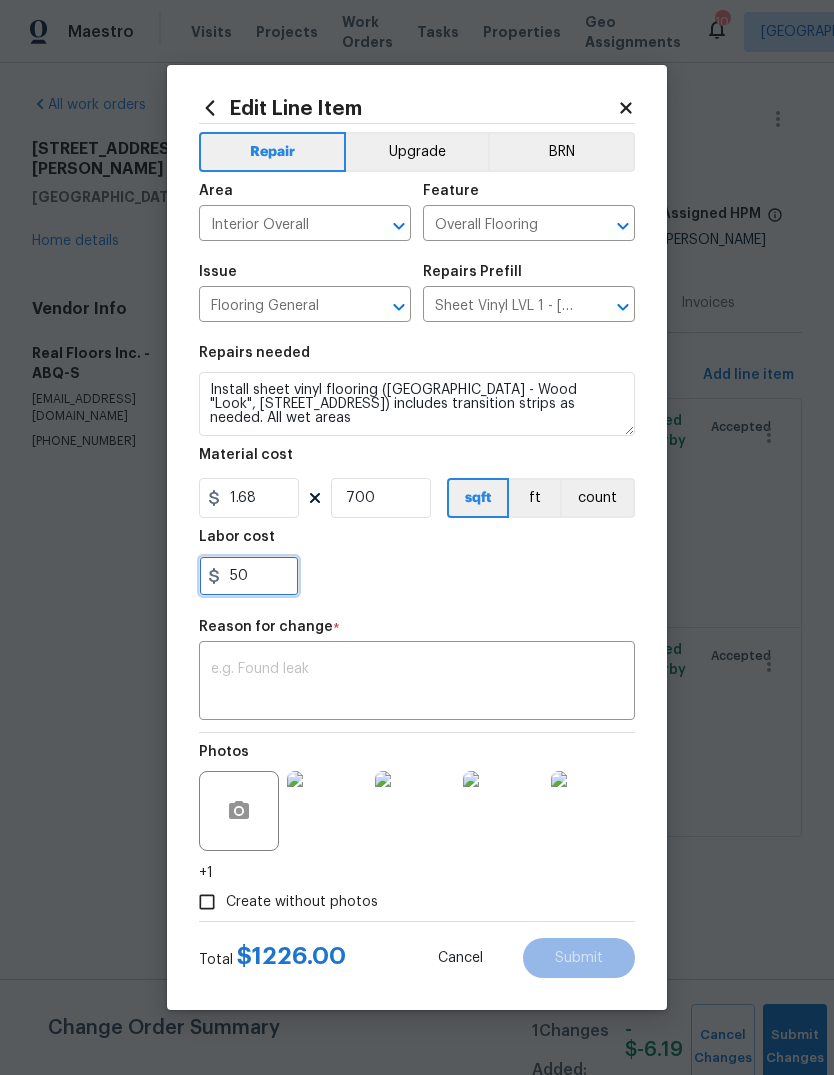 click on "50" at bounding box center [249, 576] 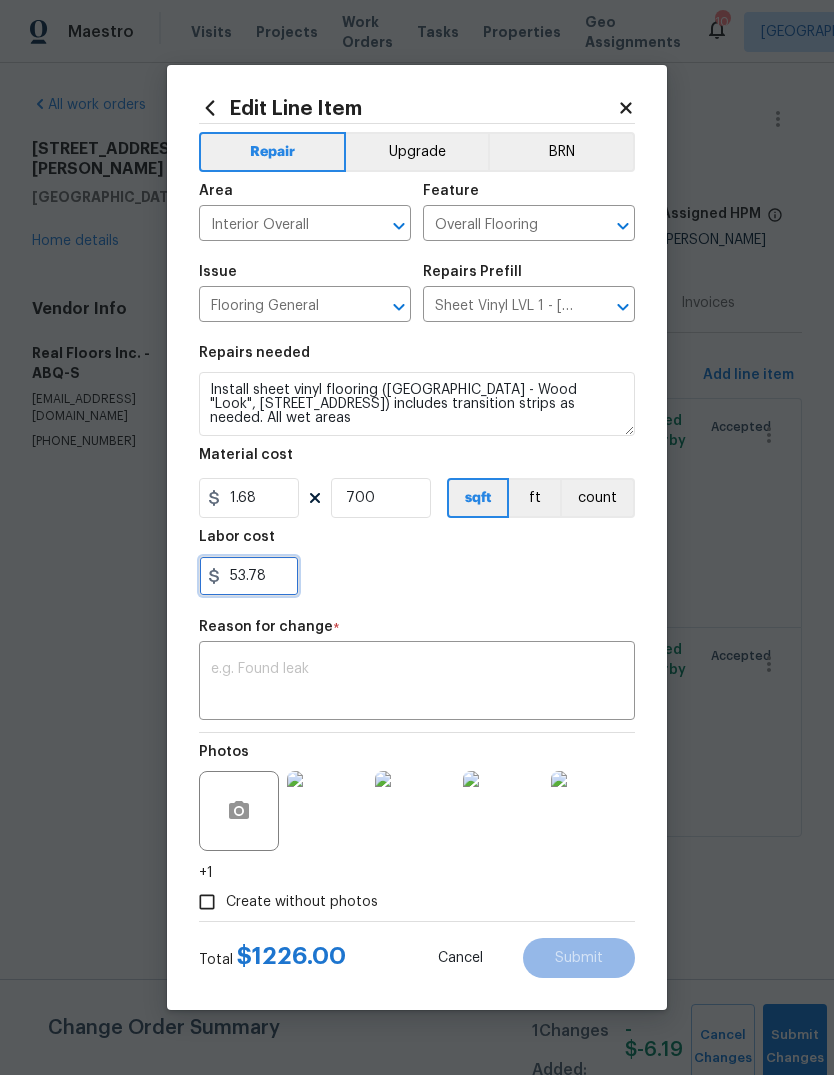 type on "53.78" 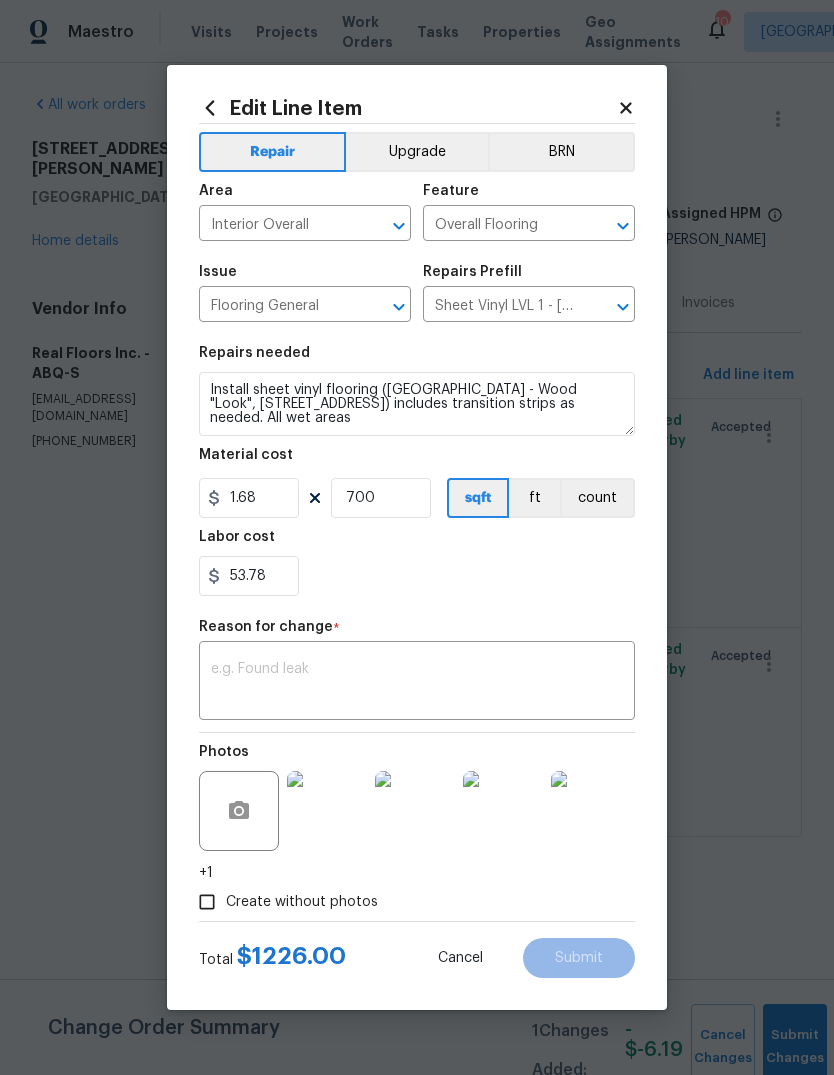 click on "53.78" at bounding box center (417, 576) 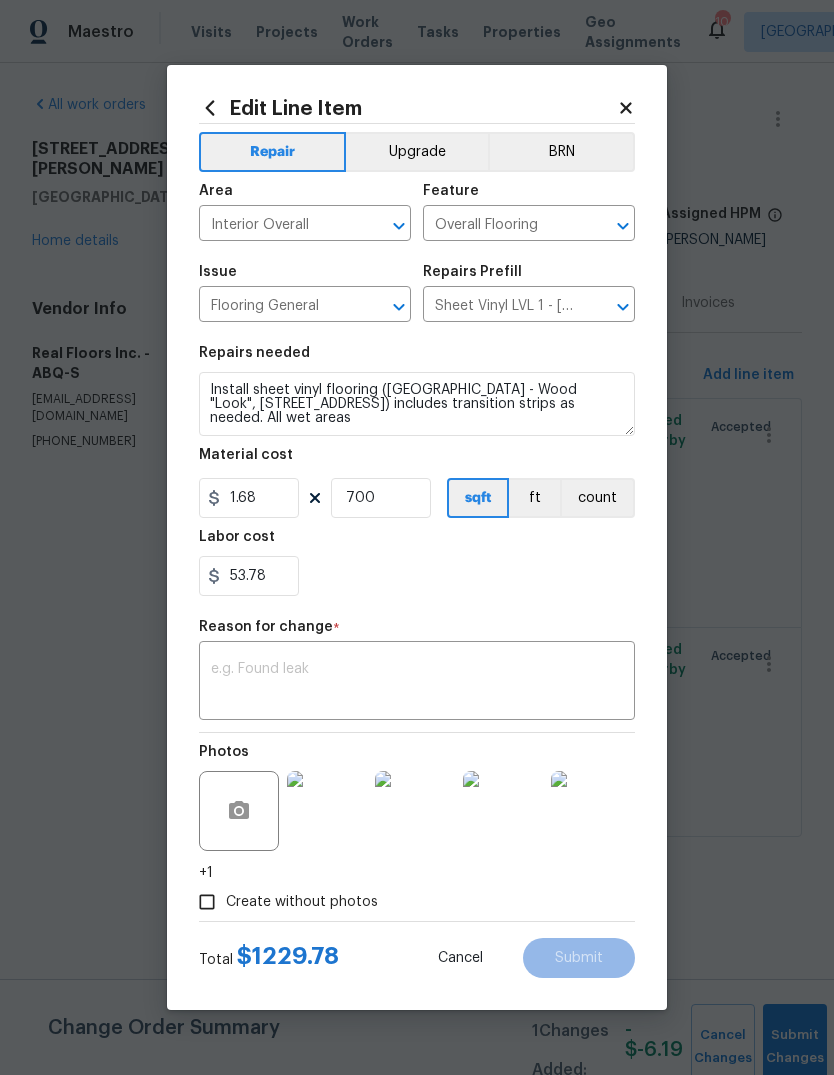 click on "x ​" at bounding box center (417, 683) 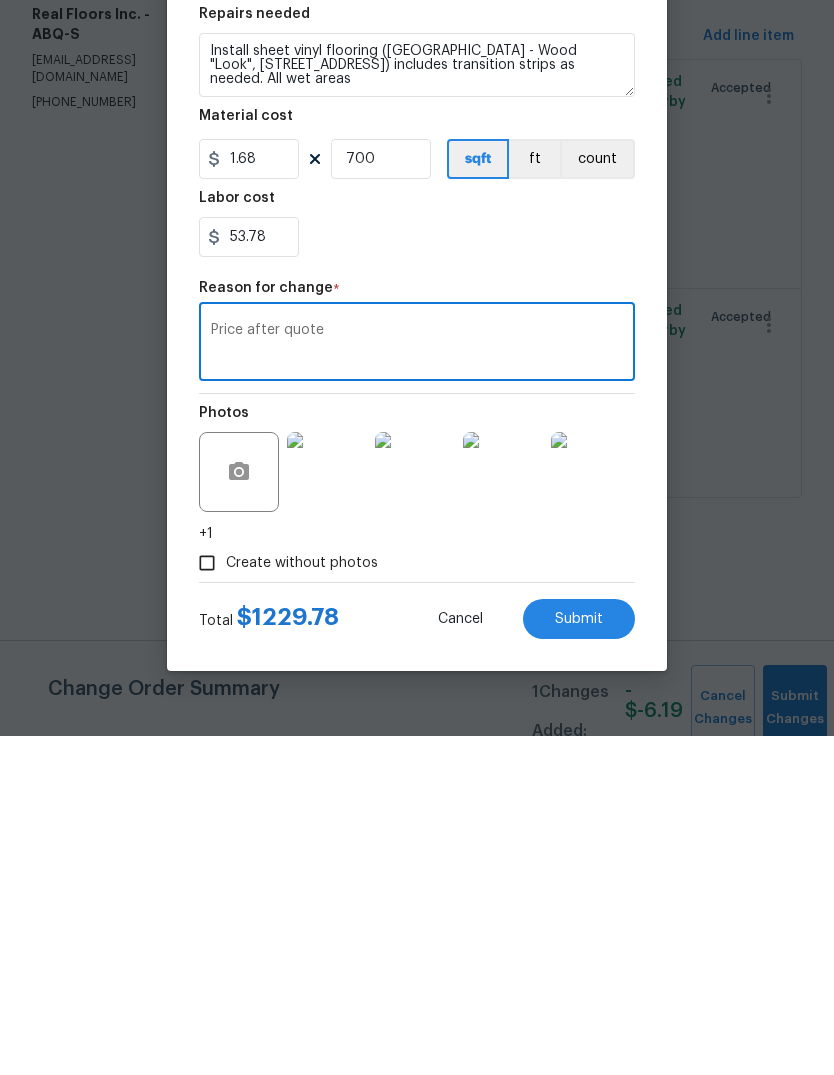 type on "Price after quote" 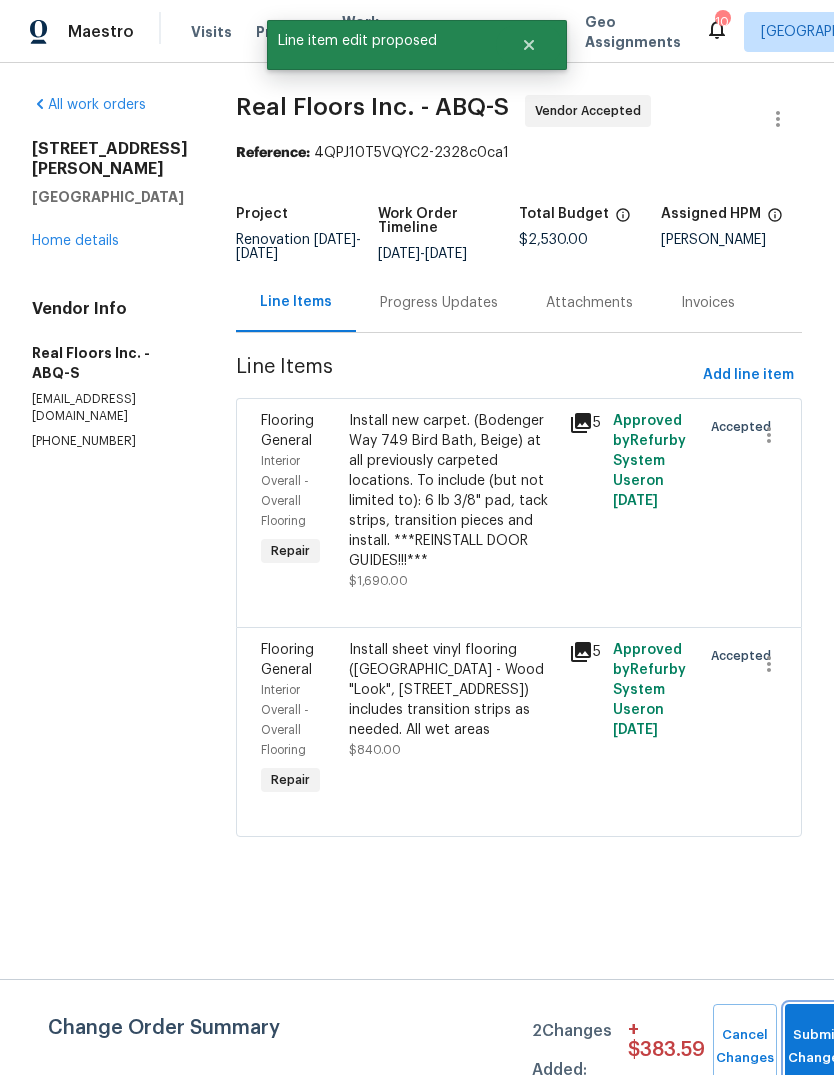 click on "Submit Changes" at bounding box center [817, 1047] 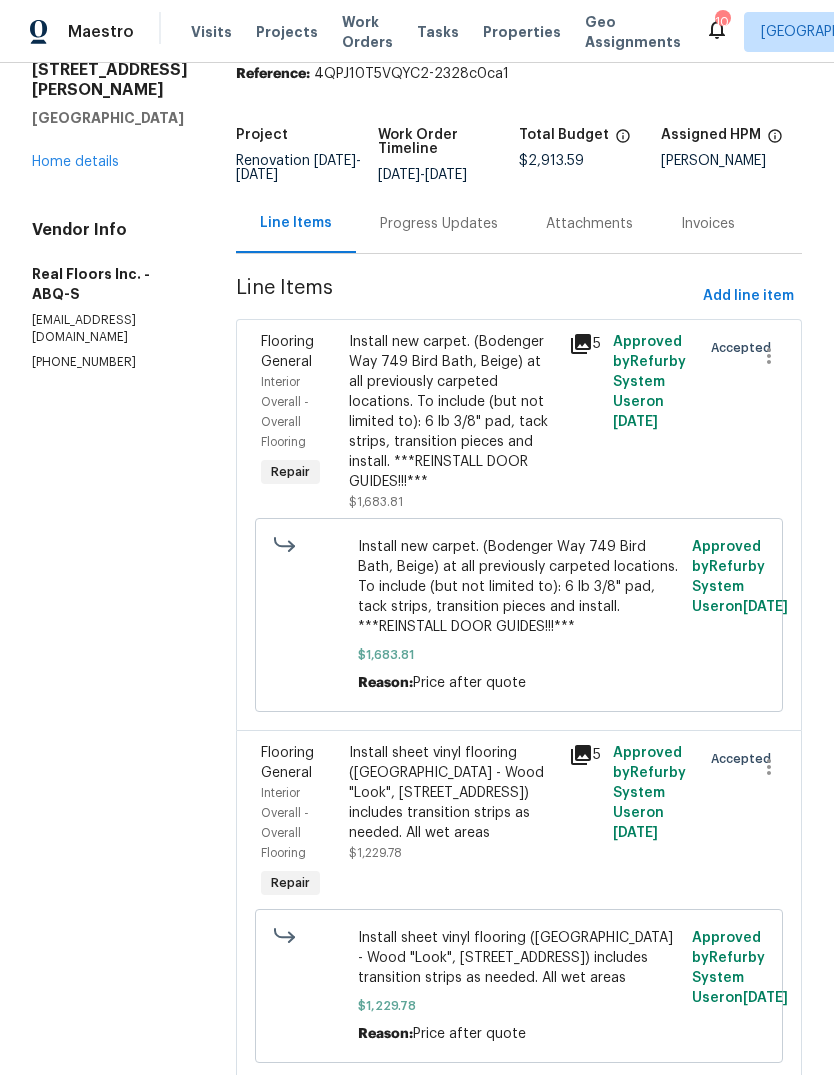 scroll, scrollTop: 77, scrollLeft: 0, axis: vertical 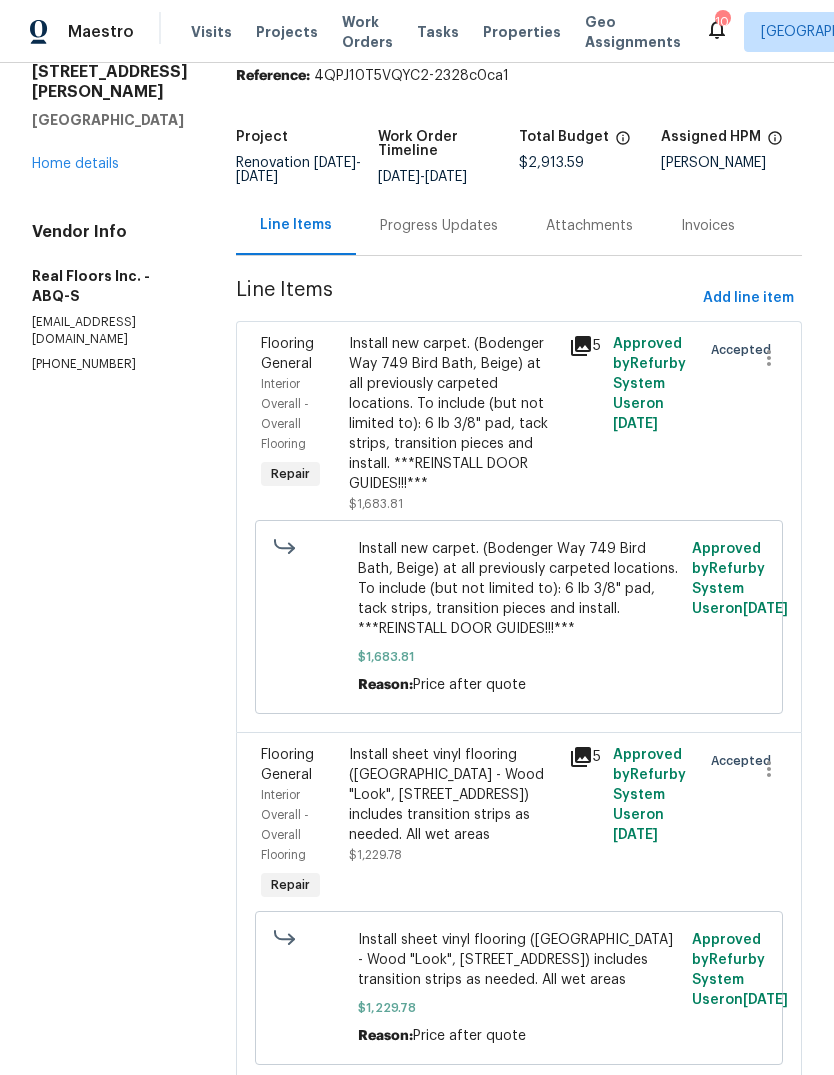 click on "Progress Updates" at bounding box center (439, 226) 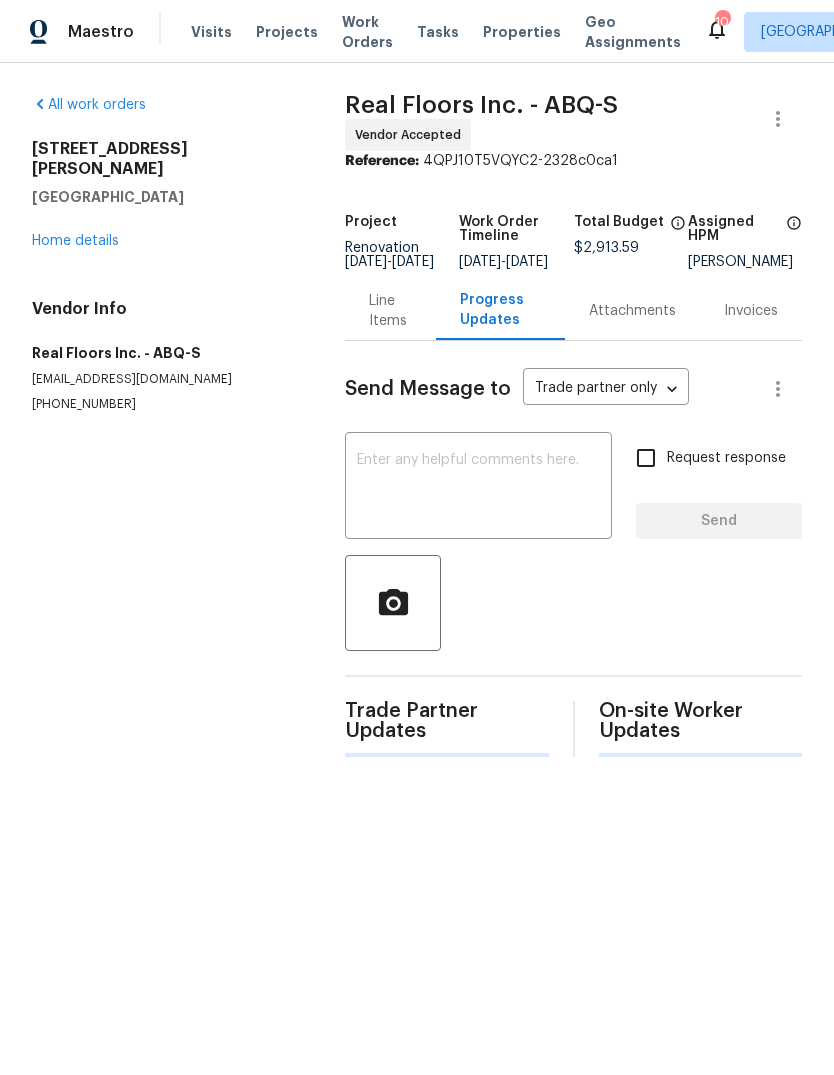scroll, scrollTop: 0, scrollLeft: 0, axis: both 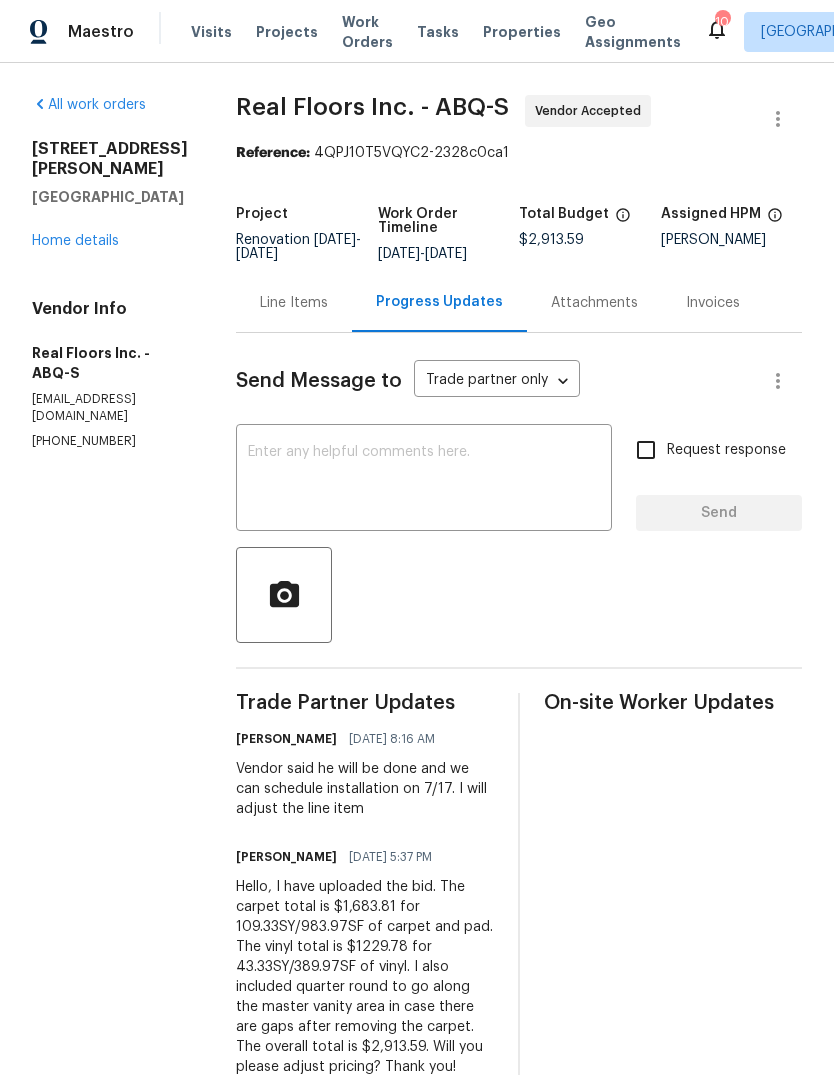 click at bounding box center [424, 480] 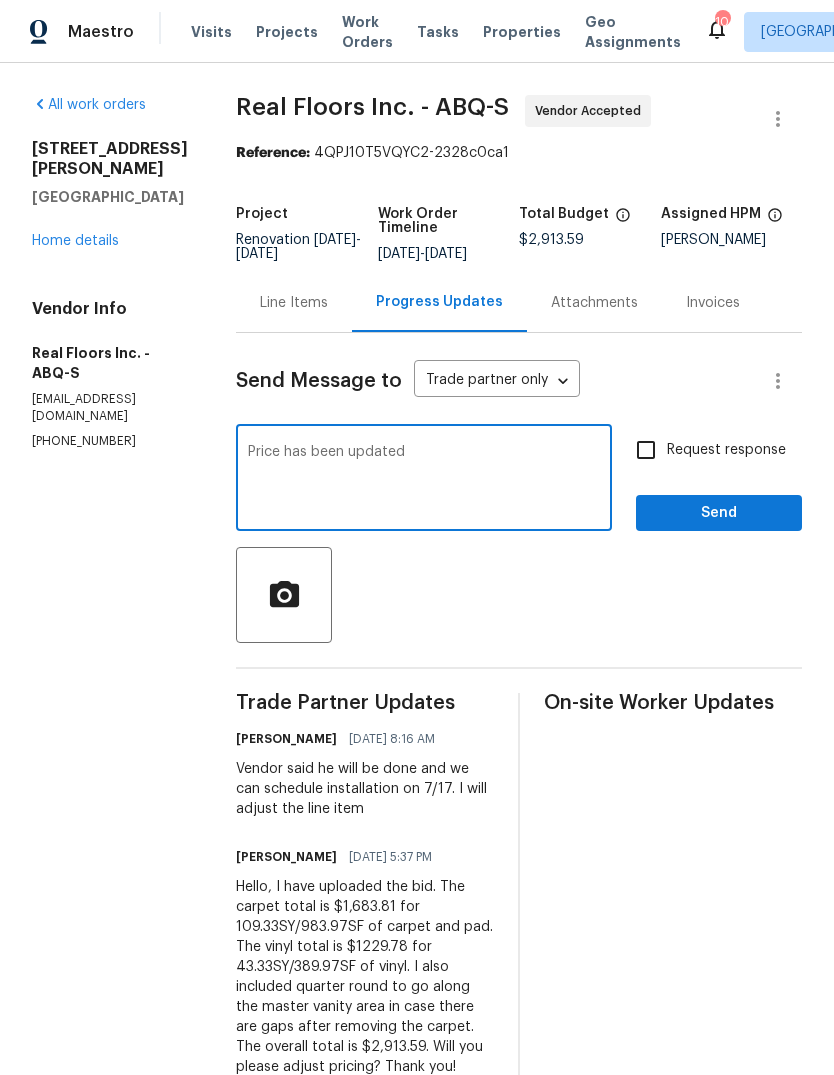 type on "Price has been updated" 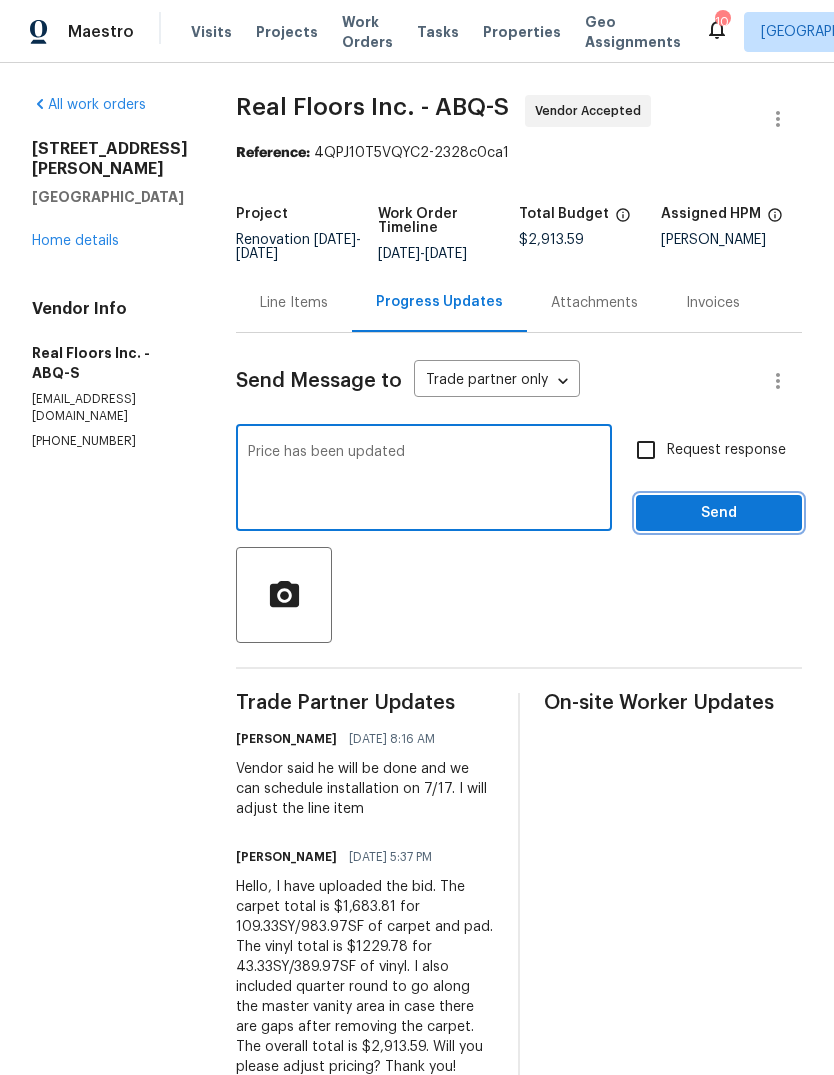 click on "Send" at bounding box center (719, 513) 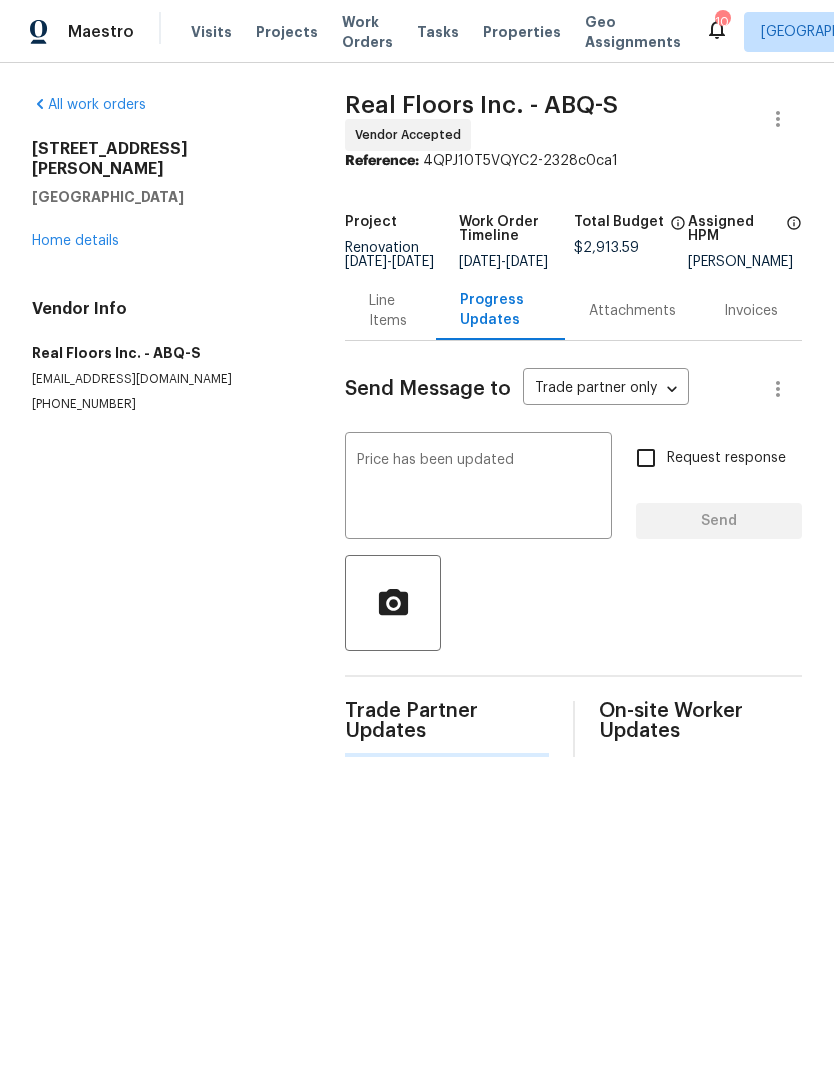 type 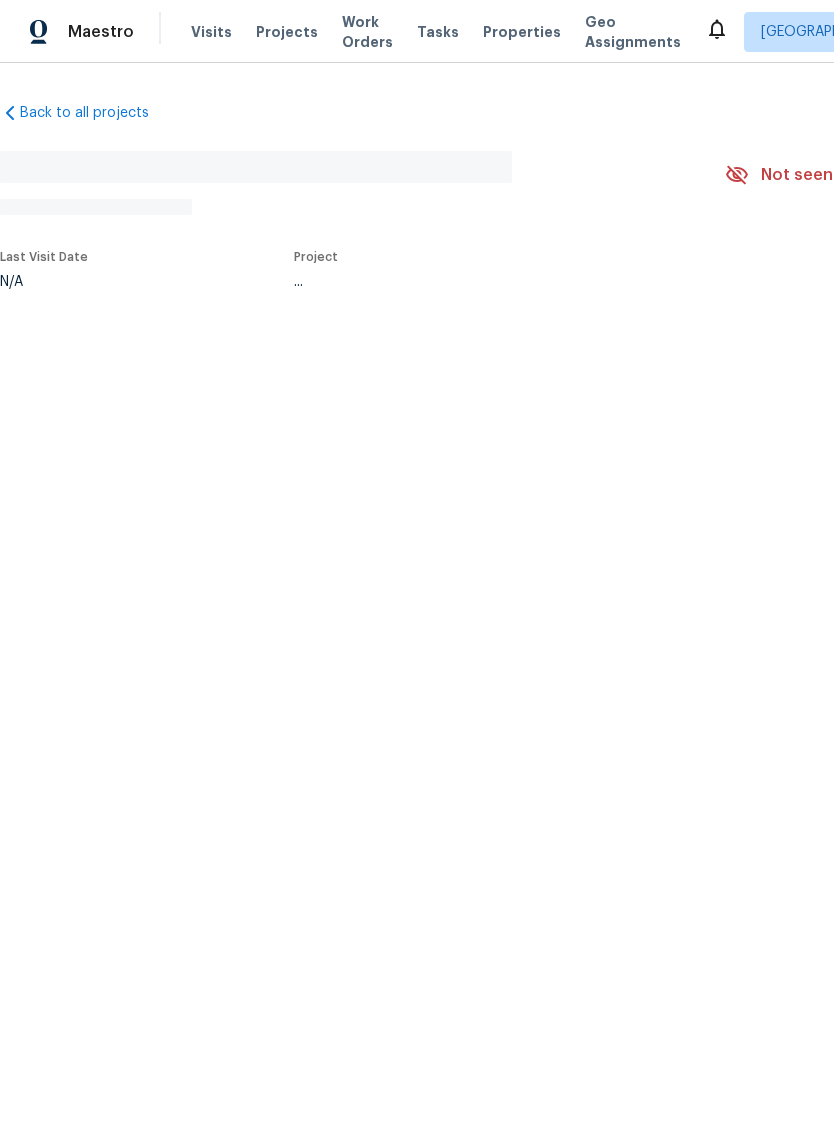 scroll, scrollTop: 0, scrollLeft: 0, axis: both 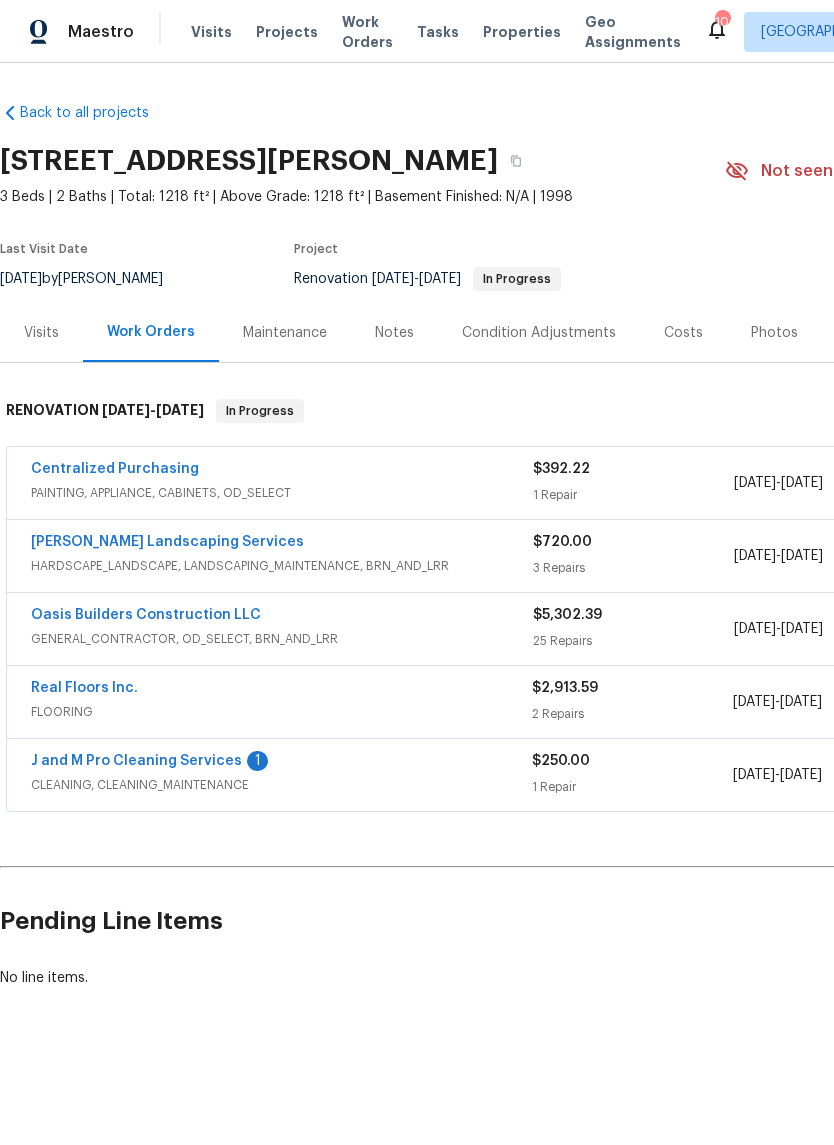 click on "J and M Pro Cleaning Services 1 CLEANING, CLEANING_MAINTENANCE $250.00 1 Repair [DATE]  -  [DATE] Vendor Accepted" at bounding box center (565, 775) 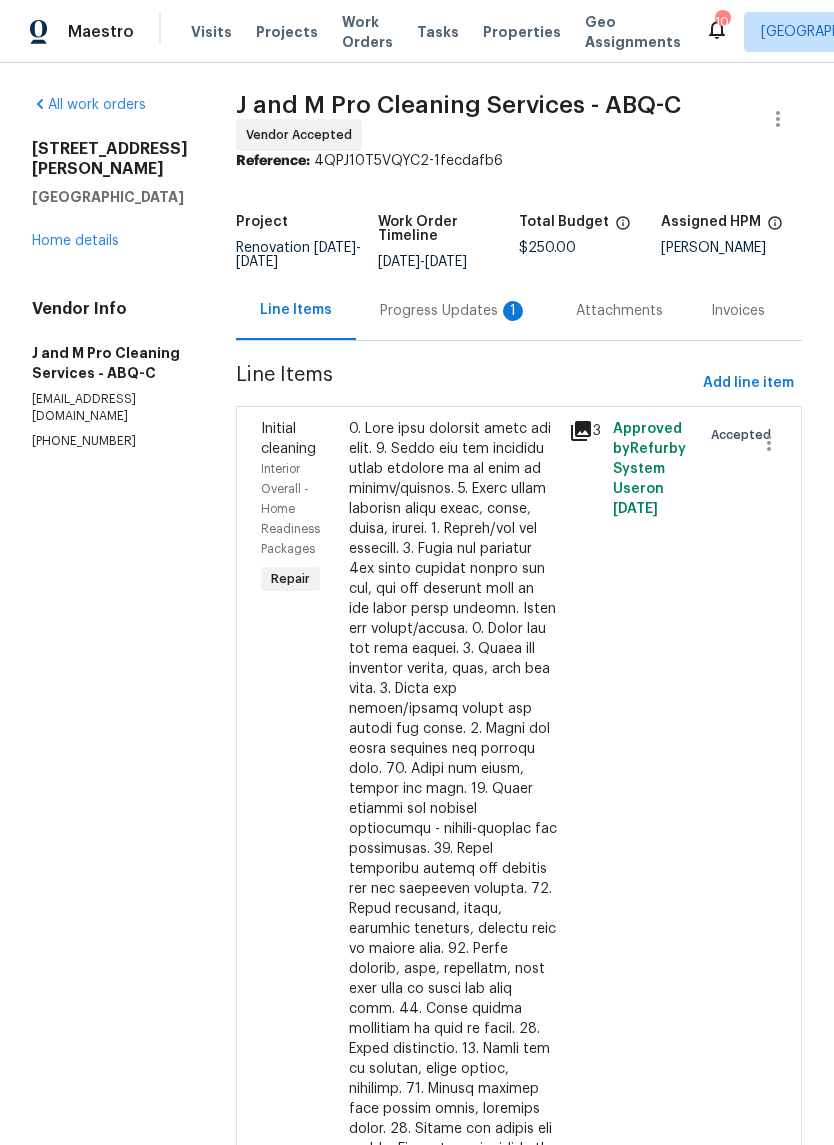 click on "Progress Updates 1" at bounding box center [454, 311] 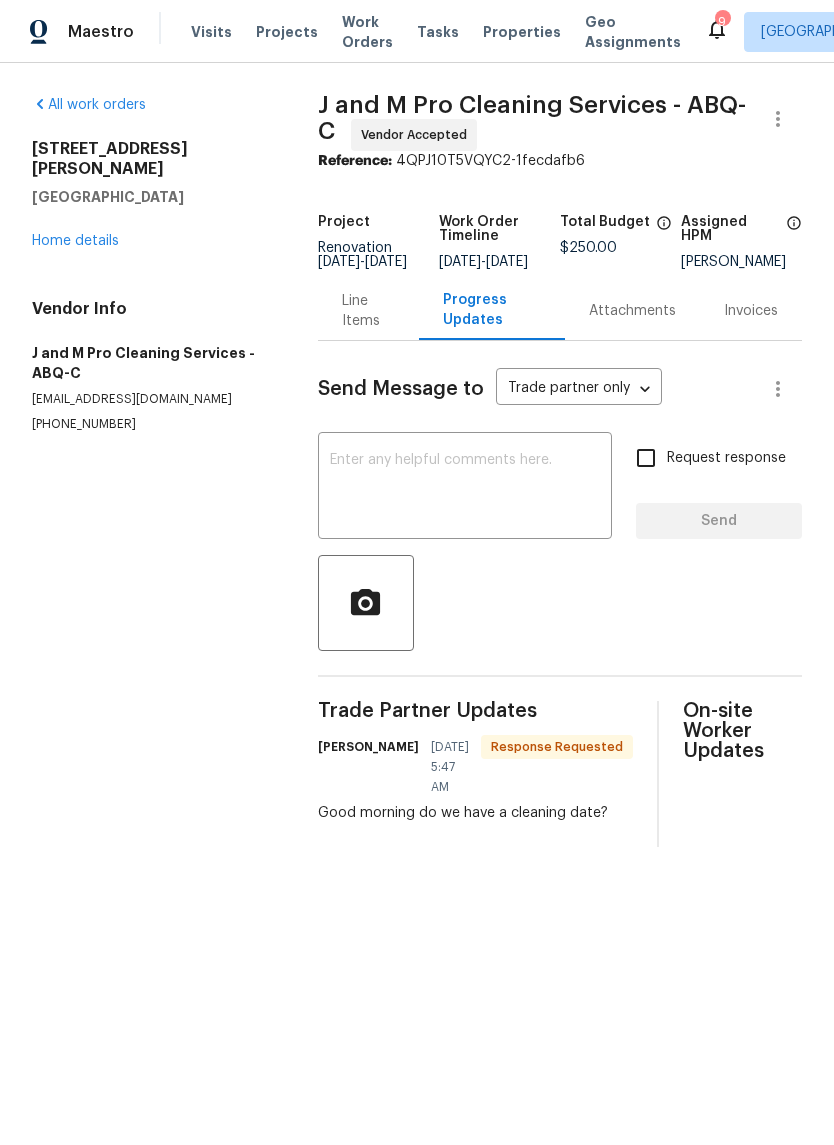click at bounding box center (465, 488) 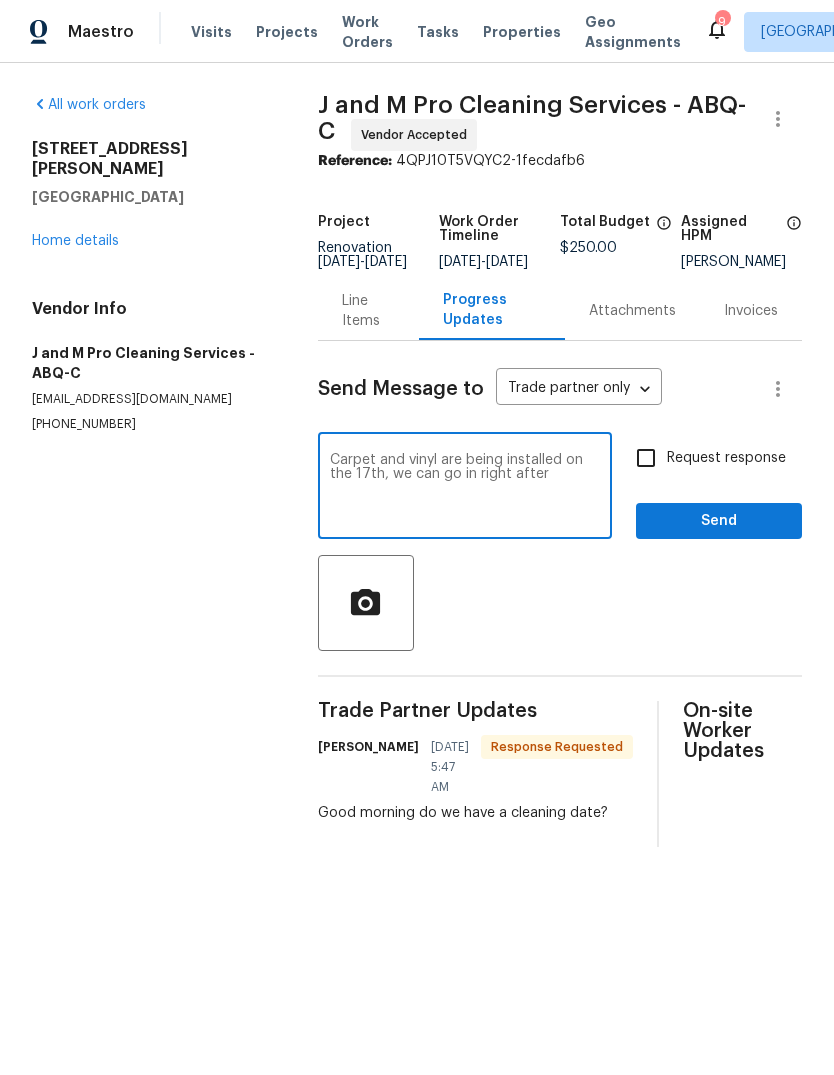 type on "Carpet and vinyl are being installed on the 17th, we can go in right after" 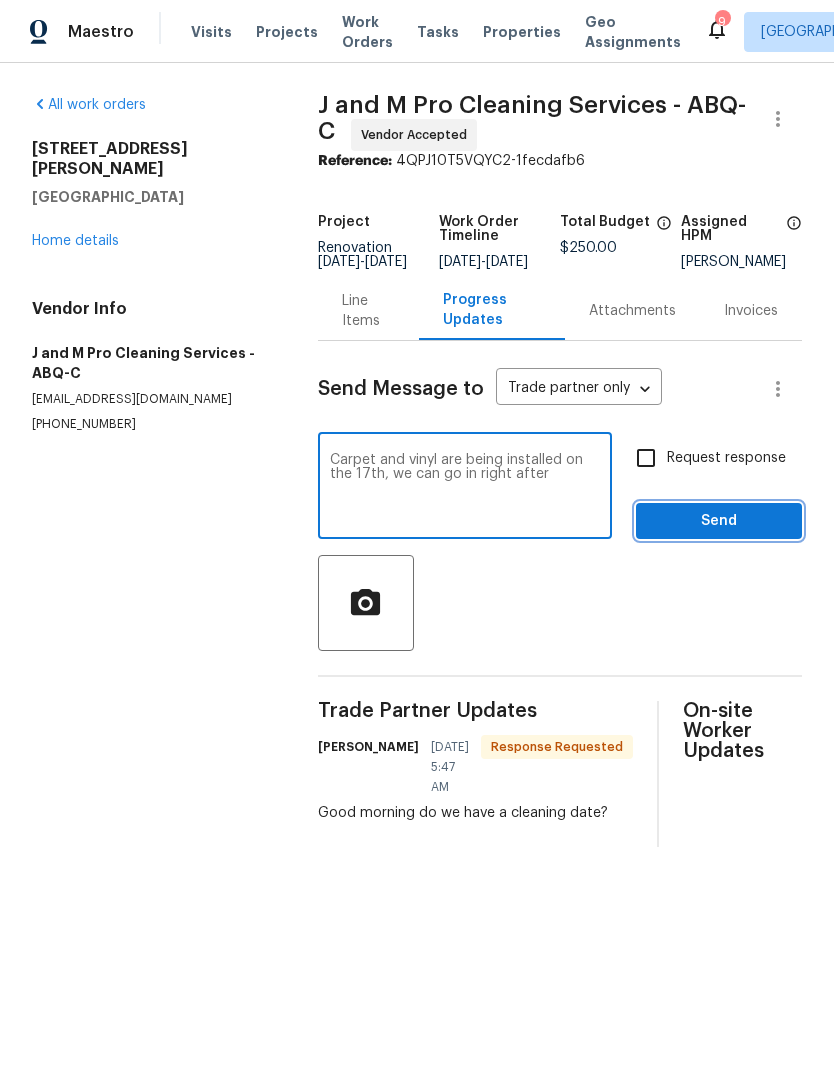 click on "Send" at bounding box center [719, 521] 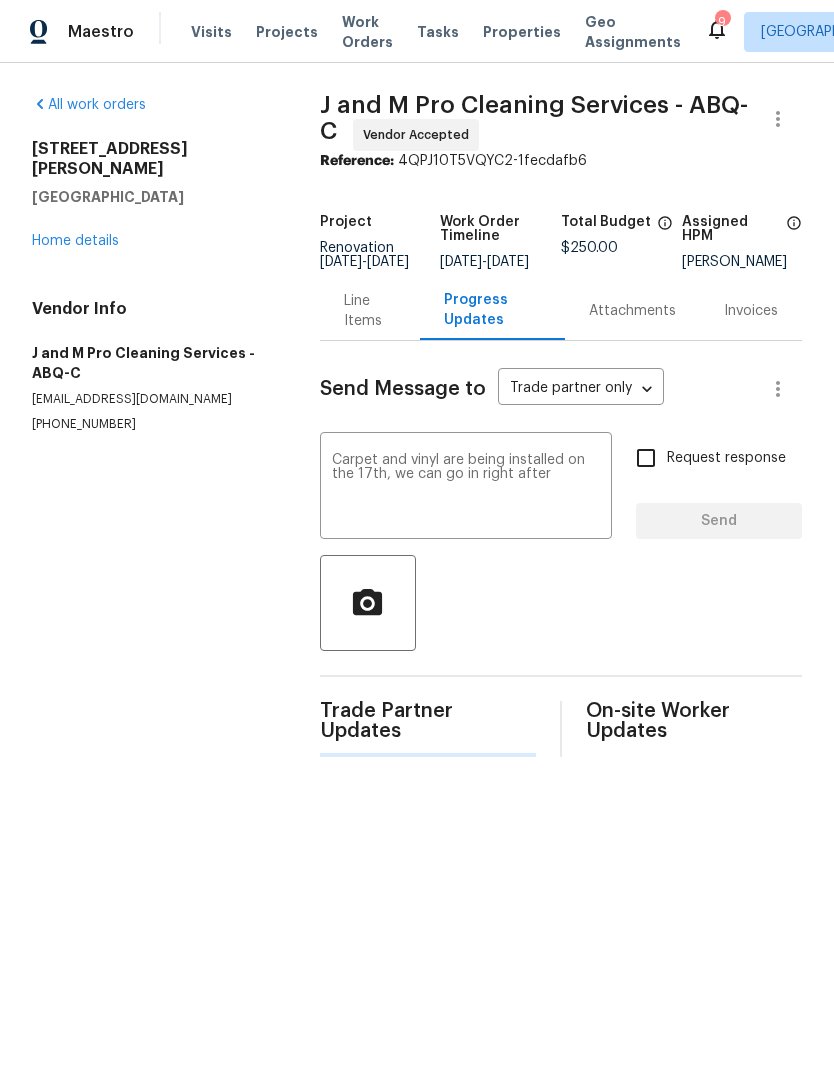 type 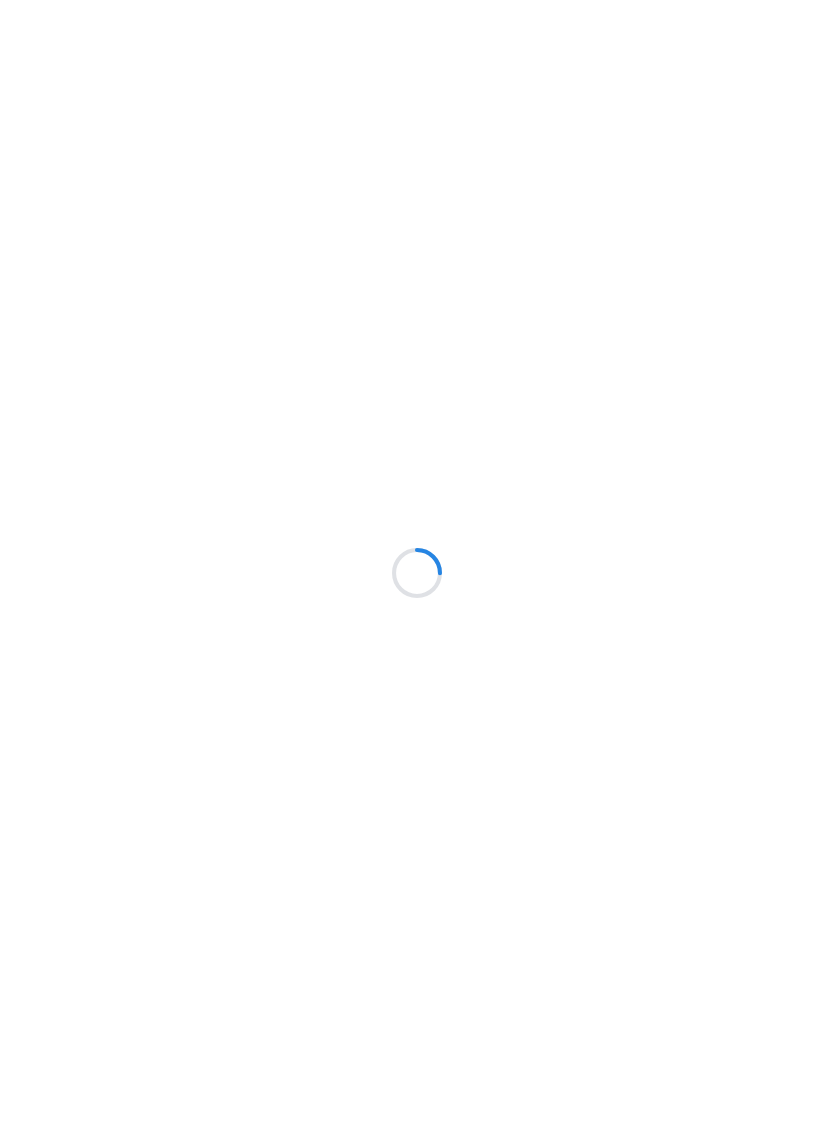 scroll, scrollTop: 0, scrollLeft: 0, axis: both 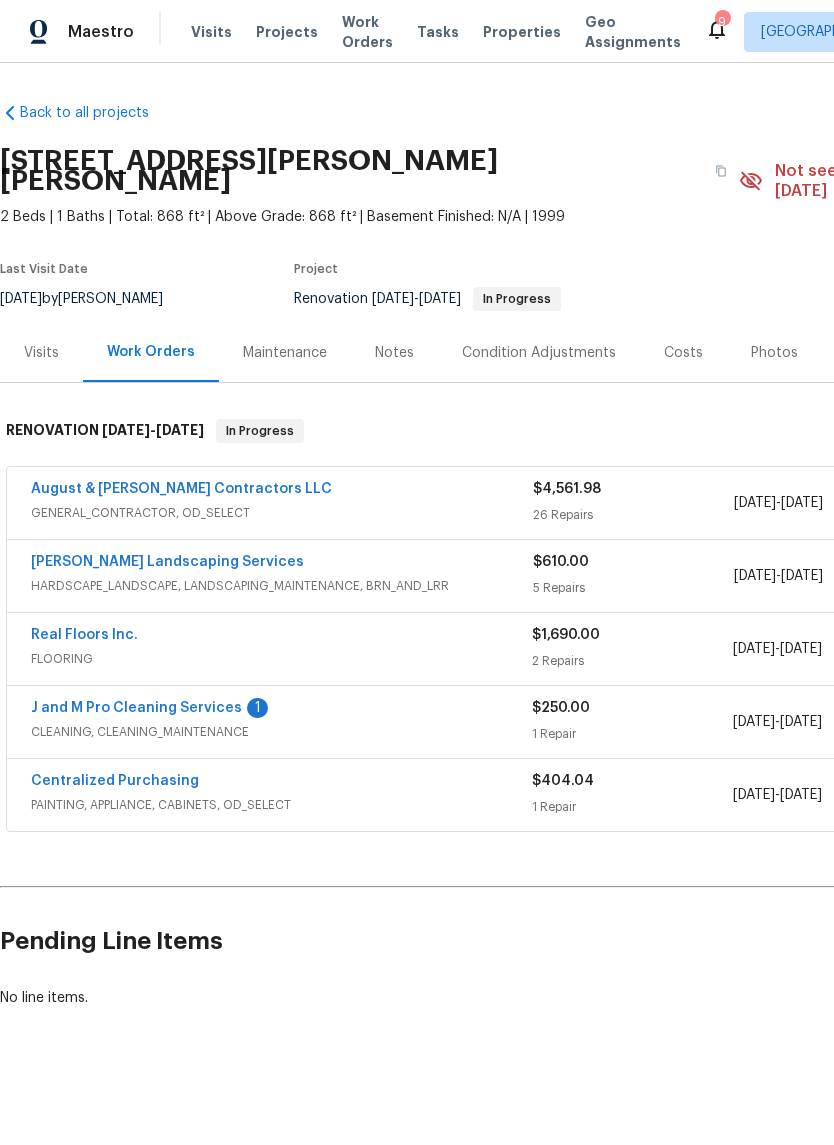 click on "J and M Pro Cleaning Services" at bounding box center [136, 708] 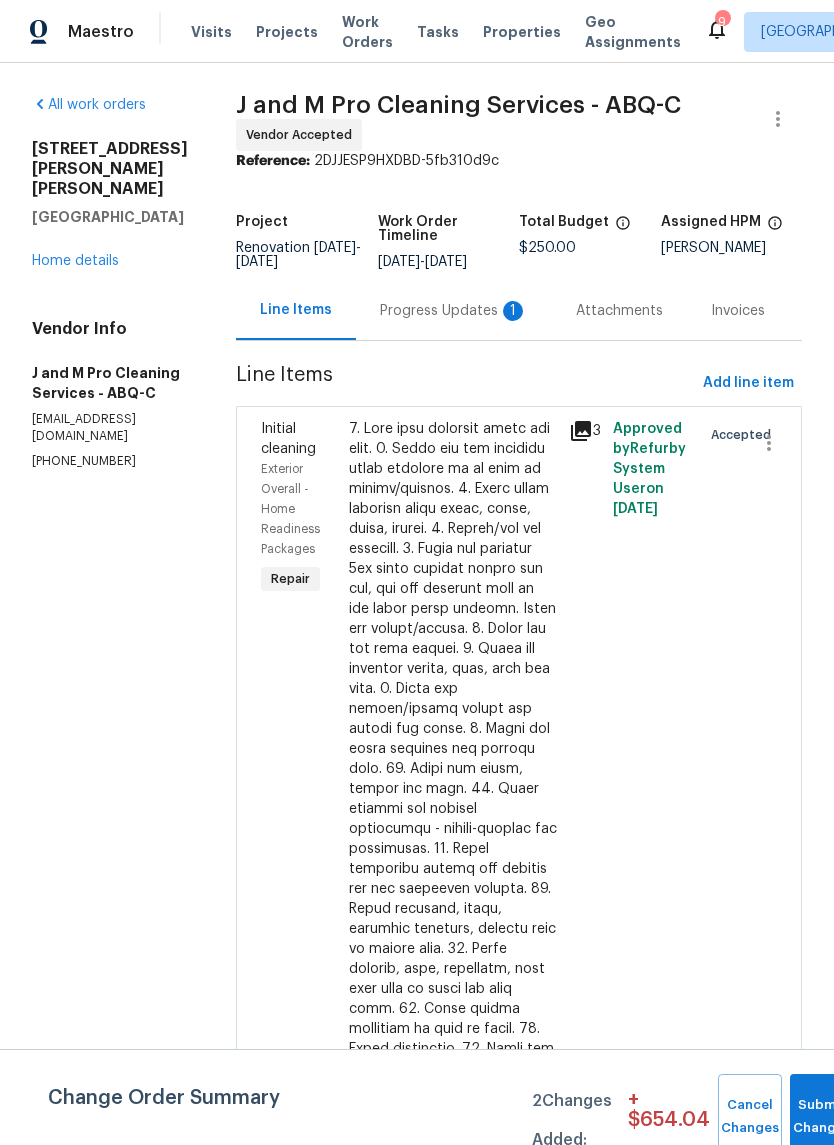 scroll, scrollTop: 0, scrollLeft: 0, axis: both 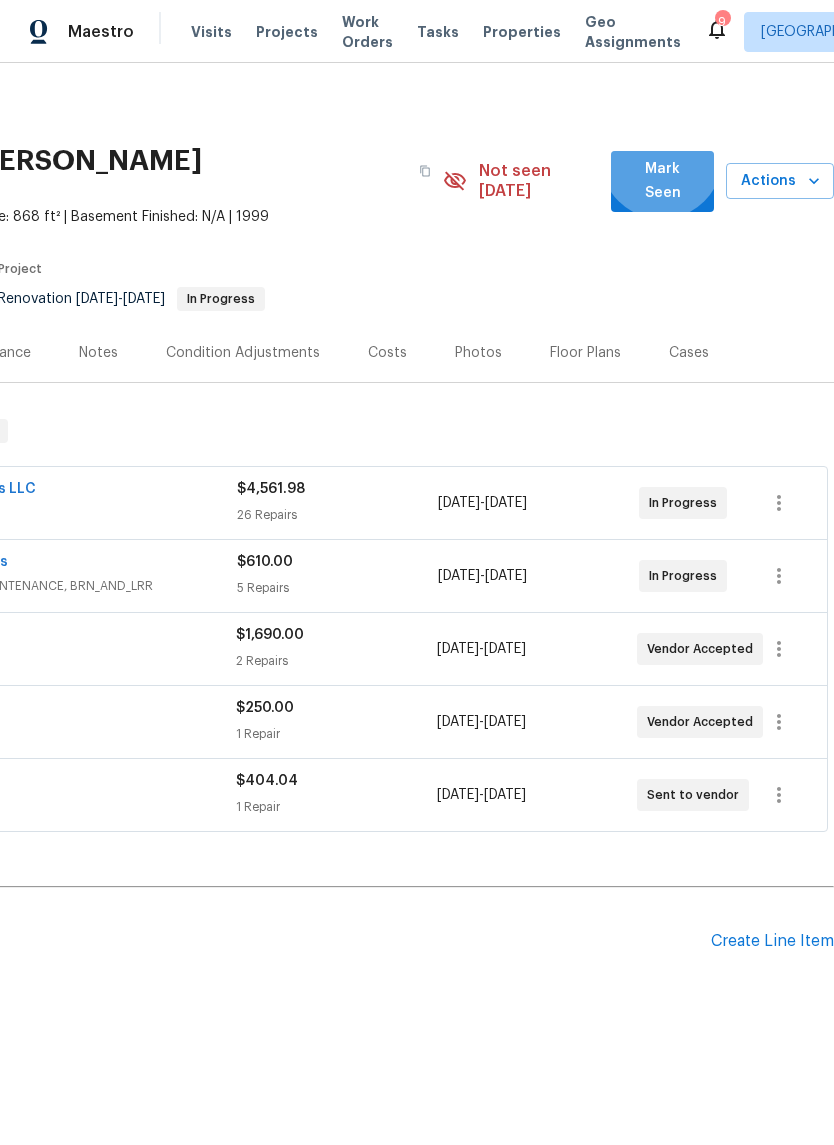 click on "Mark Seen" at bounding box center (662, 181) 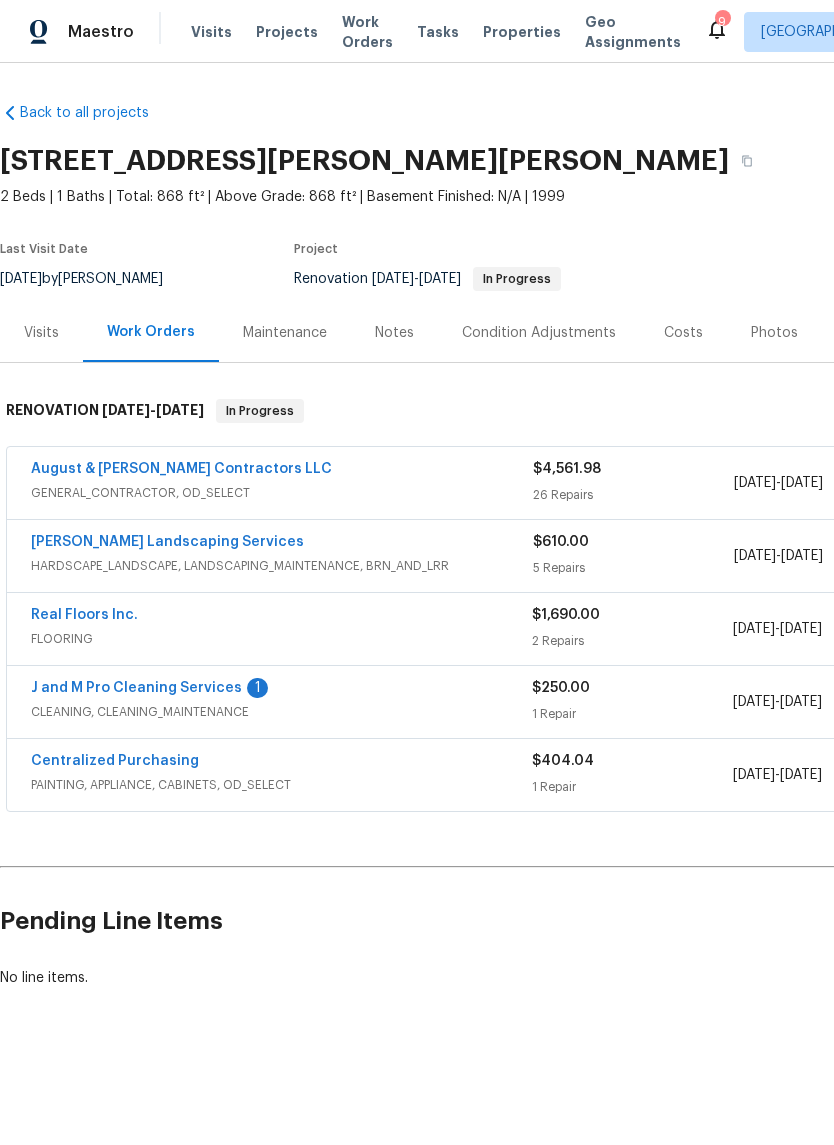 scroll, scrollTop: 0, scrollLeft: 0, axis: both 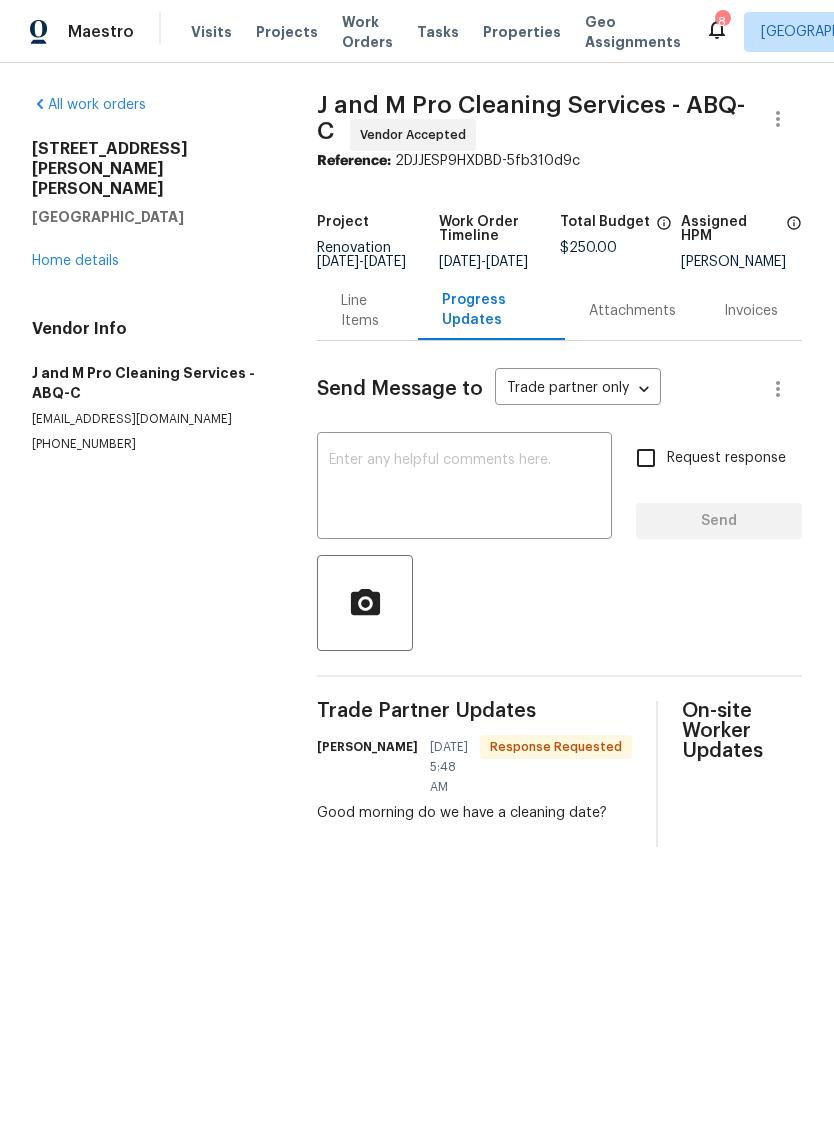 click at bounding box center (464, 488) 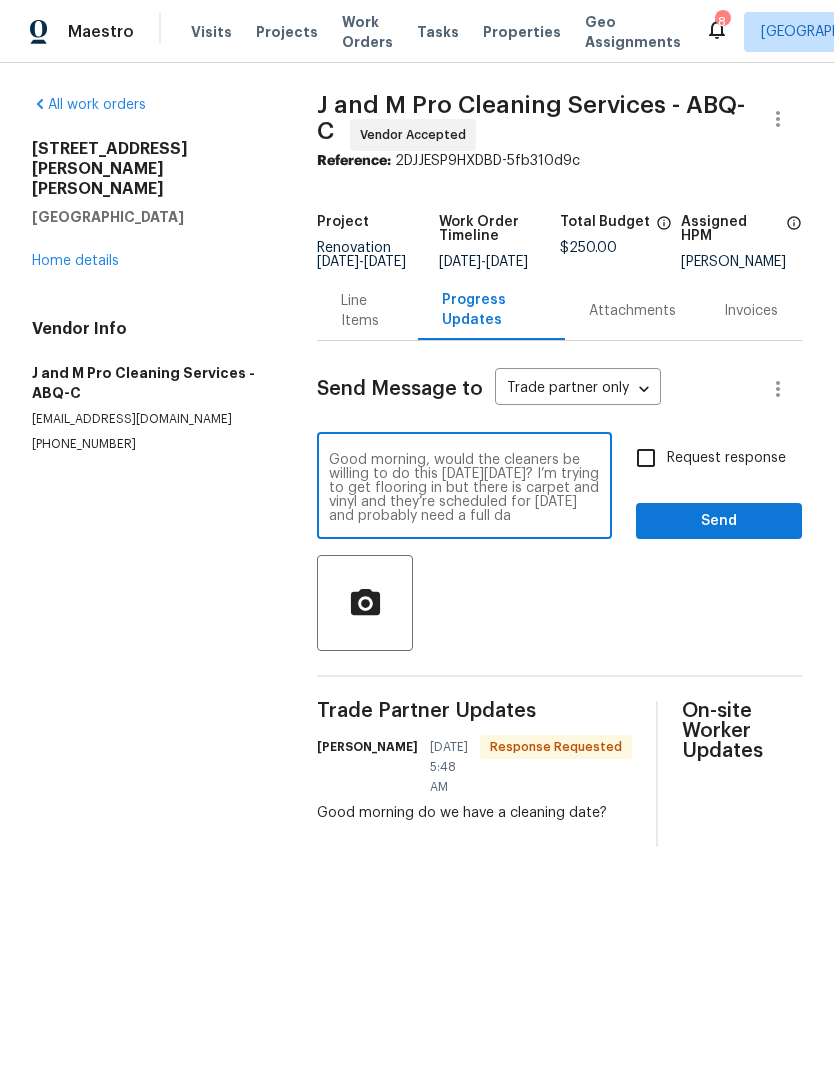 scroll, scrollTop: 14, scrollLeft: 0, axis: vertical 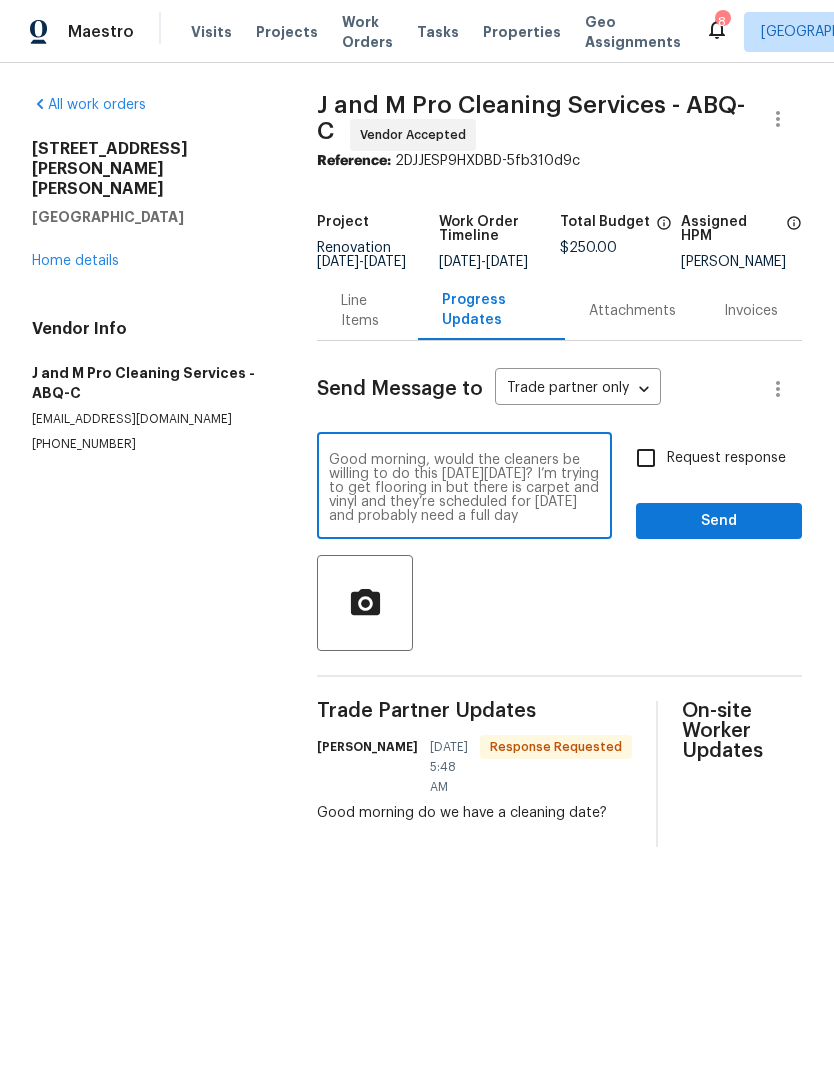 type on "Good morning, would the cleaners be willing to do this [DATE][DATE]? I’m trying to get flooring in but there is carpet and vinyl and they’re scheduled for [DATE] and probably need a full day" 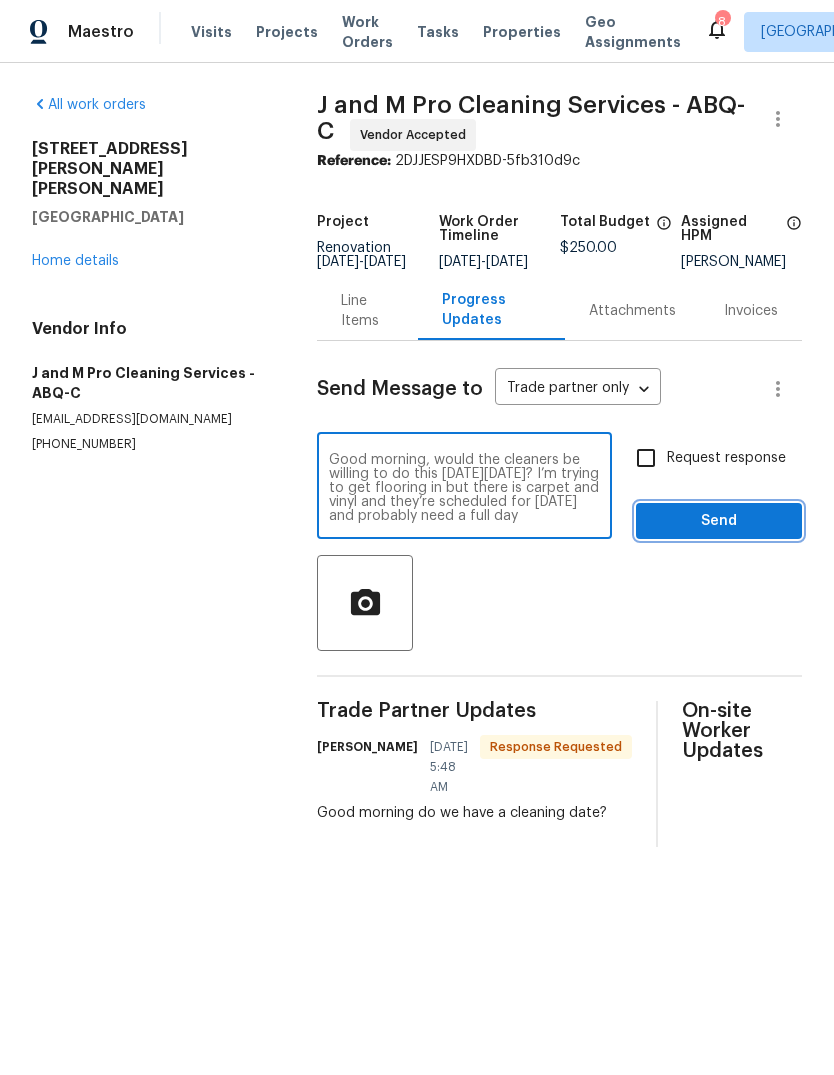 click on "Send" at bounding box center (719, 521) 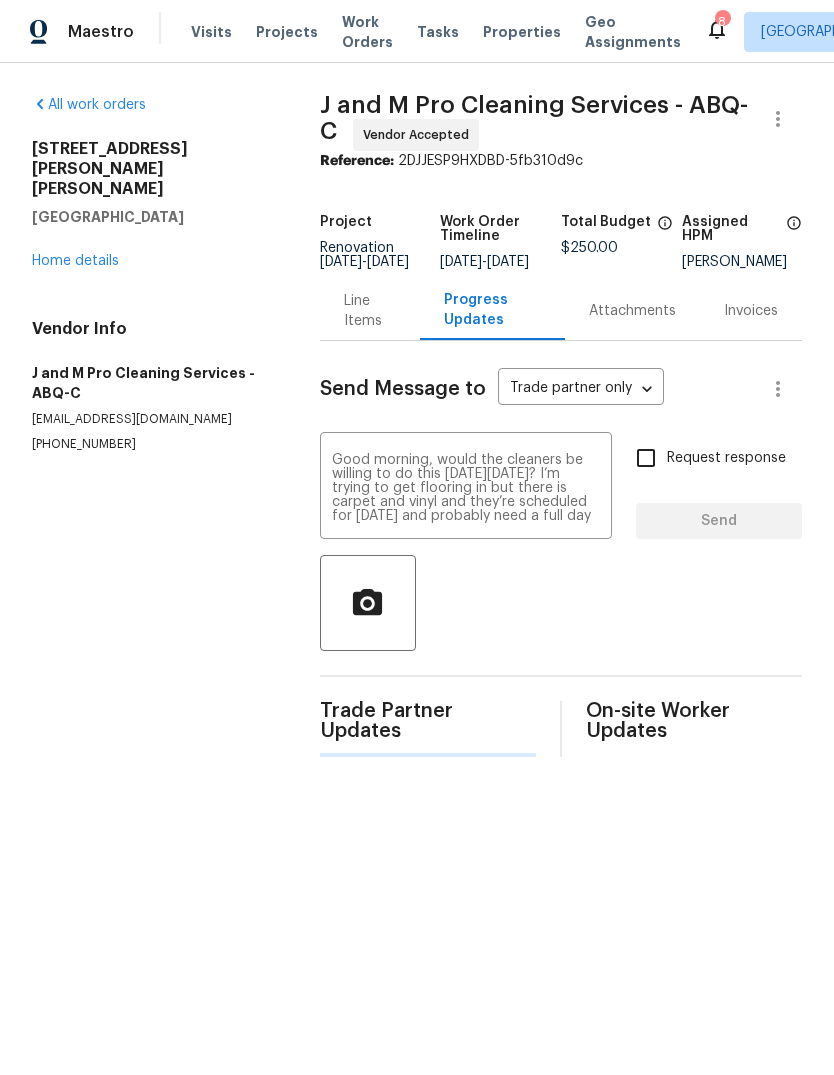 type 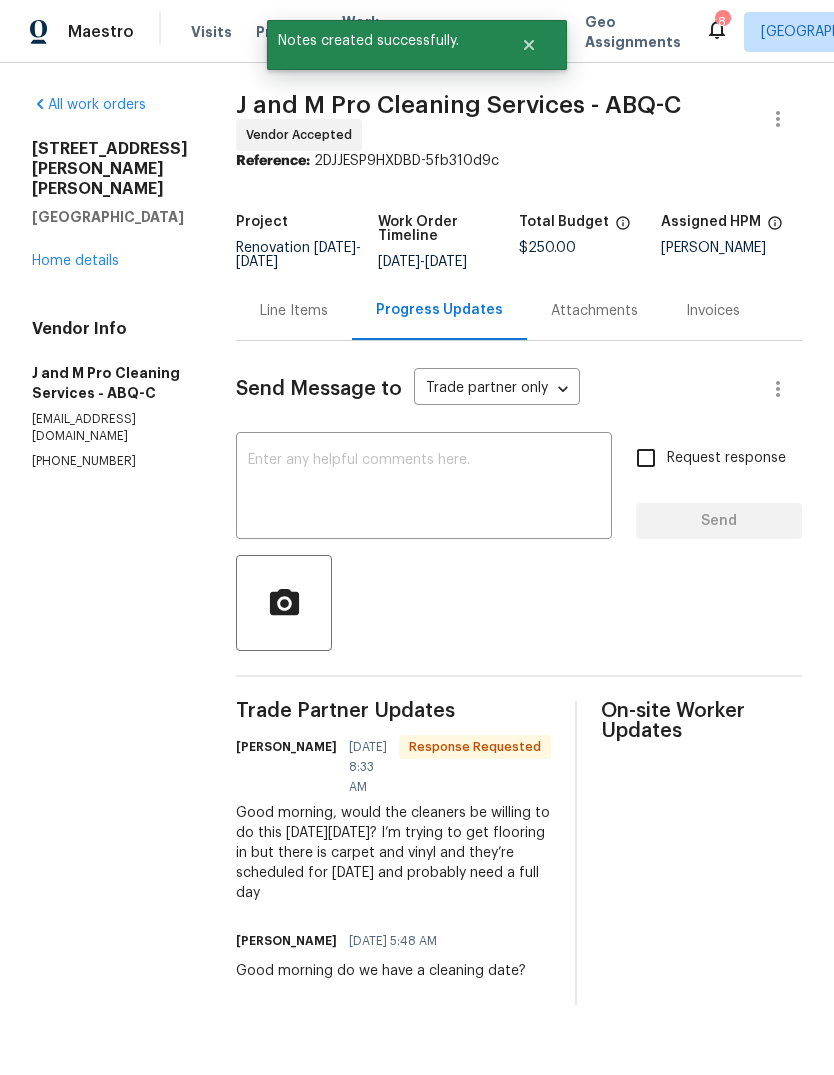 scroll, scrollTop: 0, scrollLeft: 0, axis: both 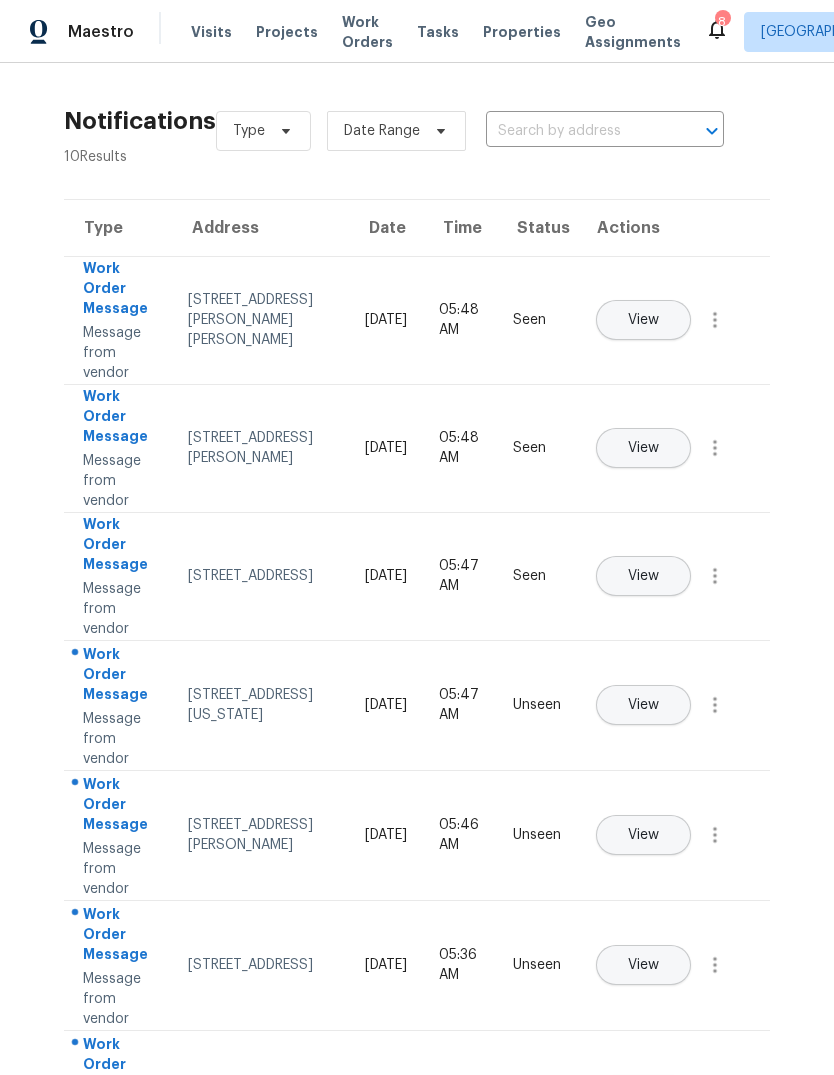 click on "View" at bounding box center [643, 705] 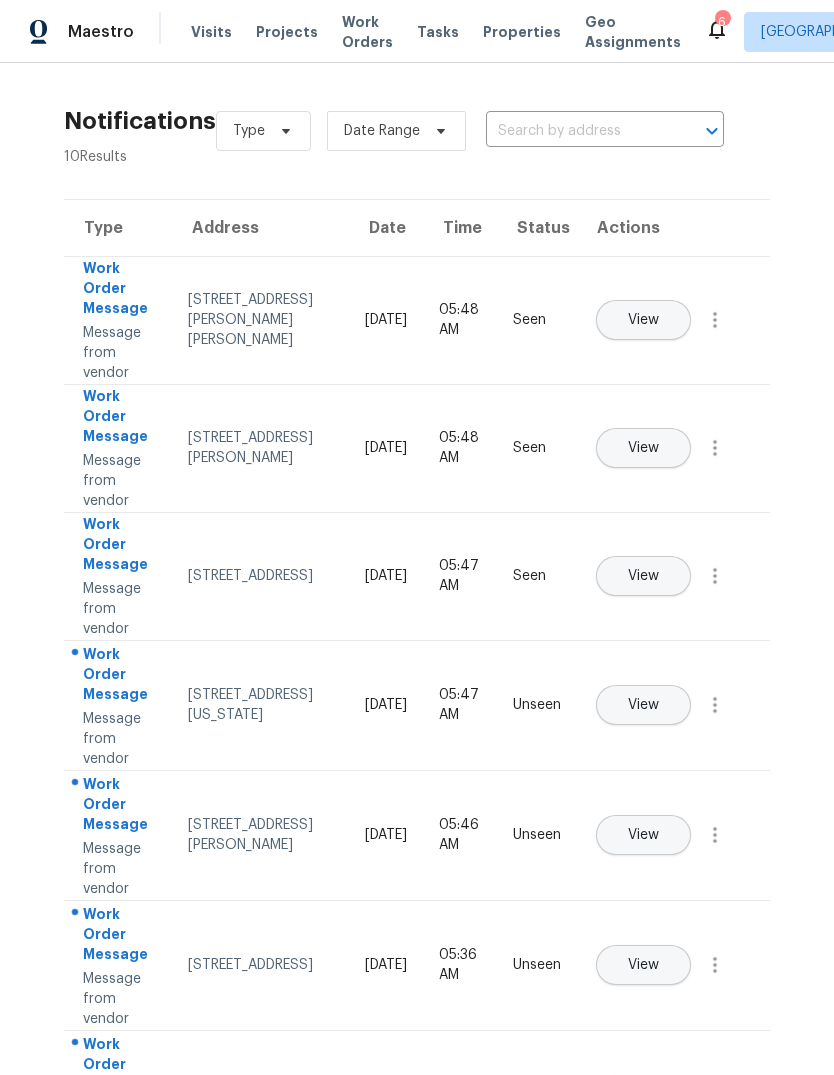 click on "View" at bounding box center (643, 705) 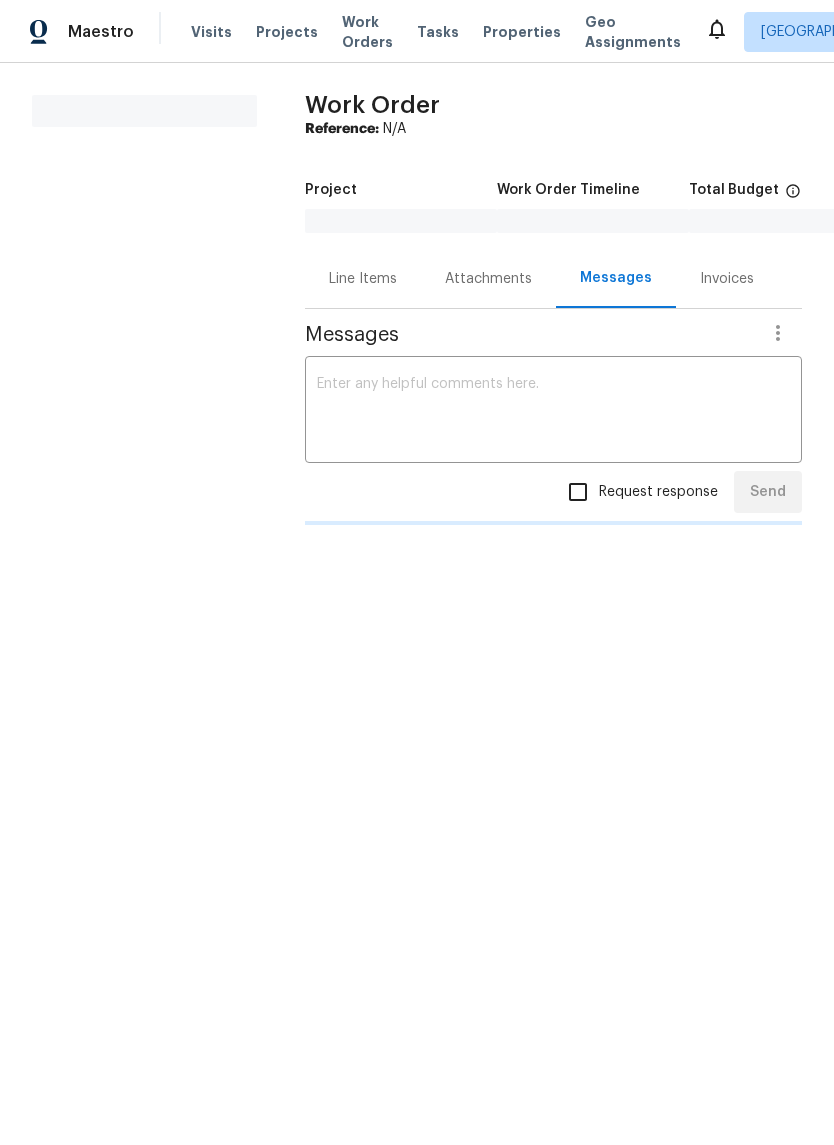scroll, scrollTop: 0, scrollLeft: 0, axis: both 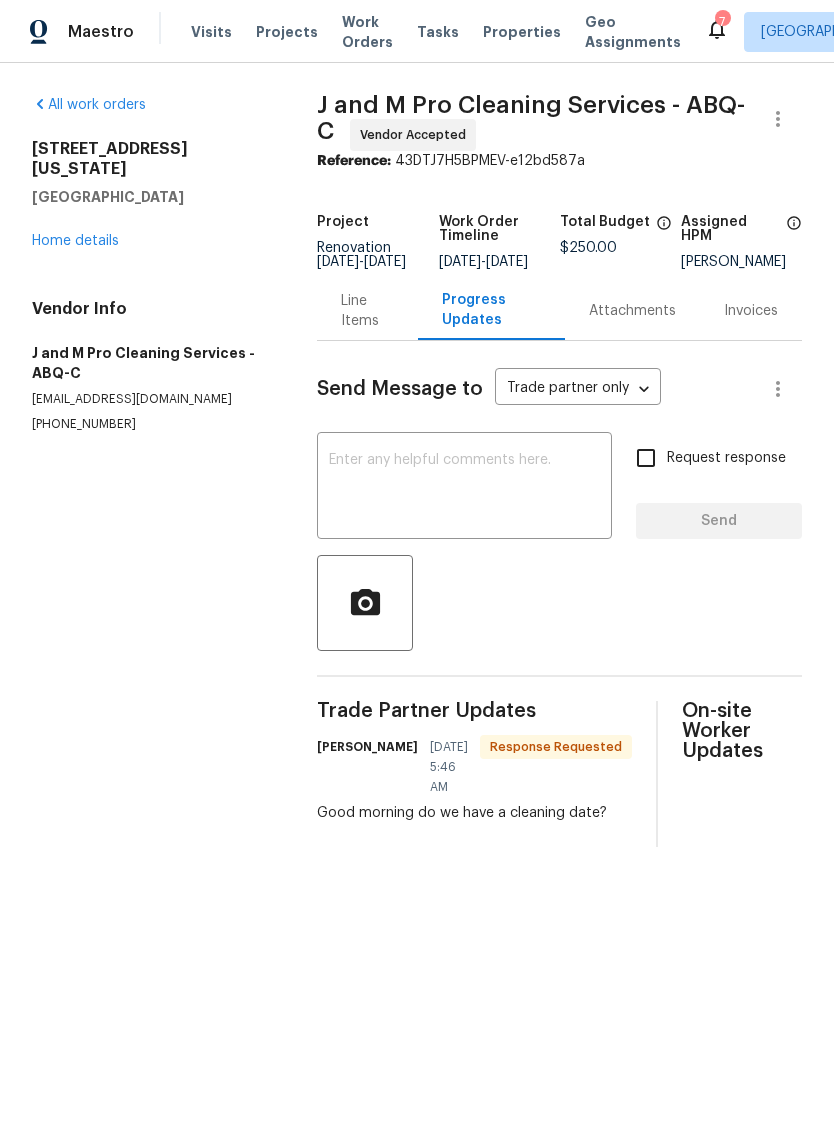 click on "x ​" at bounding box center [464, 488] 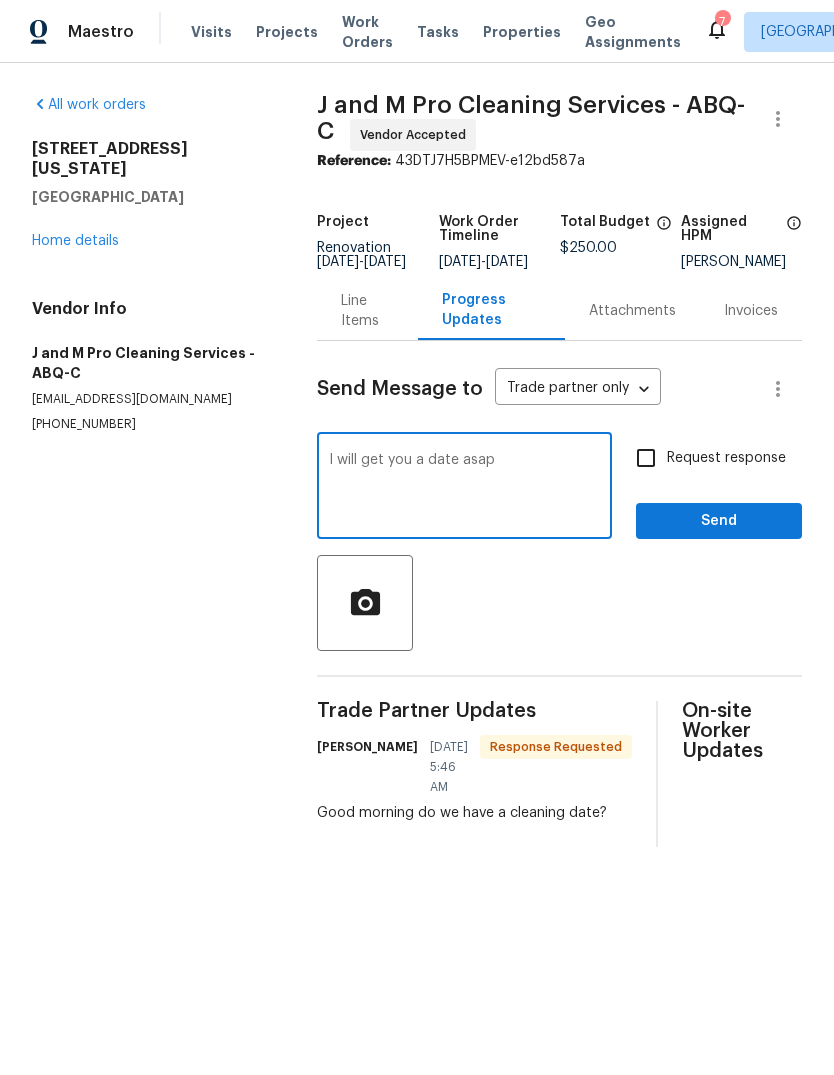type on "I will get you a date asap" 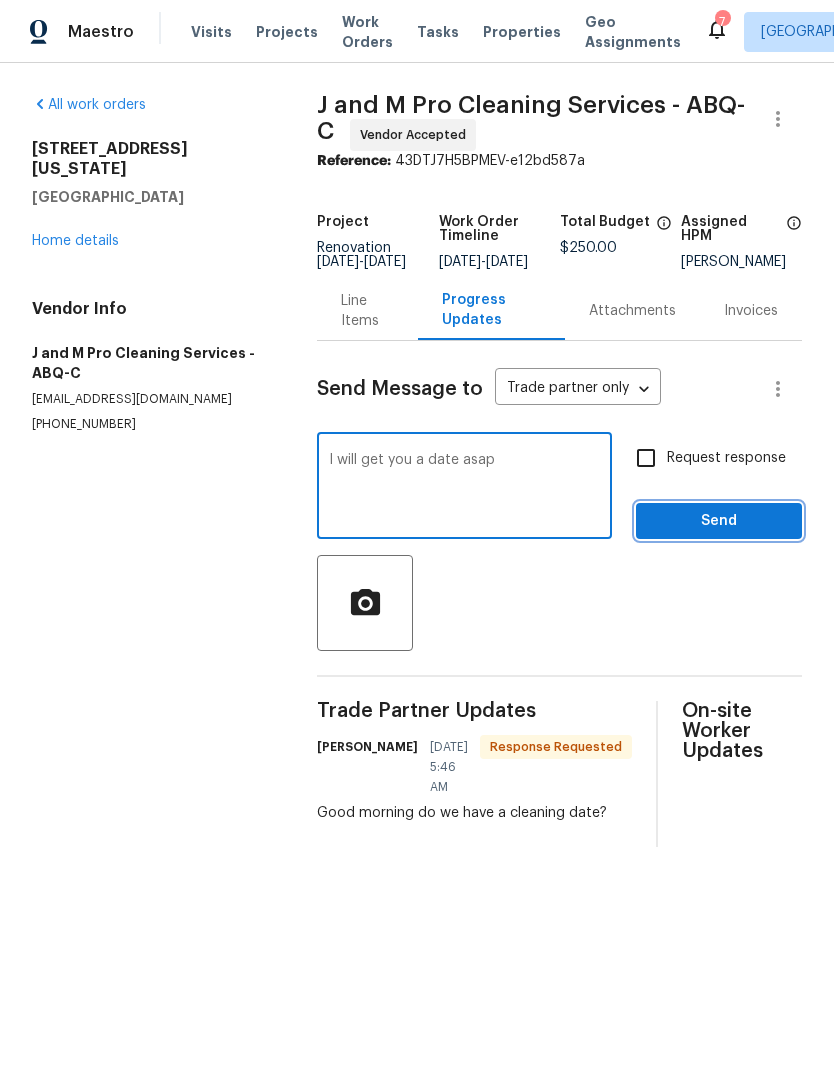 click on "Send" at bounding box center (719, 521) 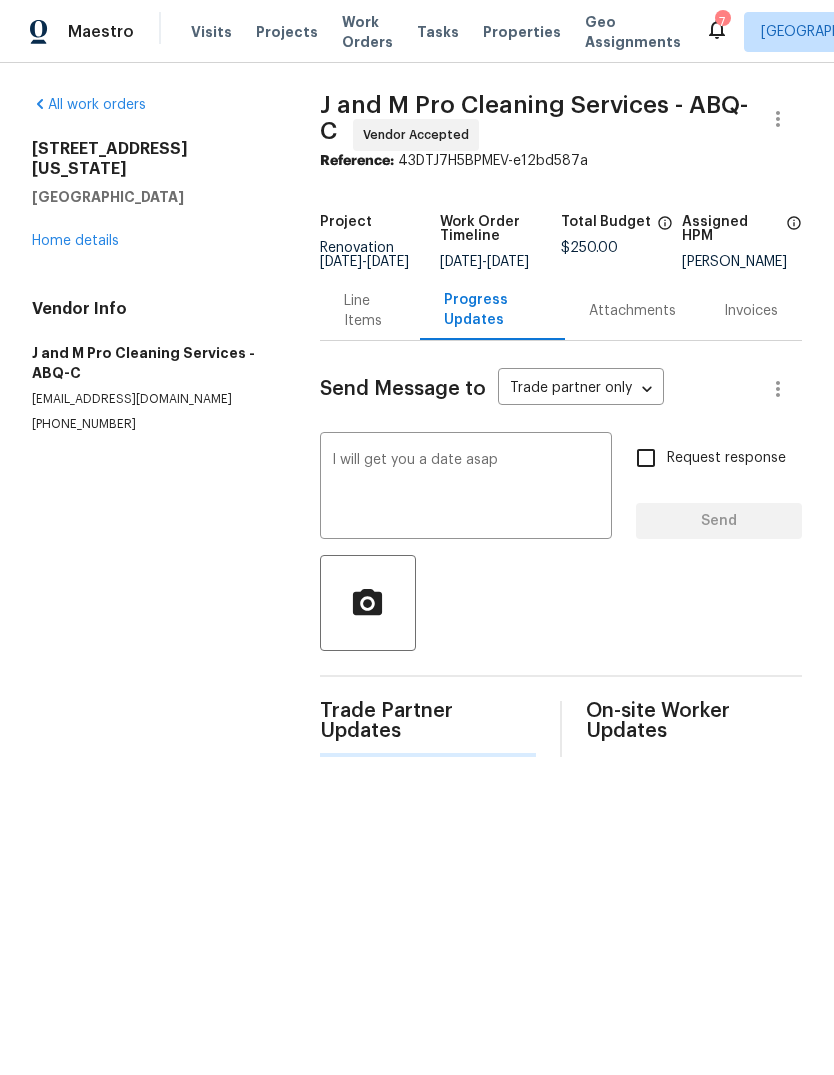 type 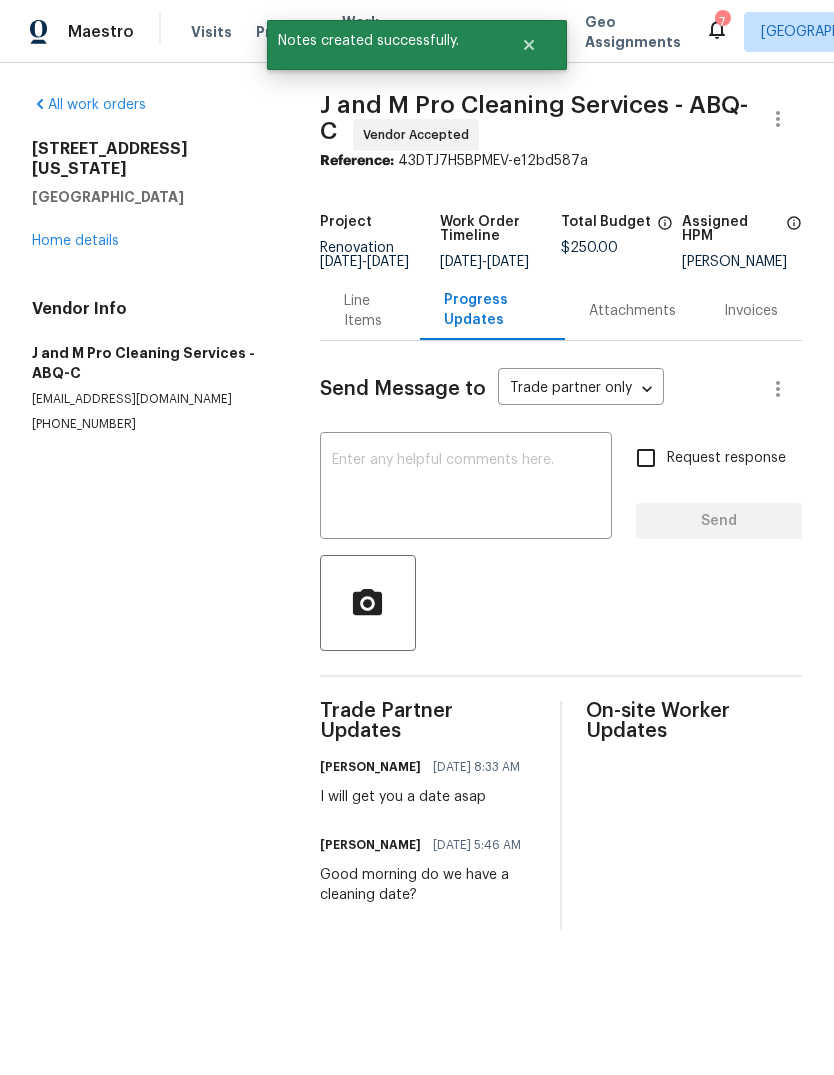 click on "Line Items" at bounding box center [370, 311] 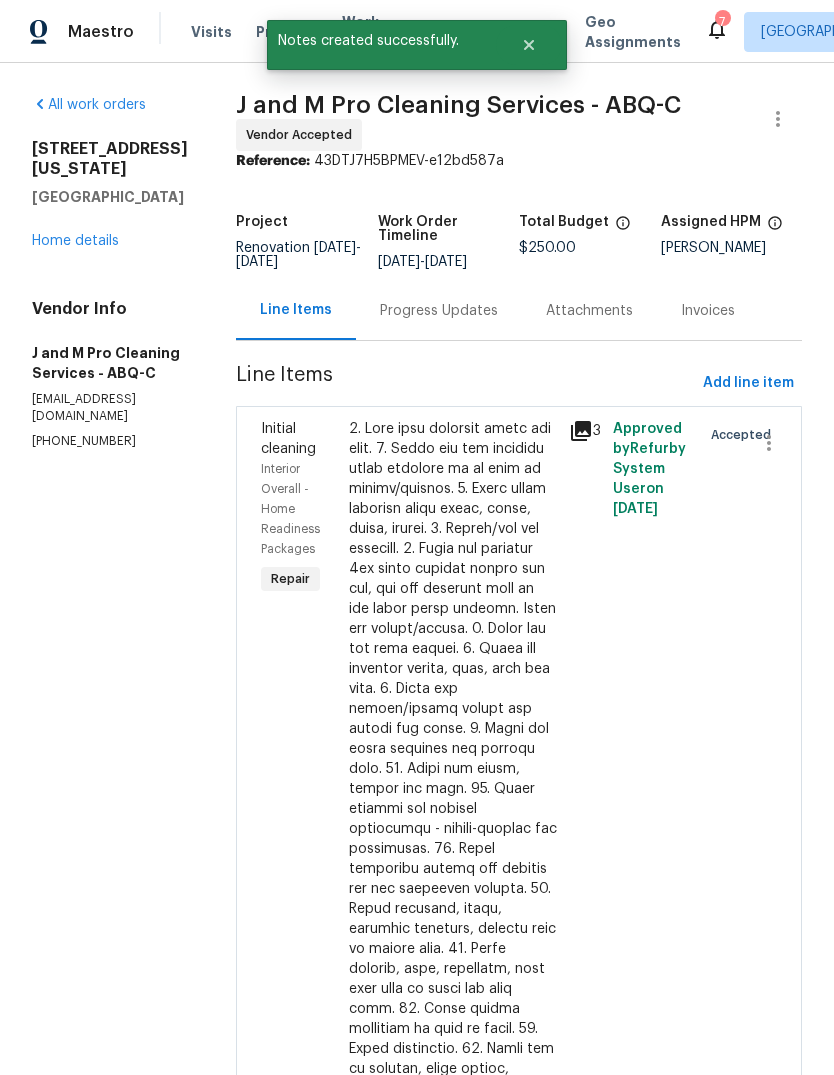 click on "Home details" at bounding box center (75, 241) 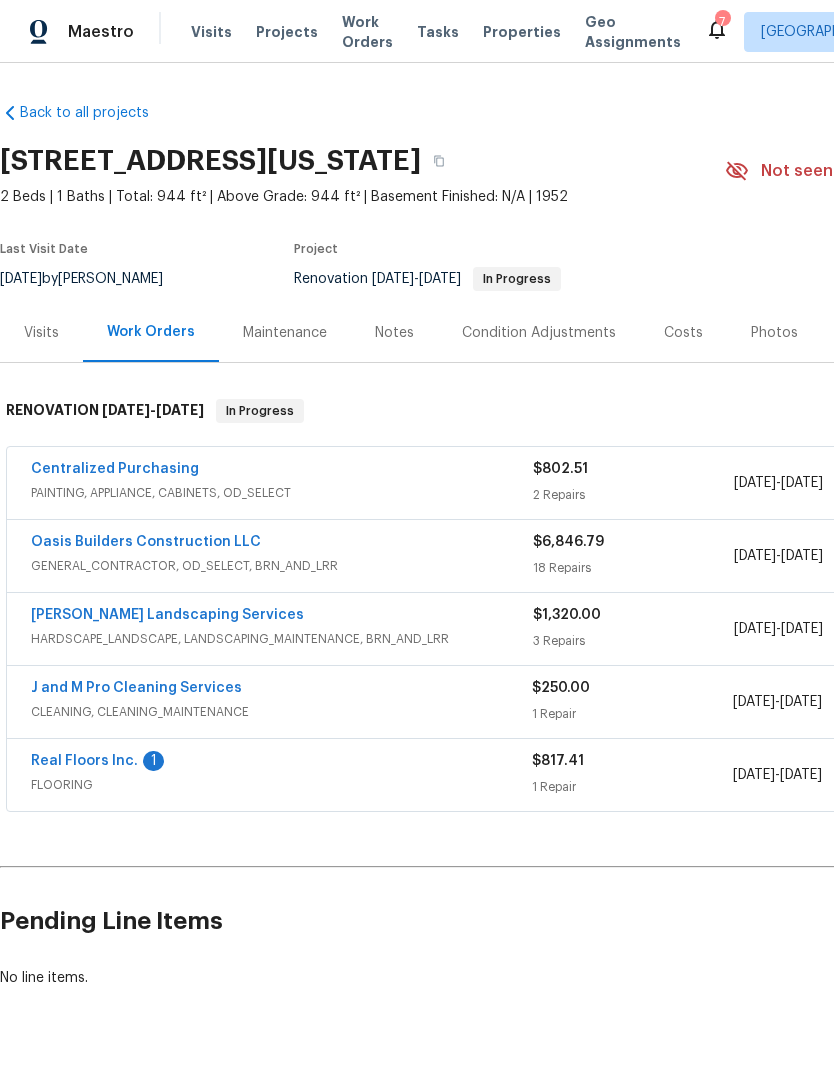 click on "Oasis Builders Construction LLC" at bounding box center (146, 542) 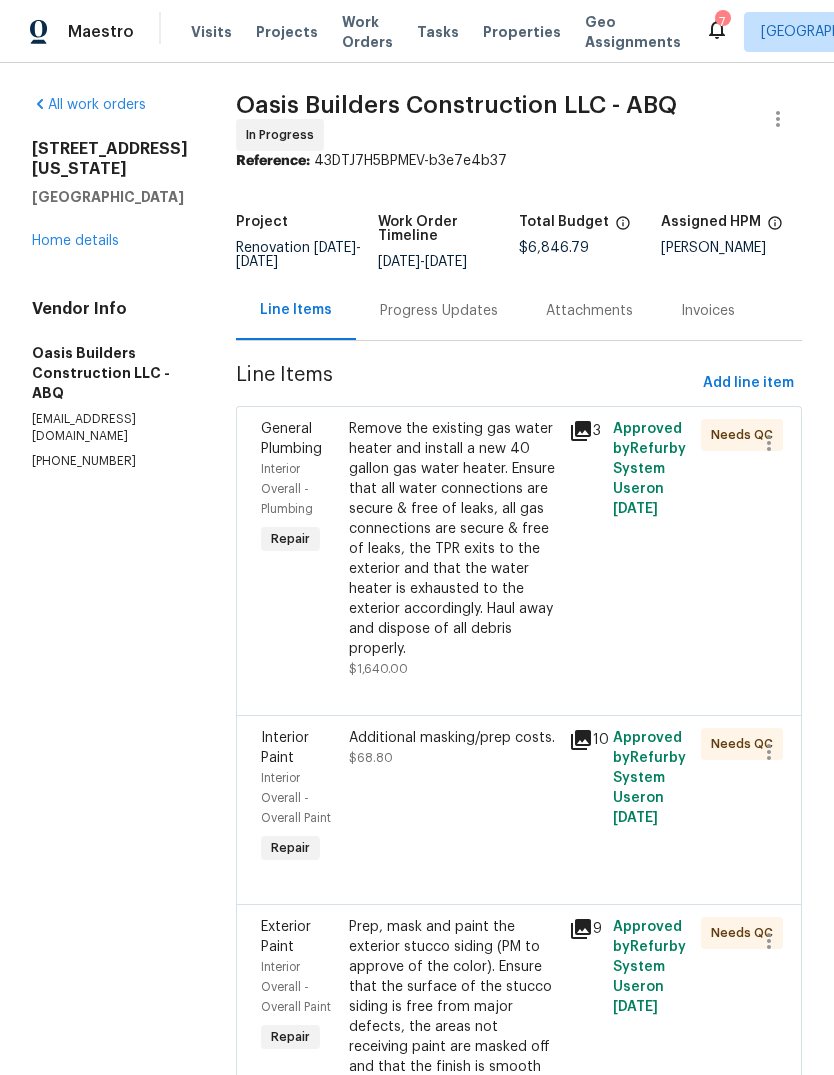 click on "Remove the existing gas water heater and install a new 40 gallon gas water heater. Ensure that all water connections are secure & free of leaks, all gas connections are secure & free of leaks, the TPR exits to the exterior and that the water heater is exhausted to the exterior accordingly. Haul away and dispose of all debris properly." at bounding box center [453, 539] 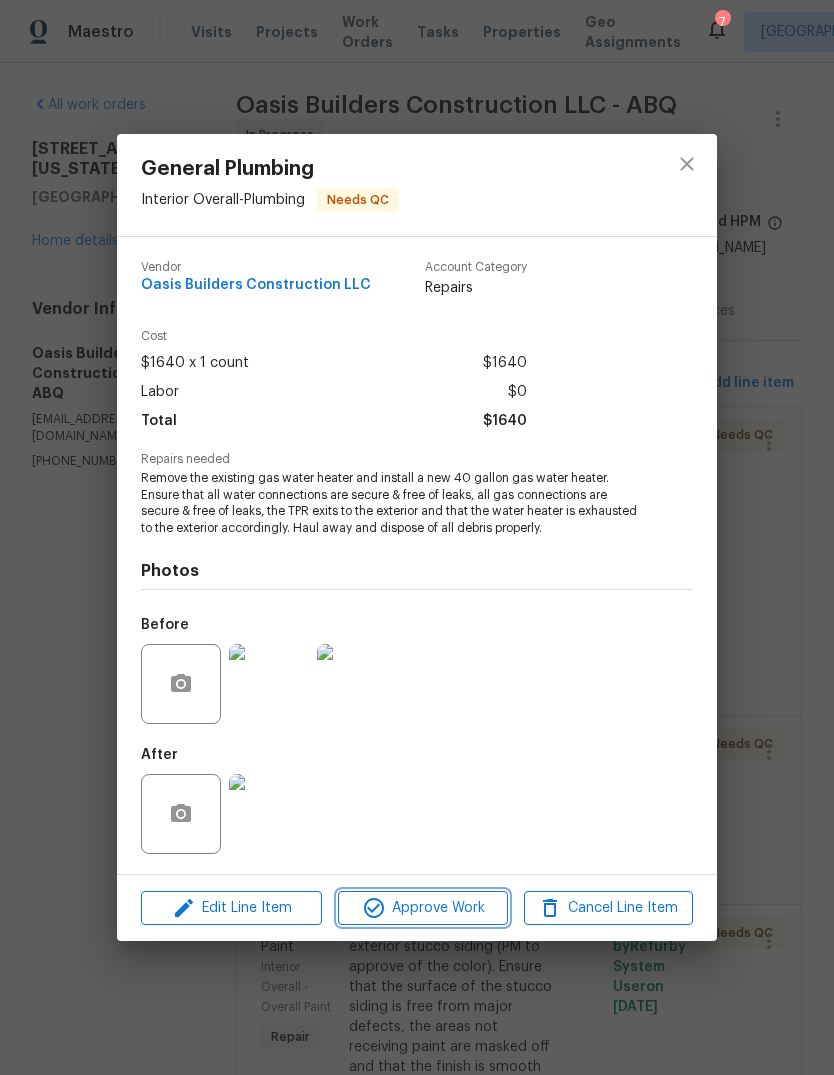 click on "Approve Work" at bounding box center (422, 908) 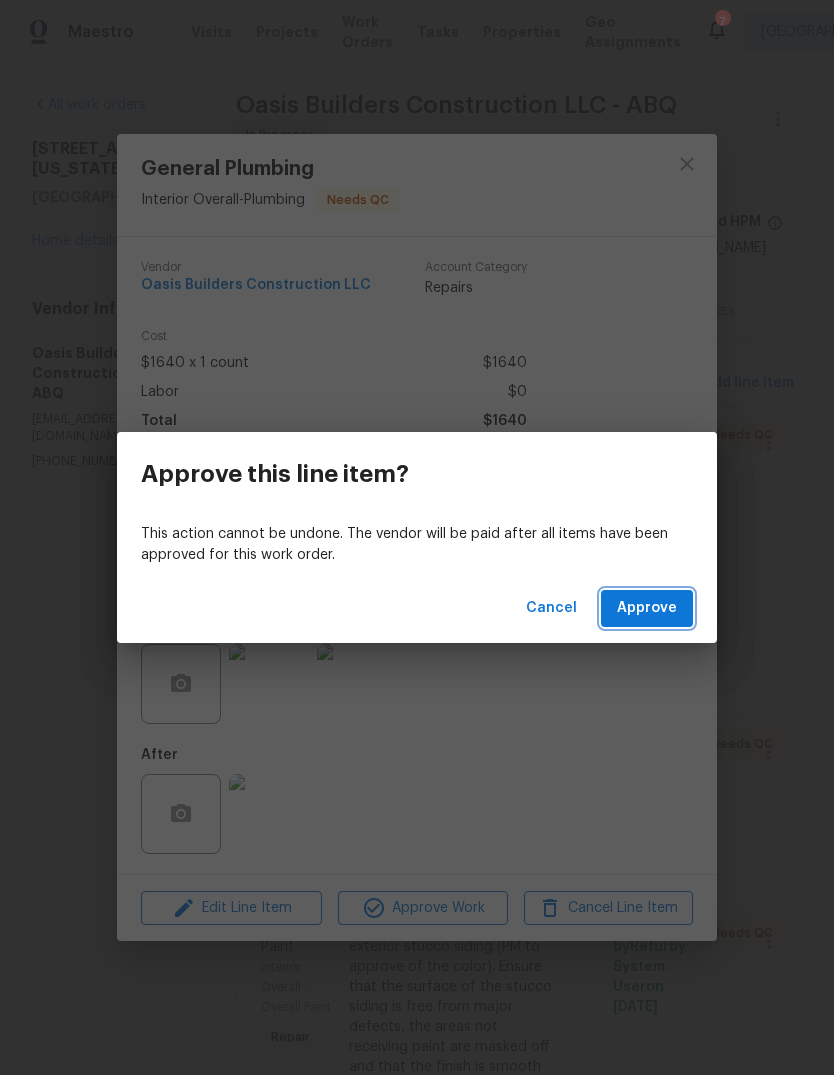 click on "Approve" at bounding box center [647, 608] 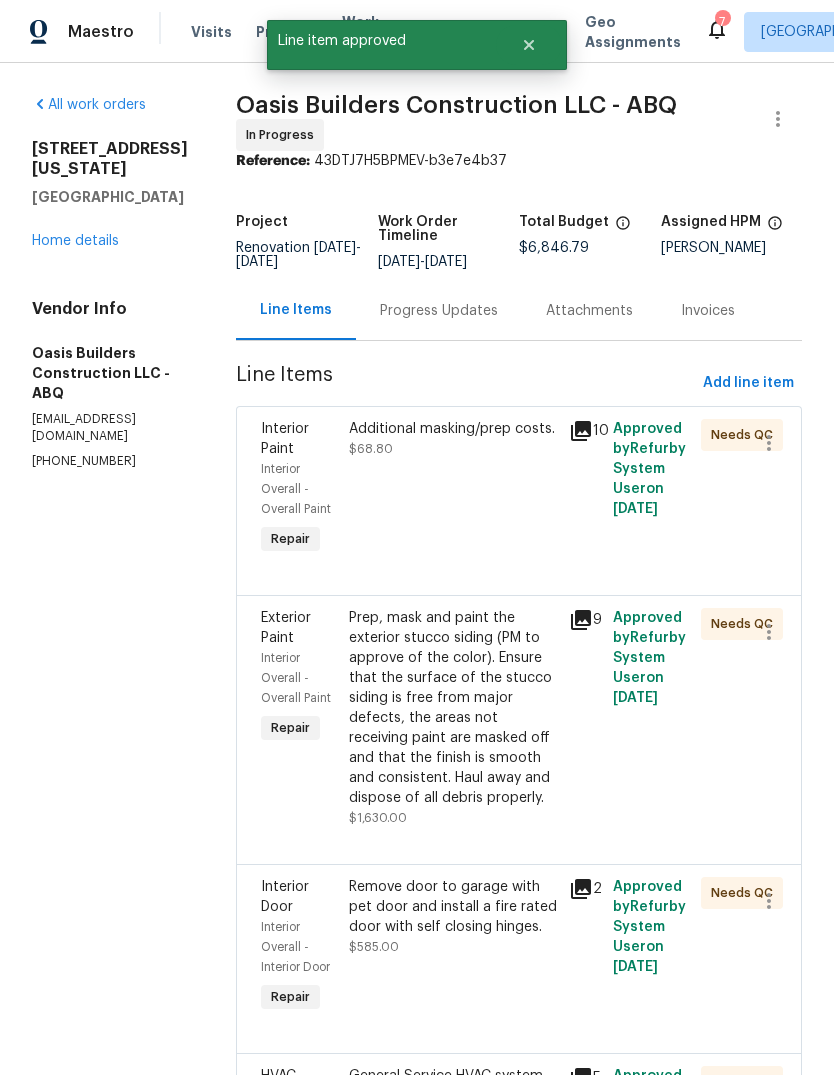 click on "Additional masking/prep costs. $68.80" at bounding box center [453, 489] 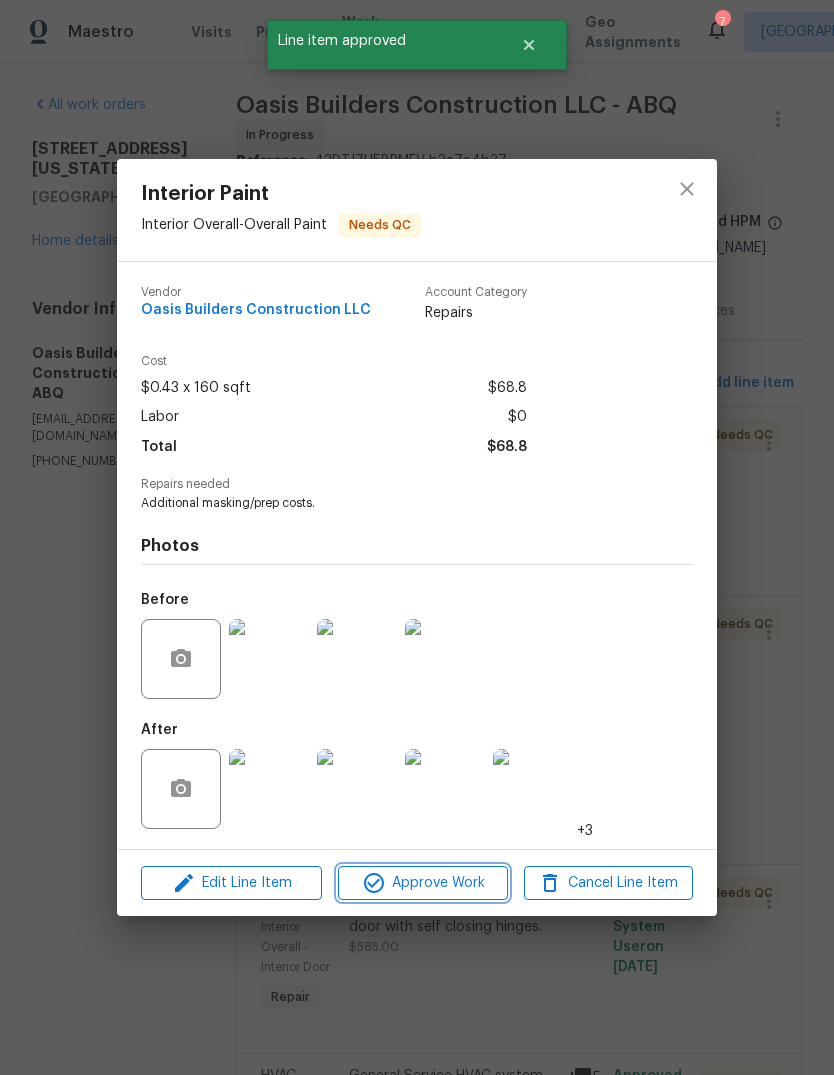 click on "Approve Work" at bounding box center (422, 883) 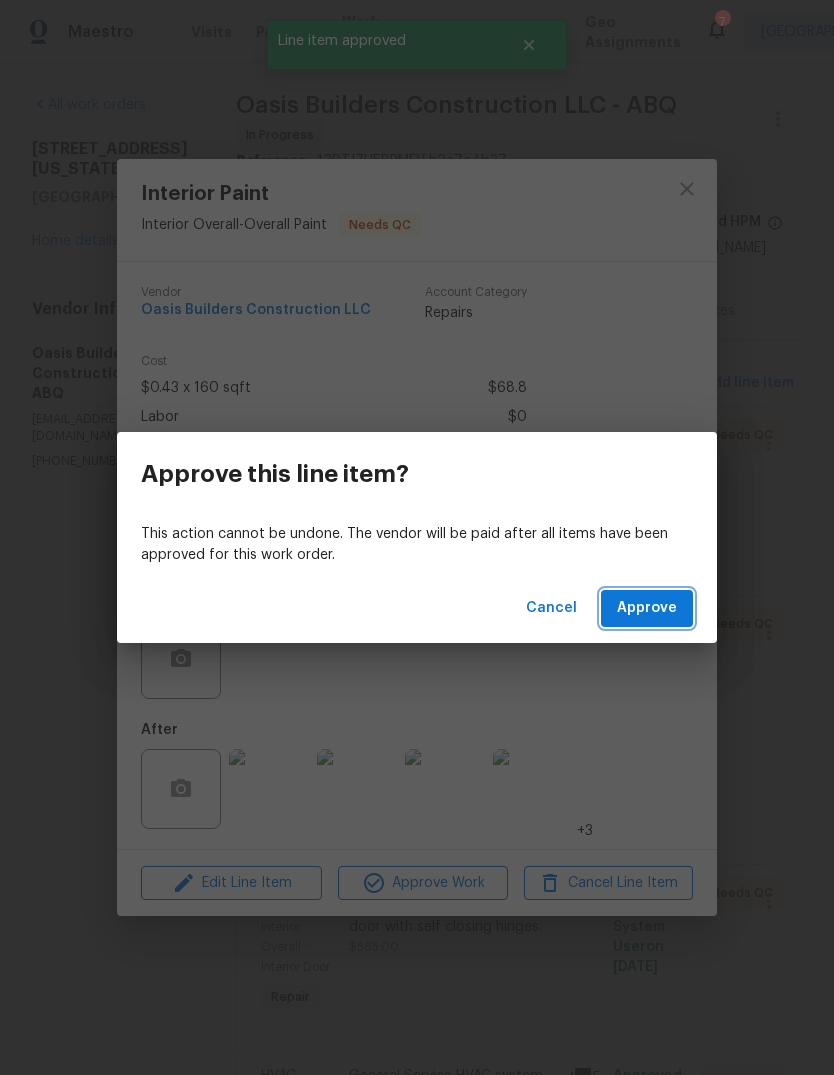 click on "Approve" at bounding box center (647, 608) 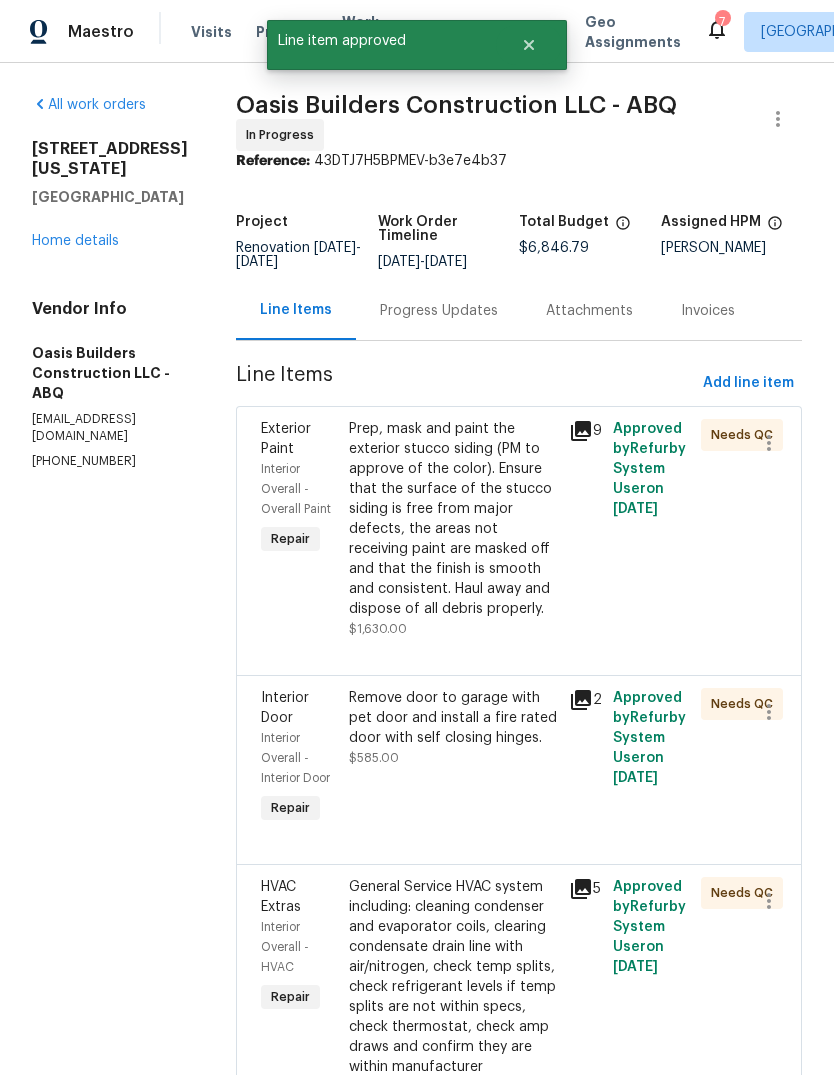 click on "Prep, mask and paint  the exterior stucco siding  (PM to approve of the color). Ensure that the surface of the stucco siding is free from major defects, the areas not receiving paint are masked off and that the finish is smooth and consistent. Haul away and dispose of all debris properly." at bounding box center (453, 519) 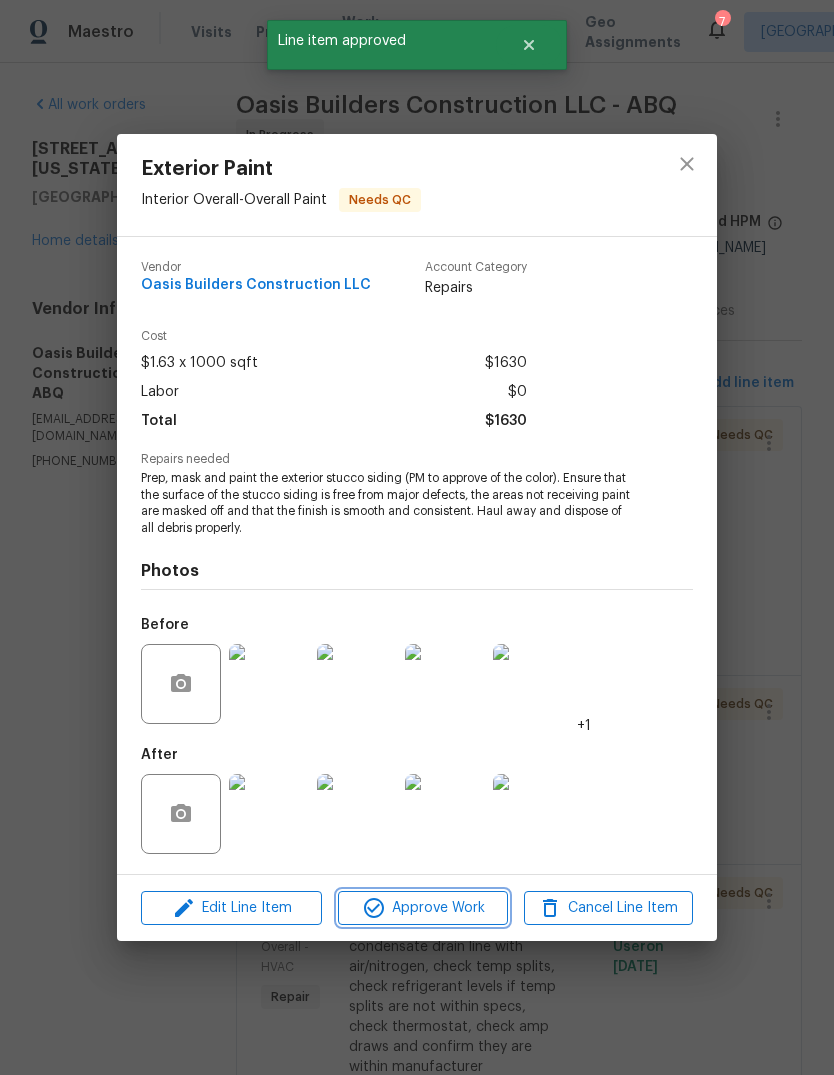 click on "Approve Work" at bounding box center (422, 908) 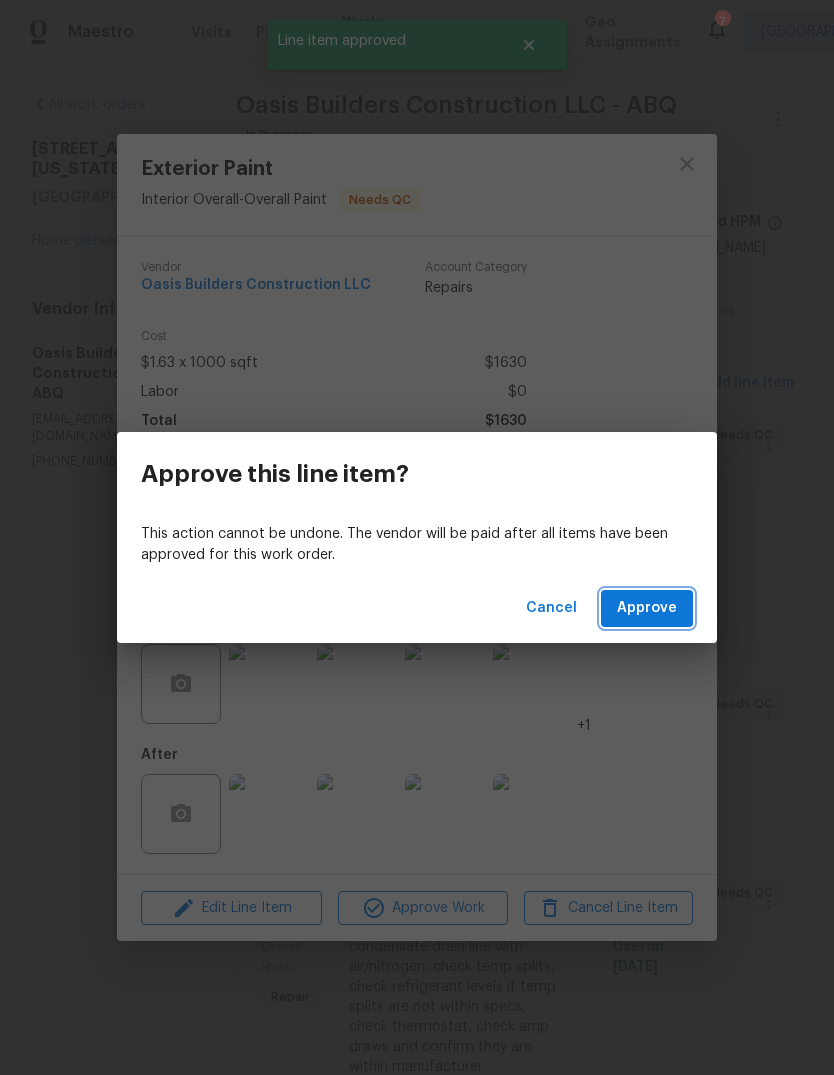 click on "Approve" at bounding box center [647, 608] 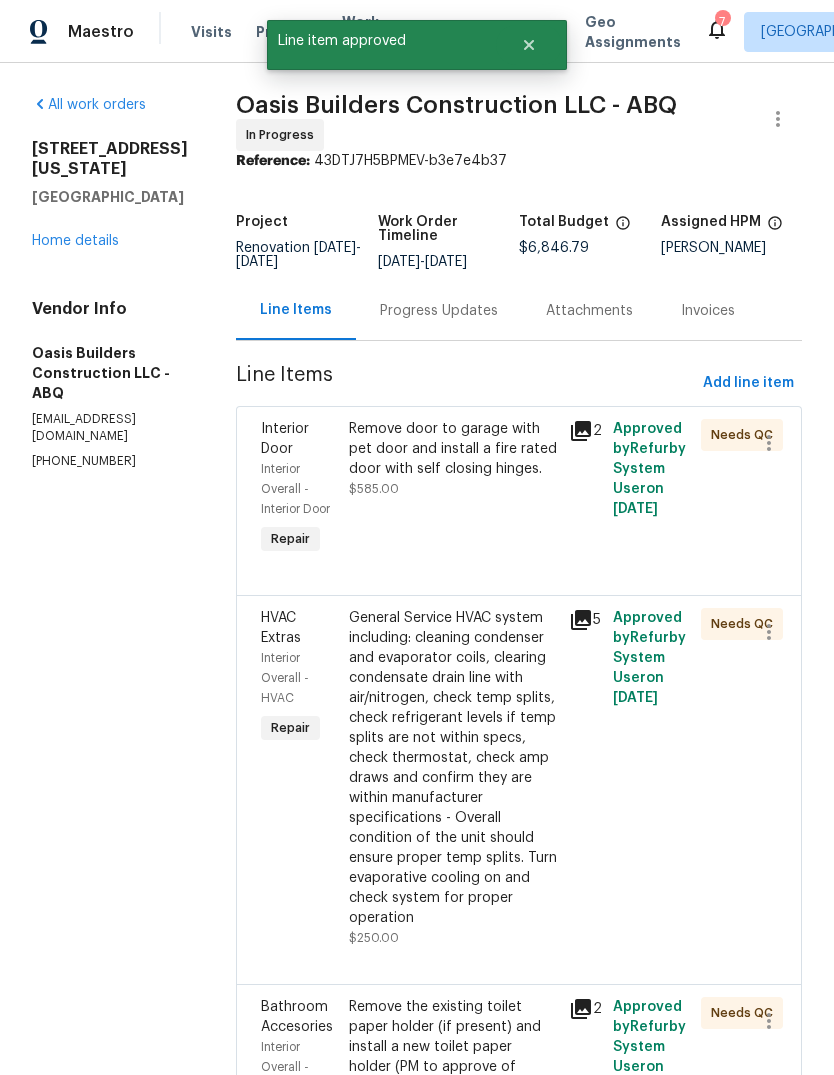 click on "Remove door to garage with pet door and install a fire rated door with self closing hinges. $585.00" at bounding box center [453, 489] 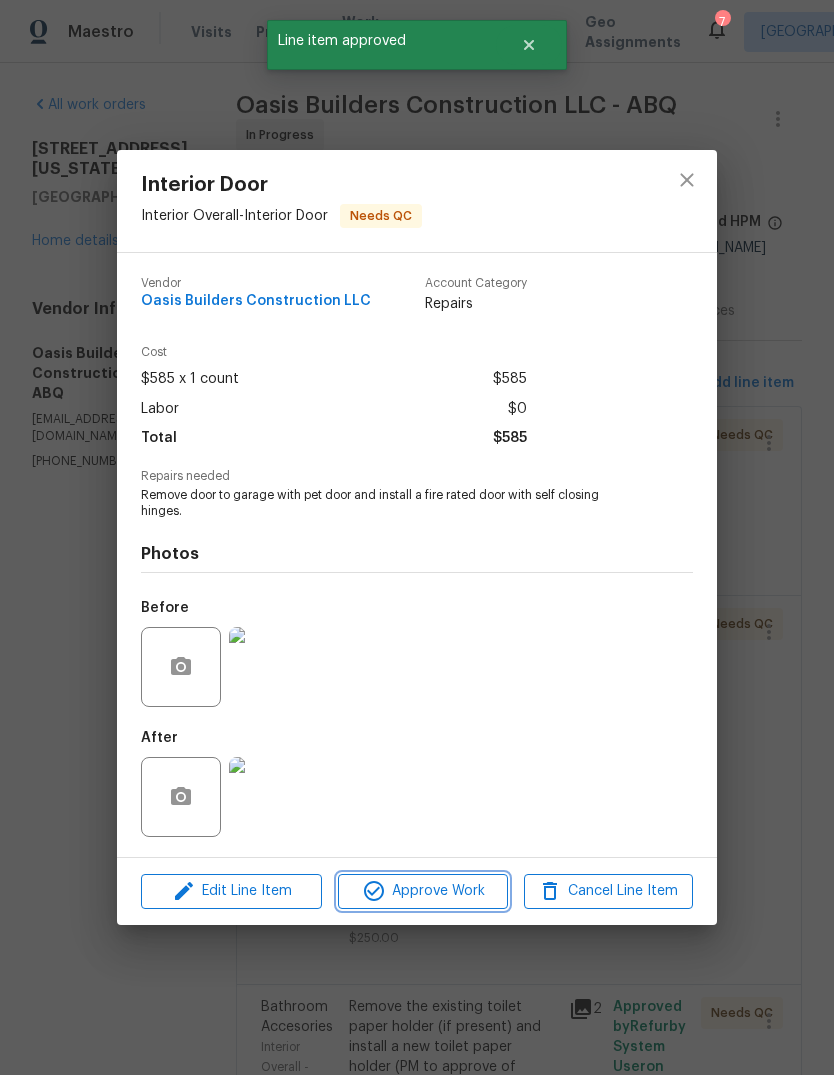 click on "Approve Work" at bounding box center (422, 891) 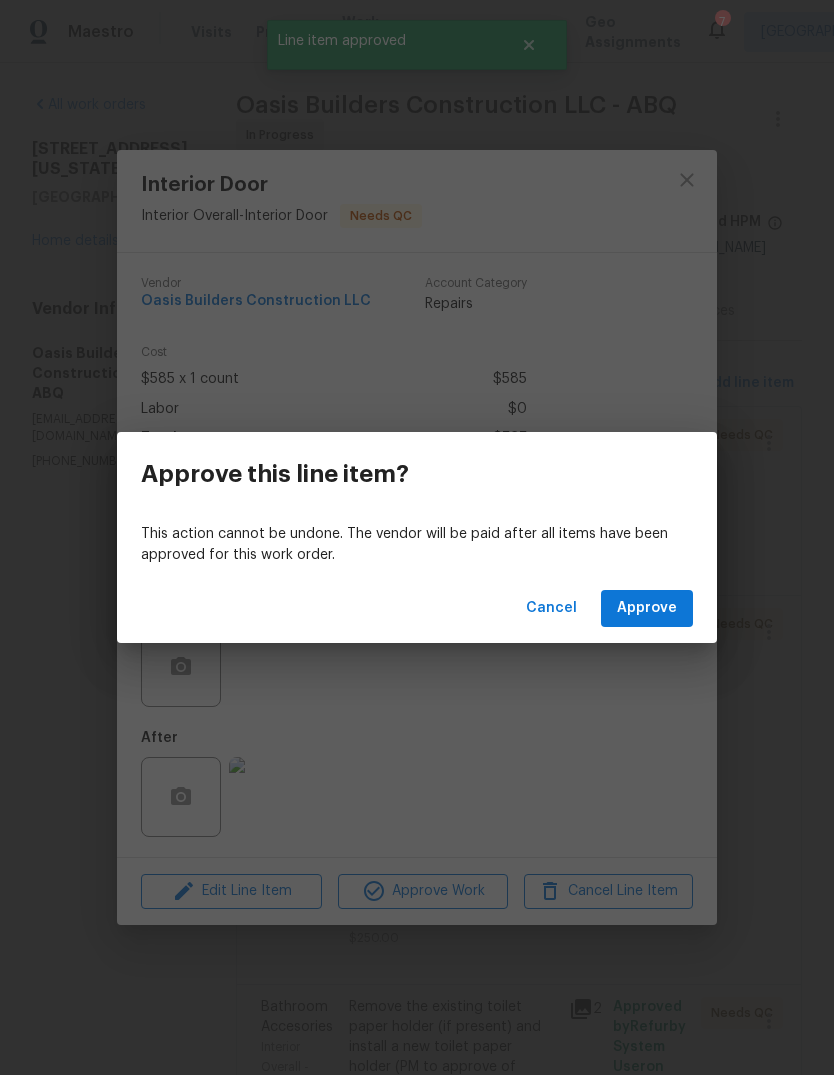click on "Approve" at bounding box center [647, 608] 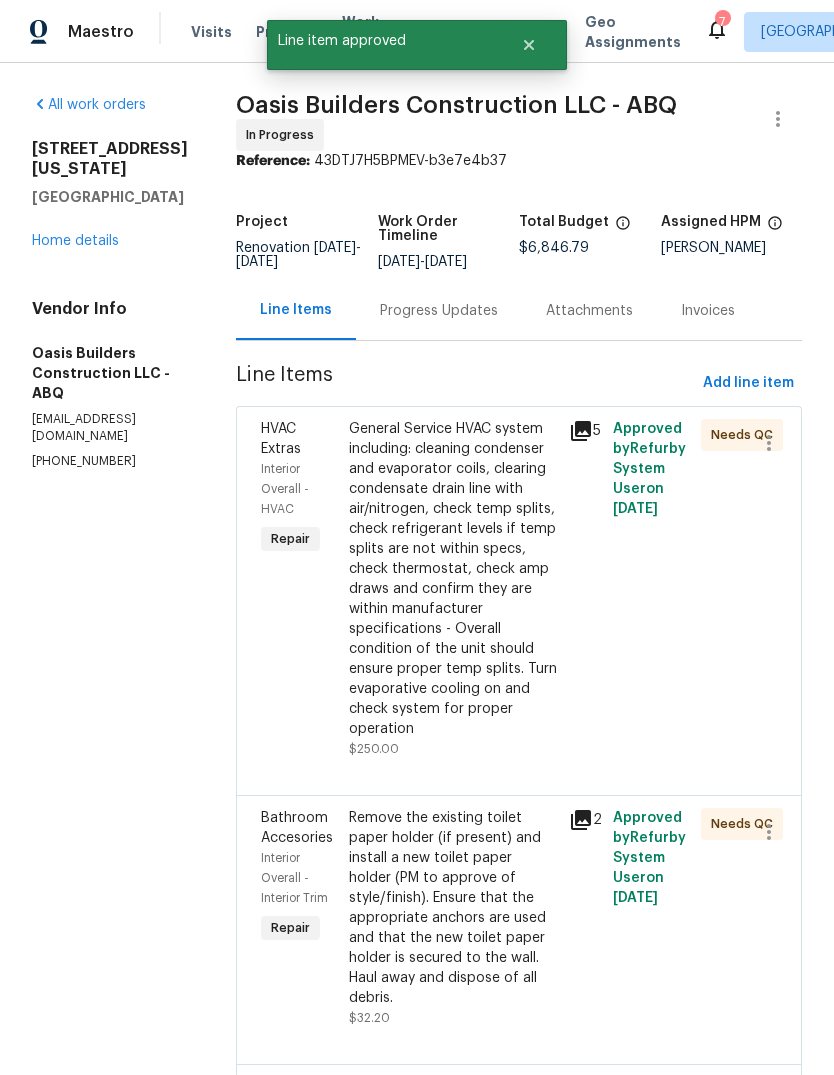 click on "General Service HVAC system including: cleaning condenser and evaporator coils, clearing condensate drain line with air/nitrogen, check temp splits, check refrigerant levels if temp splits are not within specs, check thermostat, check amp draws and confirm they are within manufacturer specifications - Overall condition of the unit should ensure proper temp splits. Turn evaporative cooling on and check system for proper operation" at bounding box center (453, 579) 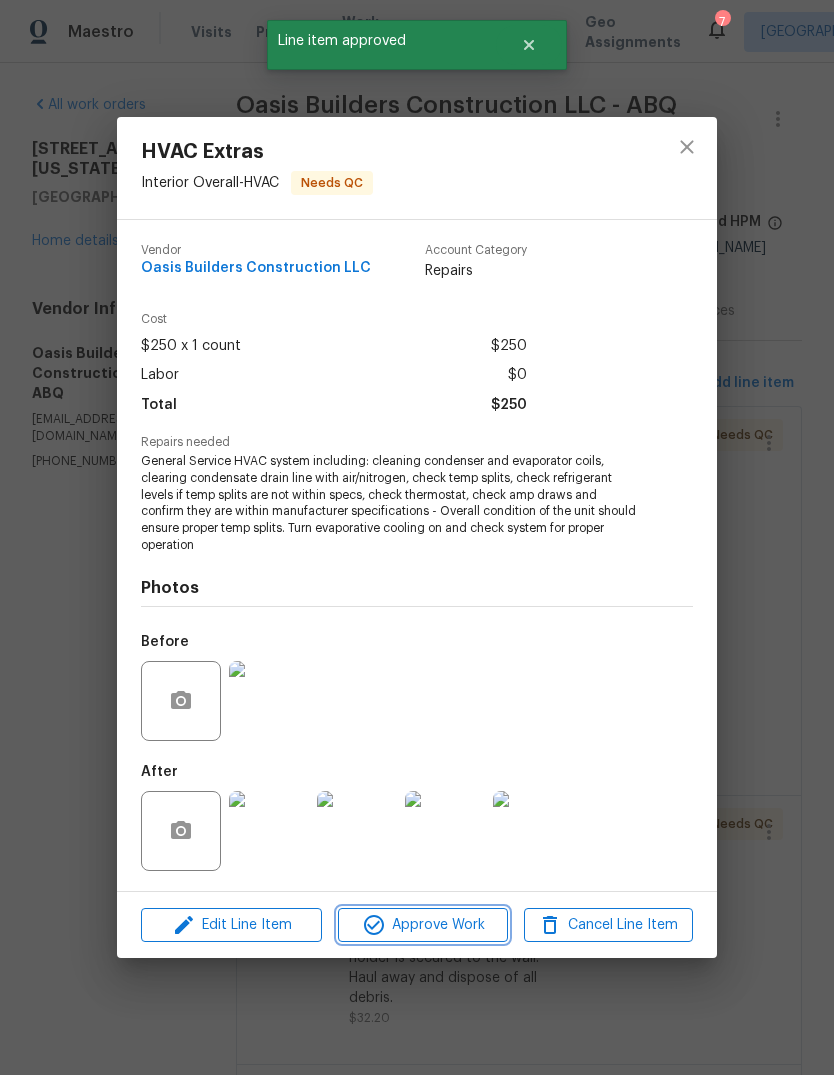 click on "Approve Work" at bounding box center [422, 925] 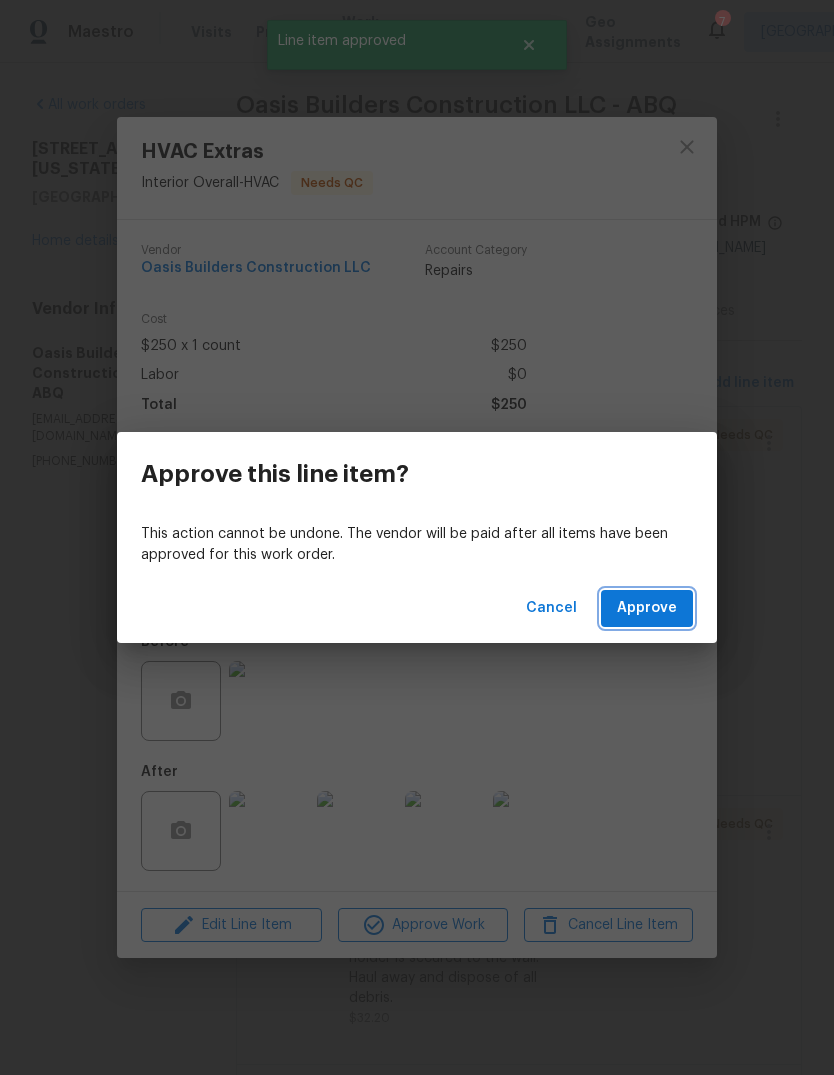click on "Approve" at bounding box center [647, 608] 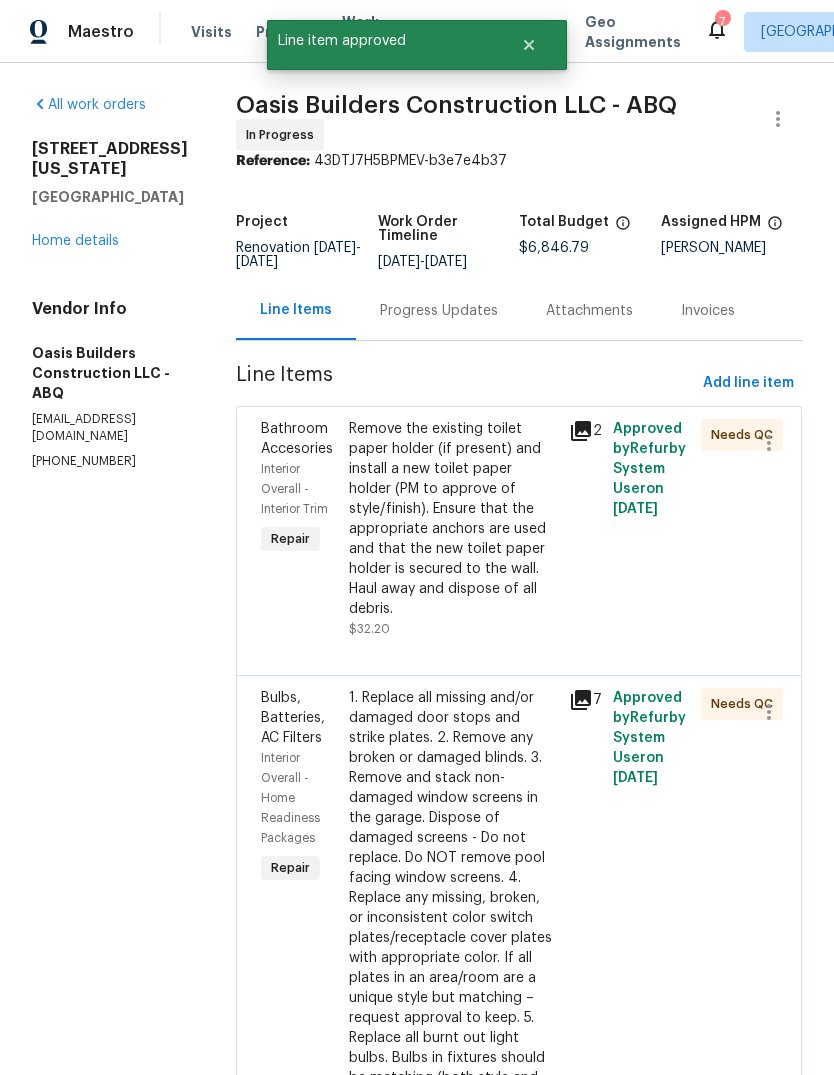 click on "Remove the existing toilet paper holder (if present) and install a new toilet paper holder (PM to approve of style/finish). Ensure that the appropriate anchors are used and that the new toilet paper holder is secured to the wall. Haul away and dispose of all debris." at bounding box center [453, 519] 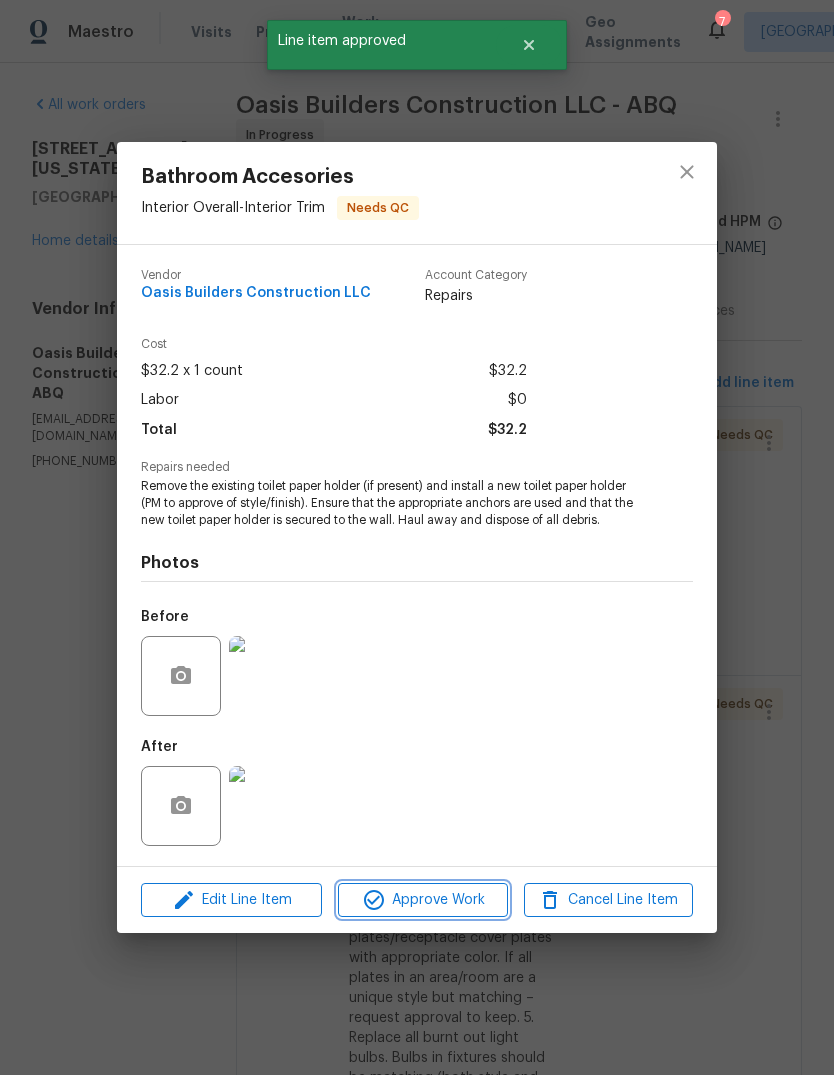 click on "Approve Work" at bounding box center [422, 900] 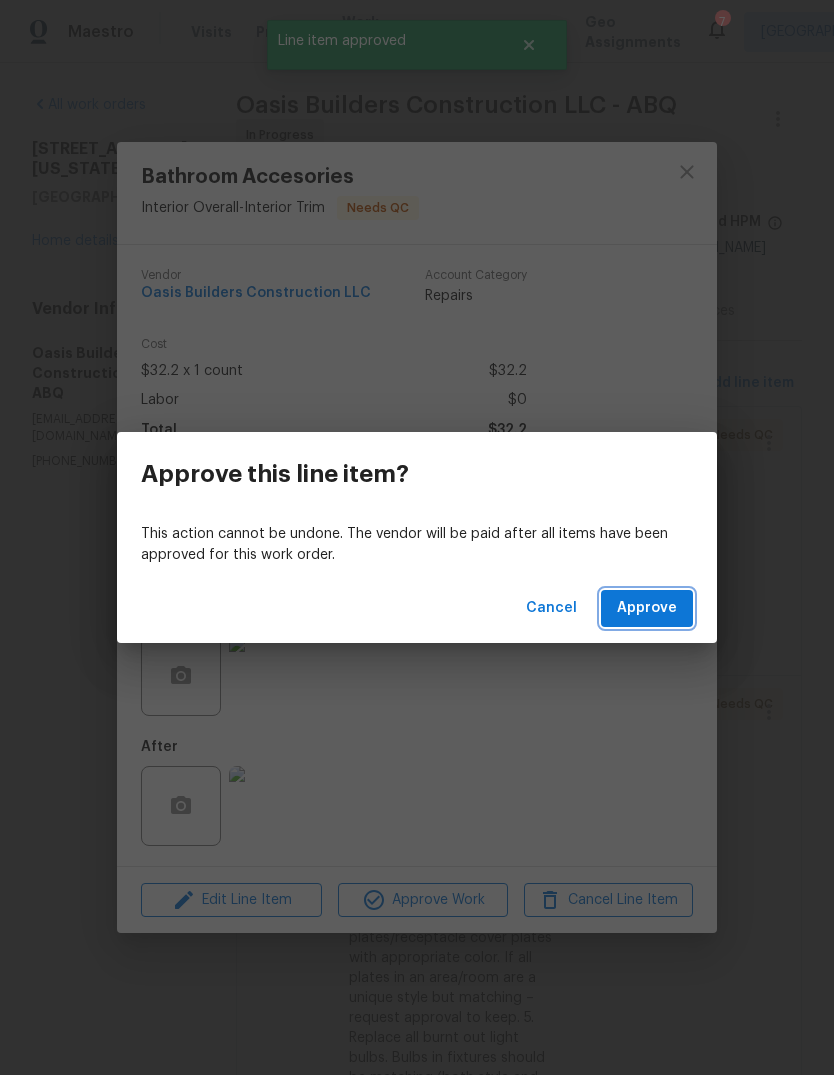 click on "Approve" at bounding box center (647, 608) 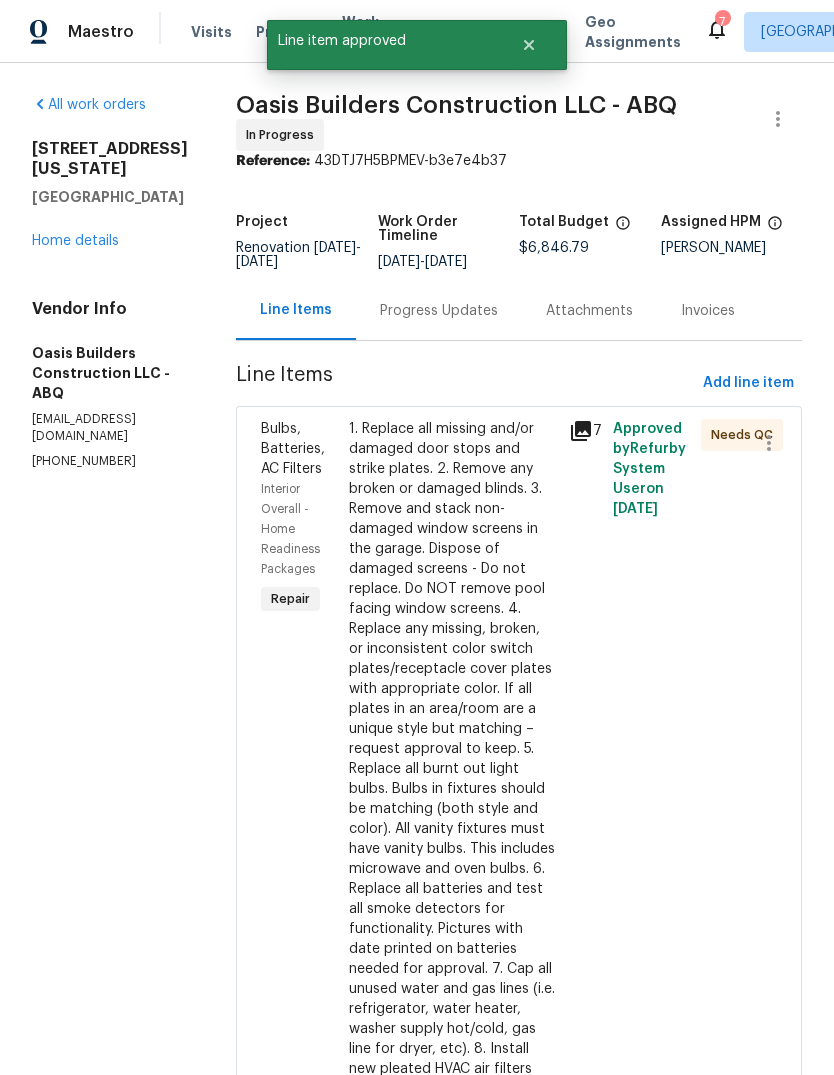 click on "1. Replace all missing and/or damaged door stops and strike plates.  2. Remove any broken or damaged blinds.  3. Remove and stack non-damaged window screens in the garage. Dispose of damaged screens - Do not replace. Do NOT remove pool facing window screens.  4. Replace any missing, broken, or inconsistent color switch plates/receptacle cover plates with appropriate color. If all plates in an area/room are a unique style but matching – request approval to keep.  5. Replace all burnt out light bulbs. Bulbs in fixtures should be matching (both style and color). All vanity fixtures must have vanity bulbs. This includes microwave and oven bulbs.  6. Replace all batteries and test all smoke detectors for functionality. Pictures with date printed on batteries needed for approval.  7. Cap all unused water and gas lines (i.e. refrigerator, water heater, washer supply hot/cold, gas line for dryer, etc).  8. Install new pleated HVAC air filters" at bounding box center (453, 749) 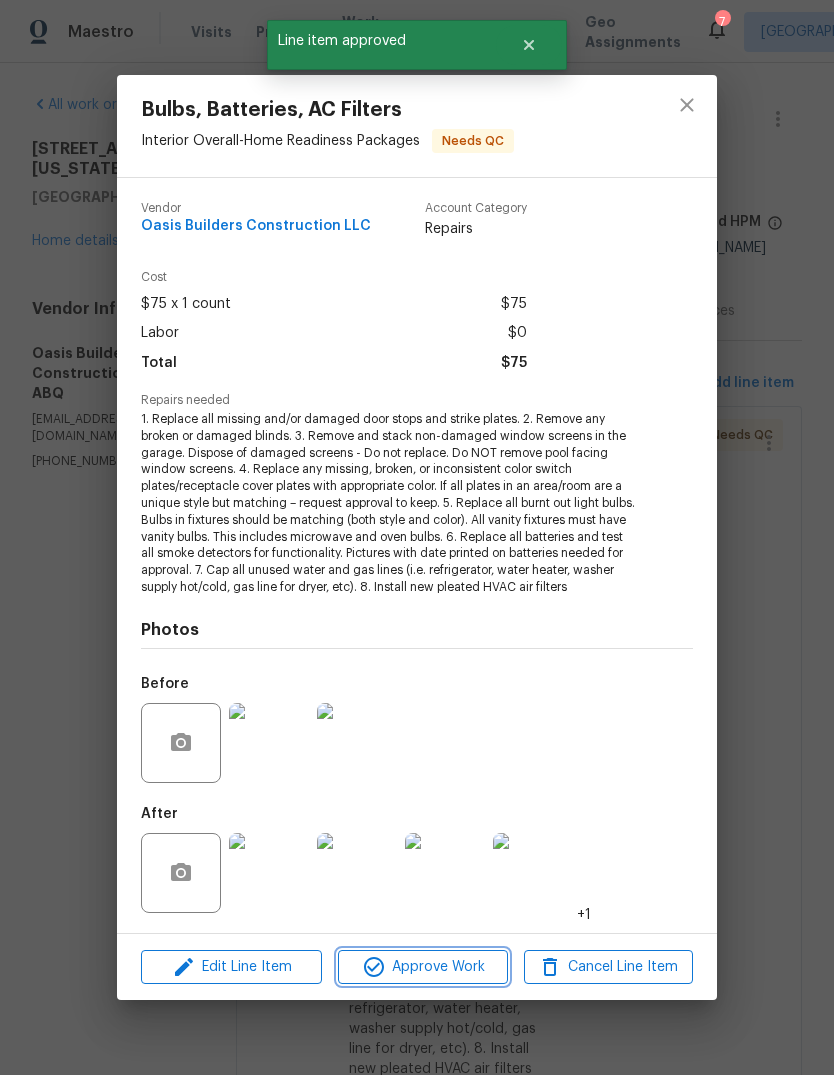 click on "Approve Work" at bounding box center [422, 967] 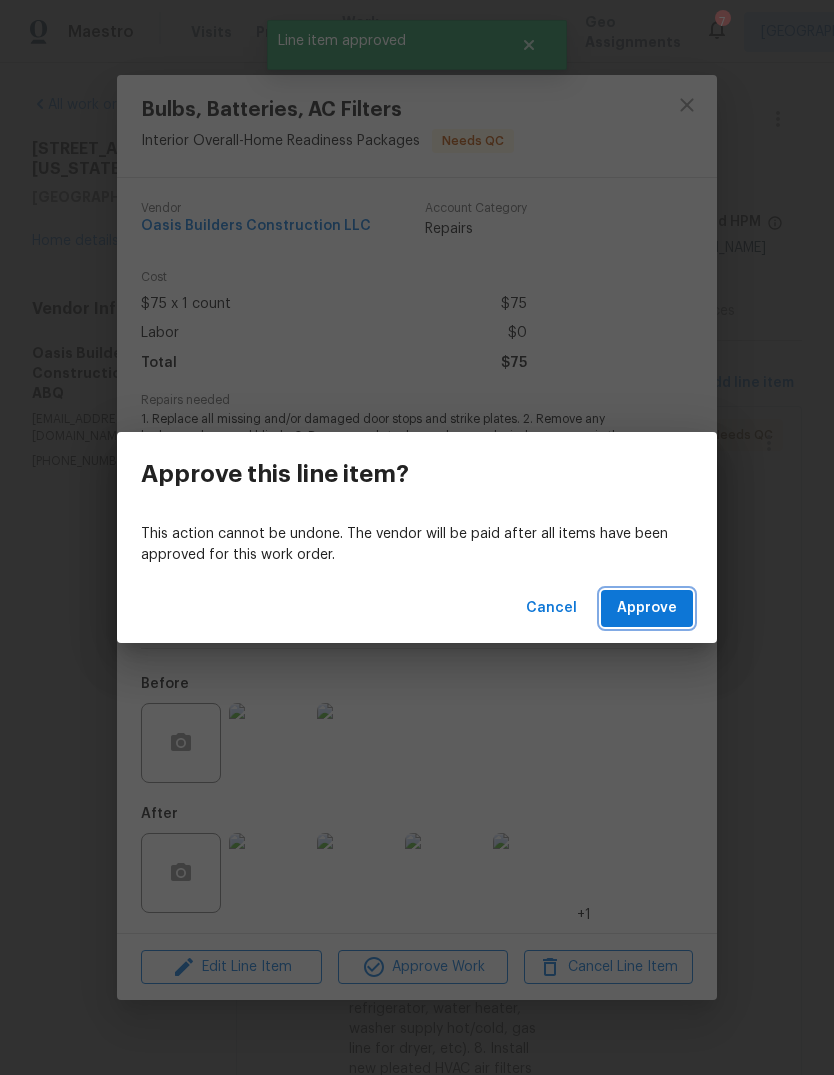 click on "Approve" at bounding box center (647, 608) 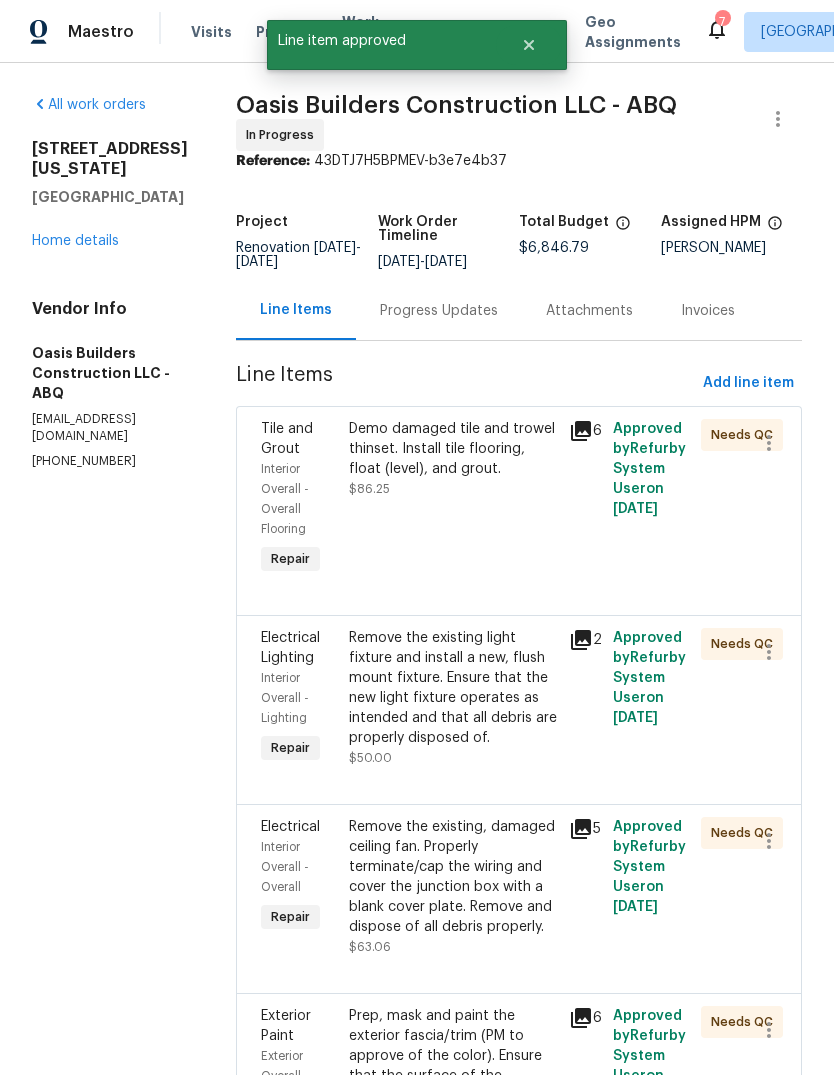 click on "Demo damaged tile and trowel thinset. Install tile flooring, float (level), and grout. $86.25" at bounding box center (453, 499) 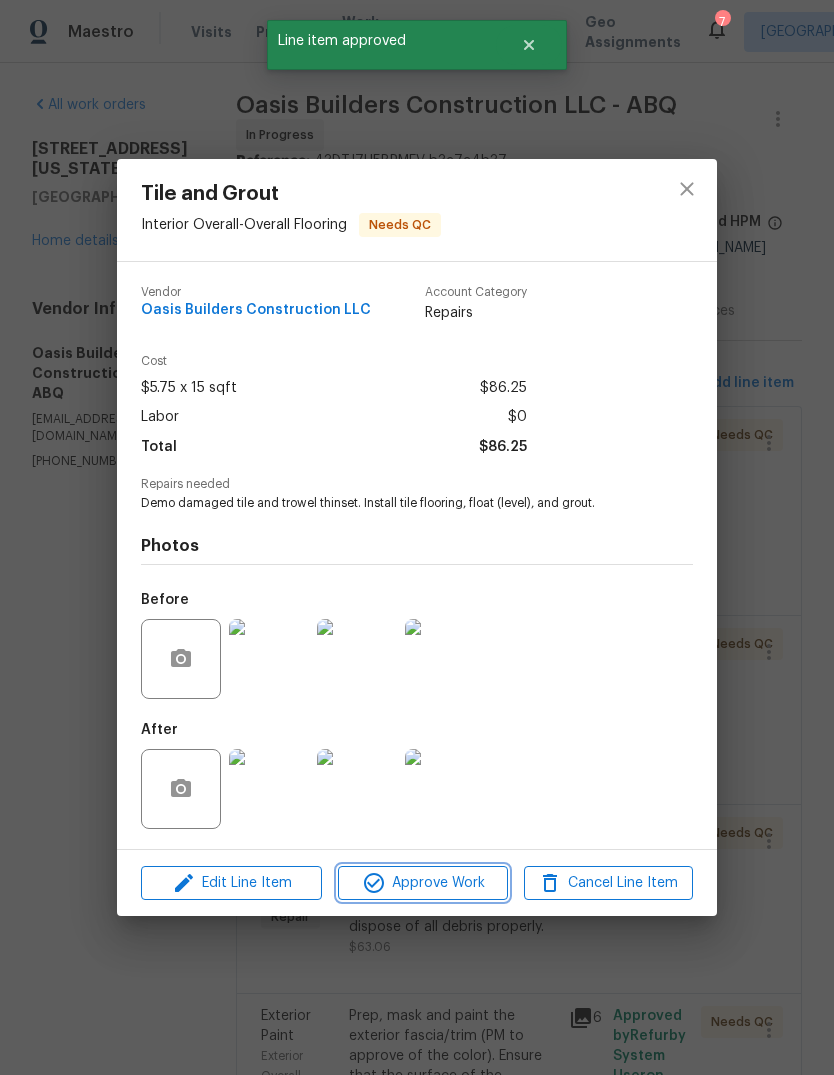 click on "Approve Work" at bounding box center [422, 883] 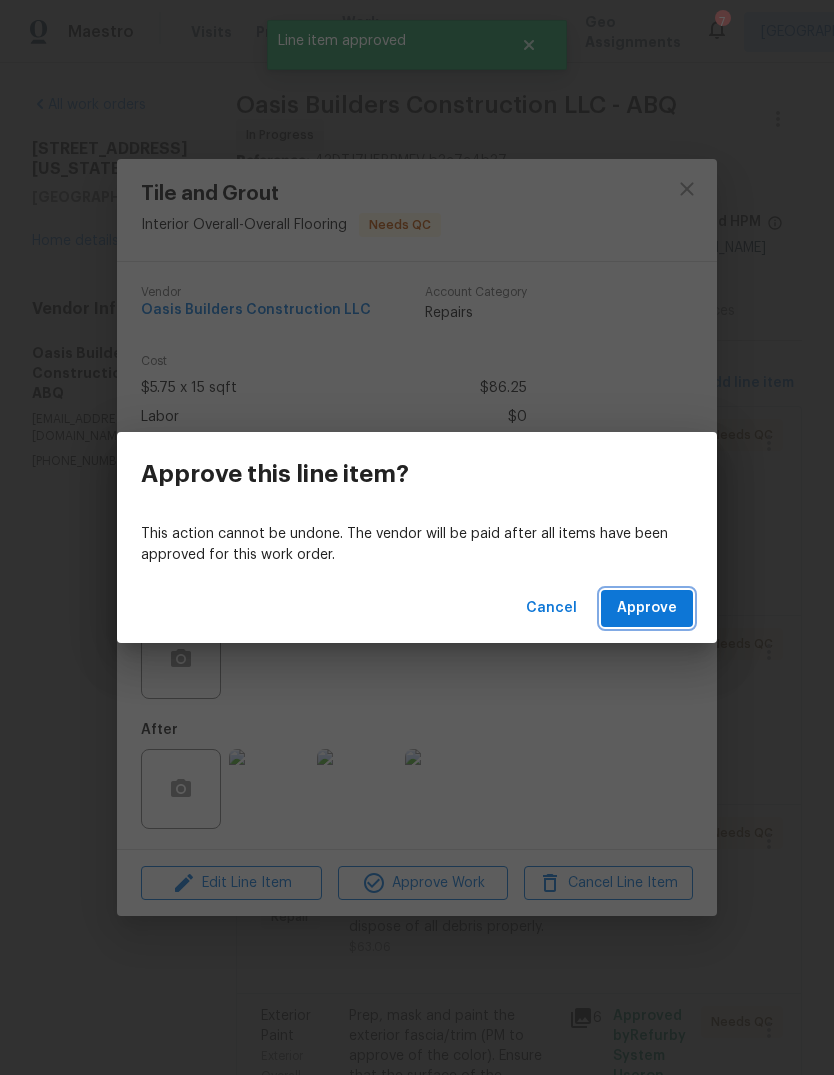 click on "Approve" at bounding box center [647, 608] 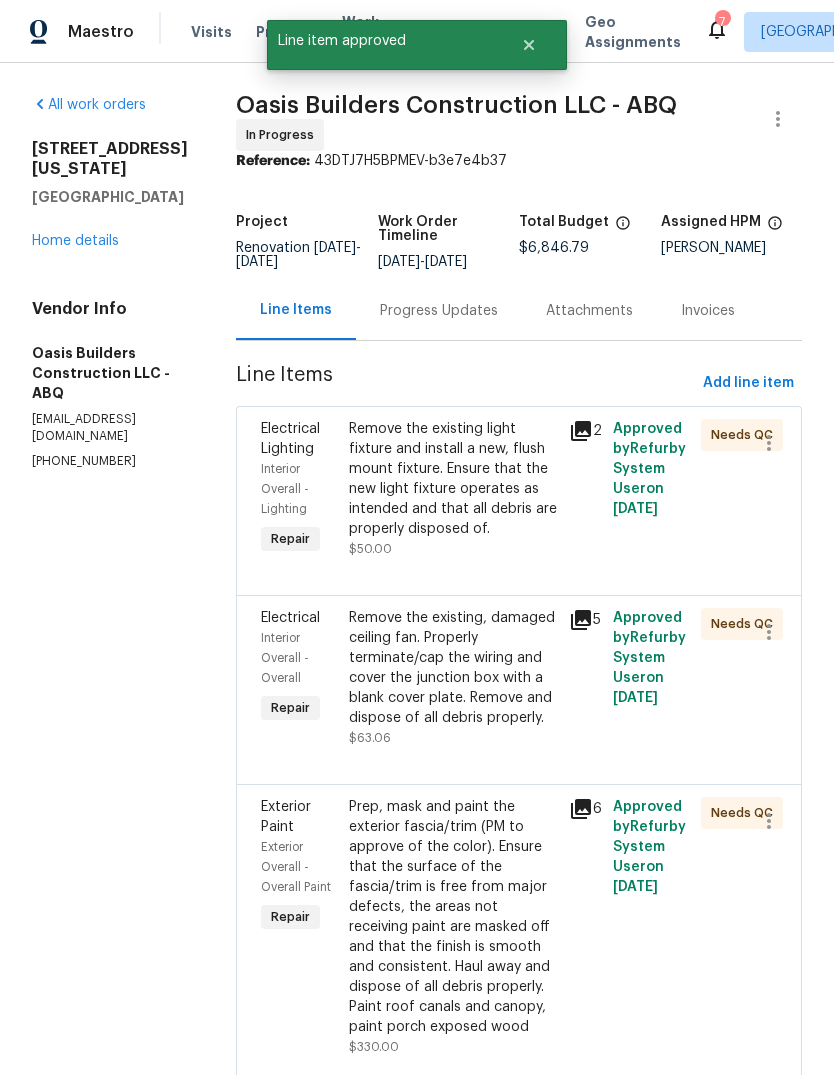 click on "Remove the existing light fixture and install a new, flush mount fixture. Ensure that the new light fixture operates as intended and that all debris are properly disposed of." at bounding box center [453, 479] 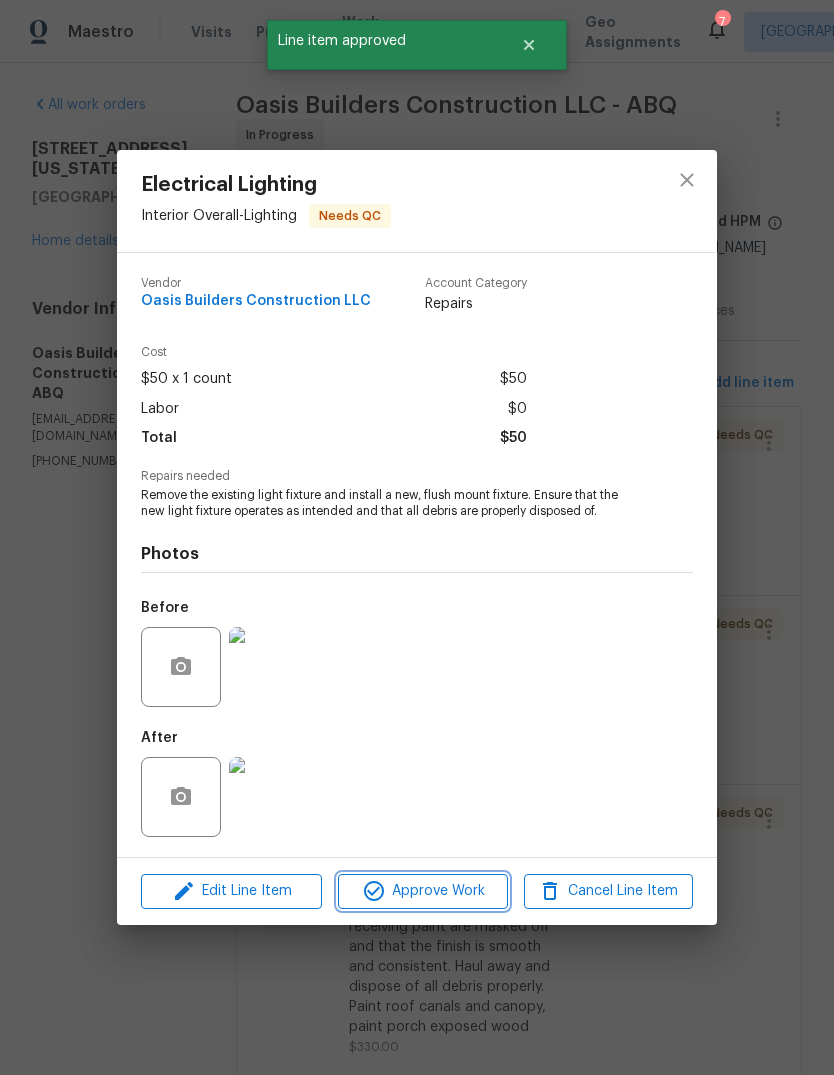 click on "Approve Work" at bounding box center [422, 891] 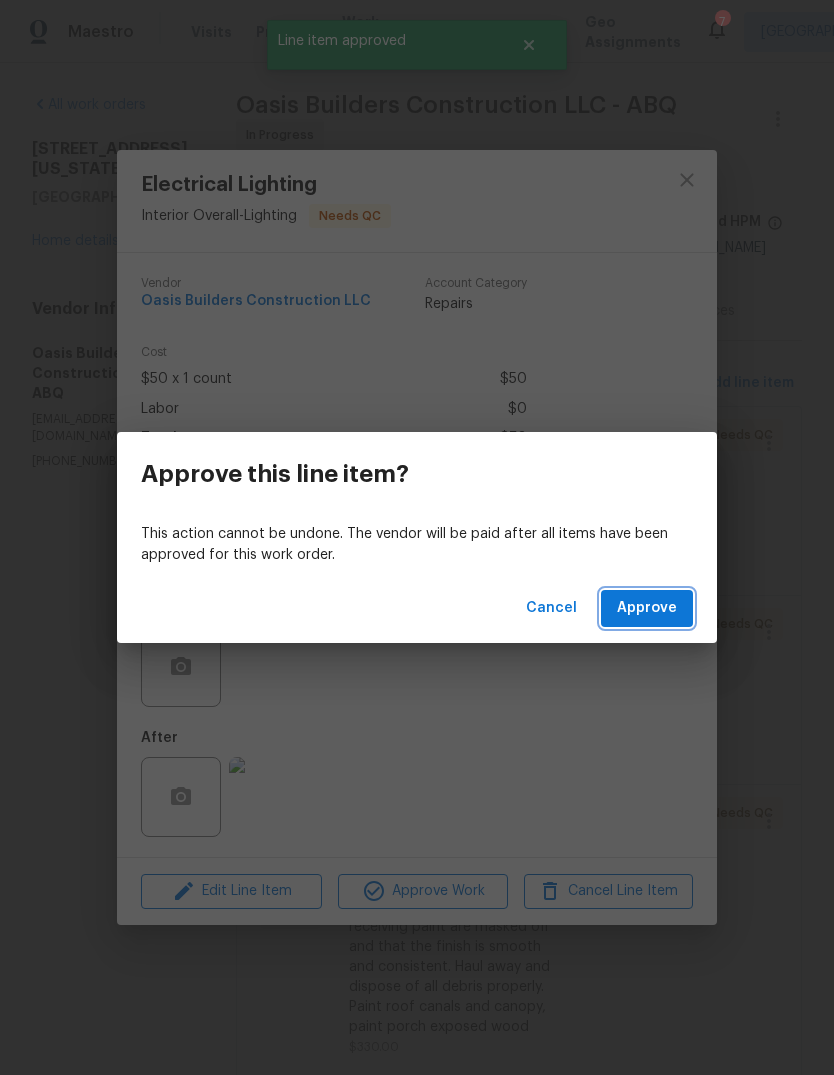 click on "Approve" at bounding box center [647, 608] 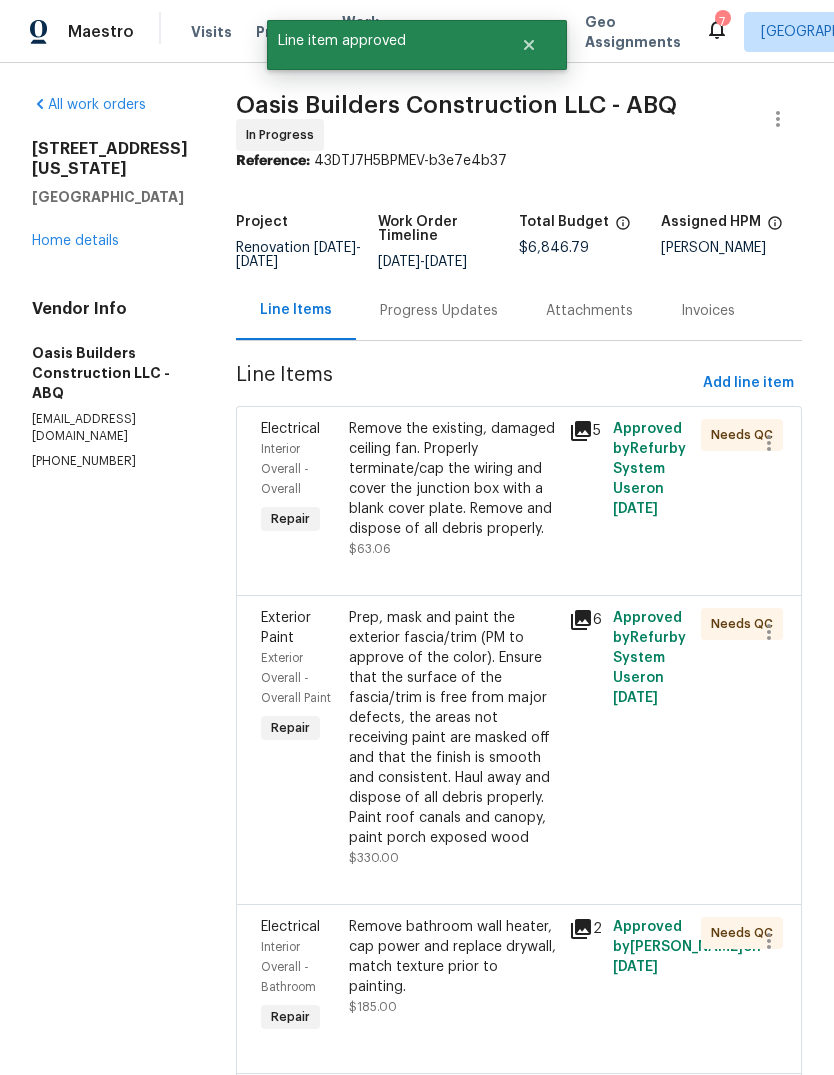 click on "Remove the existing, damaged ceiling fan. Properly terminate/cap the wiring and cover the  junction box with a blank cover plate. Remove and dispose of all debris properly." at bounding box center [453, 479] 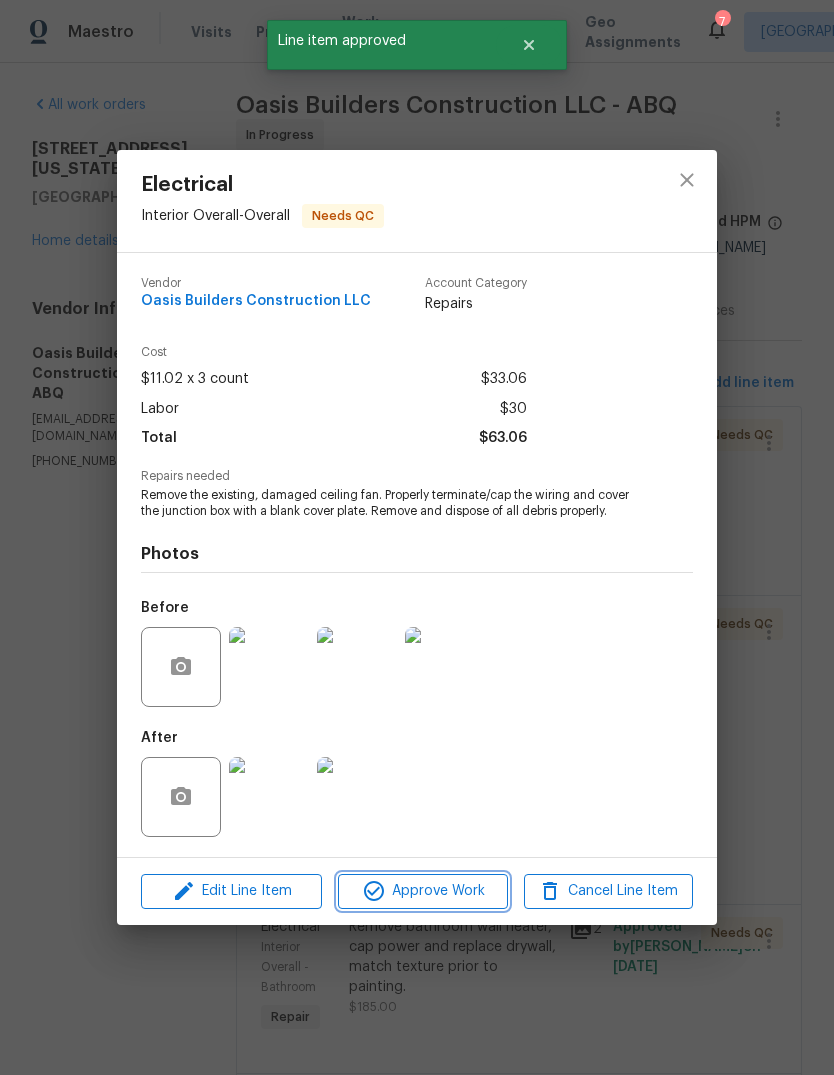 click on "Approve Work" at bounding box center (422, 891) 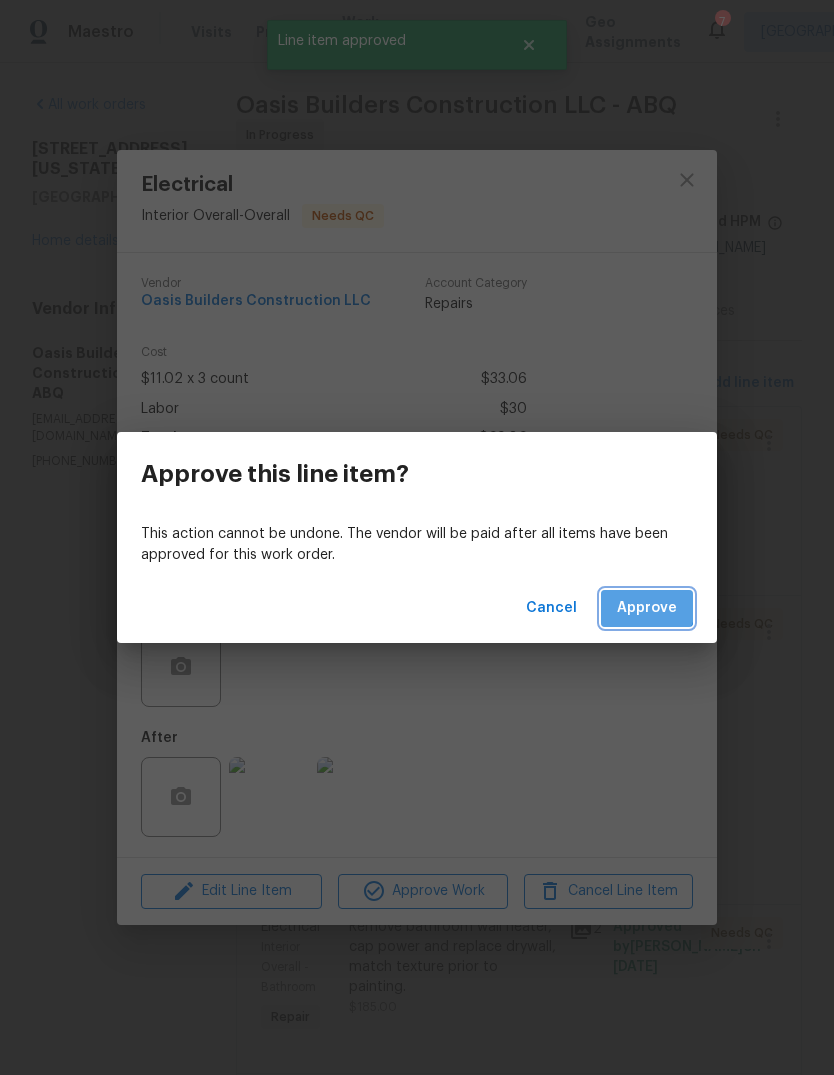 click on "Approve" at bounding box center [647, 608] 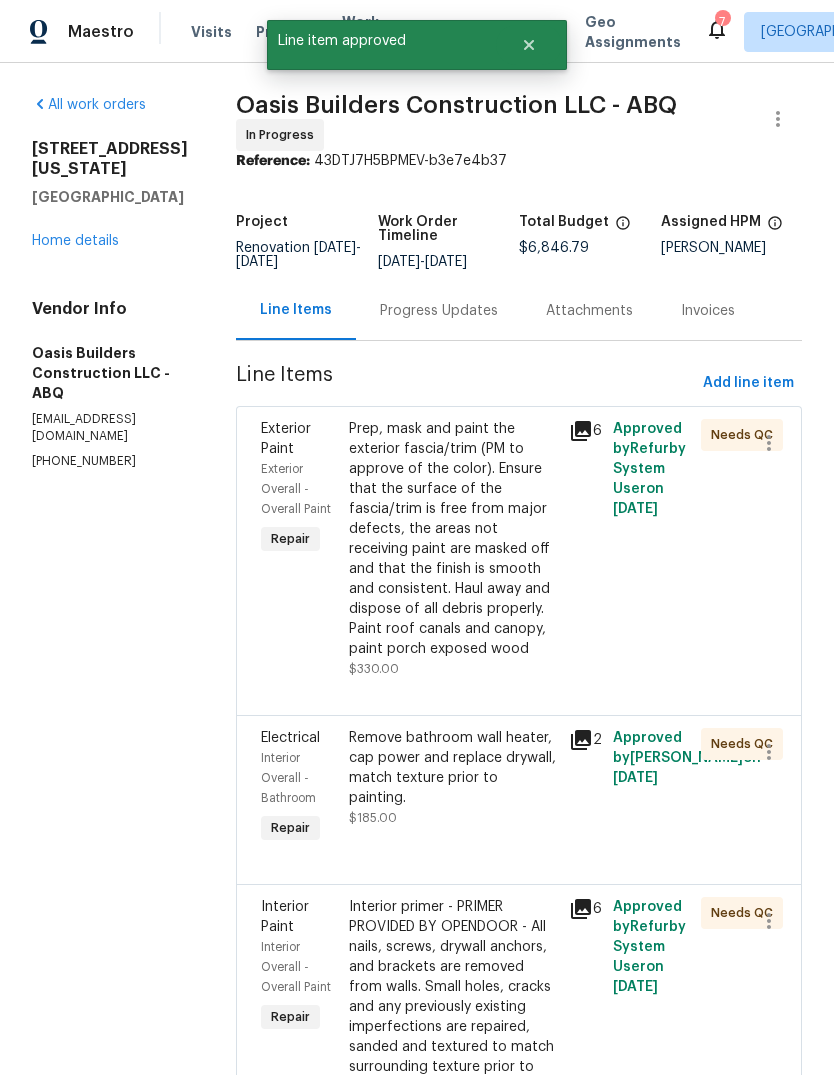 click on "Prep, mask and paint  the exterior fascia/trim (PM to approve of the color). Ensure that the surface of the fascia/trim is free from major defects, the areas not receiving paint are masked off and that the finish is smooth and consistent. Haul away and dispose of all debris properly. Paint roof canals and canopy, paint porch exposed wood" at bounding box center [453, 539] 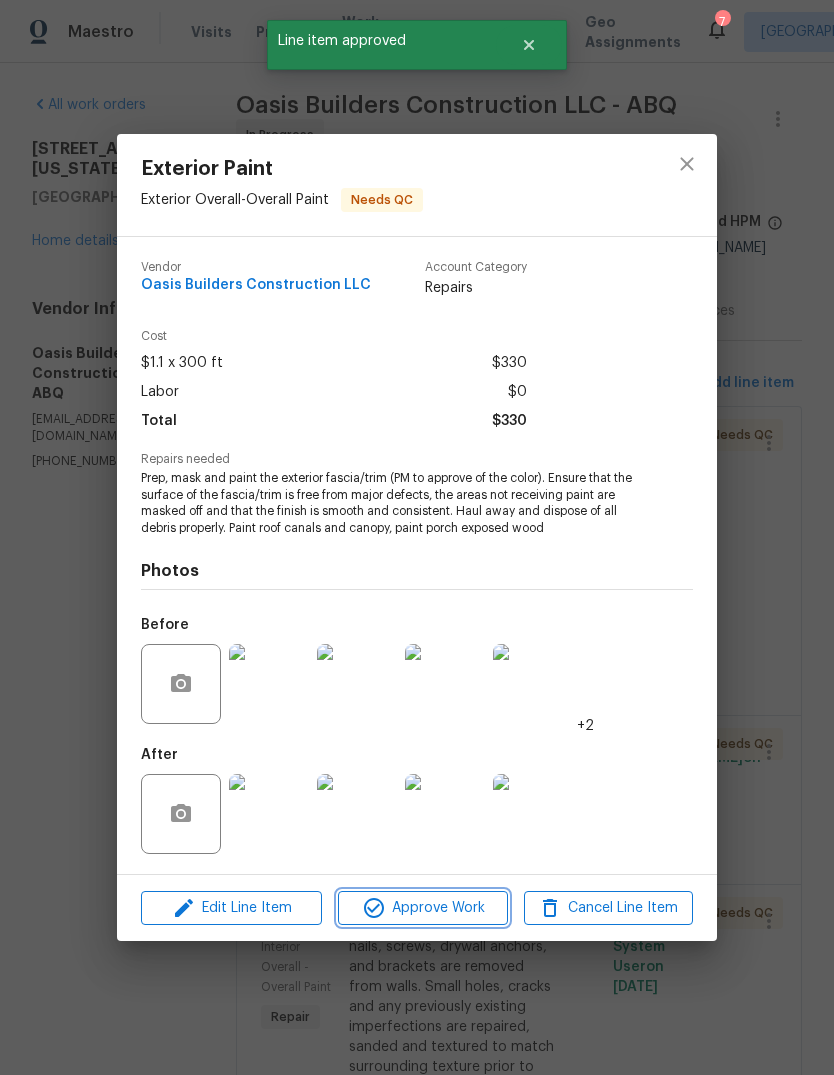 click on "Approve Work" at bounding box center (422, 908) 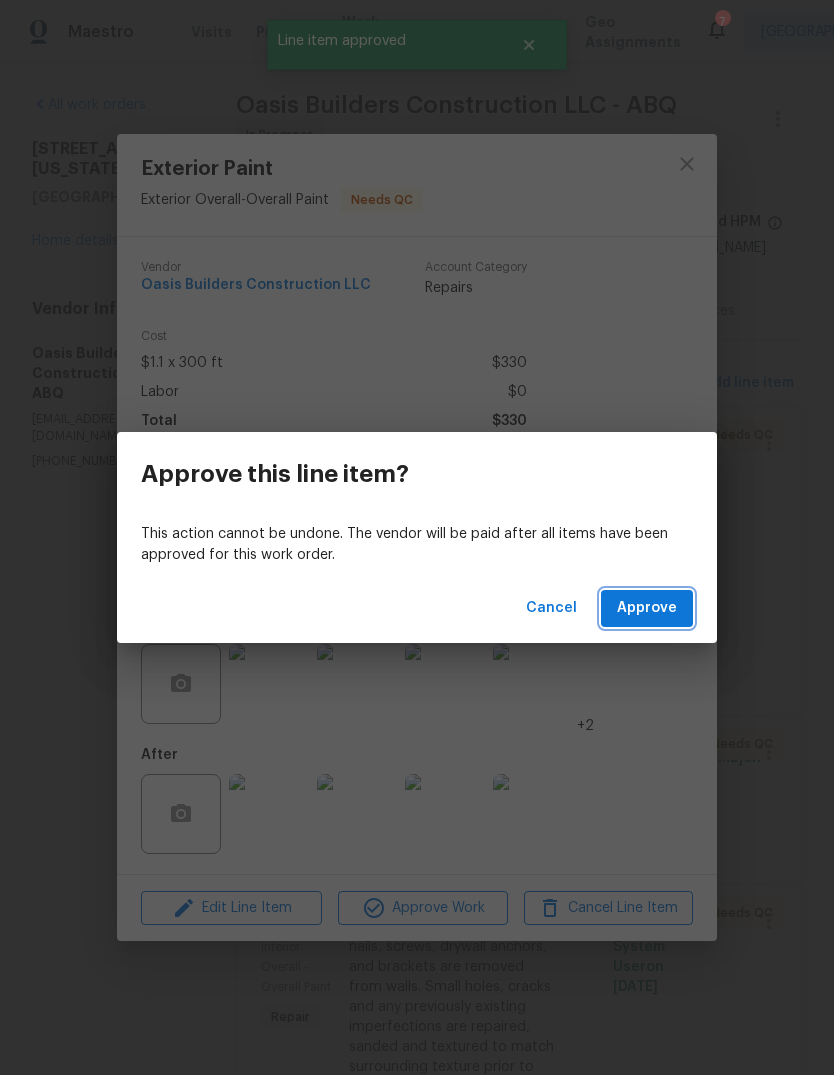 click on "Approve" at bounding box center [647, 608] 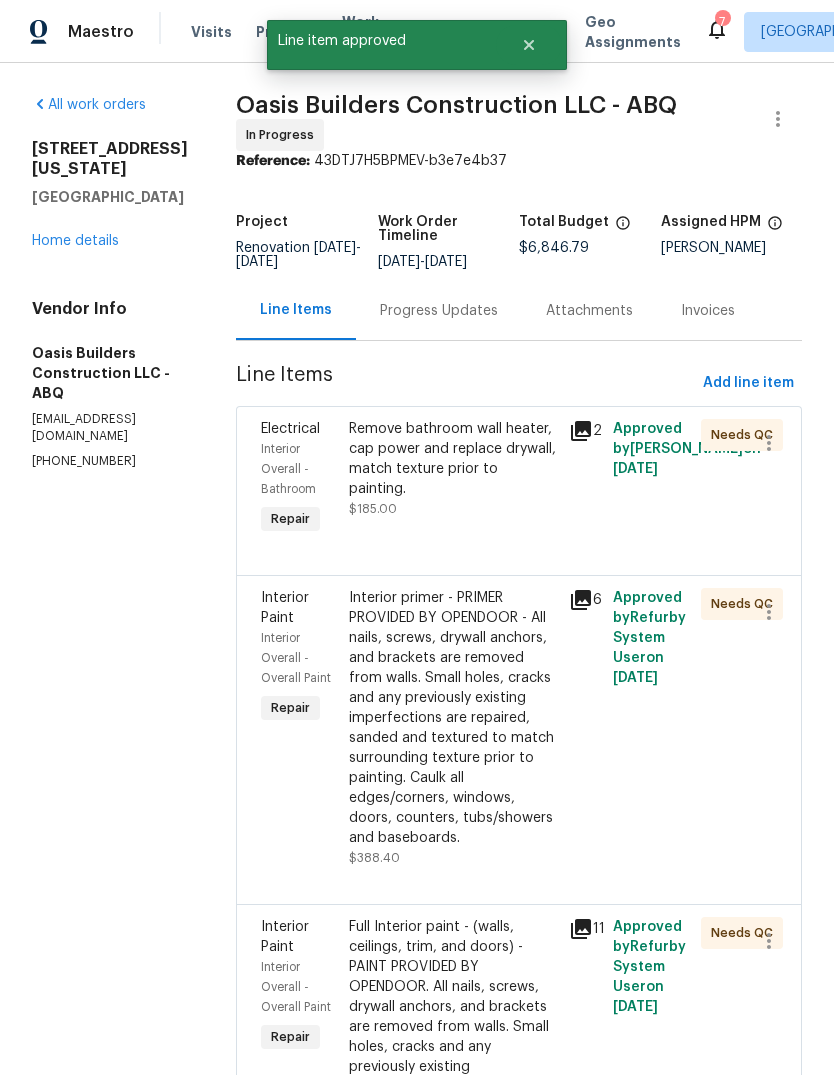 click on "Remove bathroom wall heater, cap power and replace drywall, match texture prior to painting. $185.00" at bounding box center (453, 479) 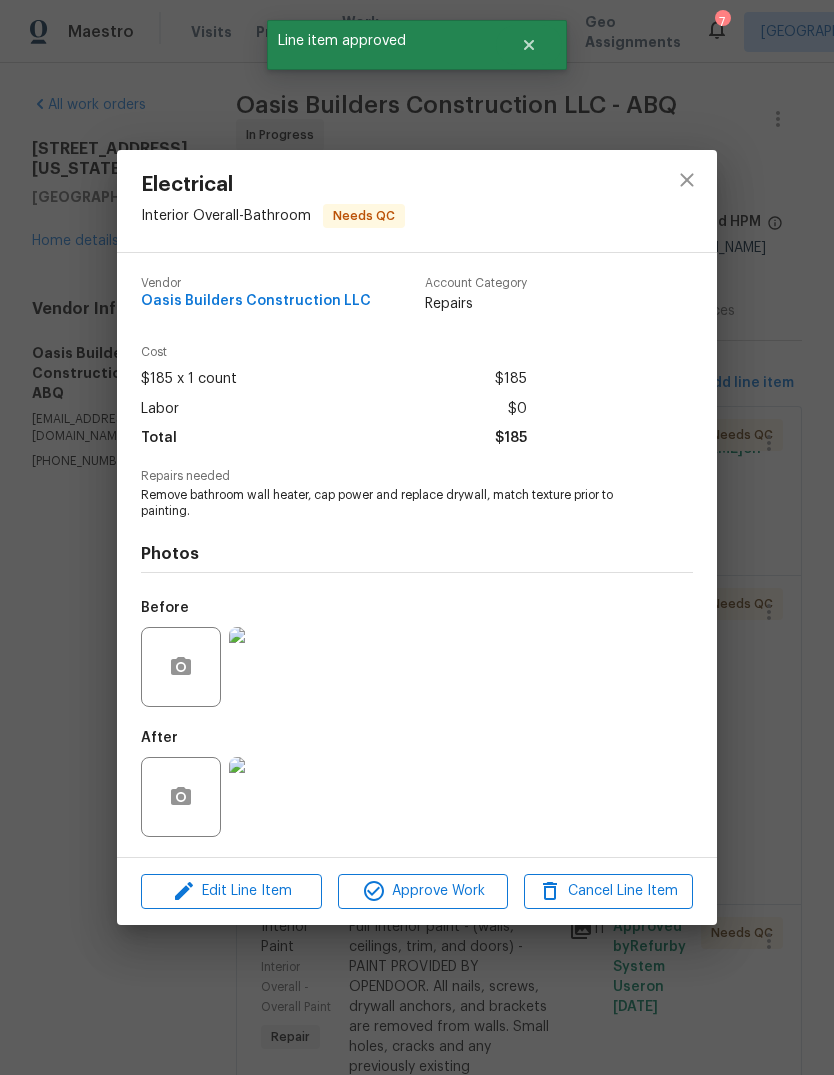 click on "Approve Work" at bounding box center (422, 891) 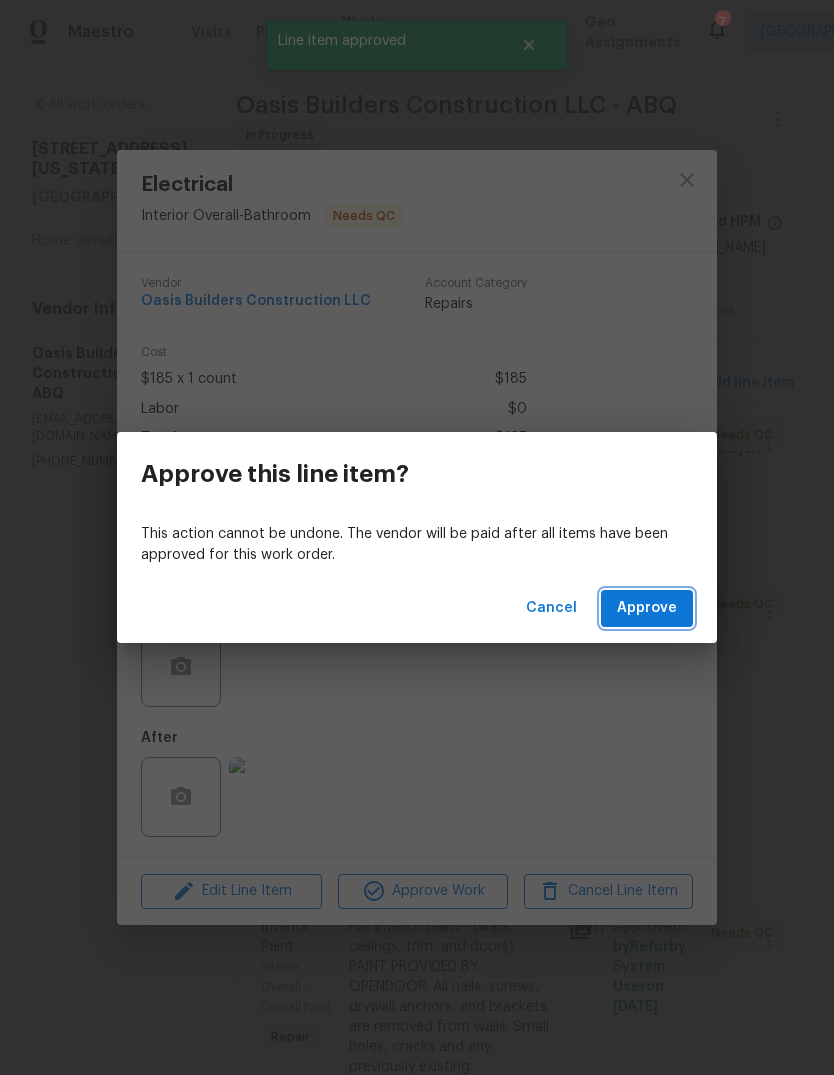 click on "Approve" at bounding box center [647, 608] 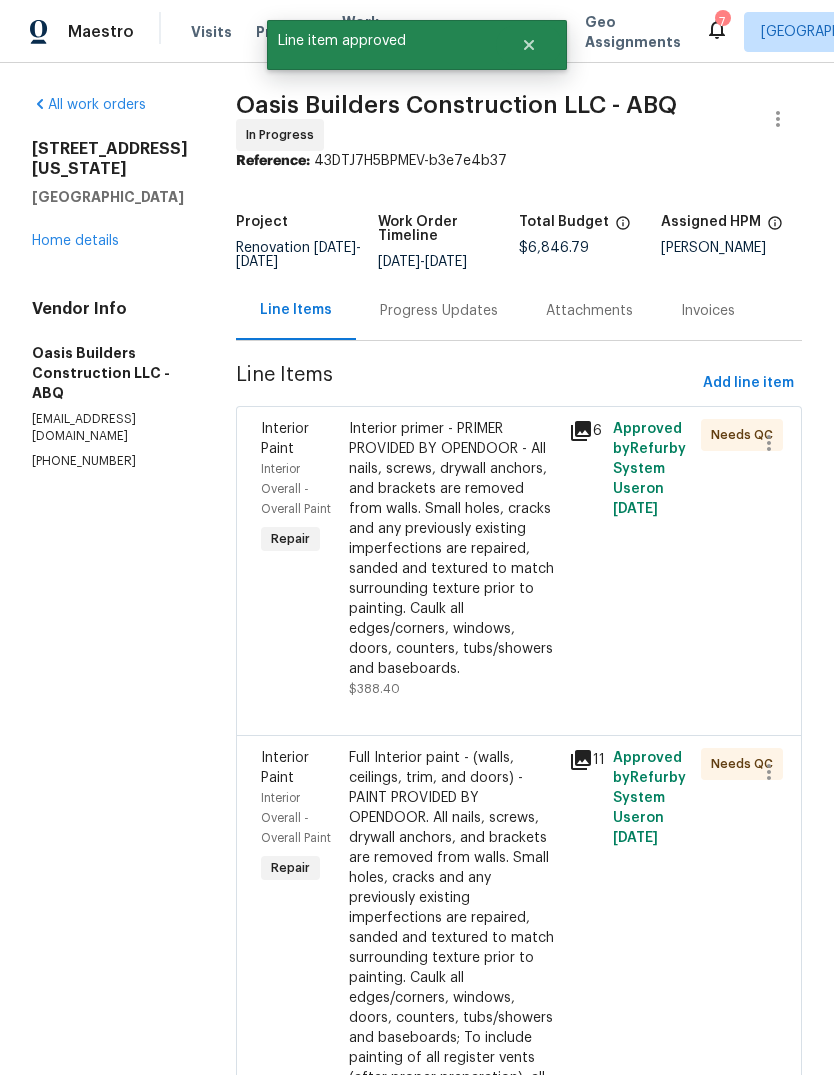 click on "Interior primer - PRIMER PROVIDED BY OPENDOOR - All nails, screws, drywall anchors, and brackets are removed from walls. Small holes, cracks and any previously existing imperfections are repaired, sanded and textured to match surrounding texture prior to painting. Caulk all edges/corners, windows, doors, counters, tubs/showers and baseboards." at bounding box center (453, 549) 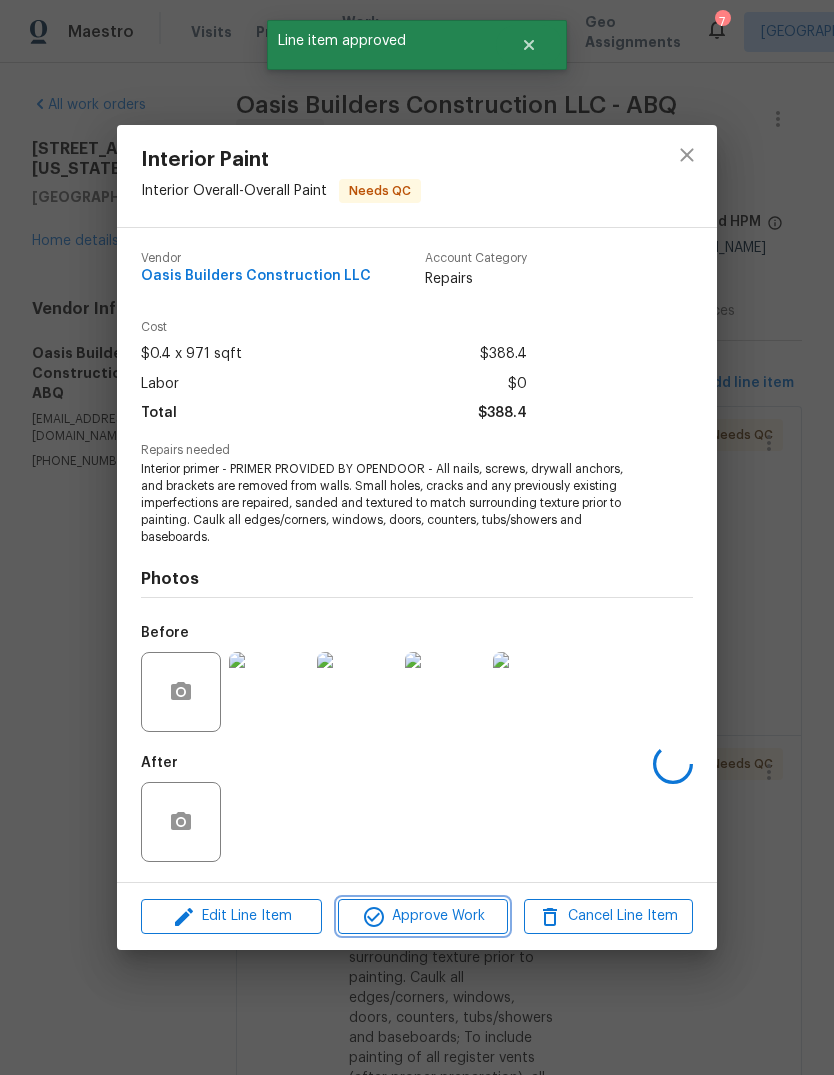 click on "Approve Work" at bounding box center [422, 916] 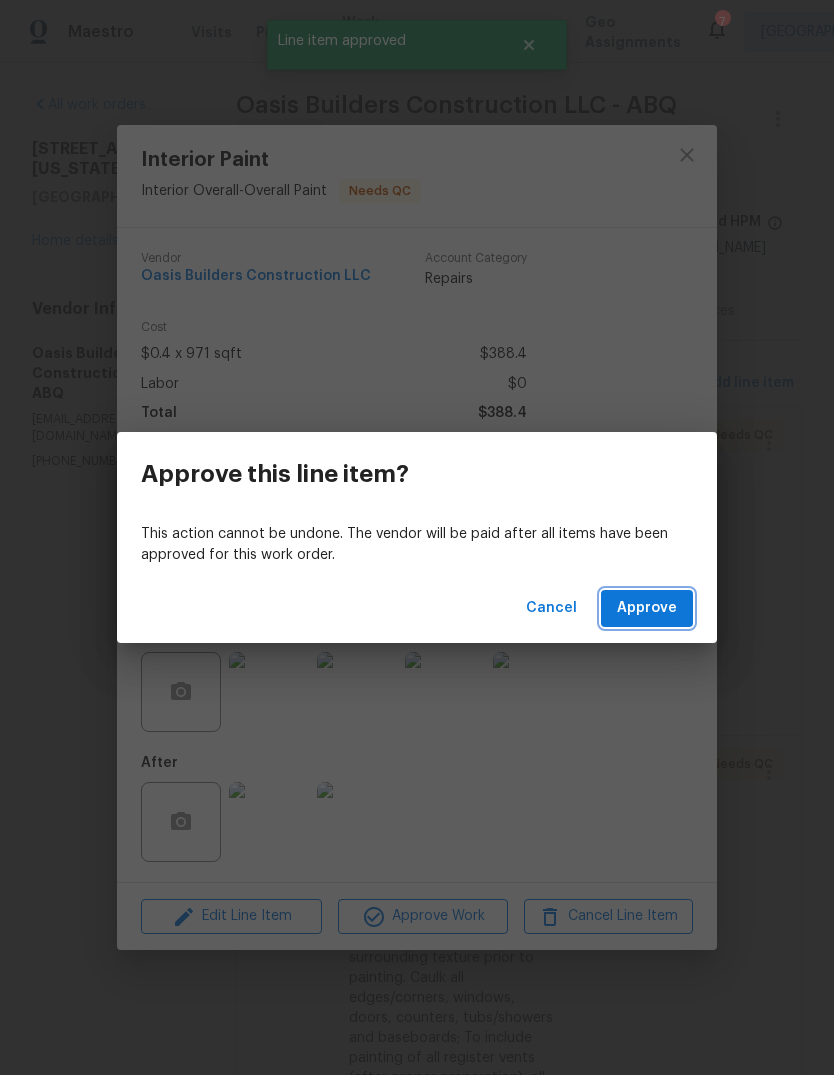 click on "Approve" at bounding box center [647, 608] 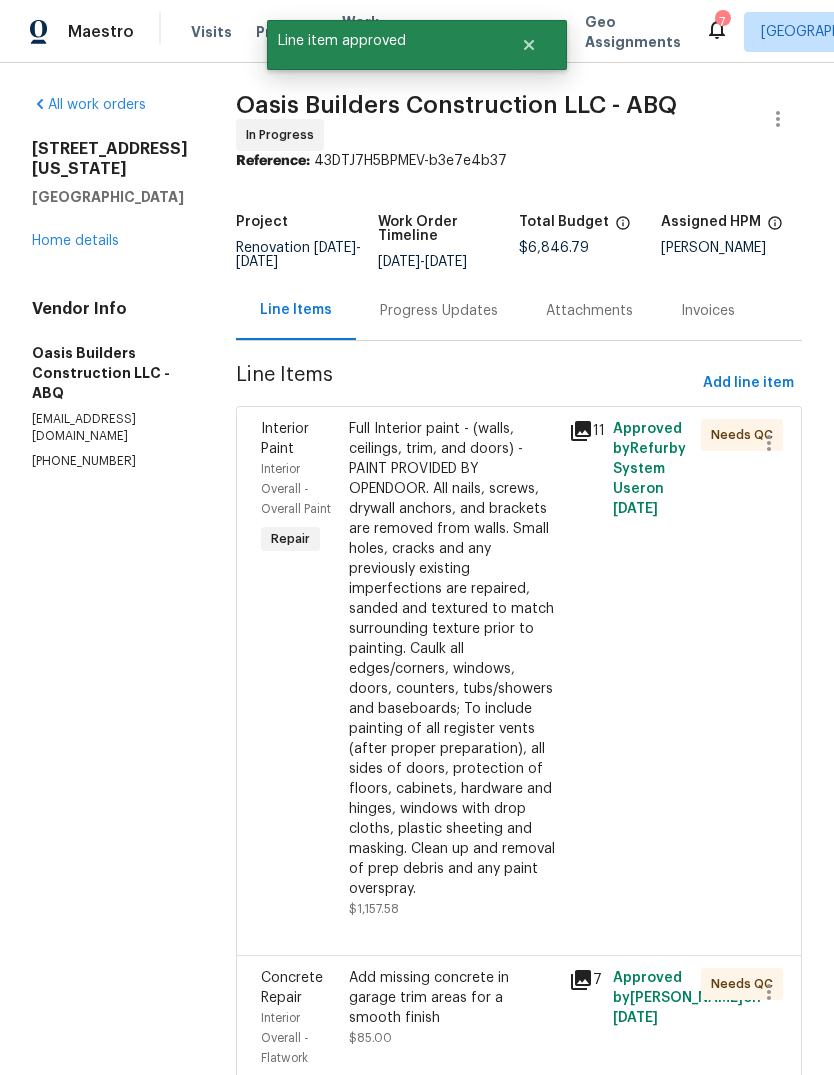 click on "Full Interior paint - (walls, ceilings, trim, and doors) - PAINT PROVIDED BY OPENDOOR. All nails, screws, drywall anchors, and brackets are removed from walls. Small holes, cracks and any previously existing imperfections are repaired, sanded and textured to match surrounding texture prior to painting. Caulk all edges/corners, windows, doors, counters, tubs/showers and baseboards; To include painting of all register vents (after proper preparation), all sides of doors, protection of floors, cabinets, hardware and hinges, windows with drop cloths, plastic sheeting and masking. Clean up and removal of prep debris and any paint overspray." at bounding box center (453, 659) 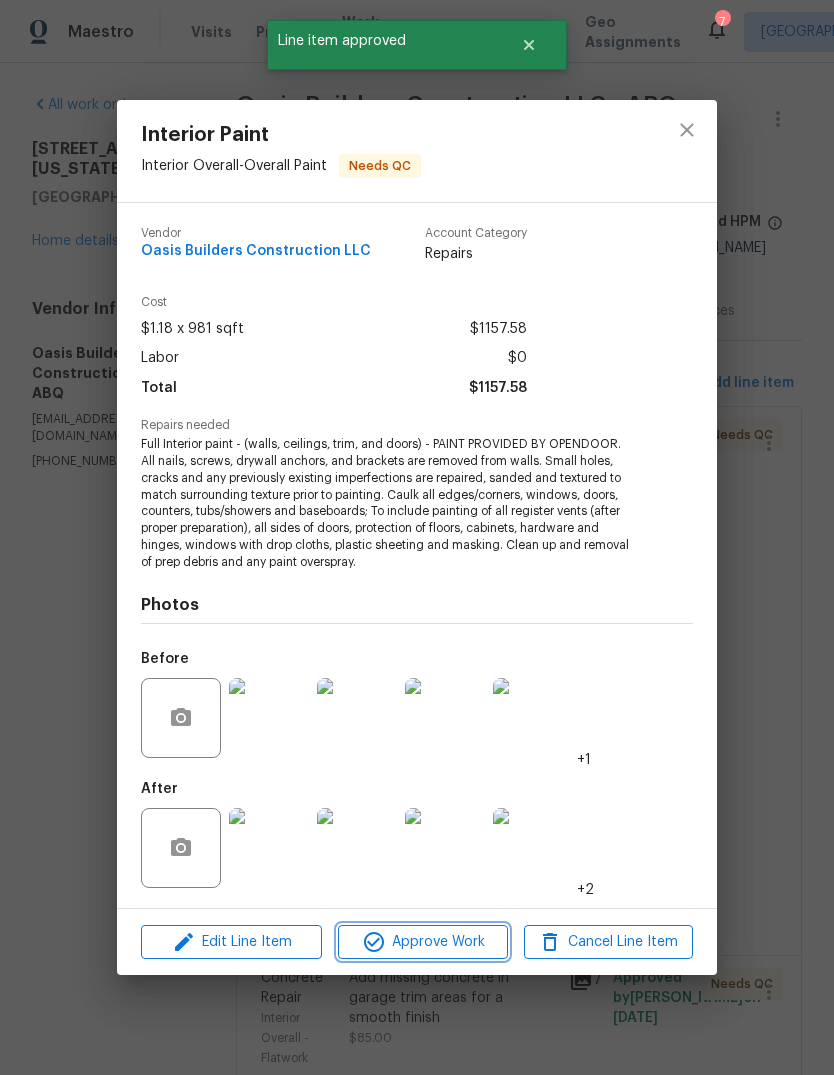 click on "Approve Work" at bounding box center (422, 942) 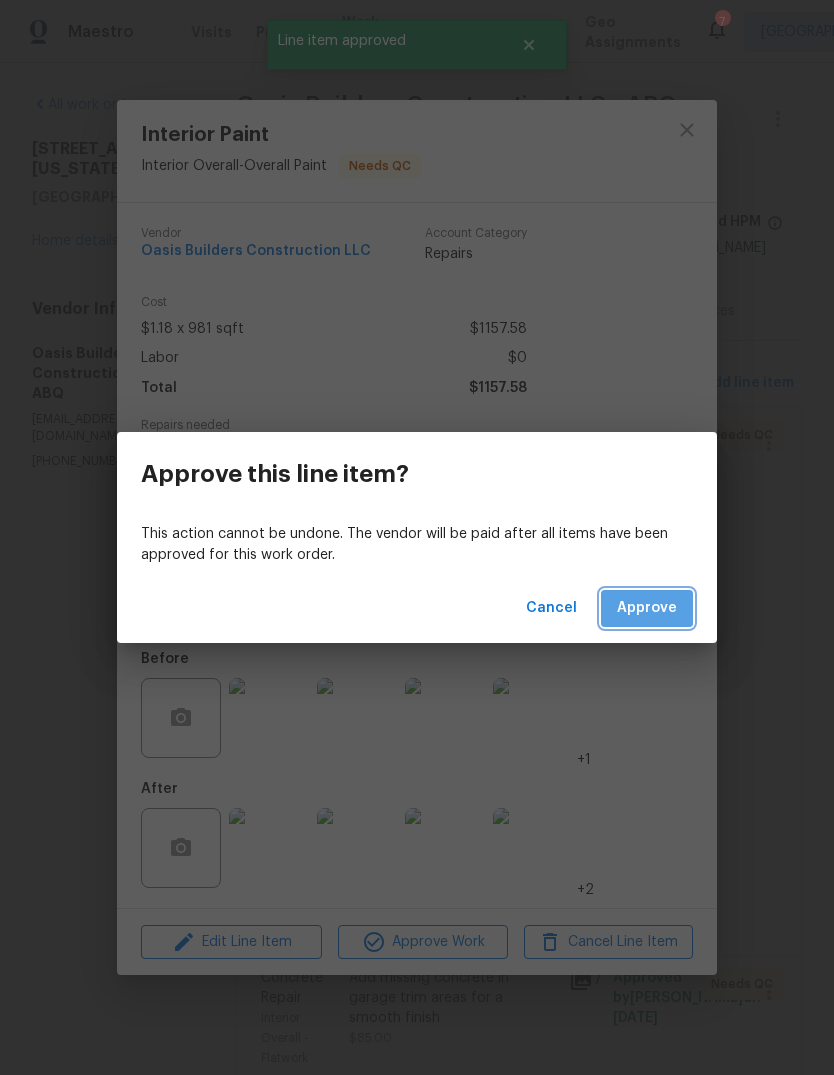 click on "Approve" at bounding box center [647, 608] 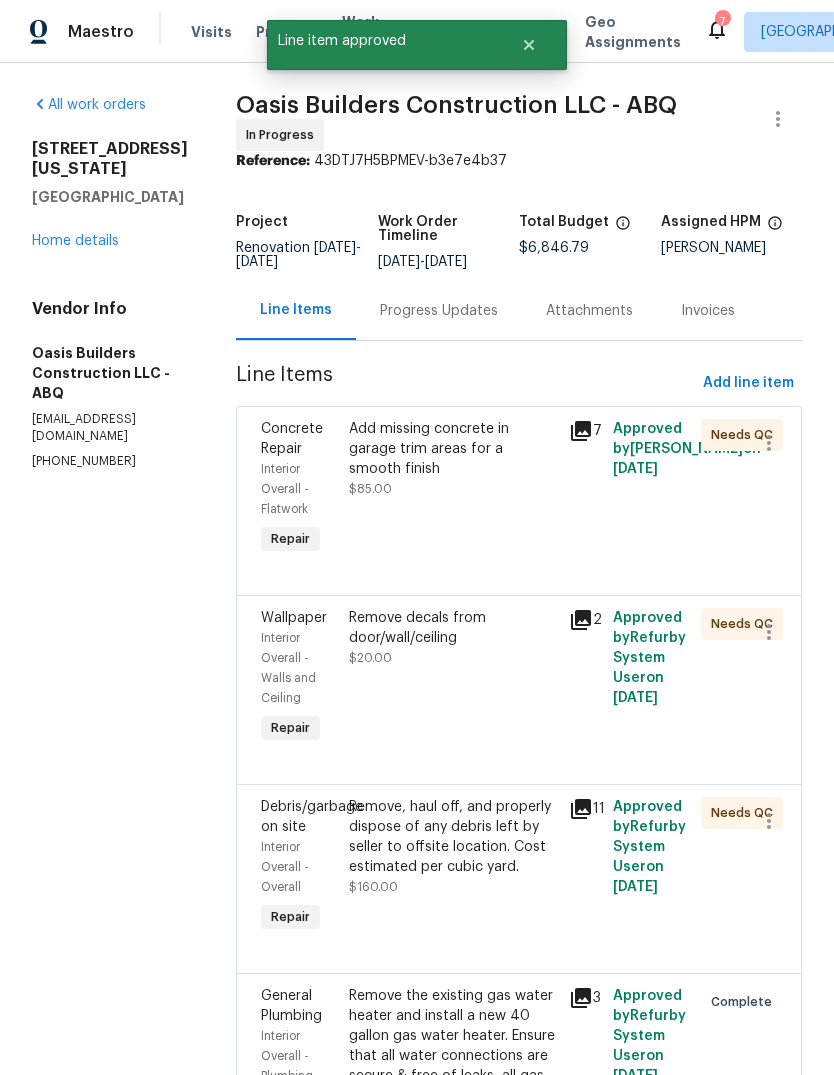 click on "Add missing concrete in garage trim areas for a smooth finish $85.00" at bounding box center [453, 489] 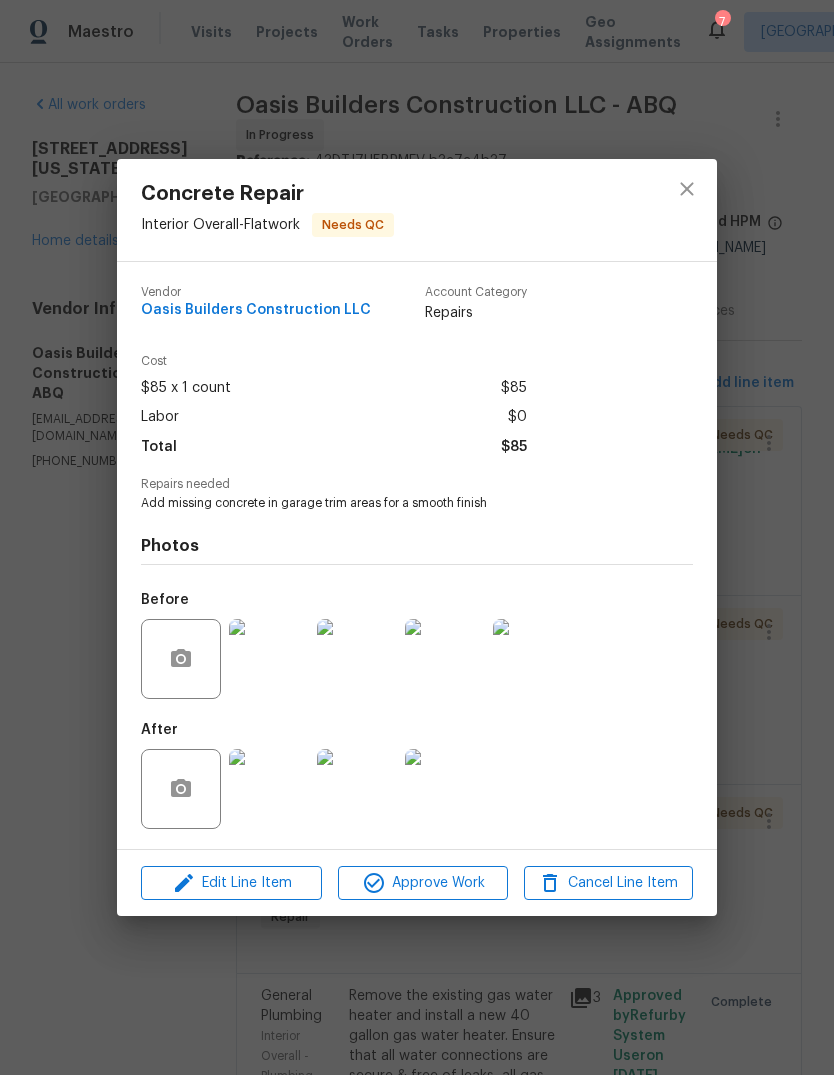 click at bounding box center [269, 789] 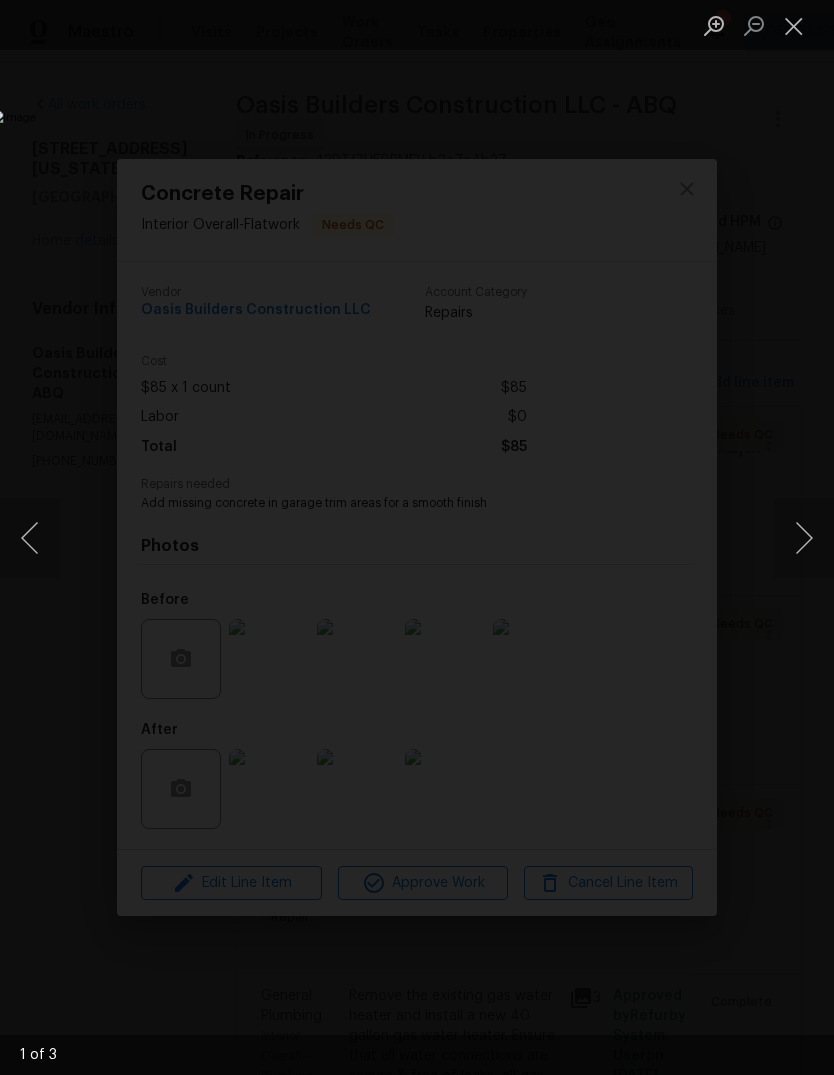 click at bounding box center [804, 538] 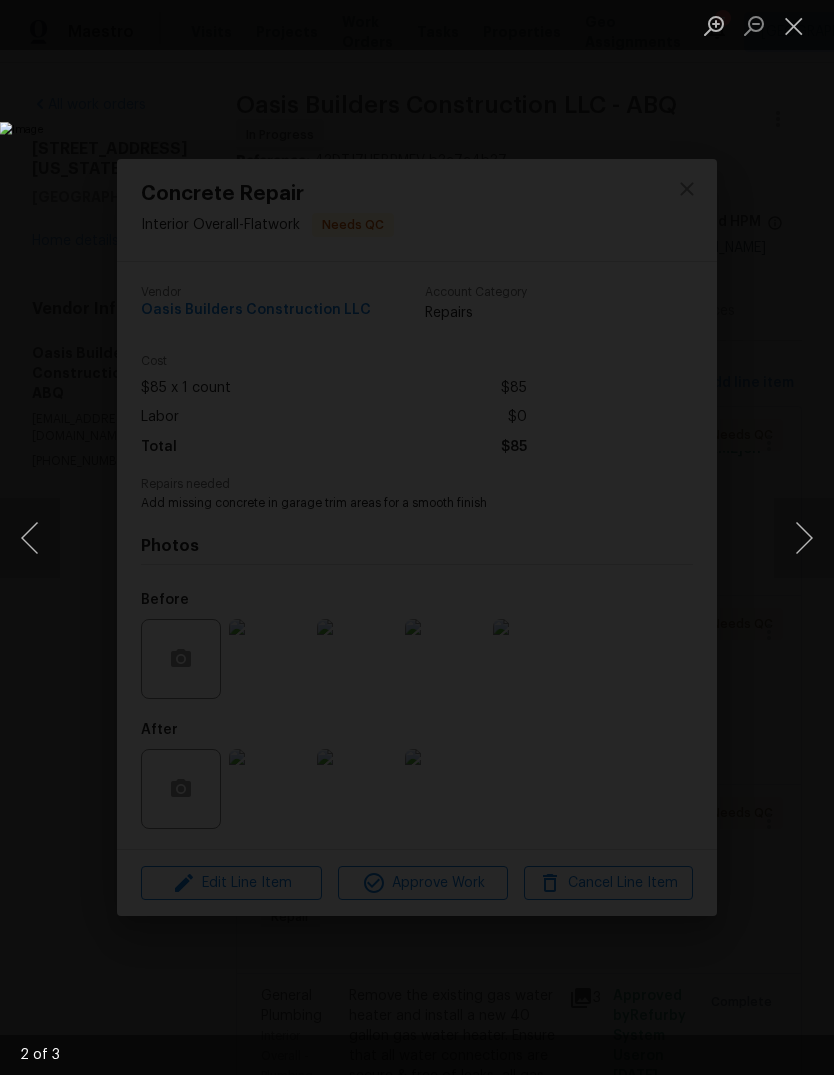 click at bounding box center (804, 538) 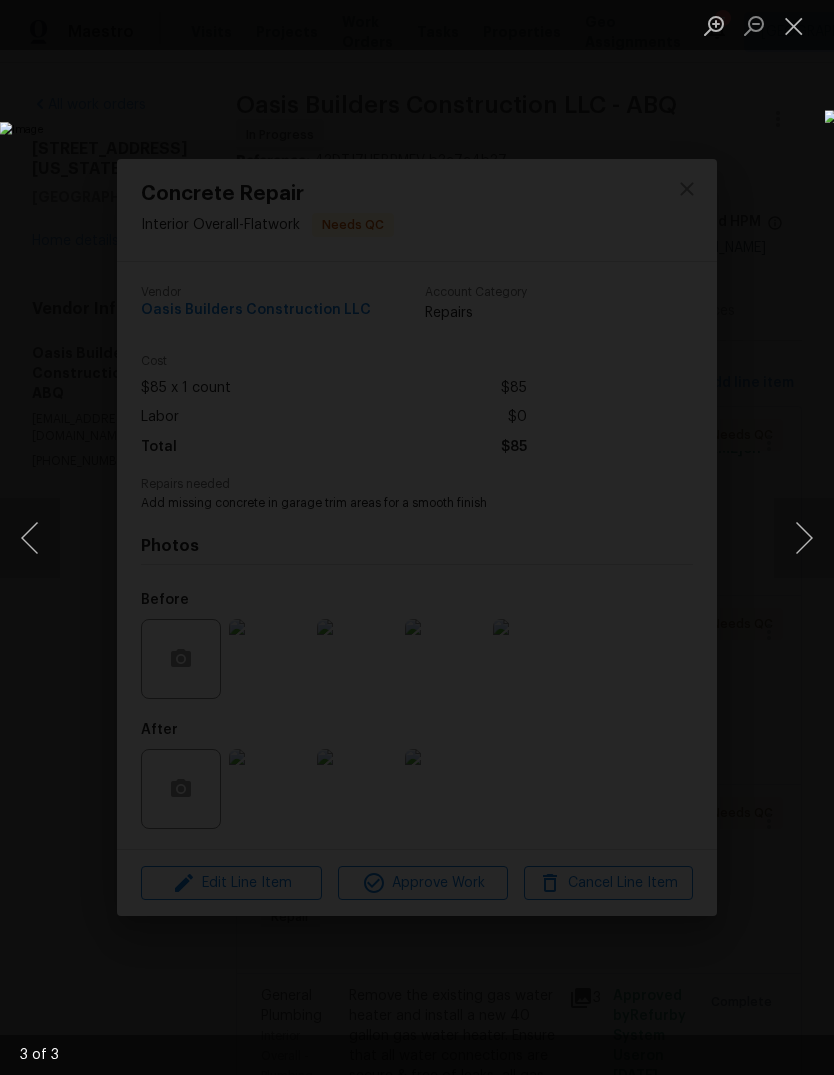 click at bounding box center [794, 25] 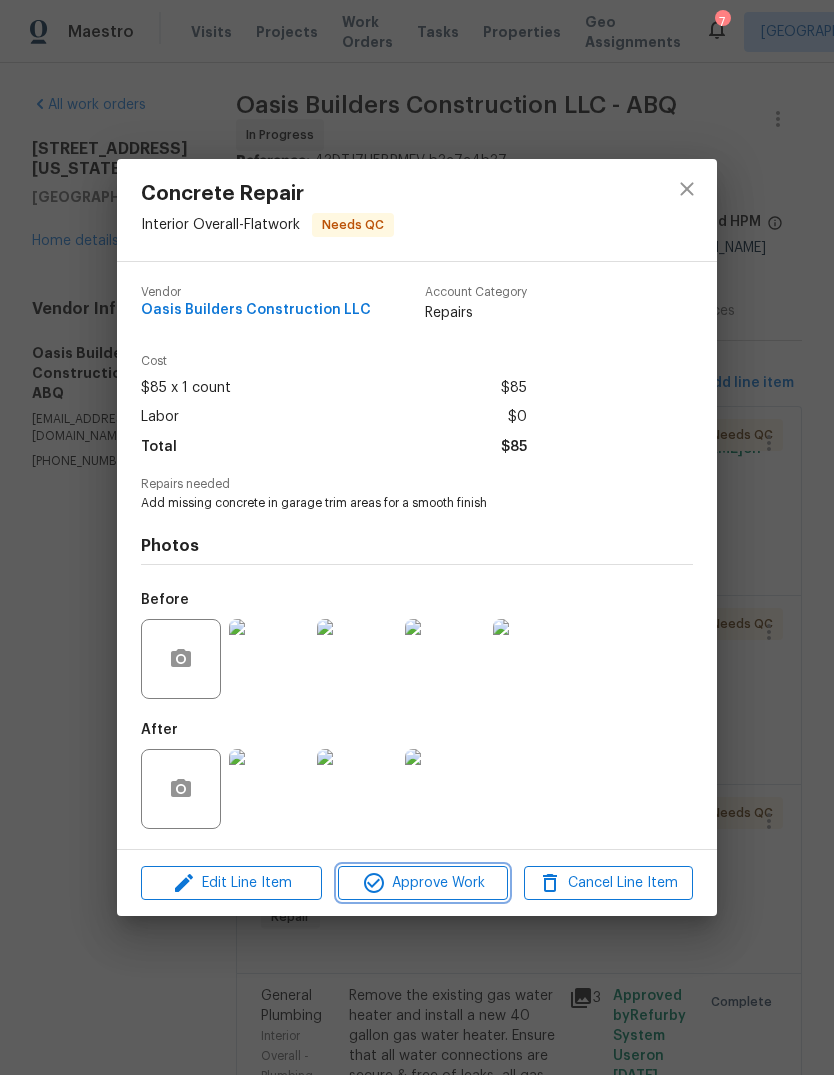 click on "Approve Work" at bounding box center [422, 883] 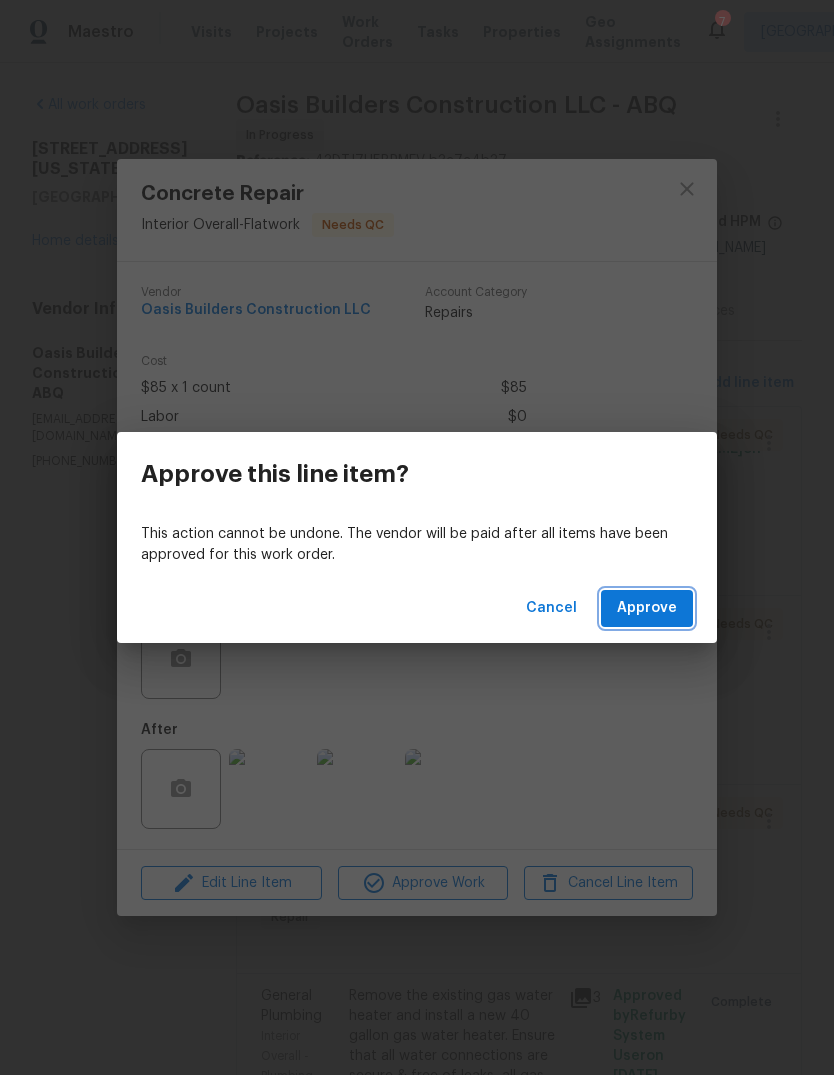 click on "Approve" at bounding box center (647, 608) 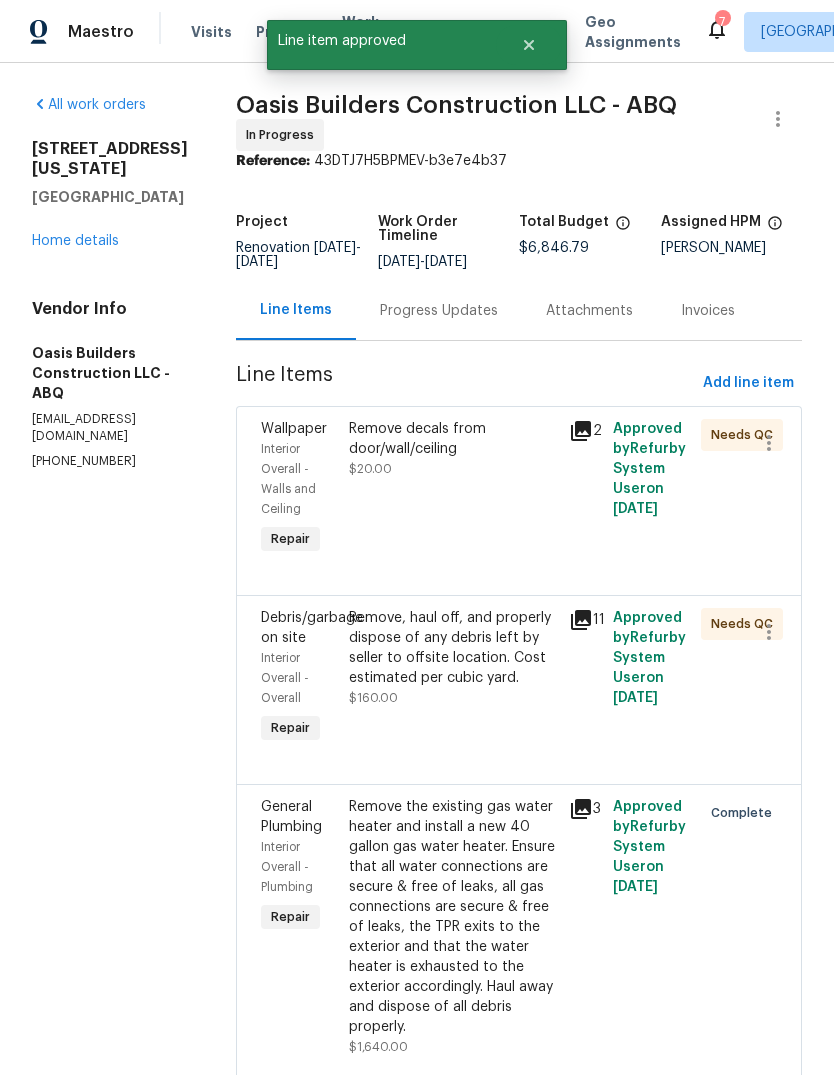 click on "Remove decals from door/wall/ceiling $20.00" at bounding box center [453, 489] 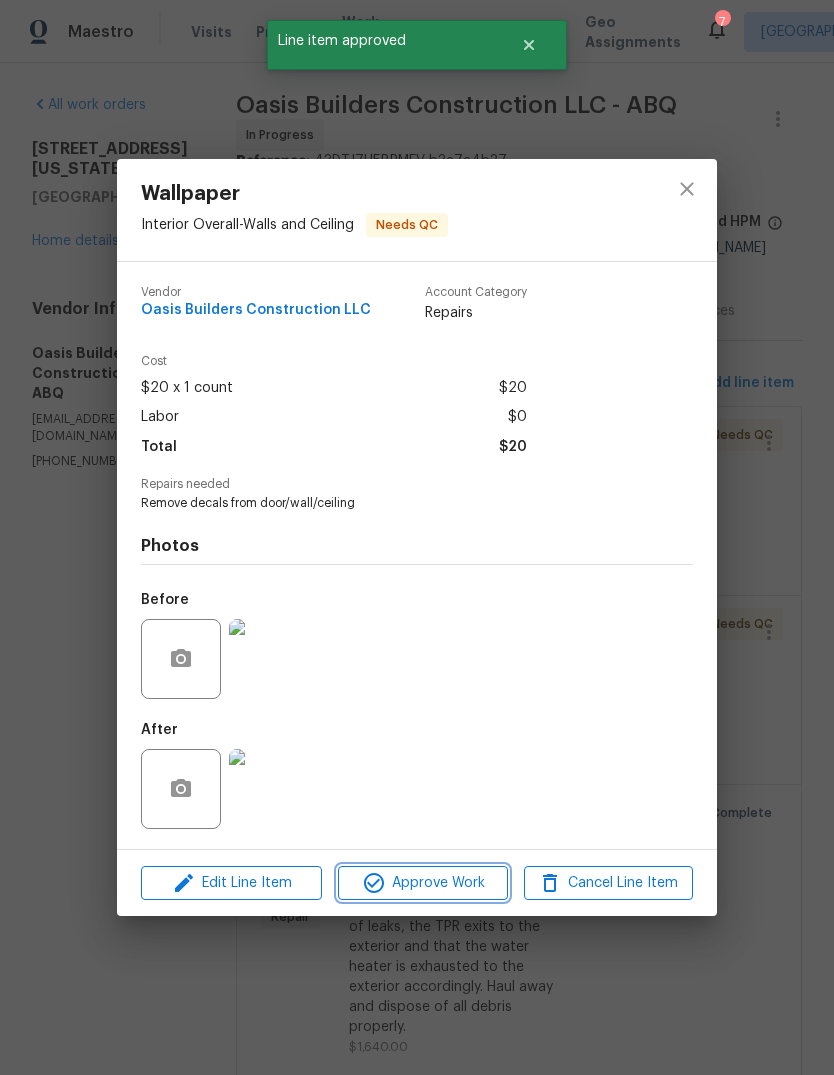 click on "Approve Work" at bounding box center (422, 883) 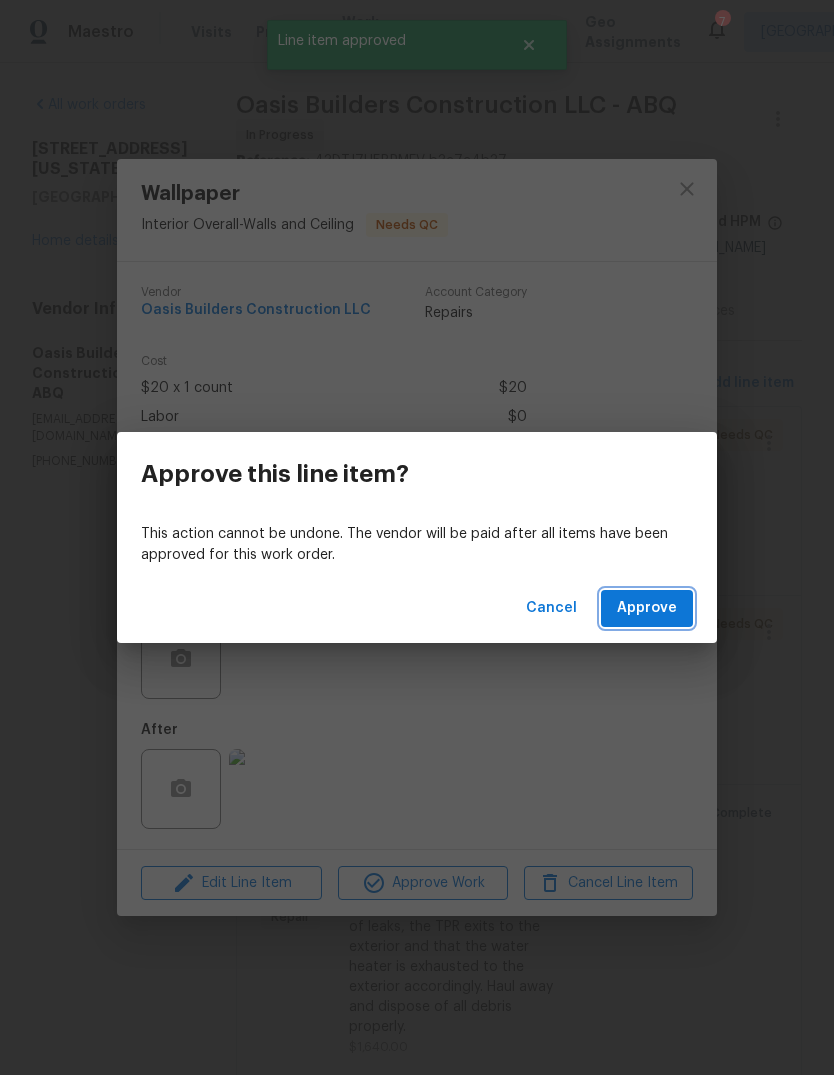 click on "Approve" at bounding box center [647, 608] 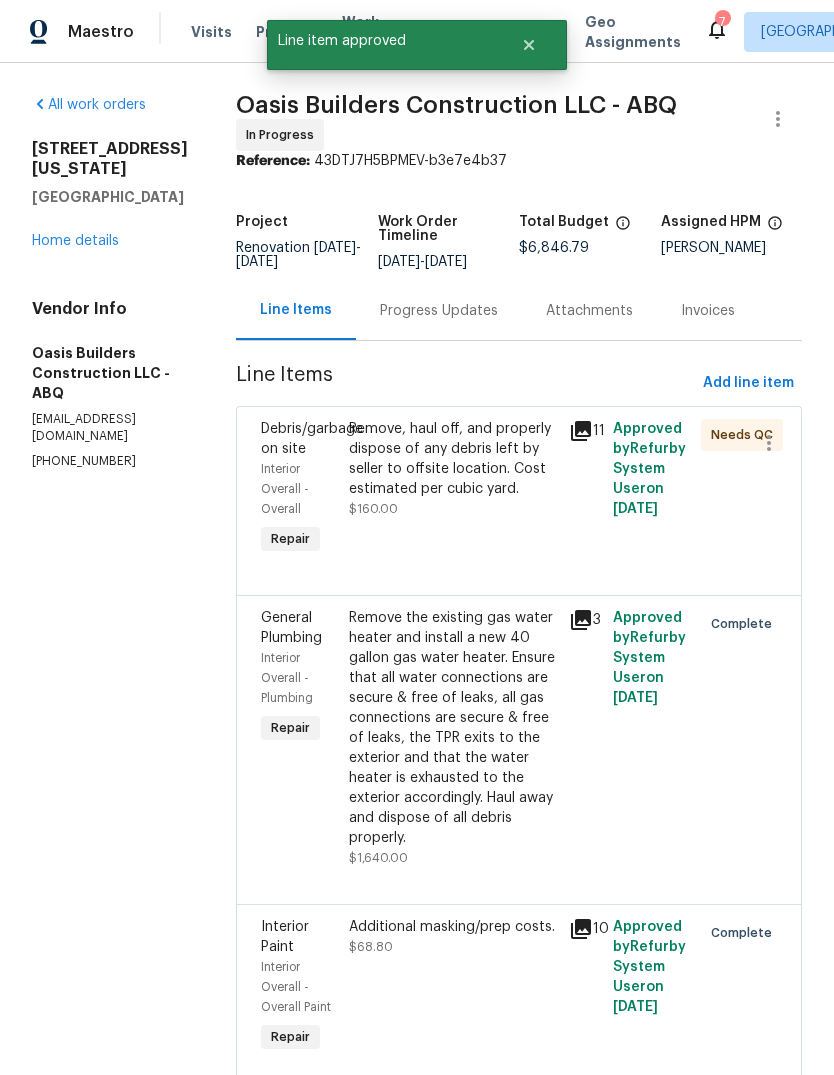 click on "Remove, haul off, and properly dispose of any debris left by seller to offsite location. Cost estimated per cubic yard. $160.00" at bounding box center [453, 489] 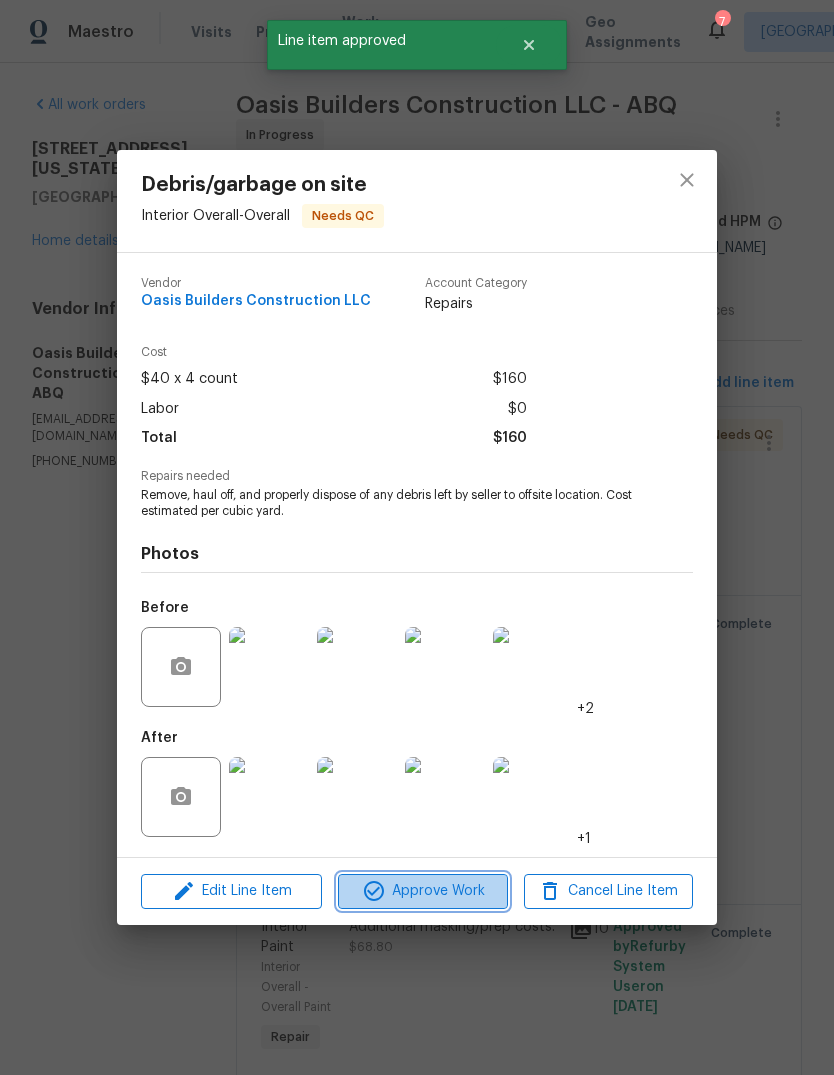 click on "Approve Work" at bounding box center [422, 891] 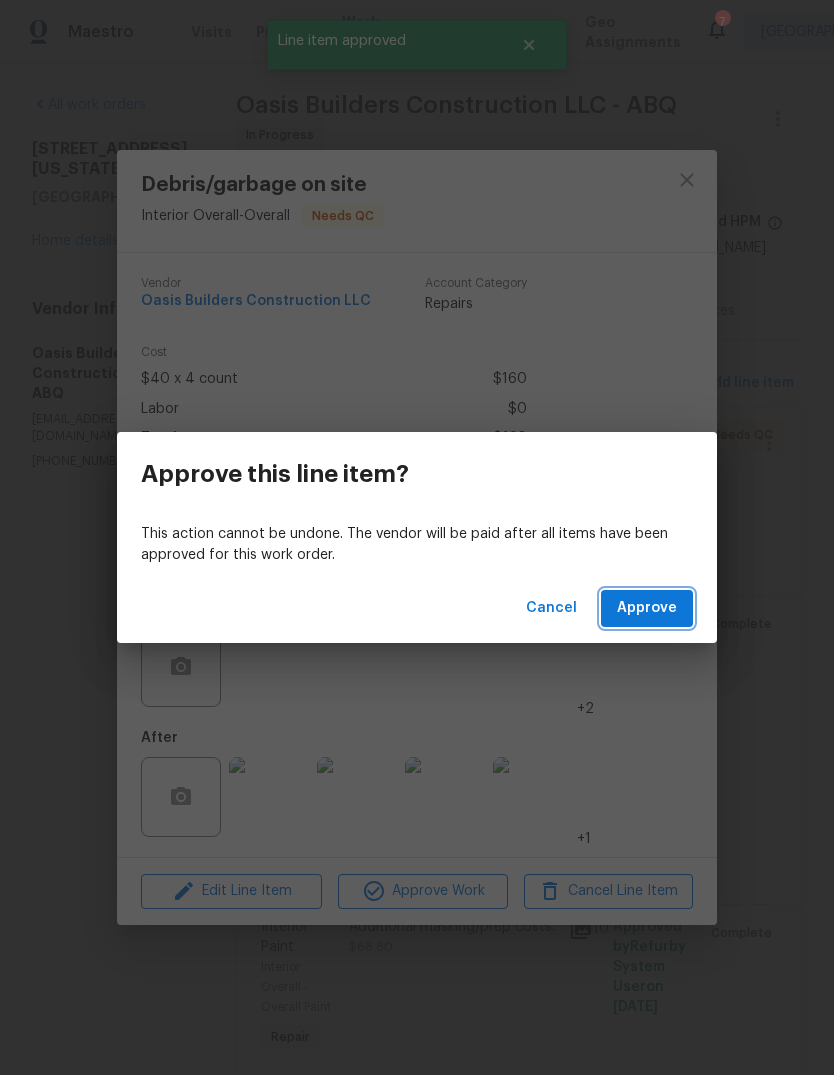 click on "Approve" at bounding box center (647, 608) 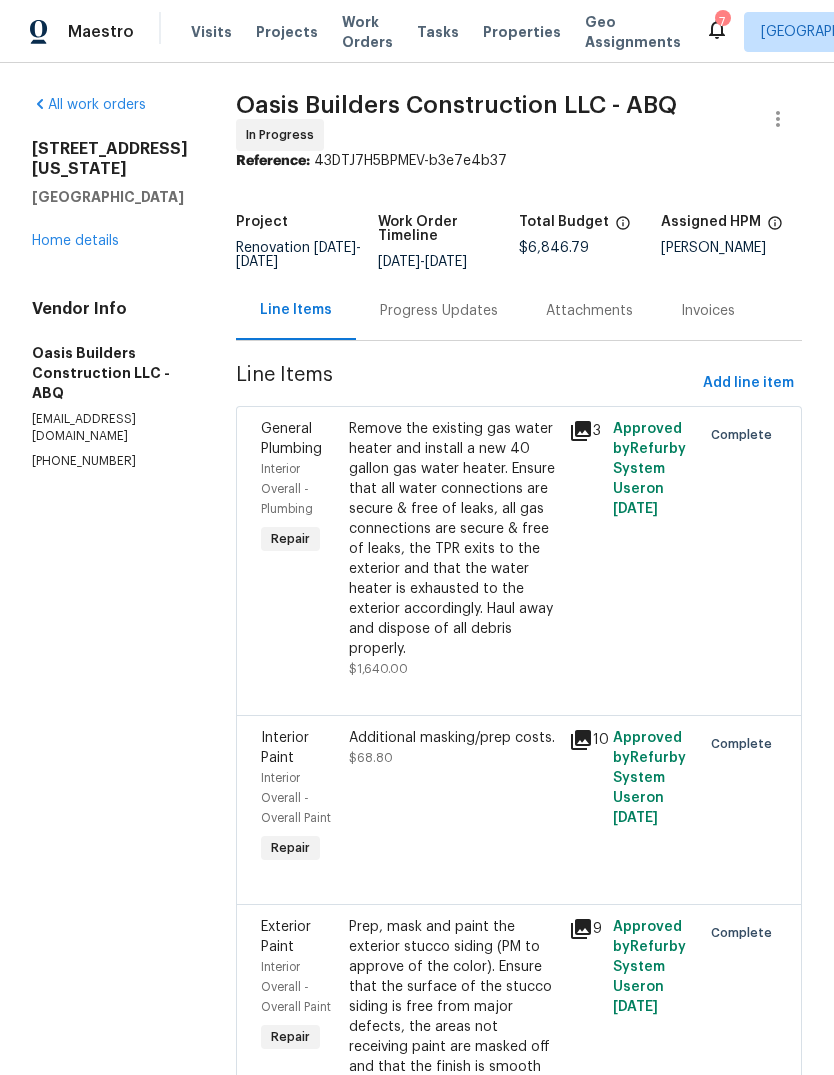 scroll, scrollTop: 0, scrollLeft: 0, axis: both 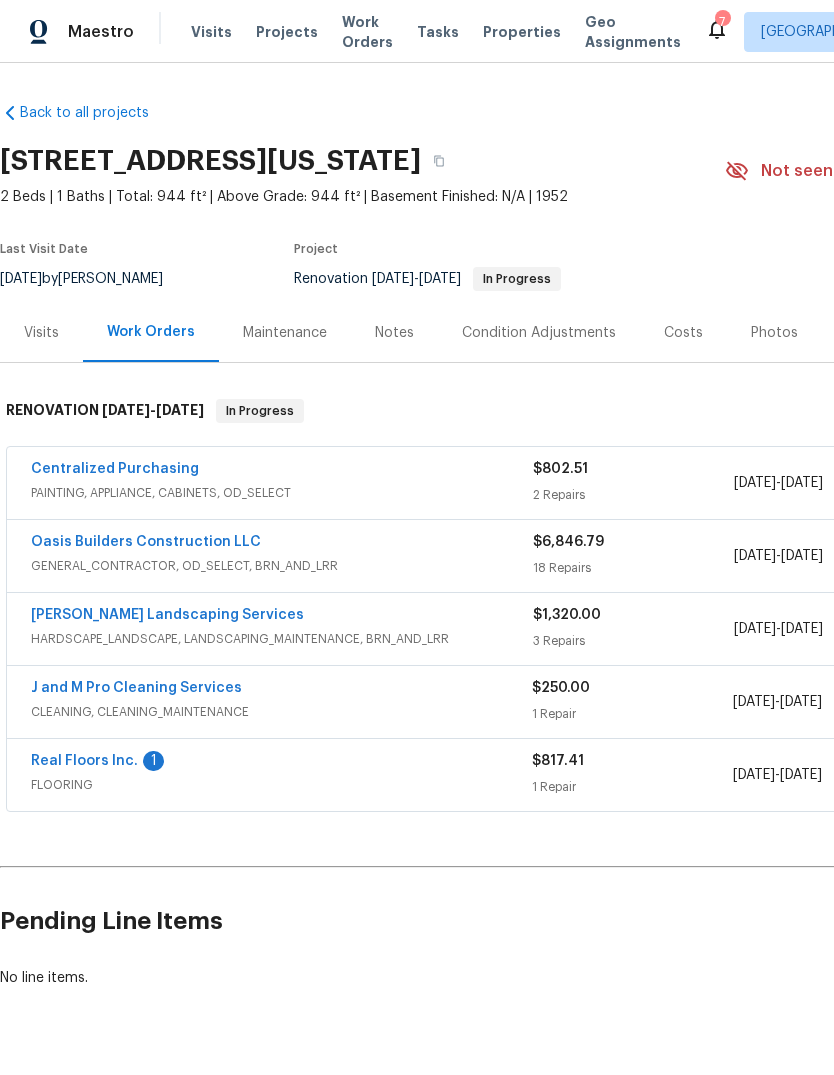 click on "Real Floors Inc." at bounding box center [84, 761] 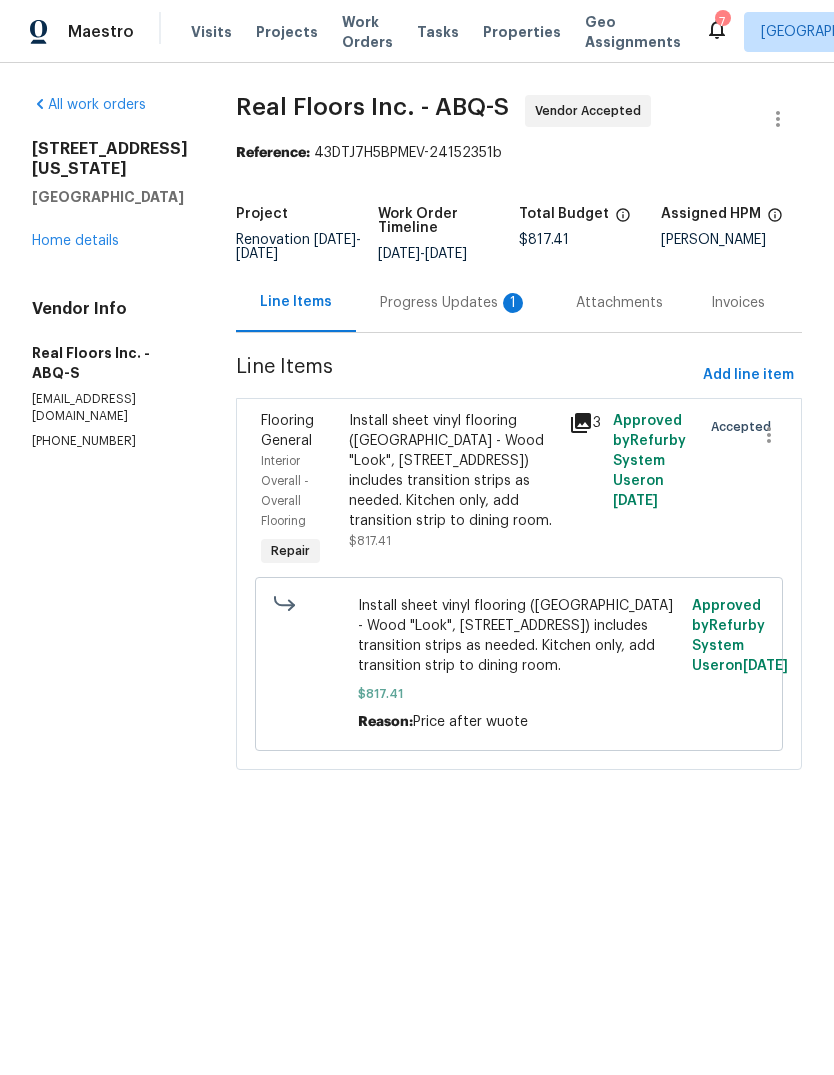 click on "Progress Updates 1" at bounding box center (454, 303) 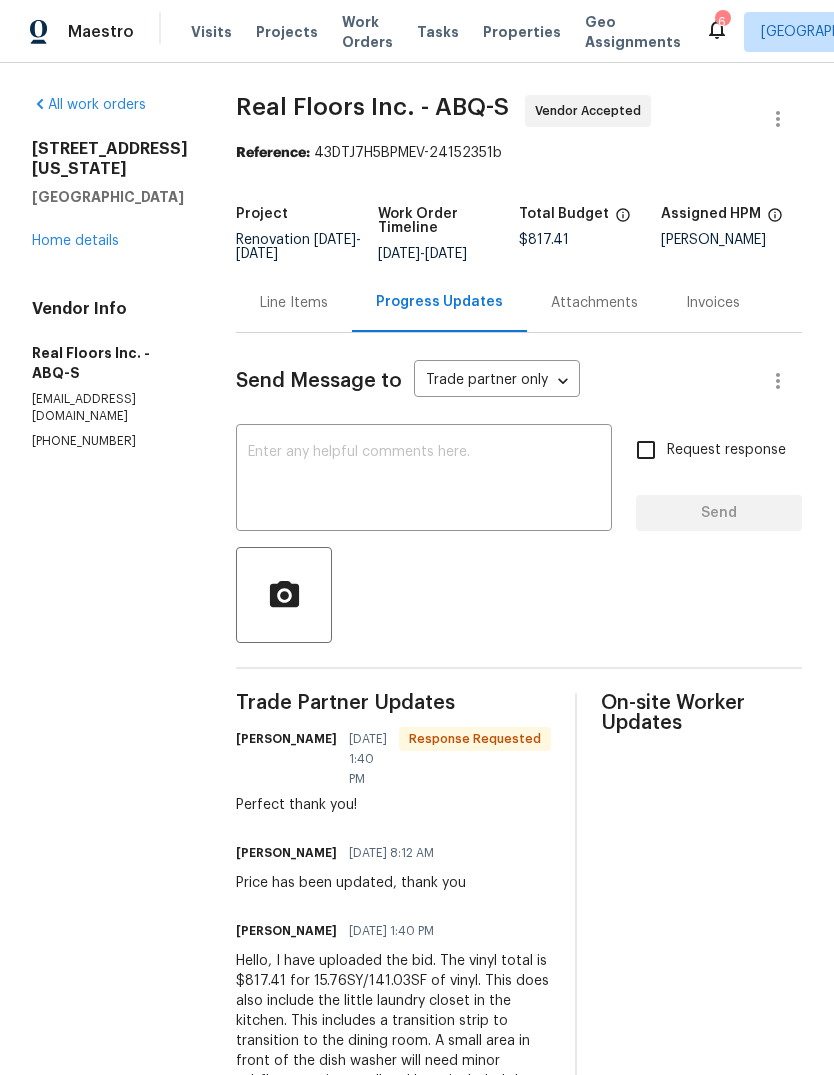 scroll, scrollTop: 0, scrollLeft: 0, axis: both 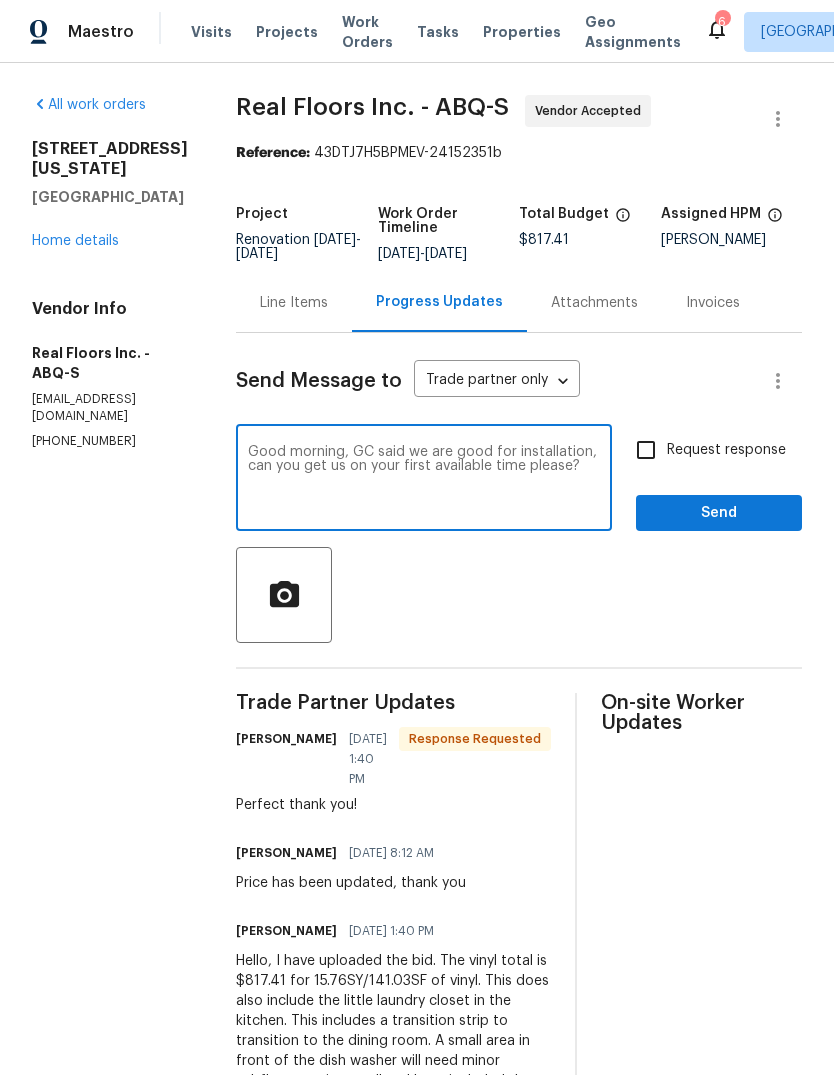 type on "Good morning, GC said we are good for installation, can you get us on your first available time please?" 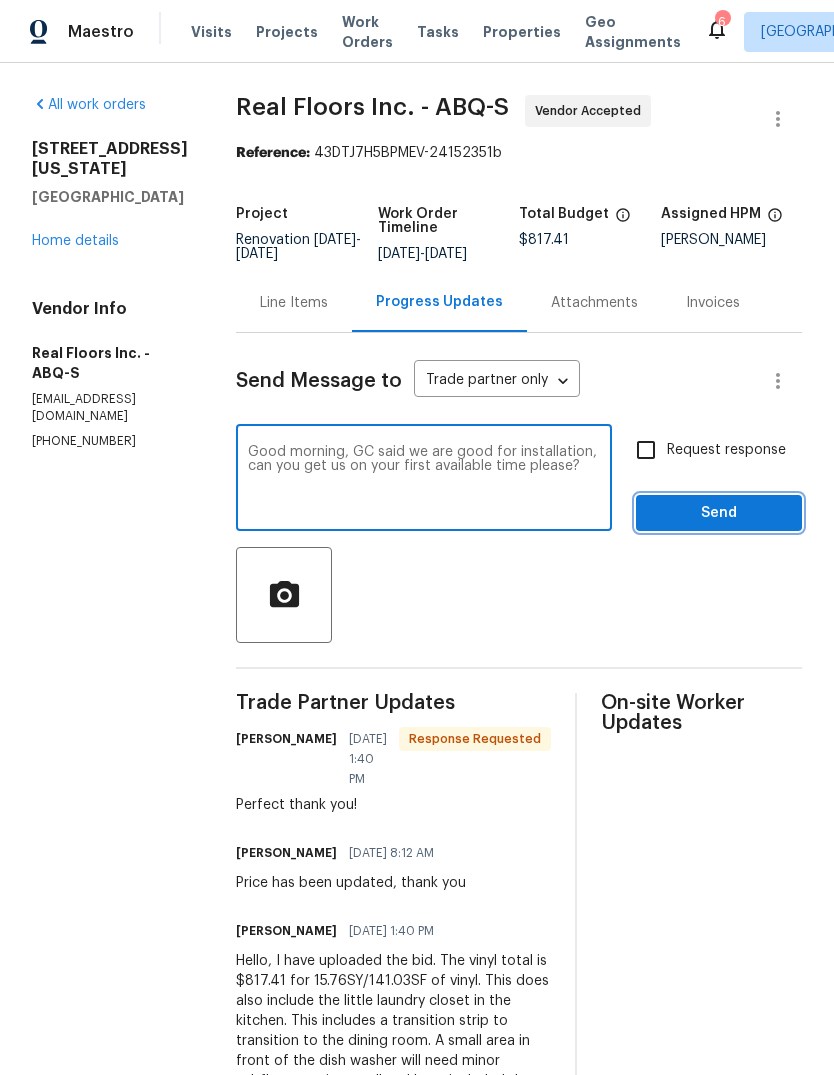 click on "Send" at bounding box center (719, 513) 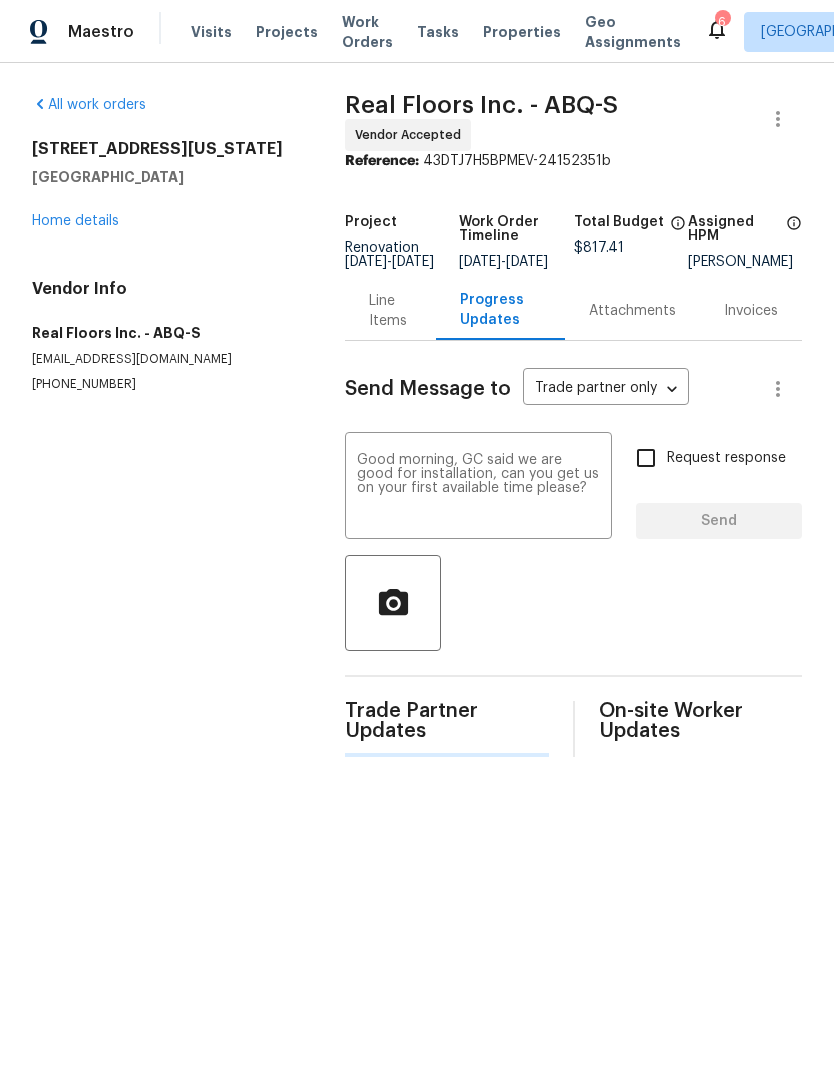 type 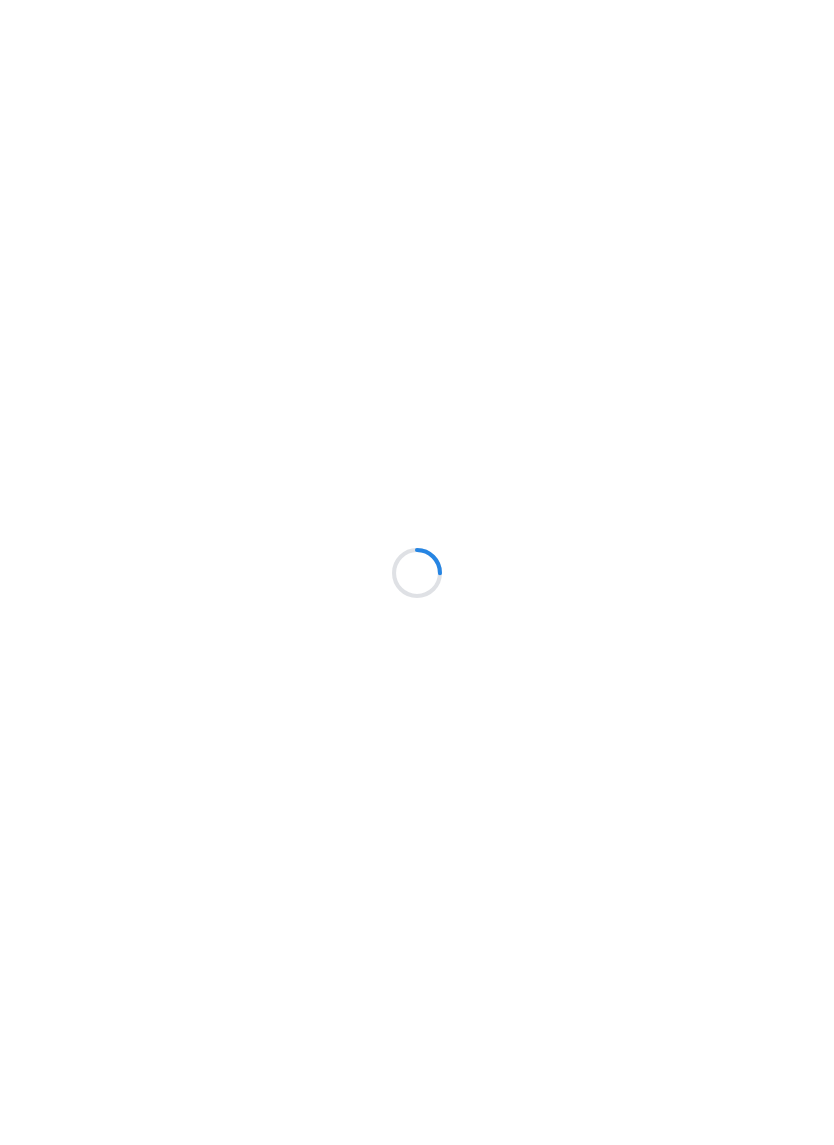 scroll, scrollTop: 0, scrollLeft: 0, axis: both 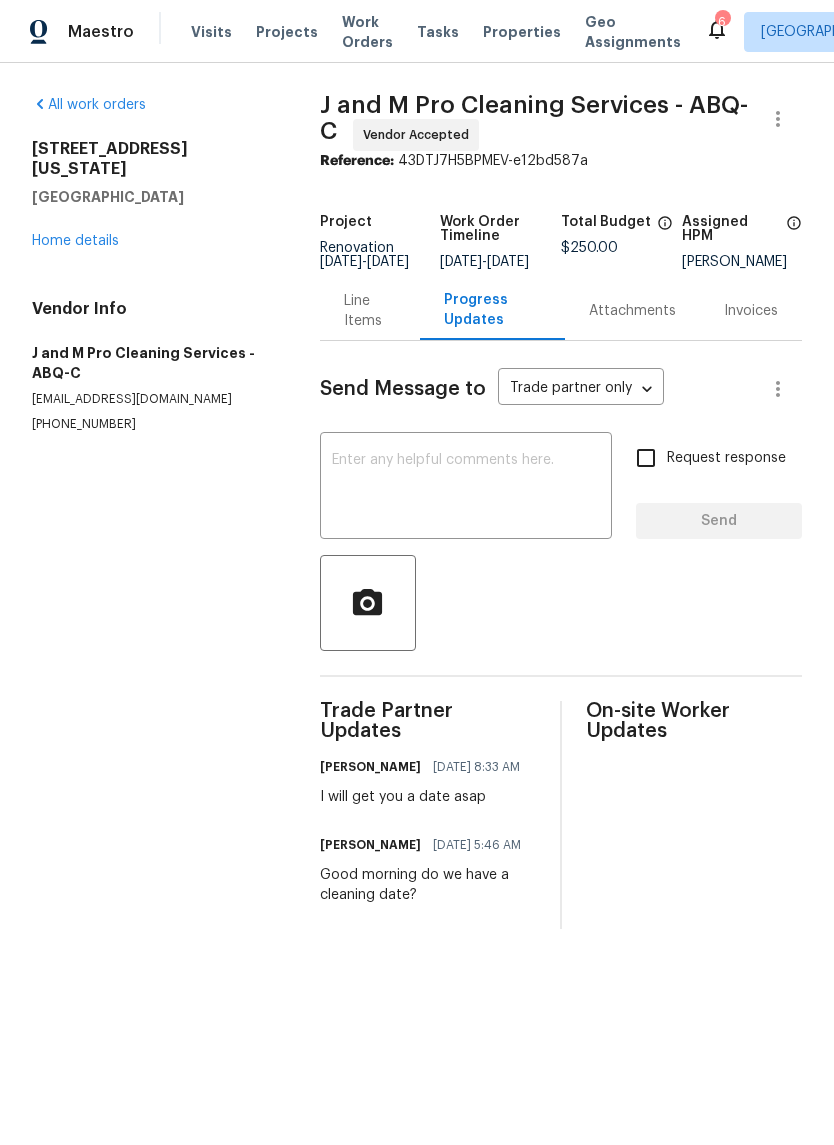 click at bounding box center (466, 488) 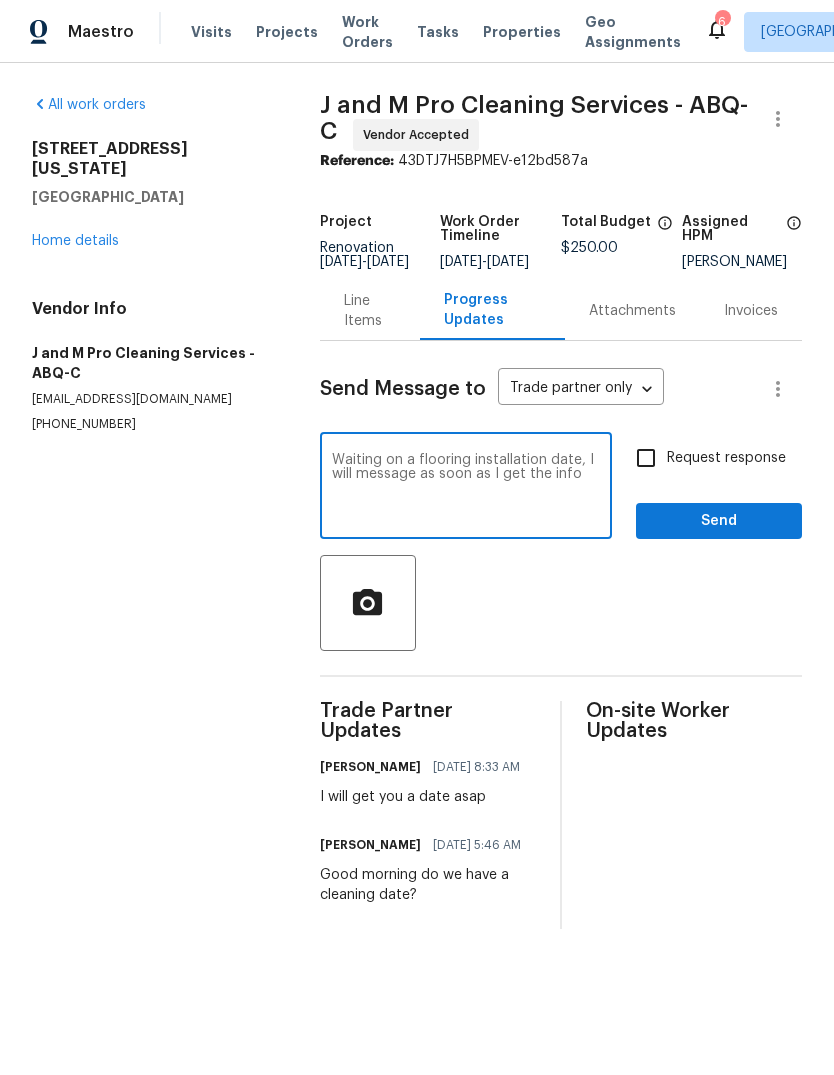 type on "Waiting on a flooring installation date, I will message as soon as I get the info" 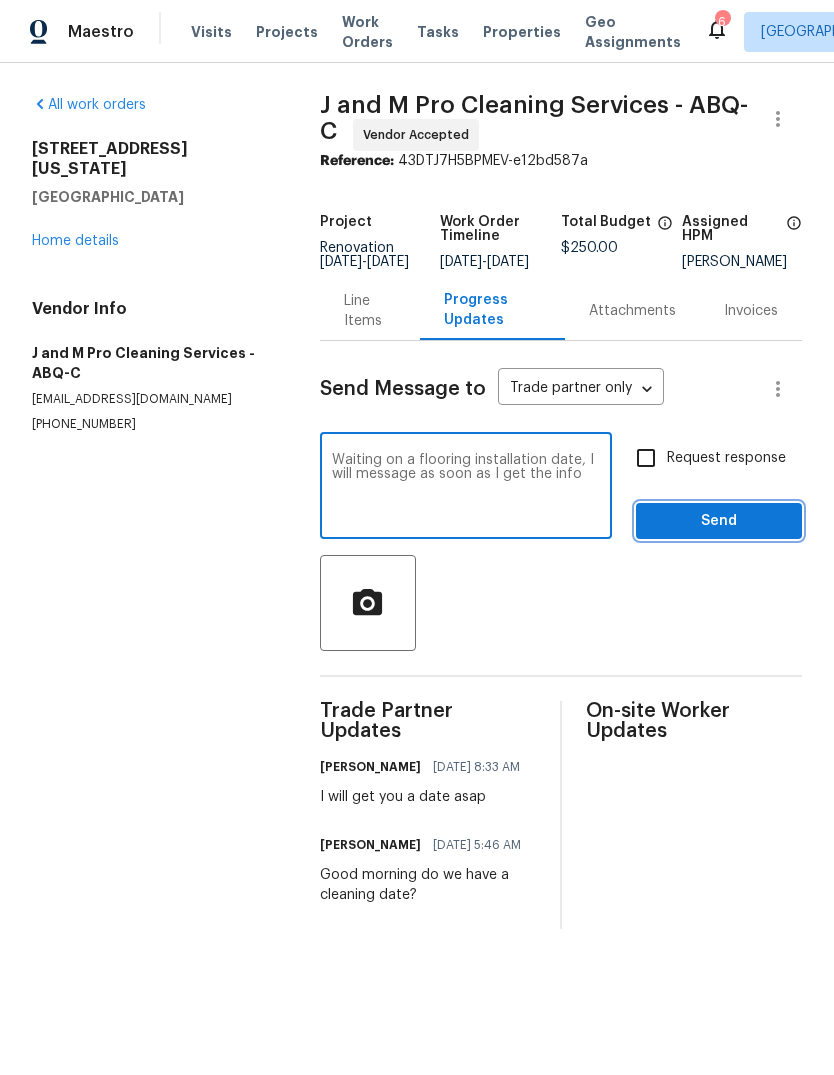 click on "Send" at bounding box center (719, 521) 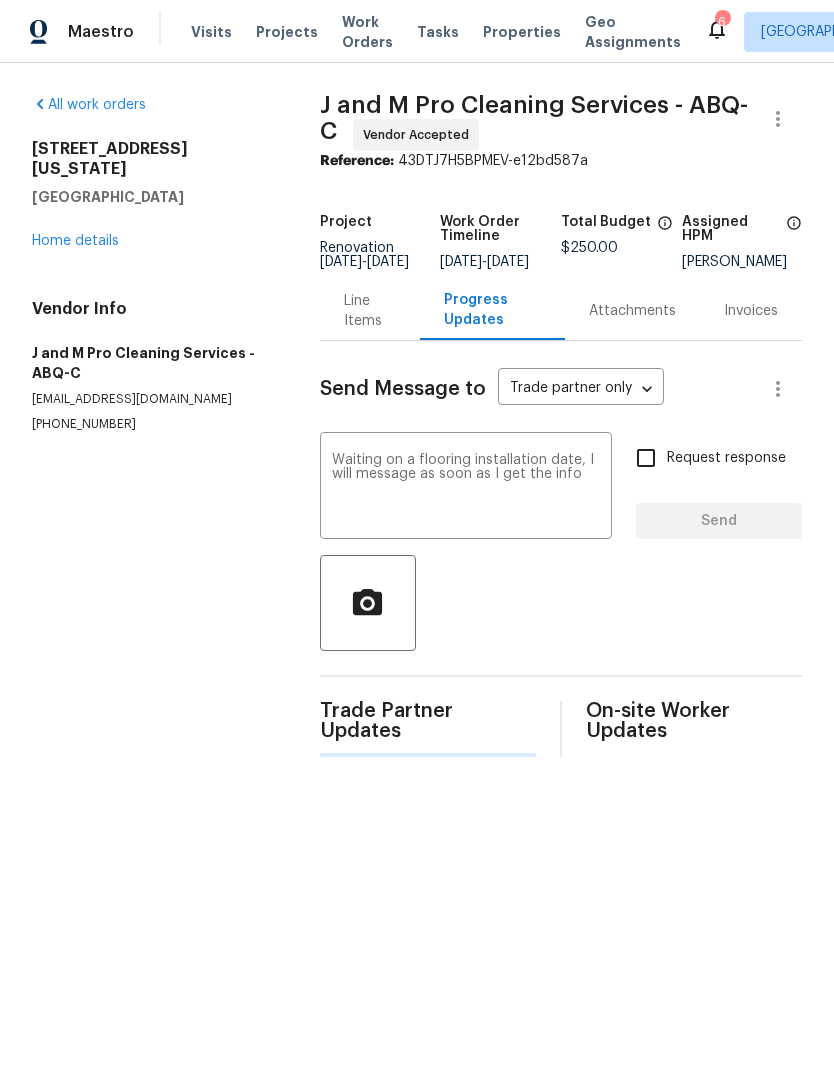 type 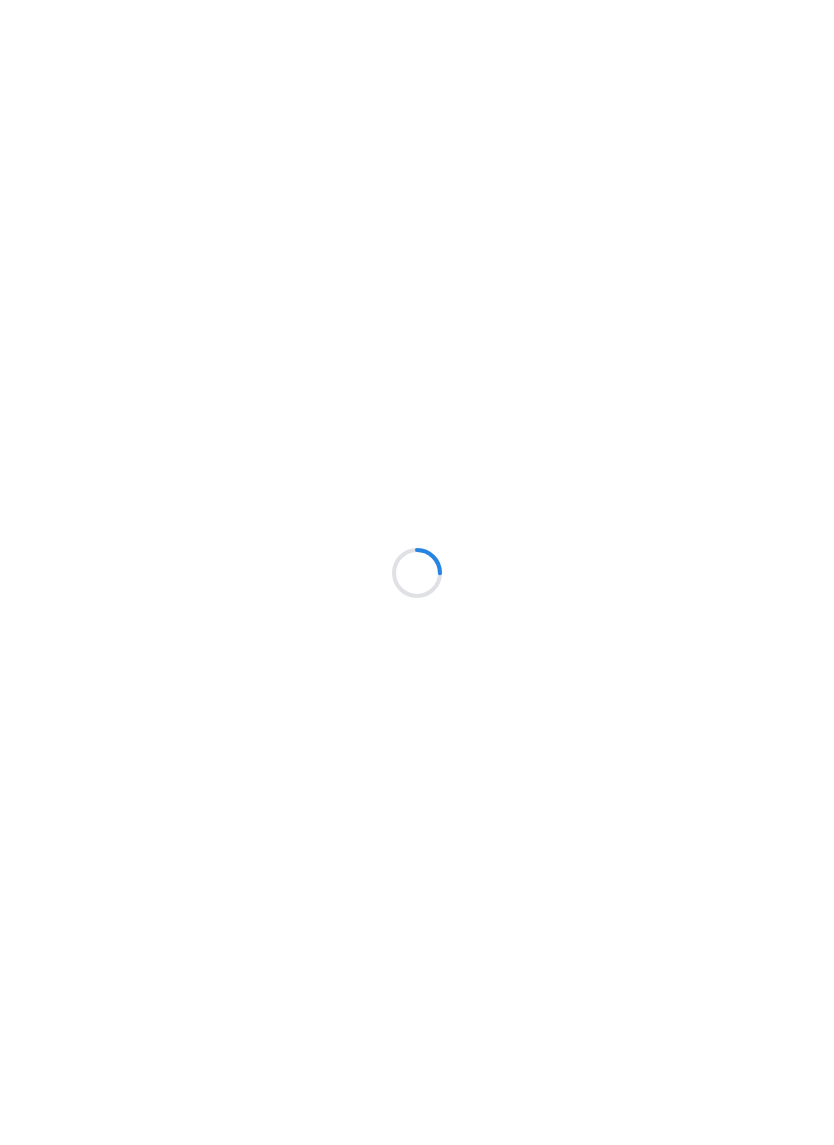 scroll, scrollTop: 0, scrollLeft: 0, axis: both 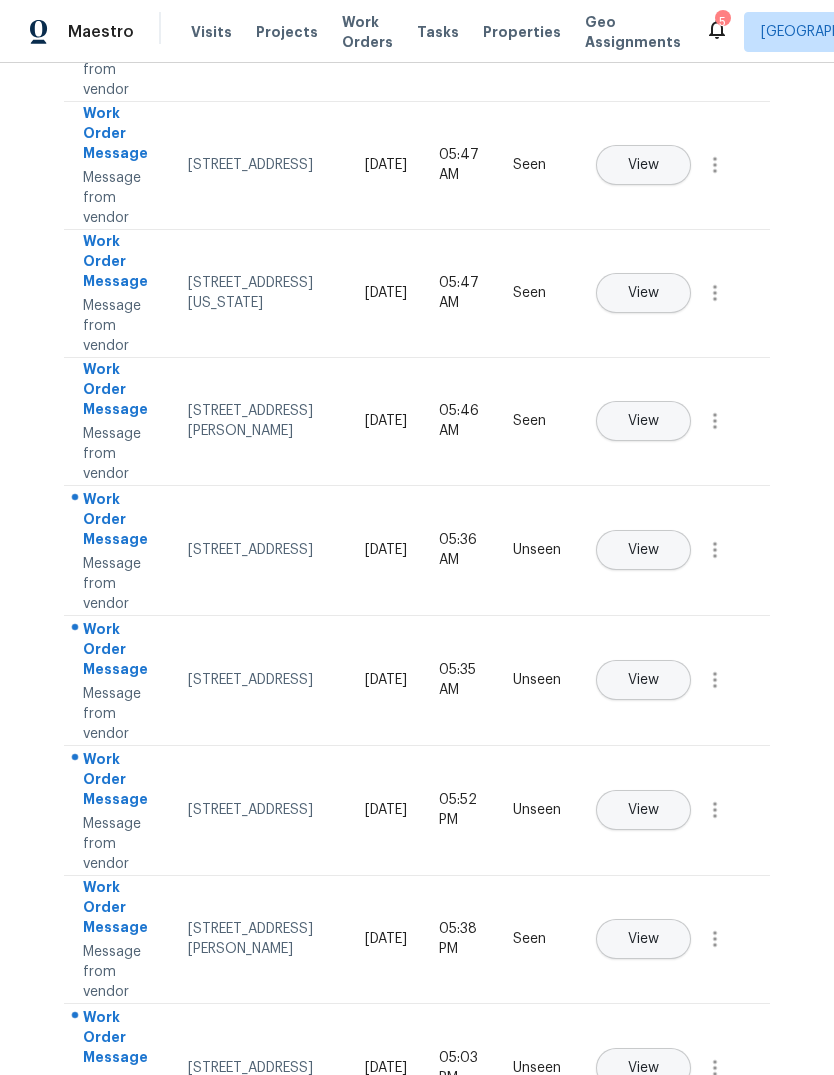 click on "View" at bounding box center (643, 550) 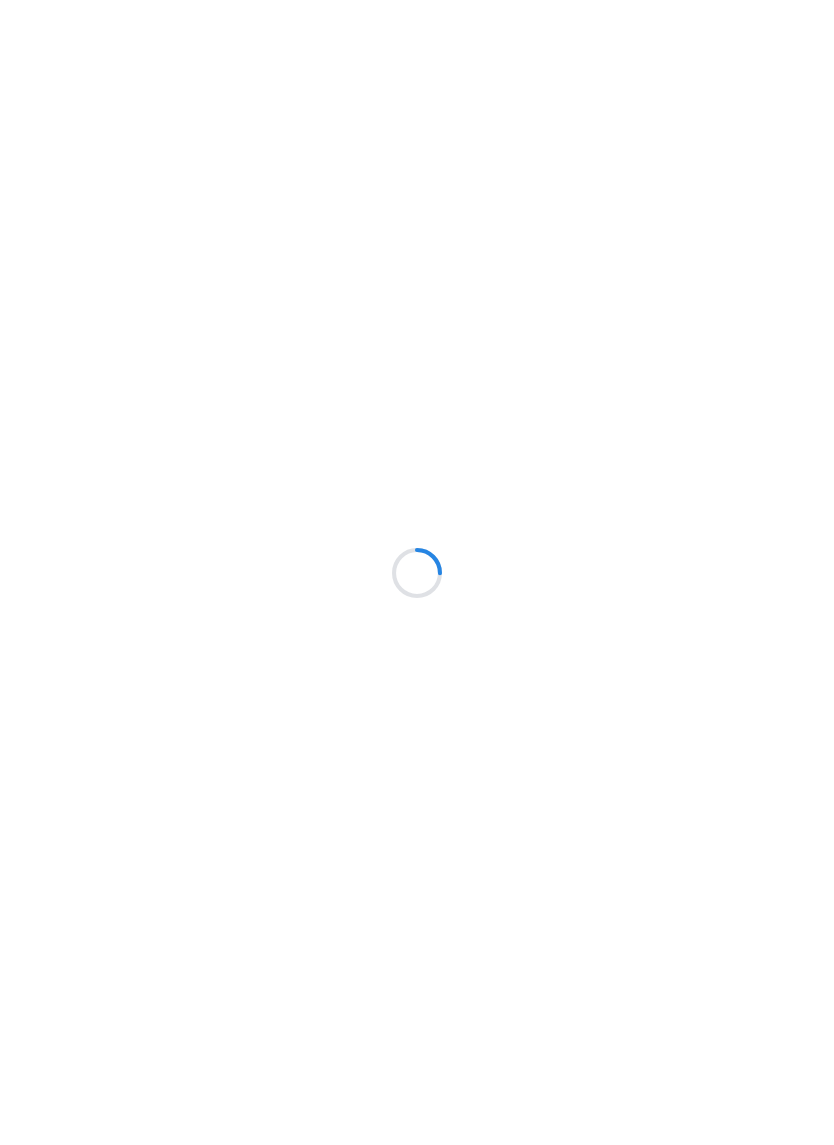 scroll, scrollTop: 0, scrollLeft: 0, axis: both 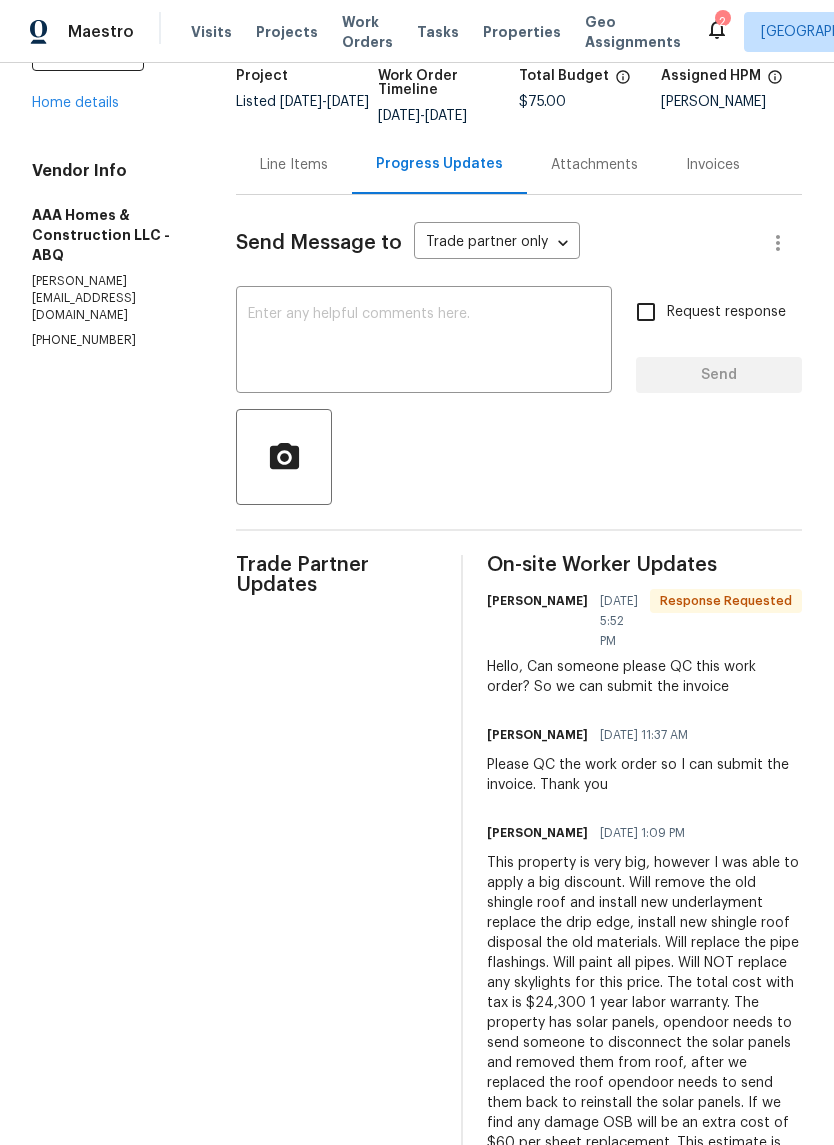 click on "Line Items" at bounding box center (294, 165) 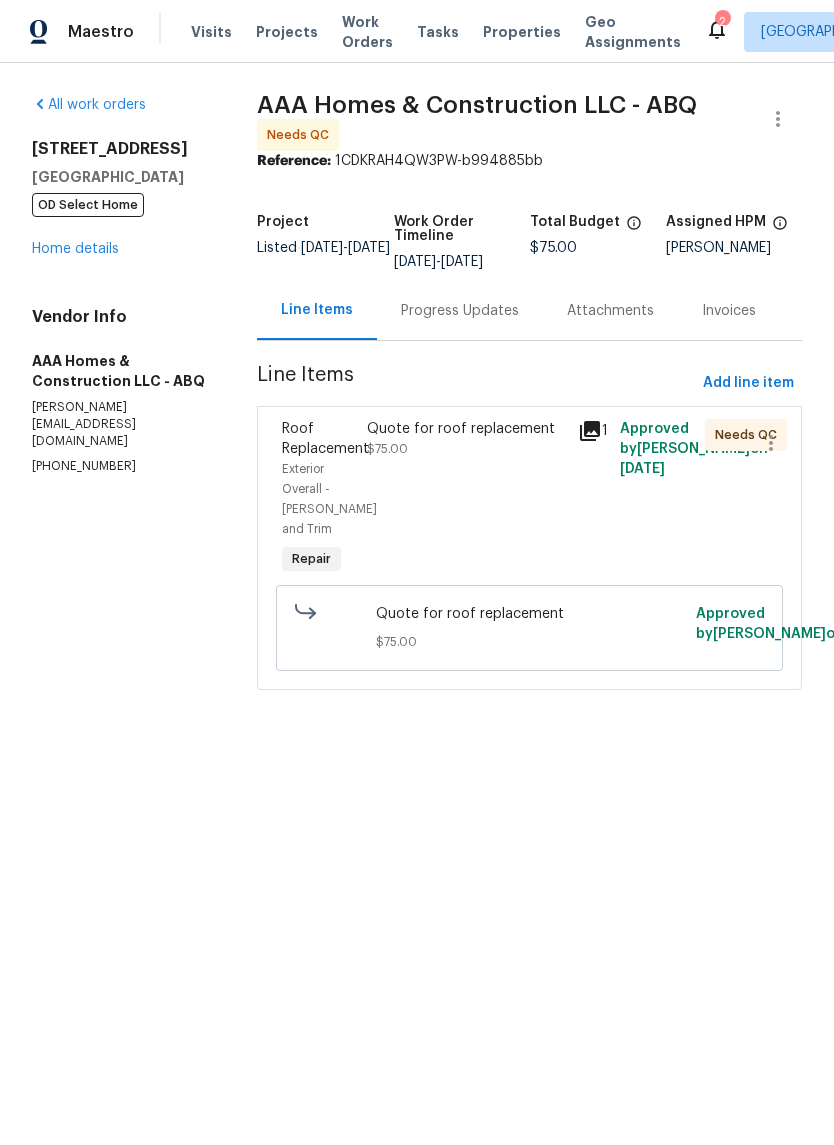 click on "Progress Updates" at bounding box center (460, 310) 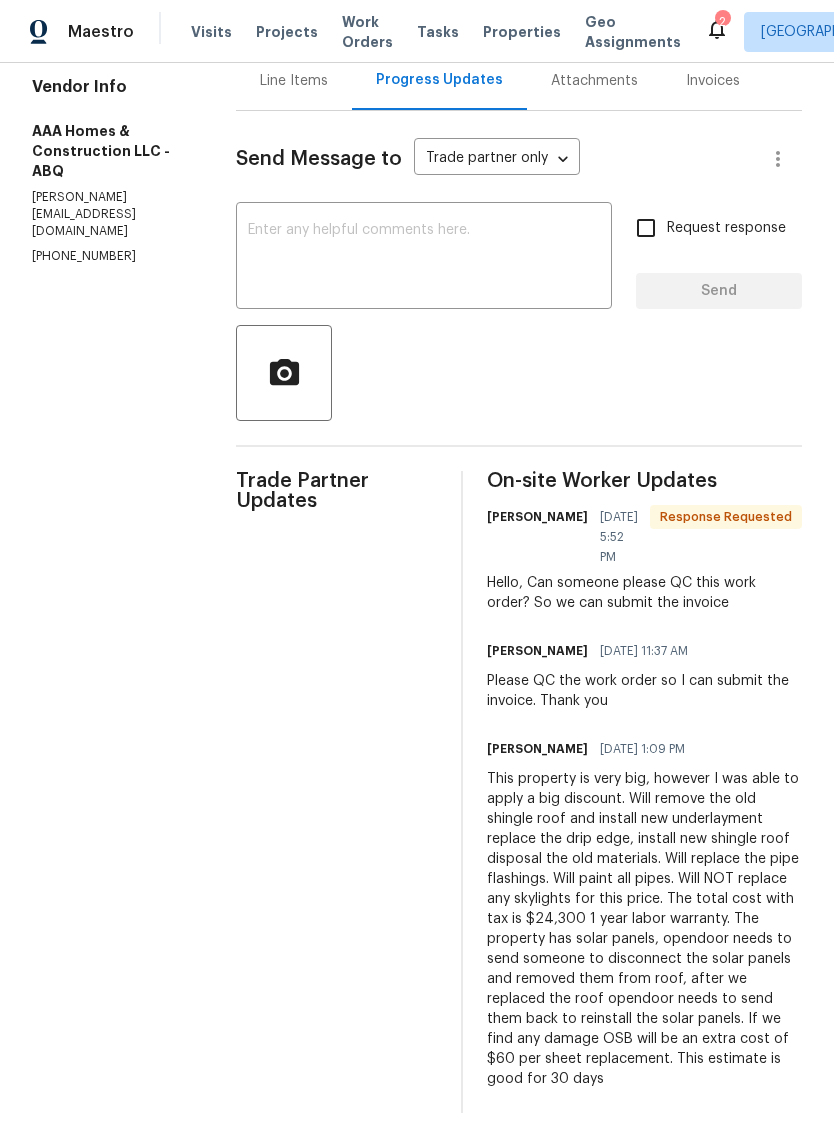 scroll, scrollTop: 245, scrollLeft: 0, axis: vertical 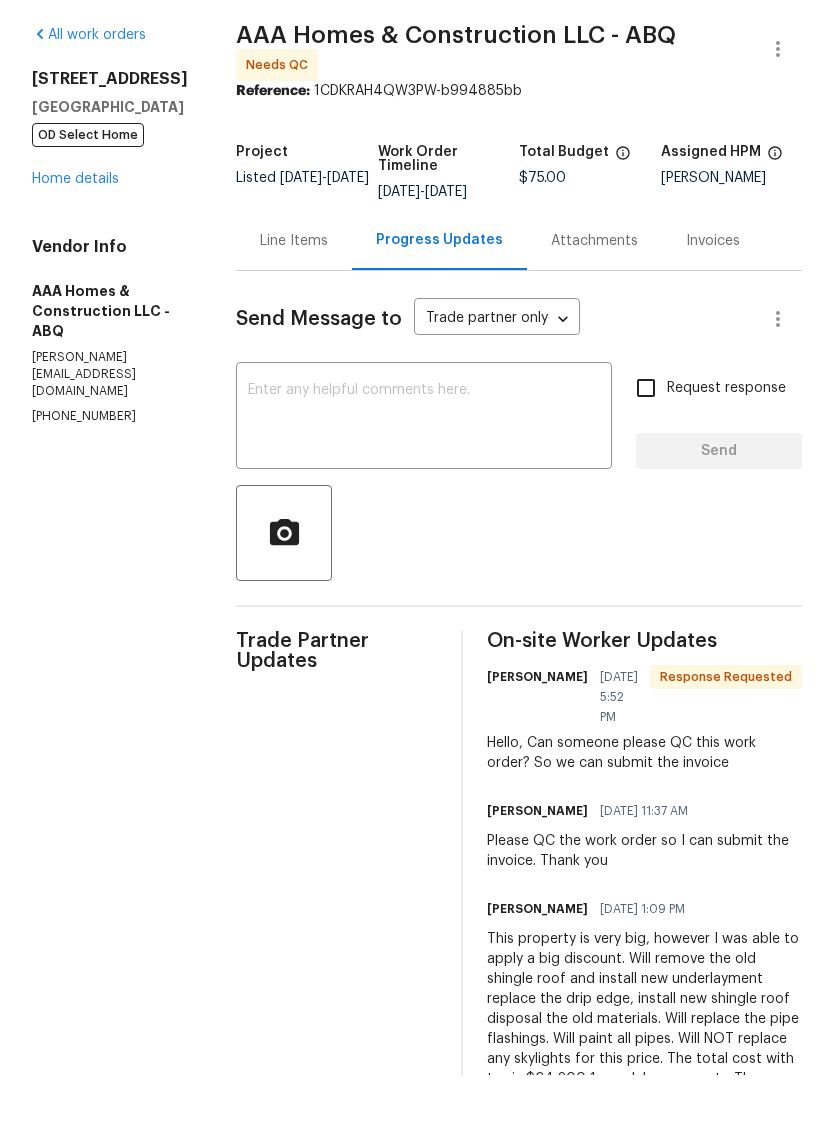 click on "Line Items" at bounding box center (294, 311) 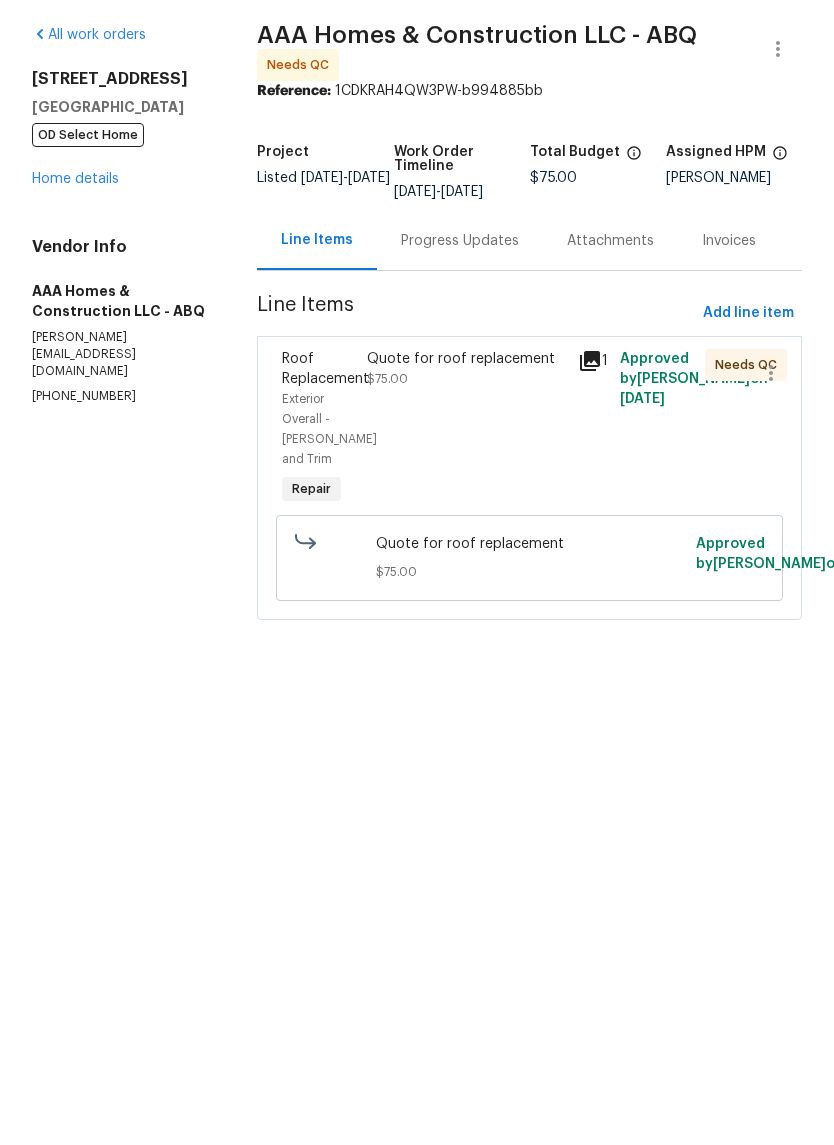 scroll, scrollTop: 0, scrollLeft: 0, axis: both 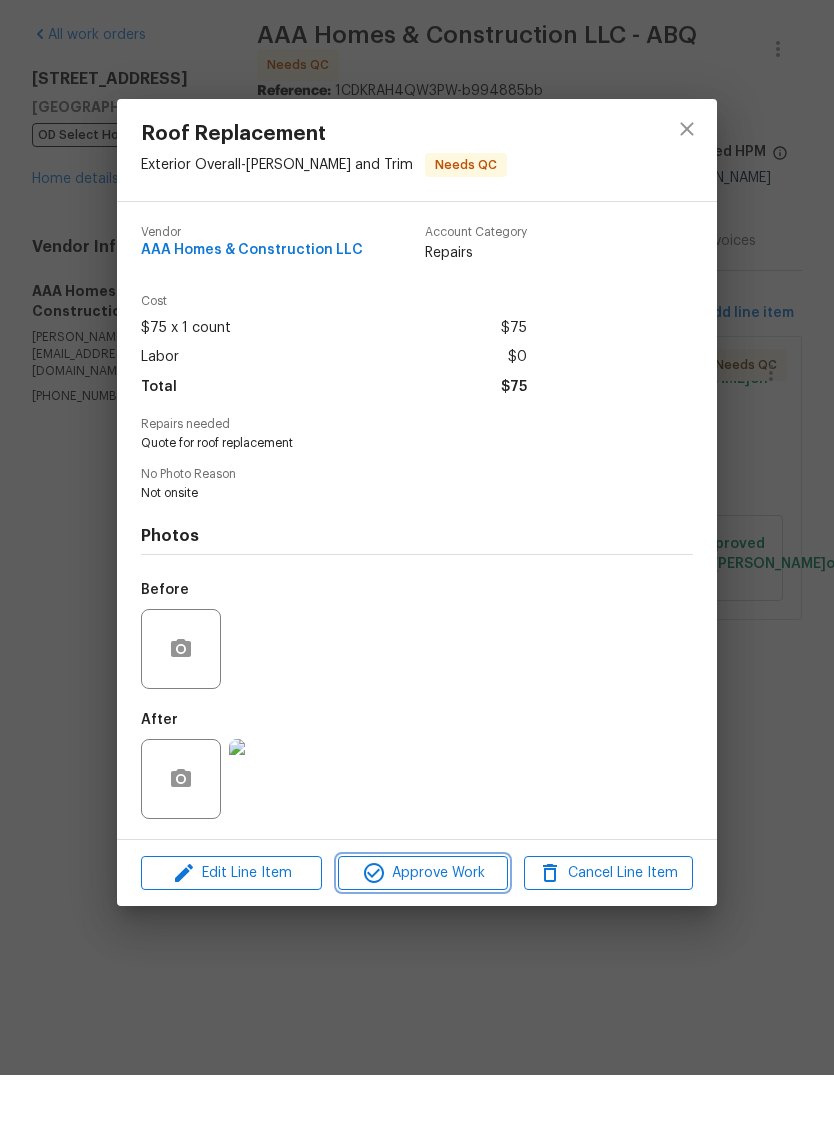 click on "Approve Work" at bounding box center [422, 943] 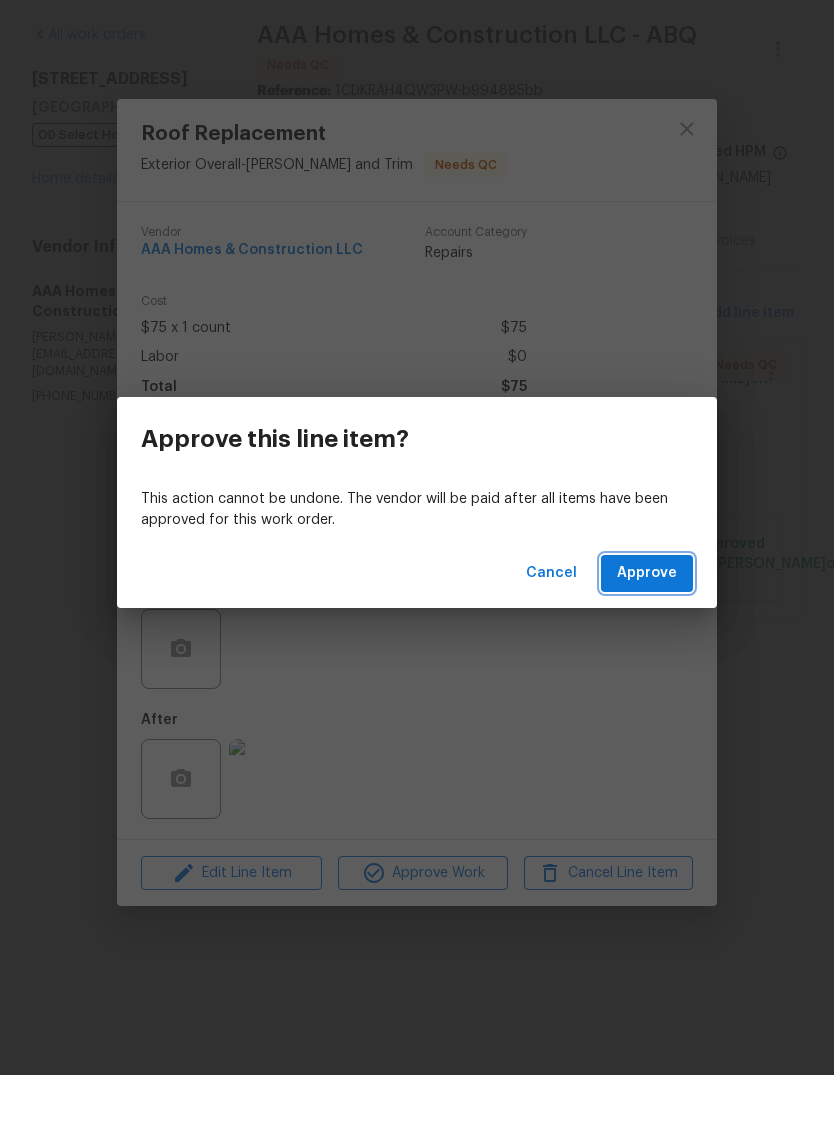 click on "Approve" at bounding box center [647, 643] 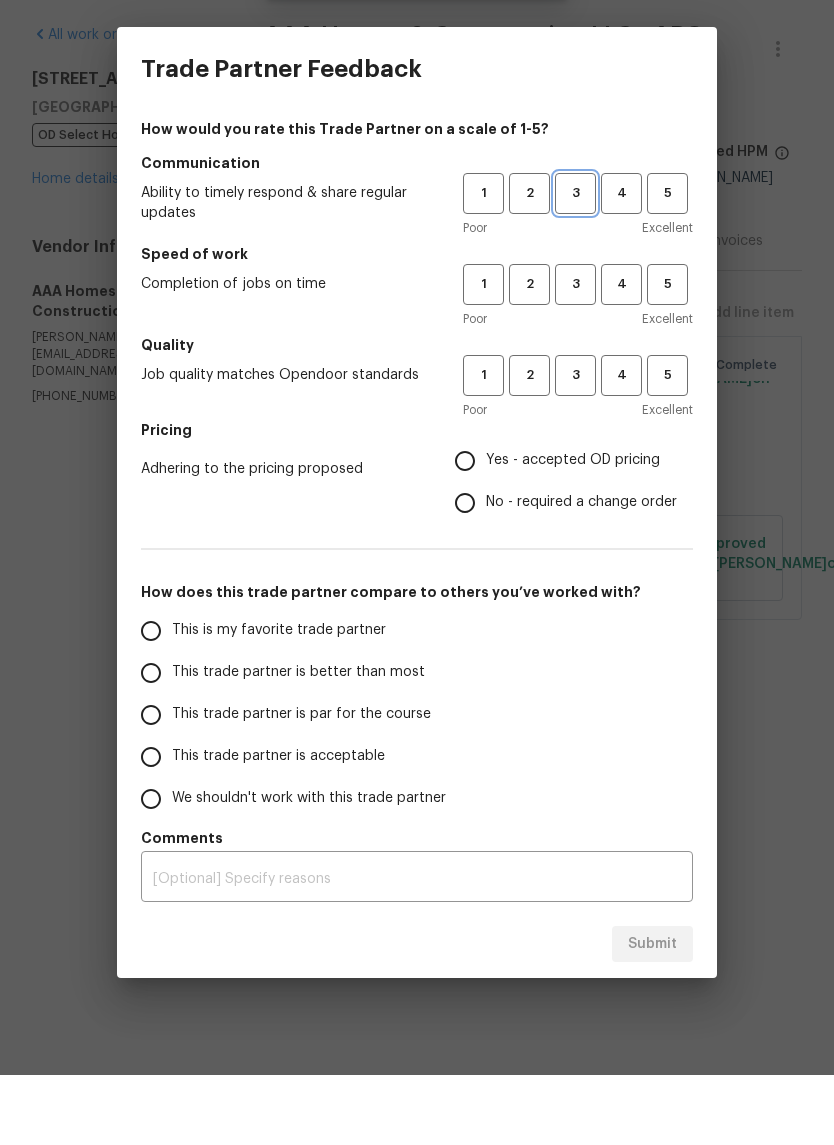 click on "3" at bounding box center [575, 263] 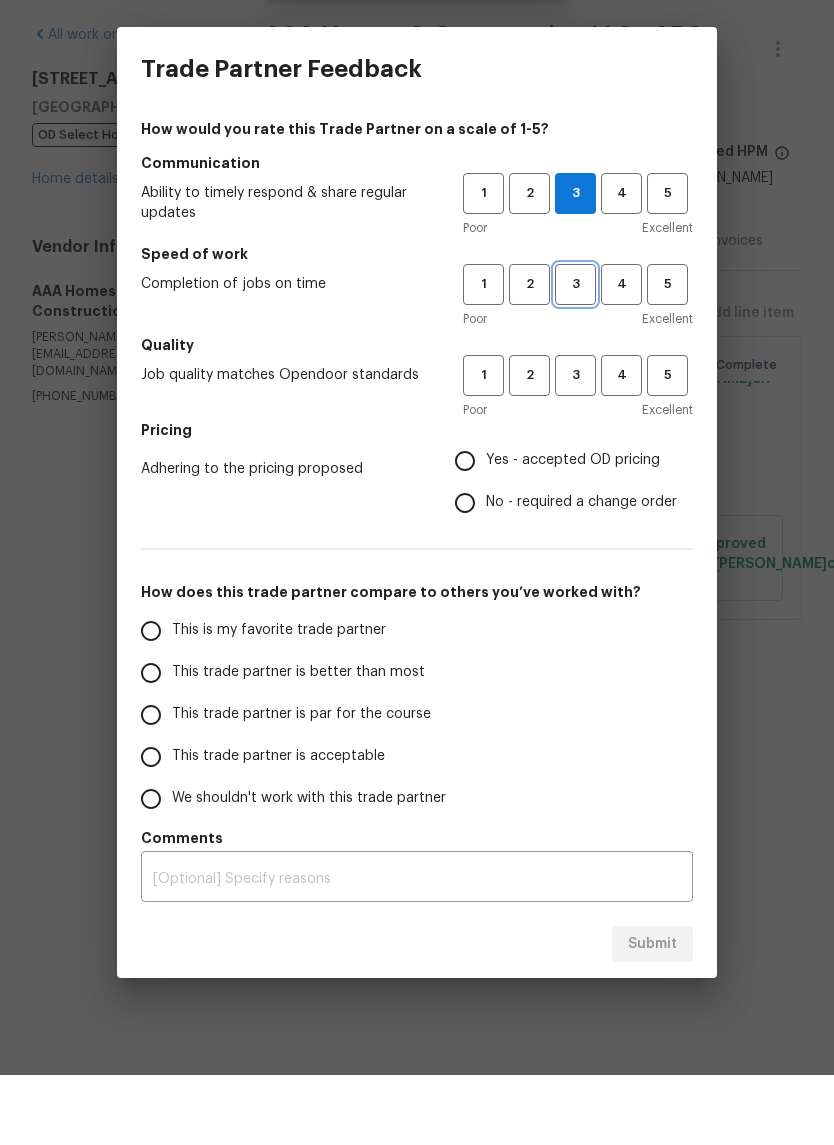 click on "3" at bounding box center [575, 354] 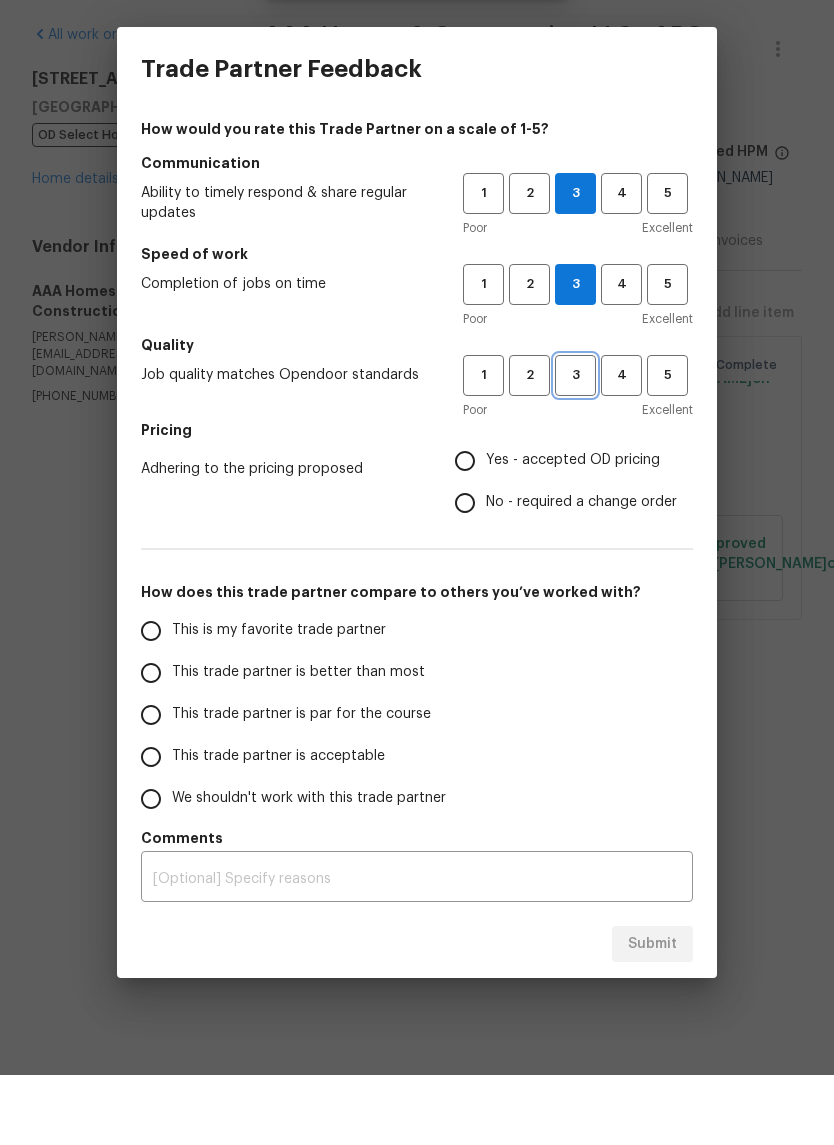 click on "3" at bounding box center [575, 445] 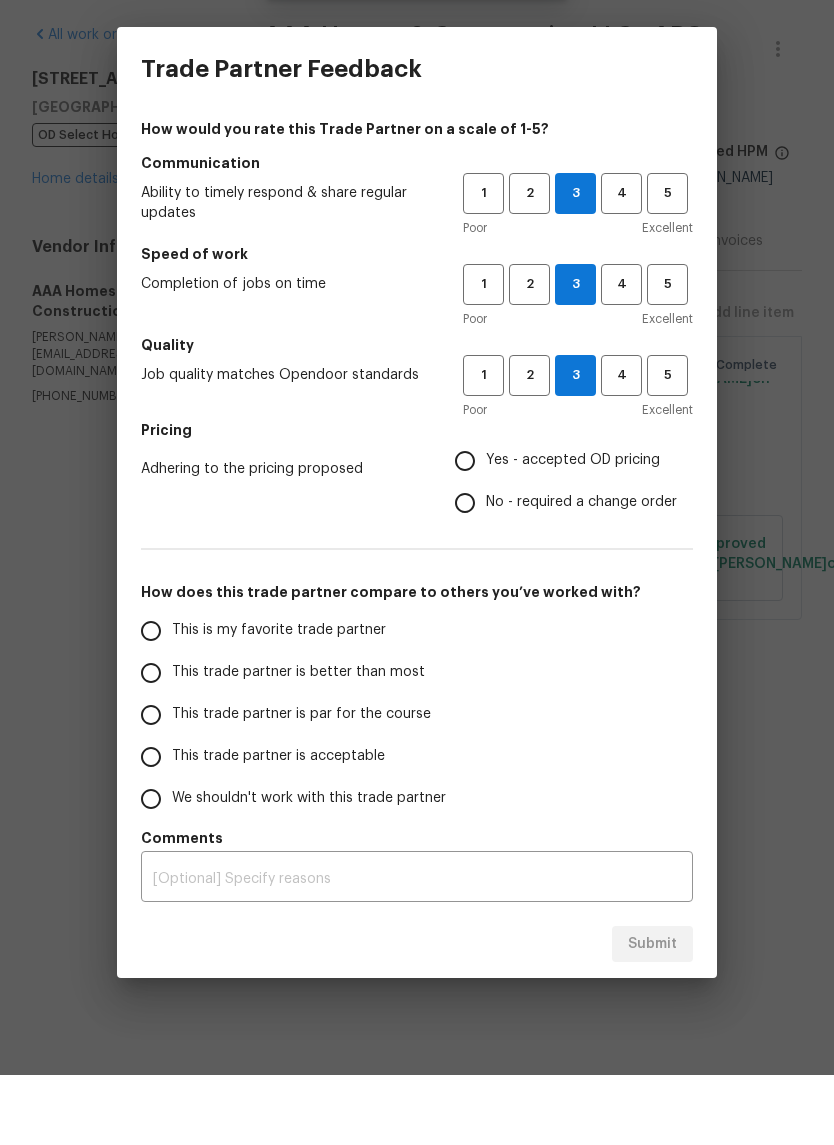 click on "Yes - accepted OD pricing" at bounding box center [465, 531] 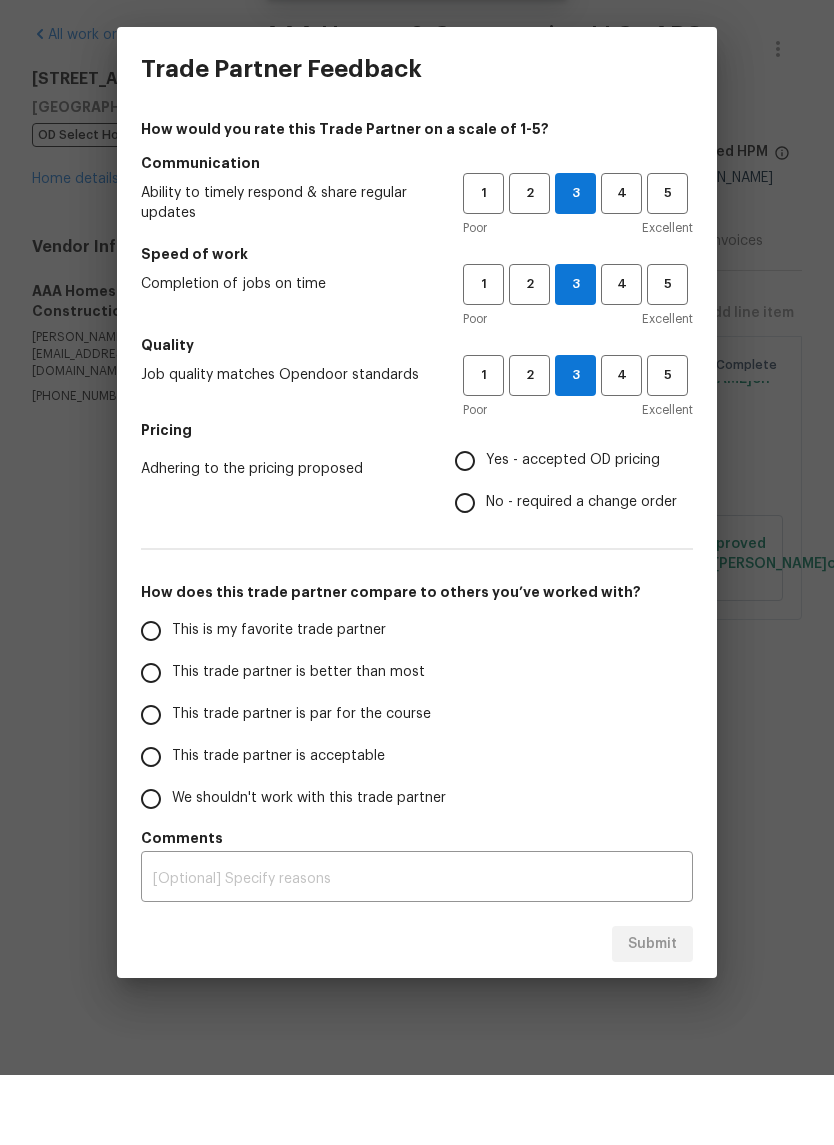 radio on "true" 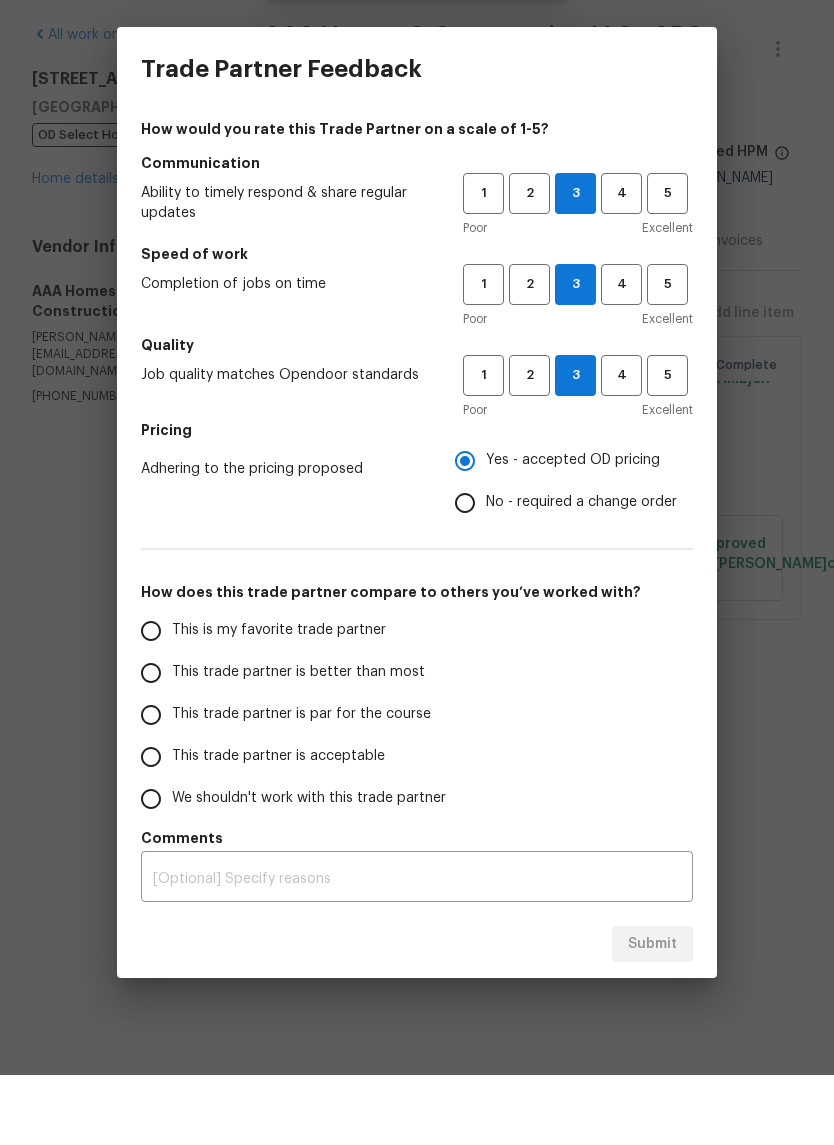 click on "This trade partner is better than most" at bounding box center (151, 743) 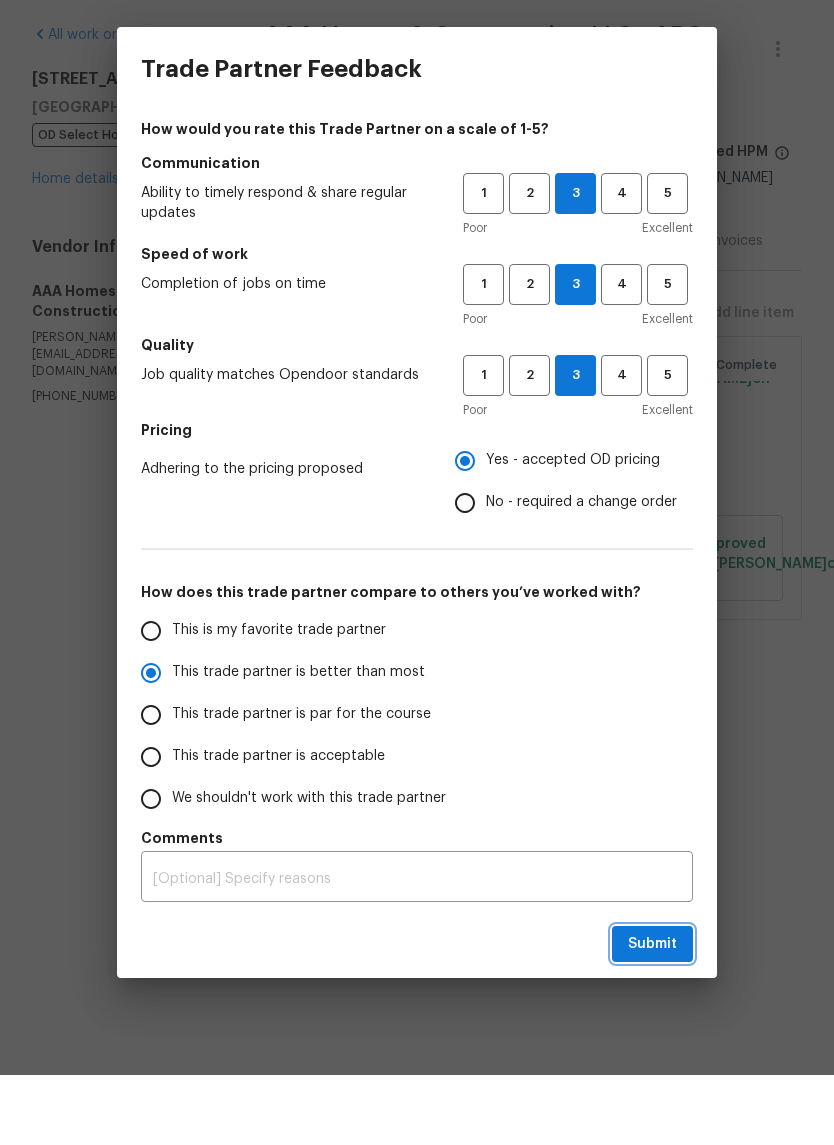 click on "Submit" at bounding box center (652, 1014) 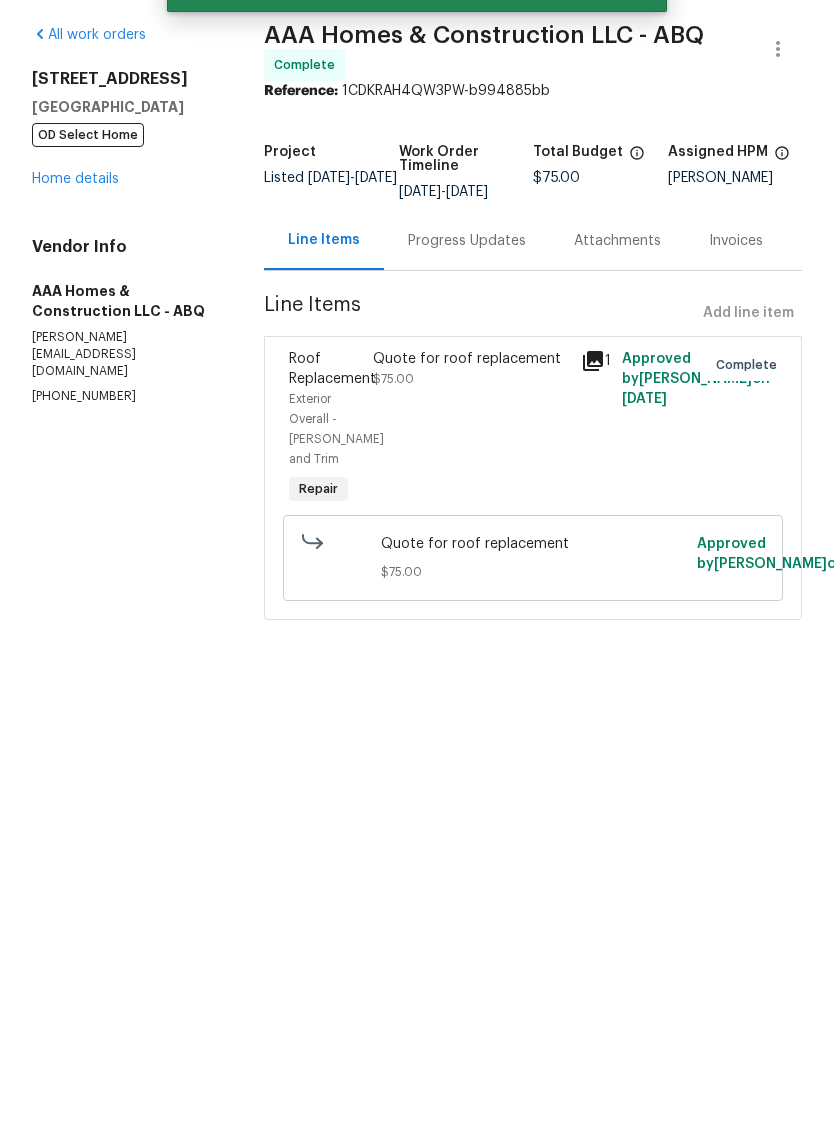 click on "All work orders 437 El Llano Ln NW Los Ranchos, NM 87107 OD Select Home Home details Vendor Info AAA Homes & Construction LLC - ABQ solis.aaahomes@gmail.com (505) 508-6032 AAA Homes & Construction LLC - ABQ Complete Reference:   1CDKRAH4QW3PW-b994885bb Project Listed   7/1/2025  -  7/3/2025 Work Order Timeline 7/1/2025  -  7/3/2025 Total Budget $75.00 Assigned HPM Mark Cardenas Line Items Progress Updates Attachments Invoices Line Items Add line item Roof Replacement Exterior Overall - Eaves and Trim Repair Quote for roof replacement $75.00   1 Approved by  Mark Cardenas  on   7/1/2025 Complete Quote for roof replacement $75.00 Approved by  Mark Cardenas  on  7/2/2025" at bounding box center (417, 404) 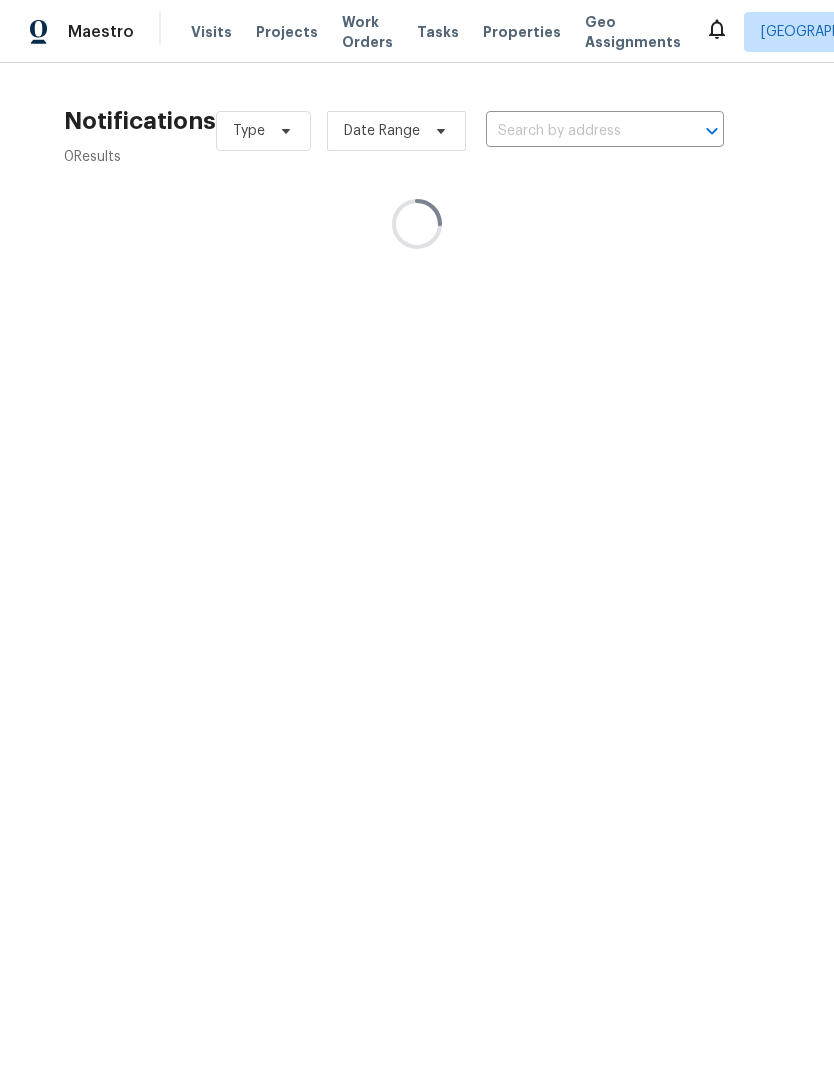 scroll, scrollTop: 0, scrollLeft: 0, axis: both 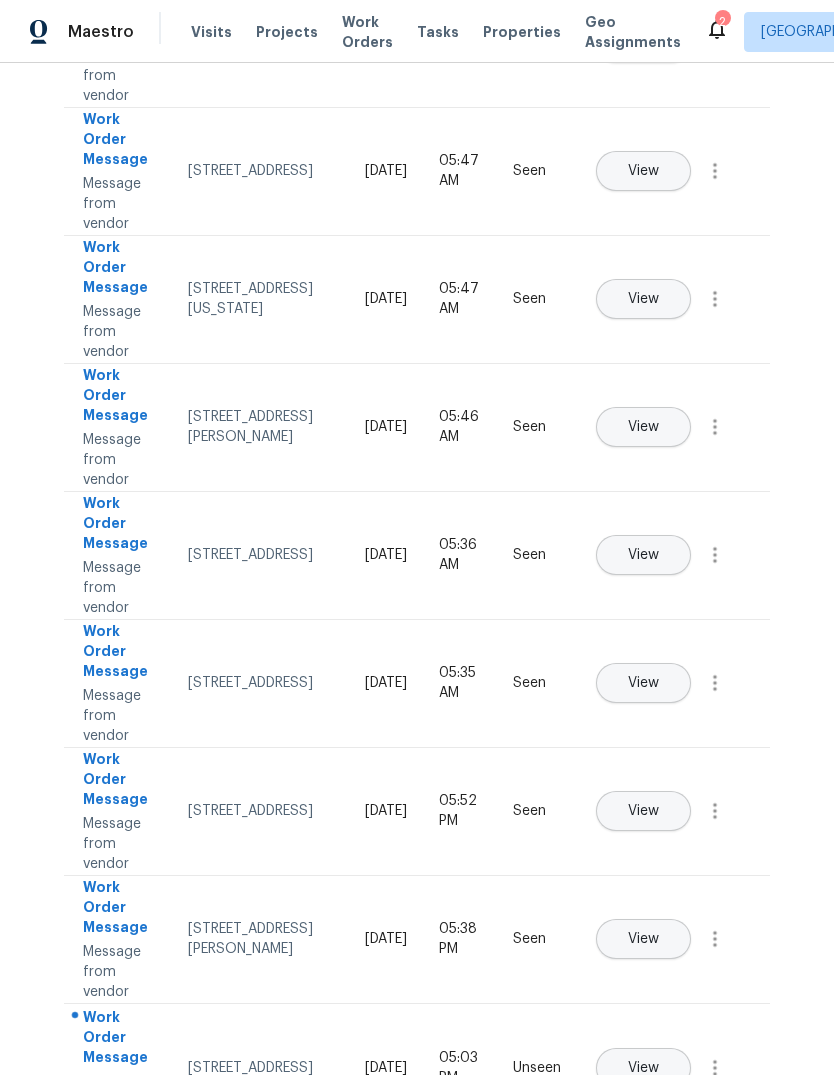 click on "View" at bounding box center (643, 1068) 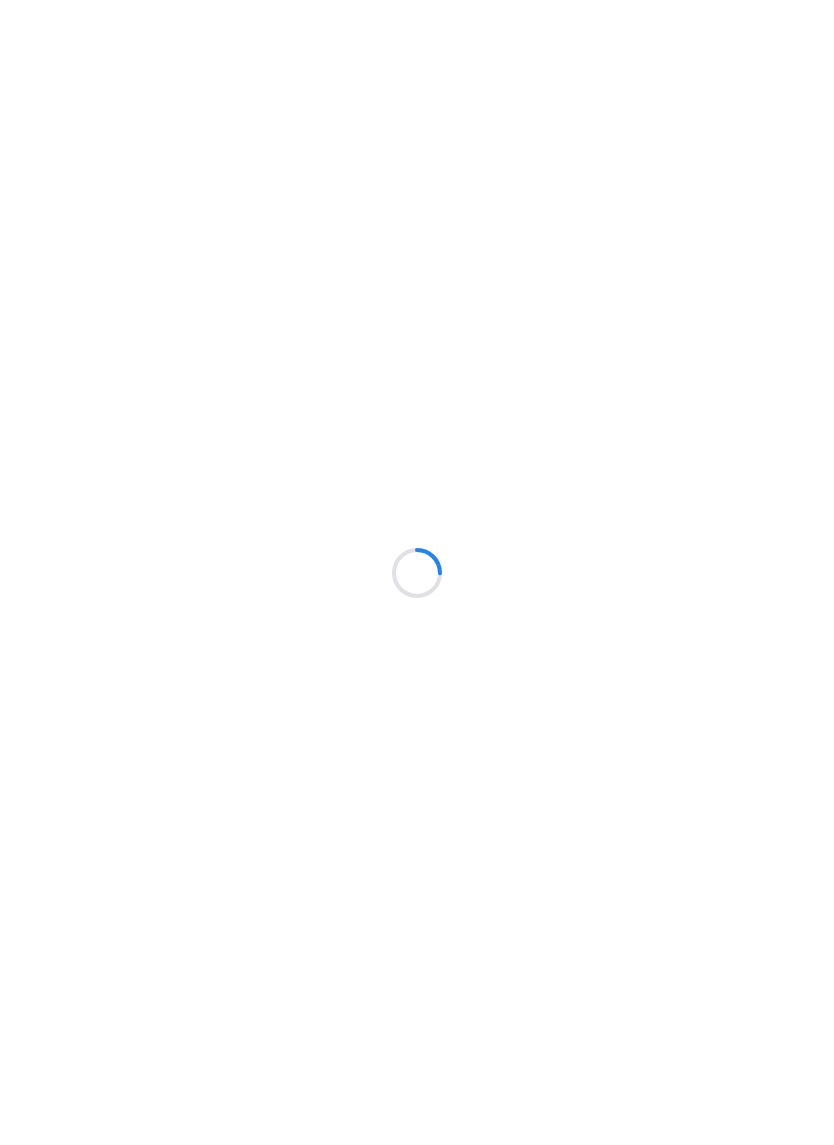 scroll, scrollTop: 0, scrollLeft: 0, axis: both 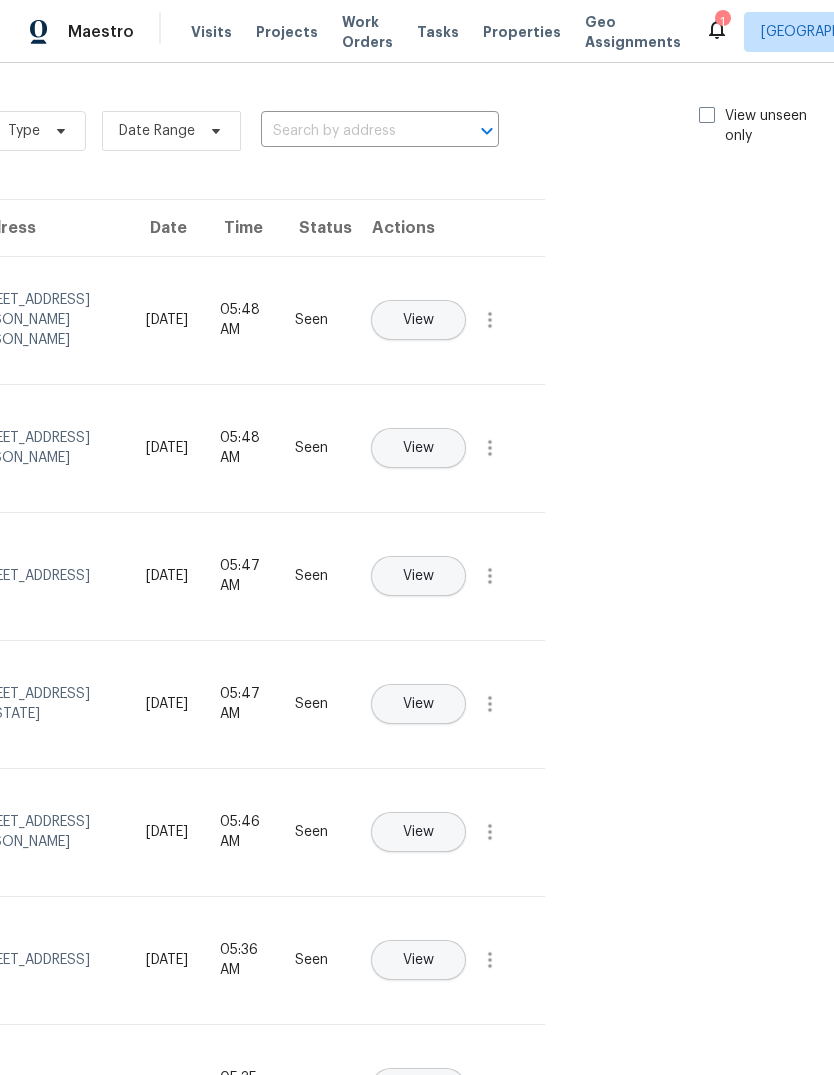click on "Type Date Range ​ View unseen only" at bounding box center [414, 131] 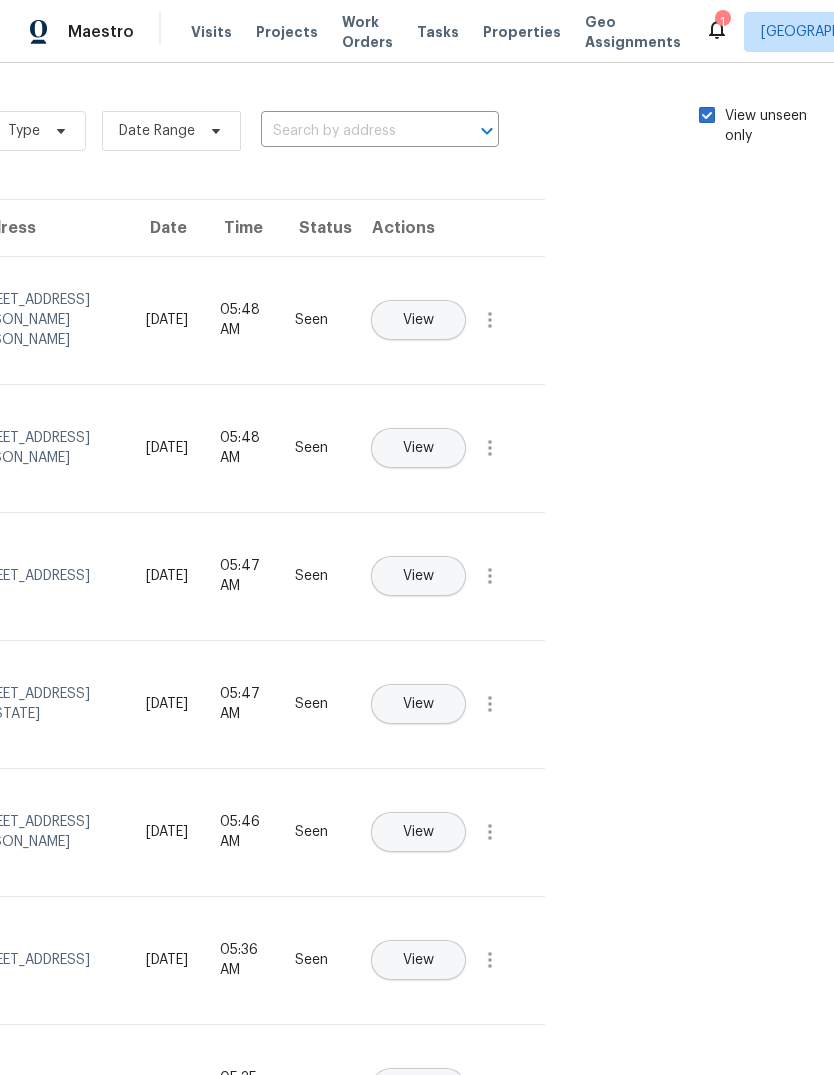 checkbox on "true" 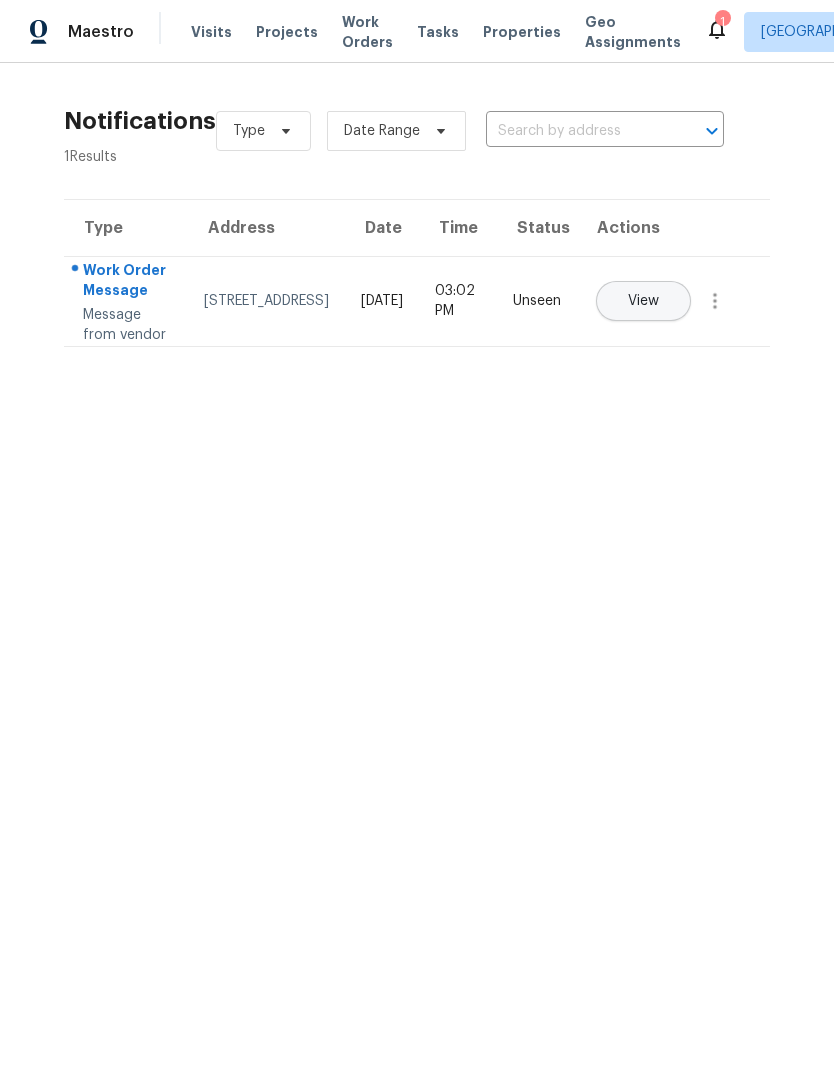 scroll, scrollTop: 0, scrollLeft: 0, axis: both 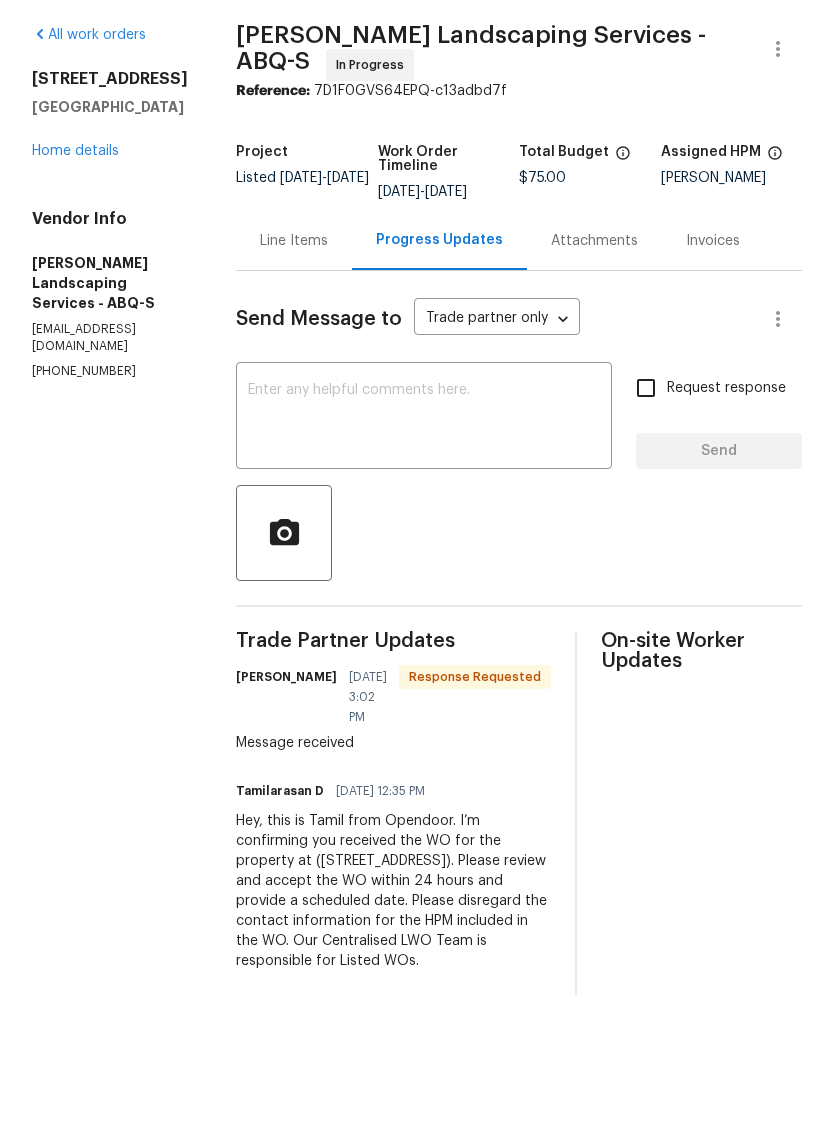 click on "Line Items" at bounding box center (294, 311) 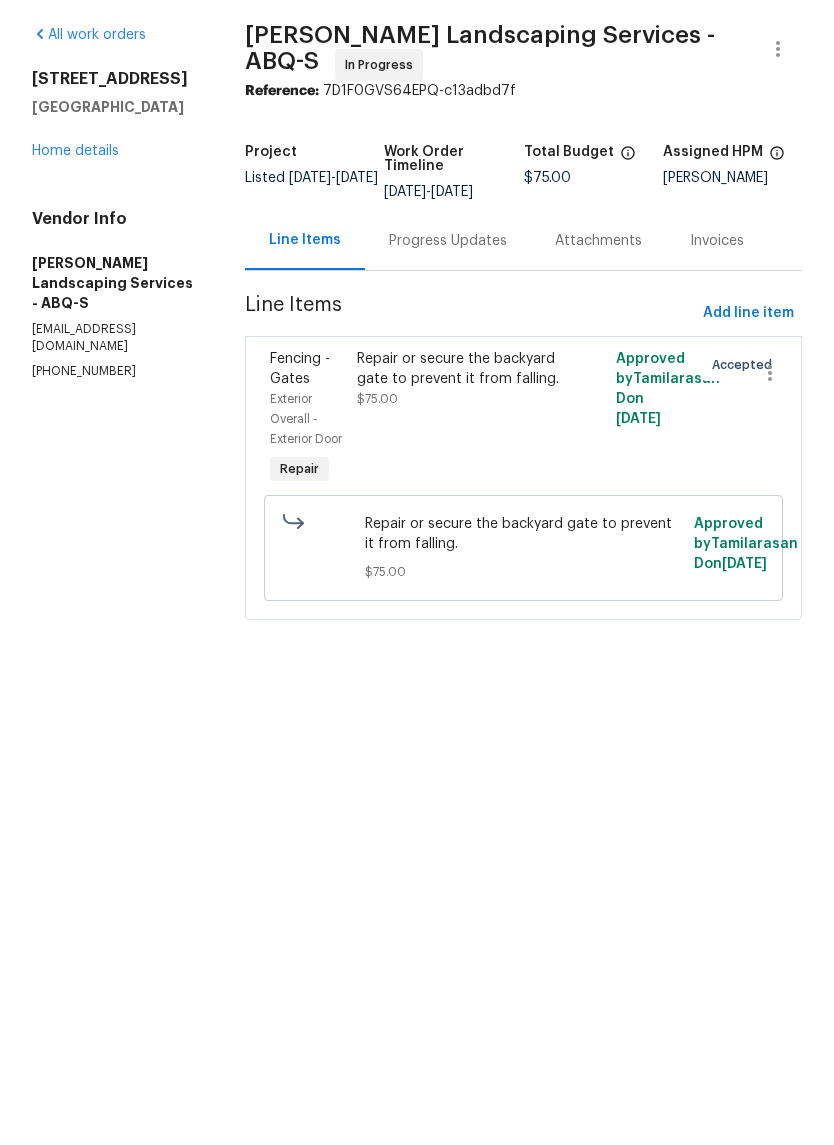 click on "Repair or secure the backyard gate to prevent it from falling." at bounding box center (459, 439) 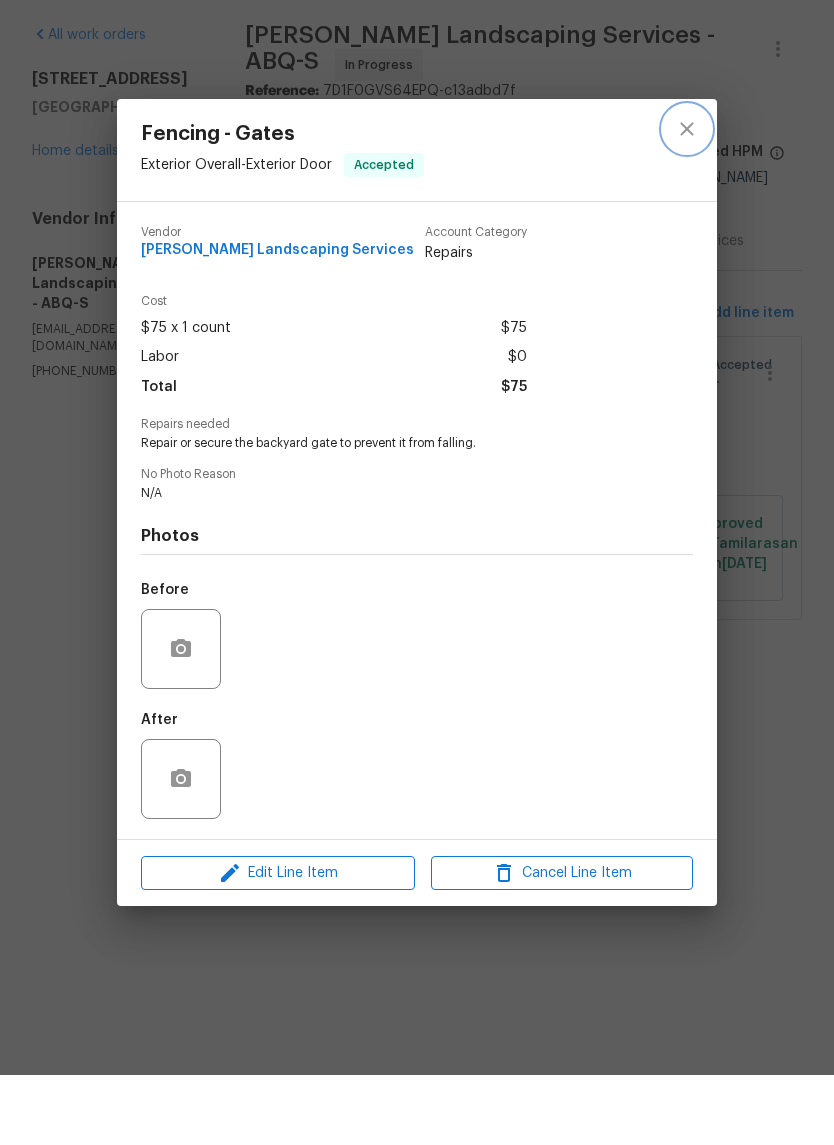 click 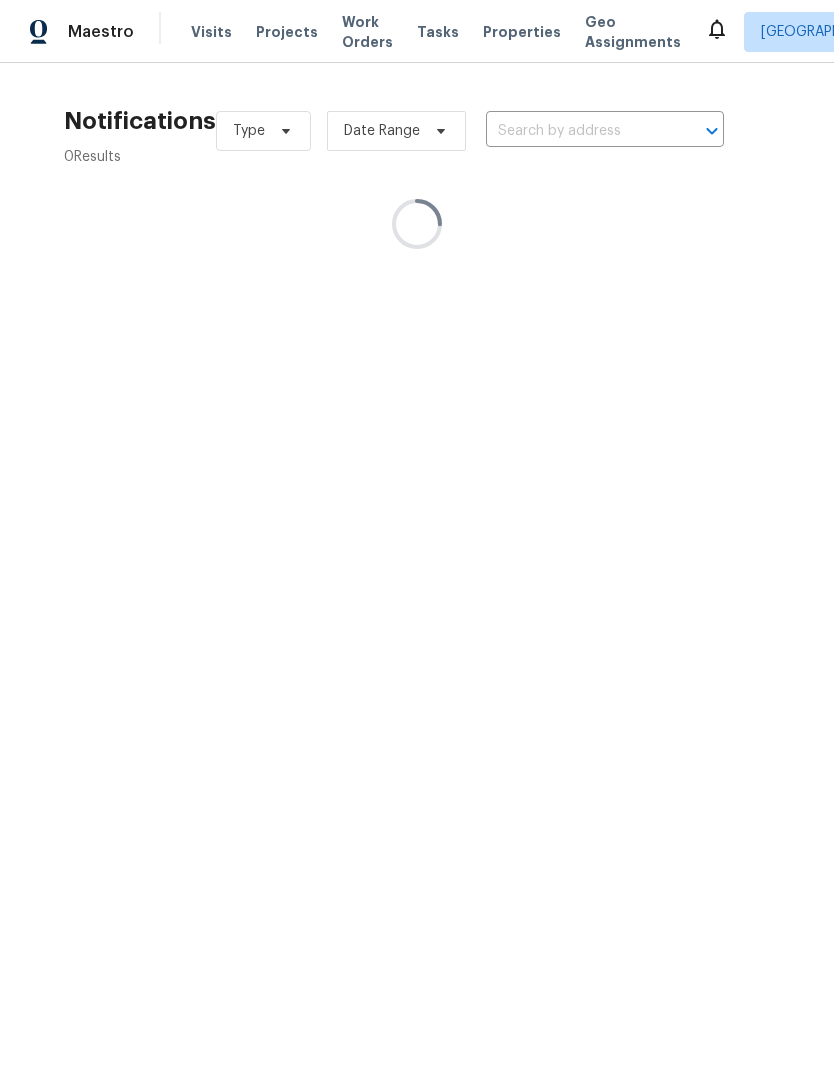 scroll, scrollTop: 0, scrollLeft: 0, axis: both 